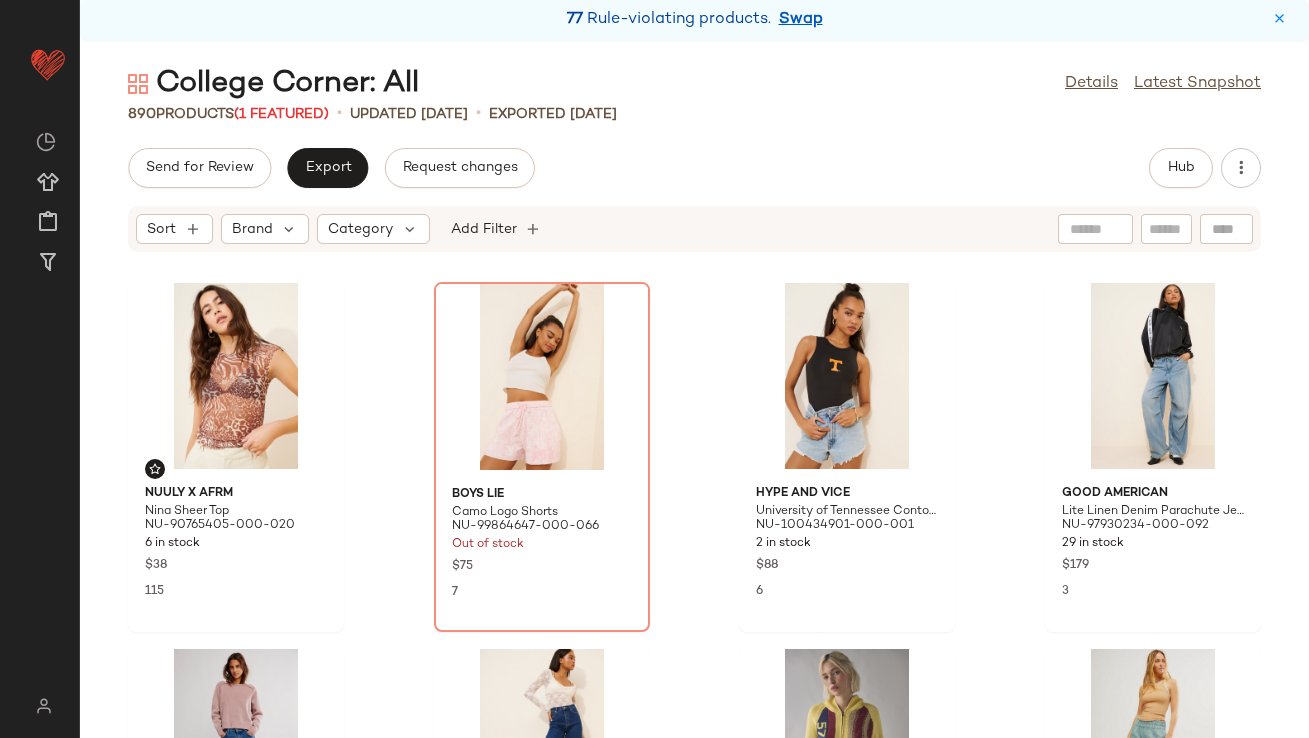 scroll, scrollTop: 0, scrollLeft: 0, axis: both 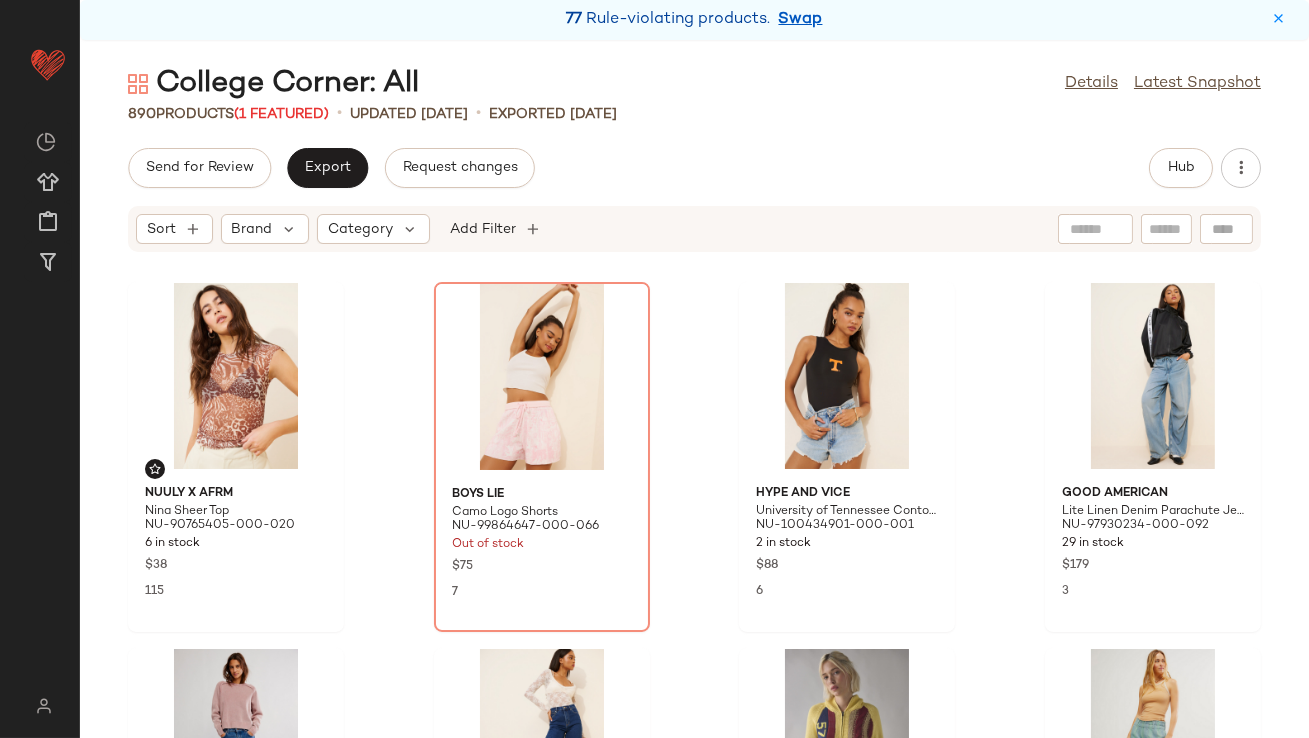 click on "77 Rule-violating products. Swap" at bounding box center (694, 20) 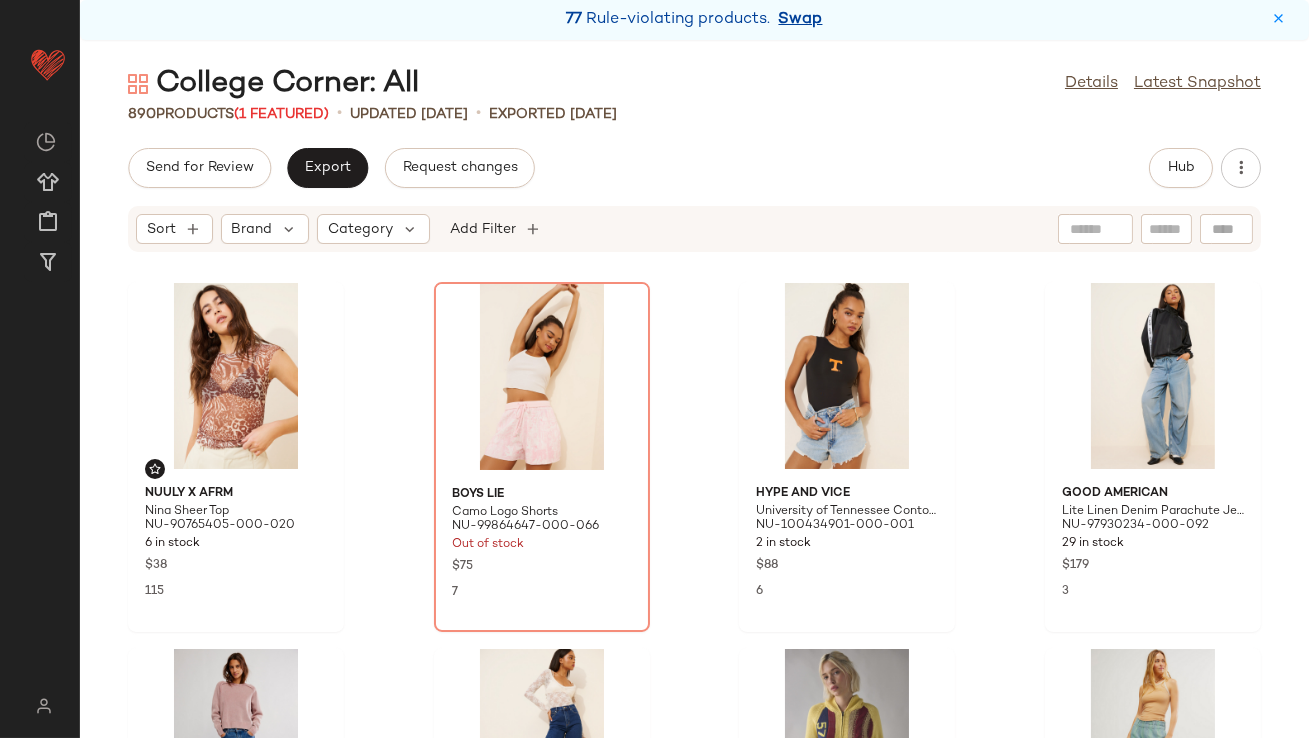click on "Swap" at bounding box center (801, 20) 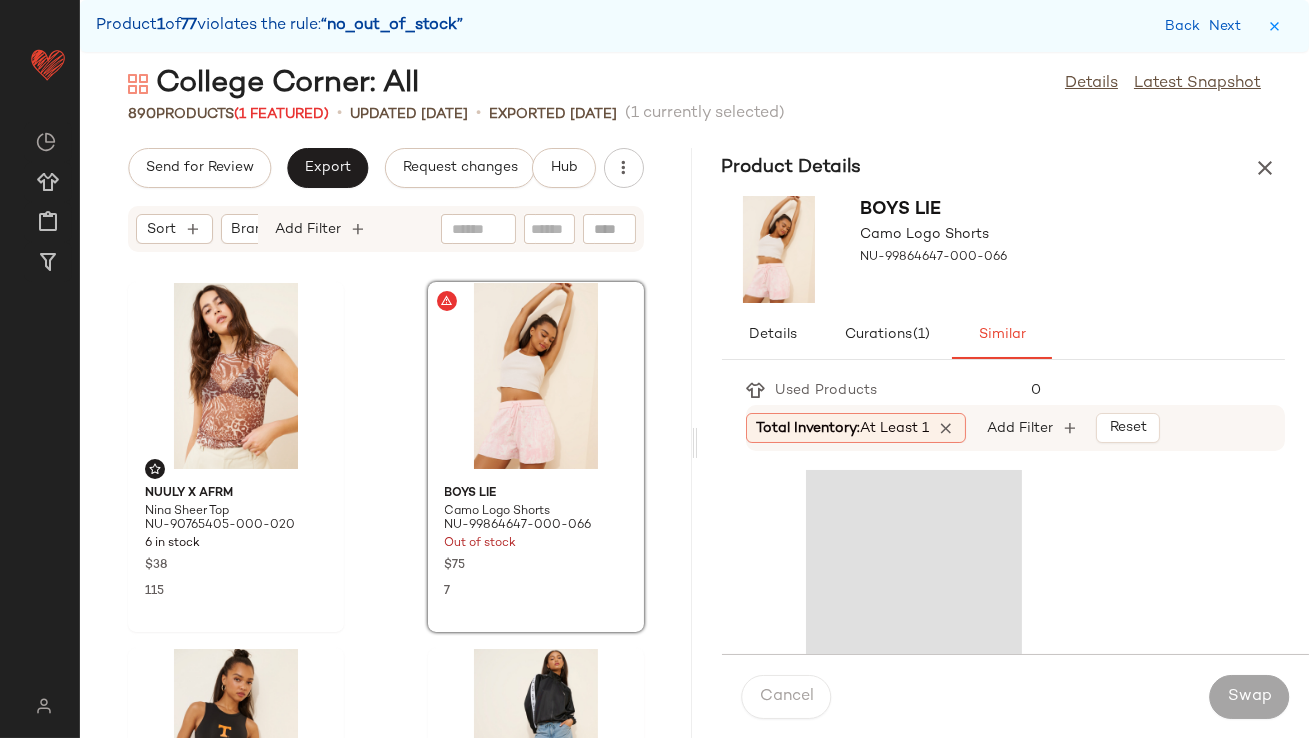 click on "Total Inventory:   At least 1" at bounding box center (843, 428) 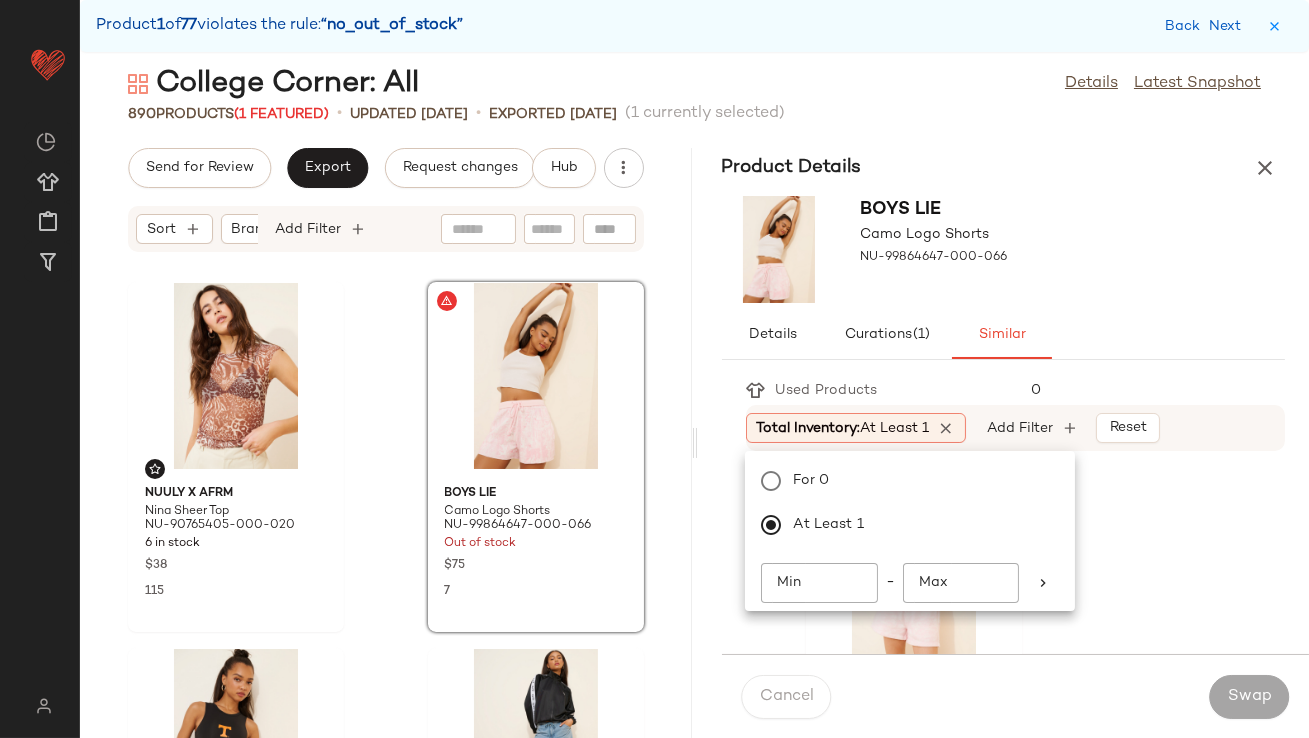 click on "Min" 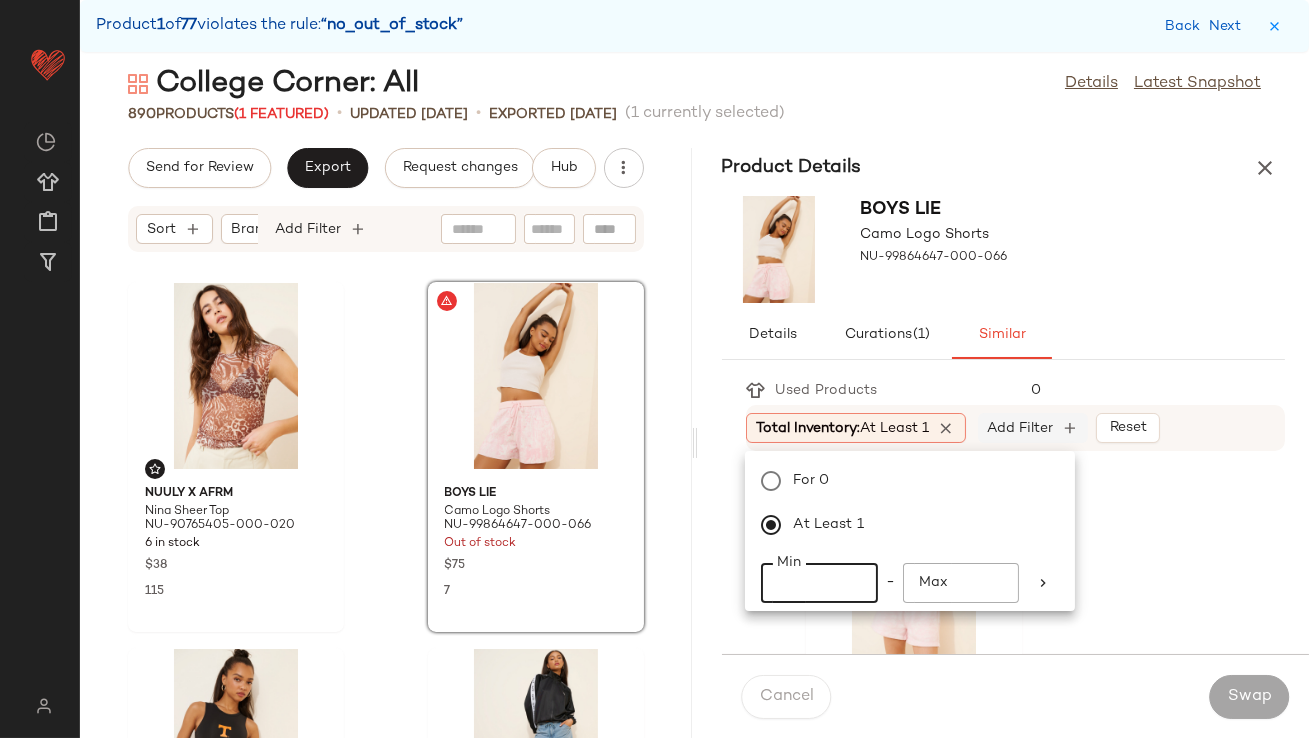 type on "**" 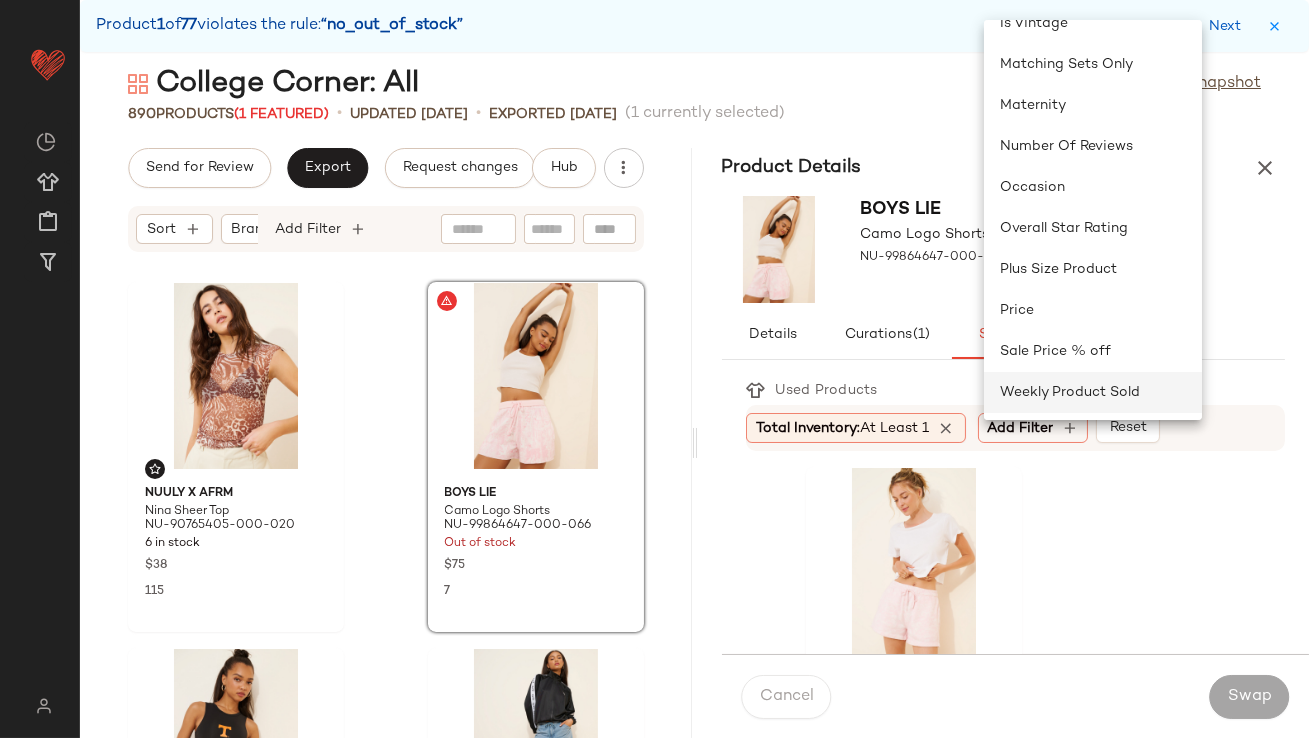 click on "Weekly Product Sold" 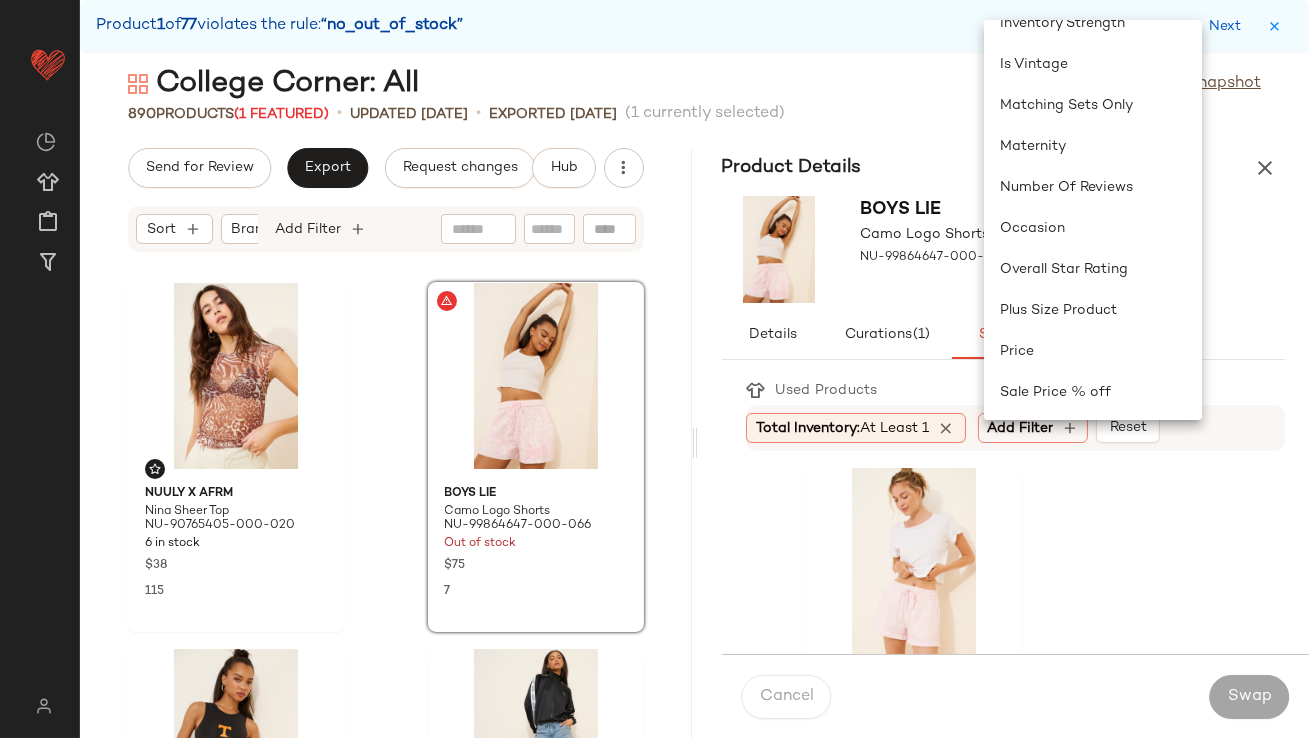 scroll, scrollTop: 0, scrollLeft: 72, axis: horizontal 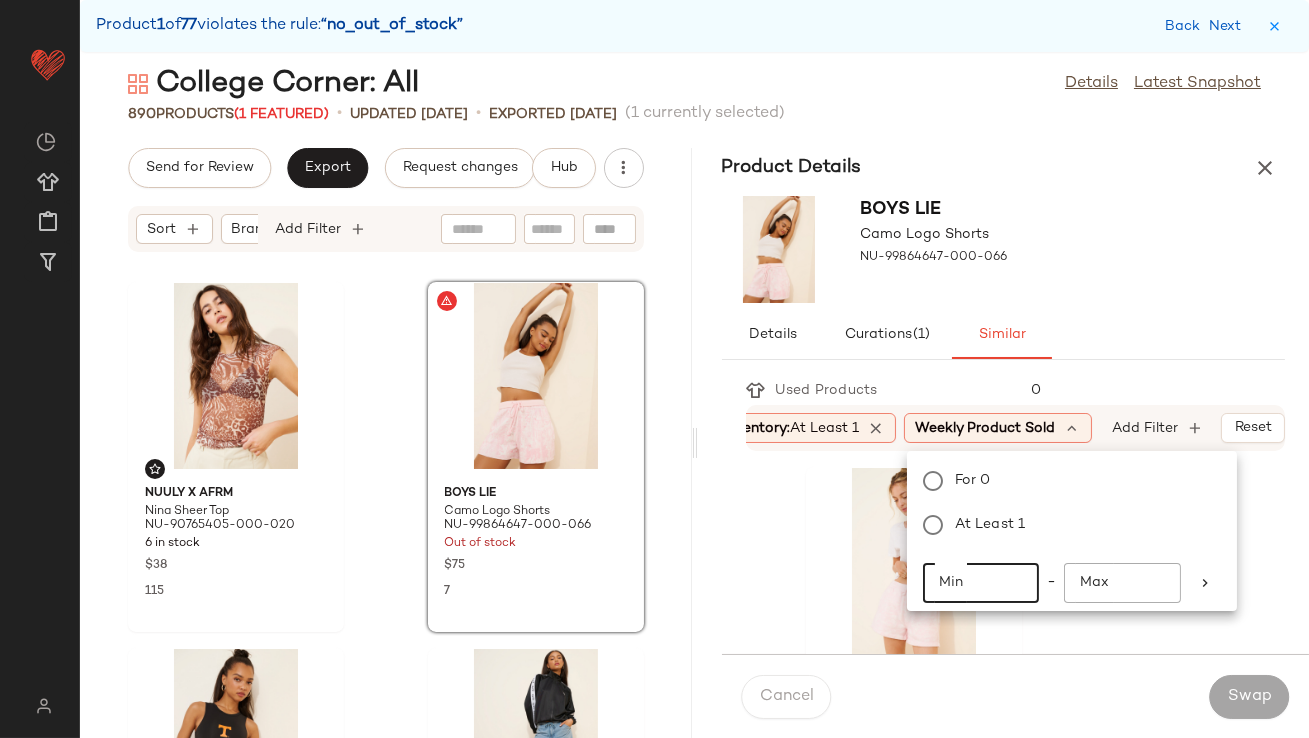 click on "Min" 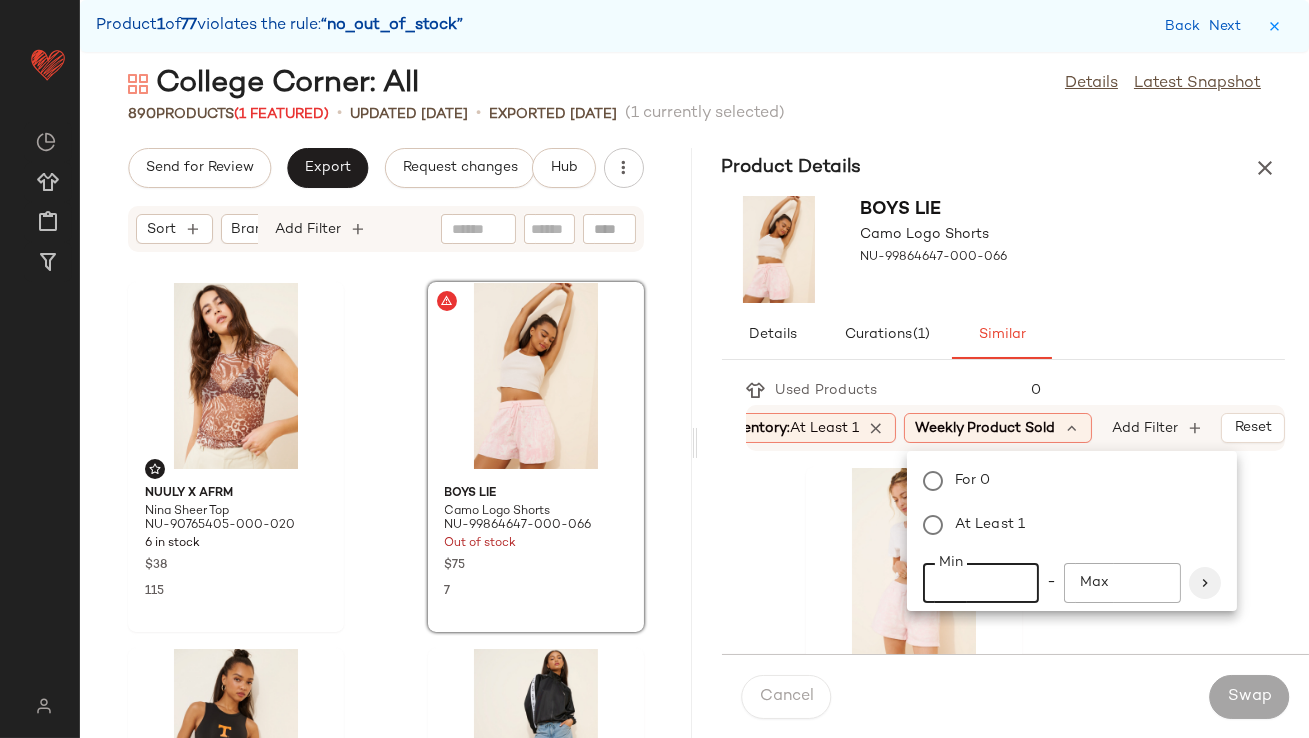 type on "**" 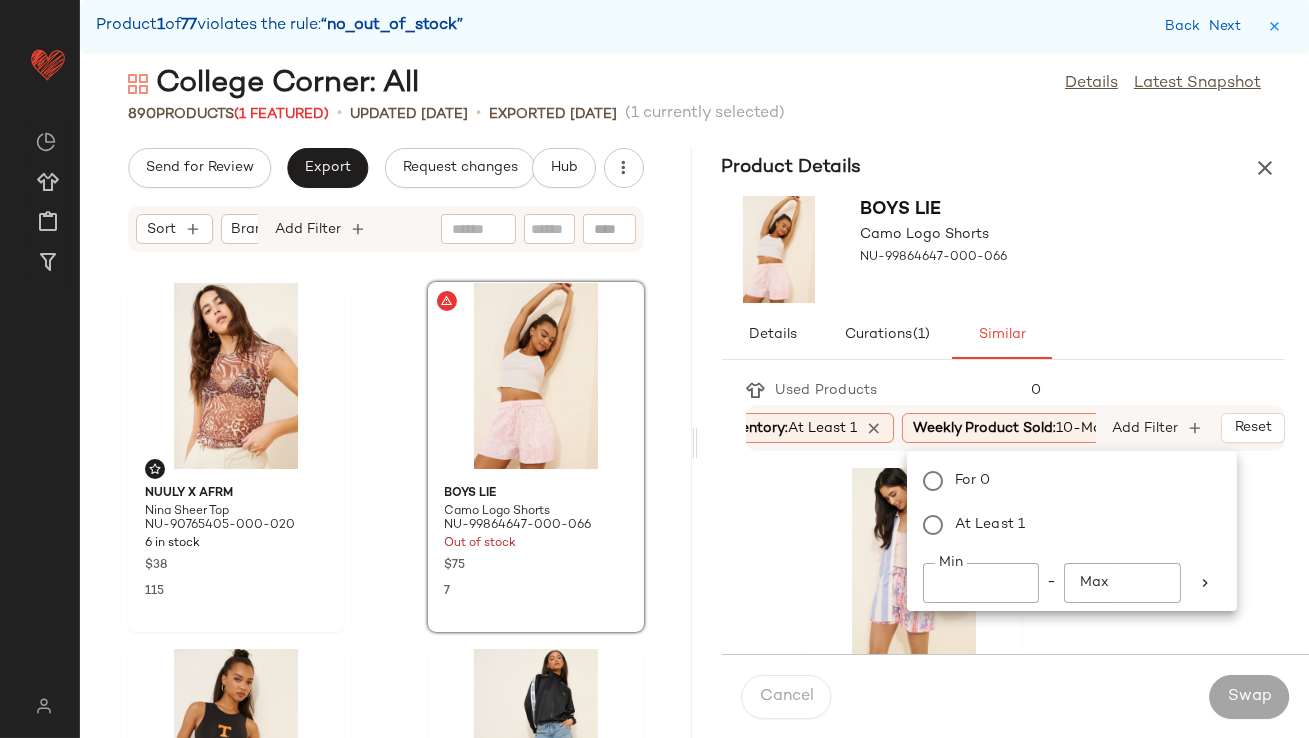 click on "Boys Lie Camo Logo Shorts NU-[NUMBER]" at bounding box center [1004, 249] 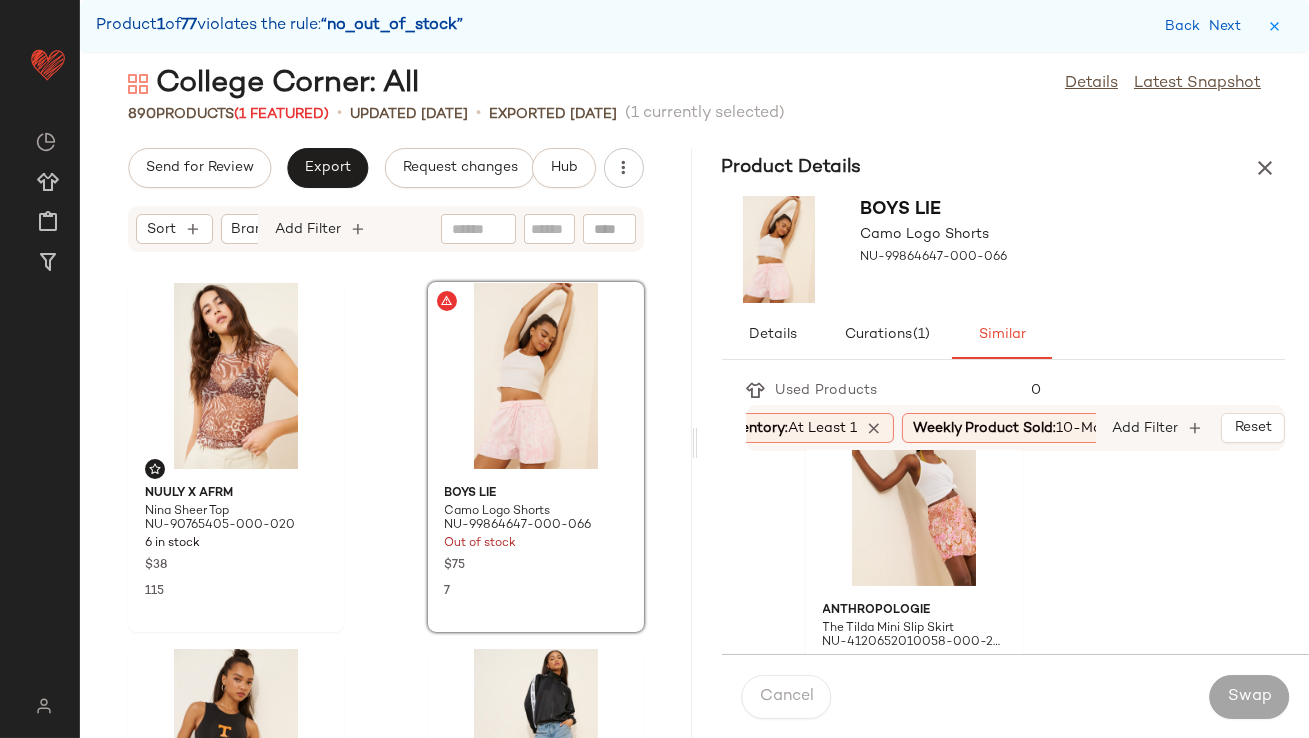 scroll, scrollTop: 800, scrollLeft: 0, axis: vertical 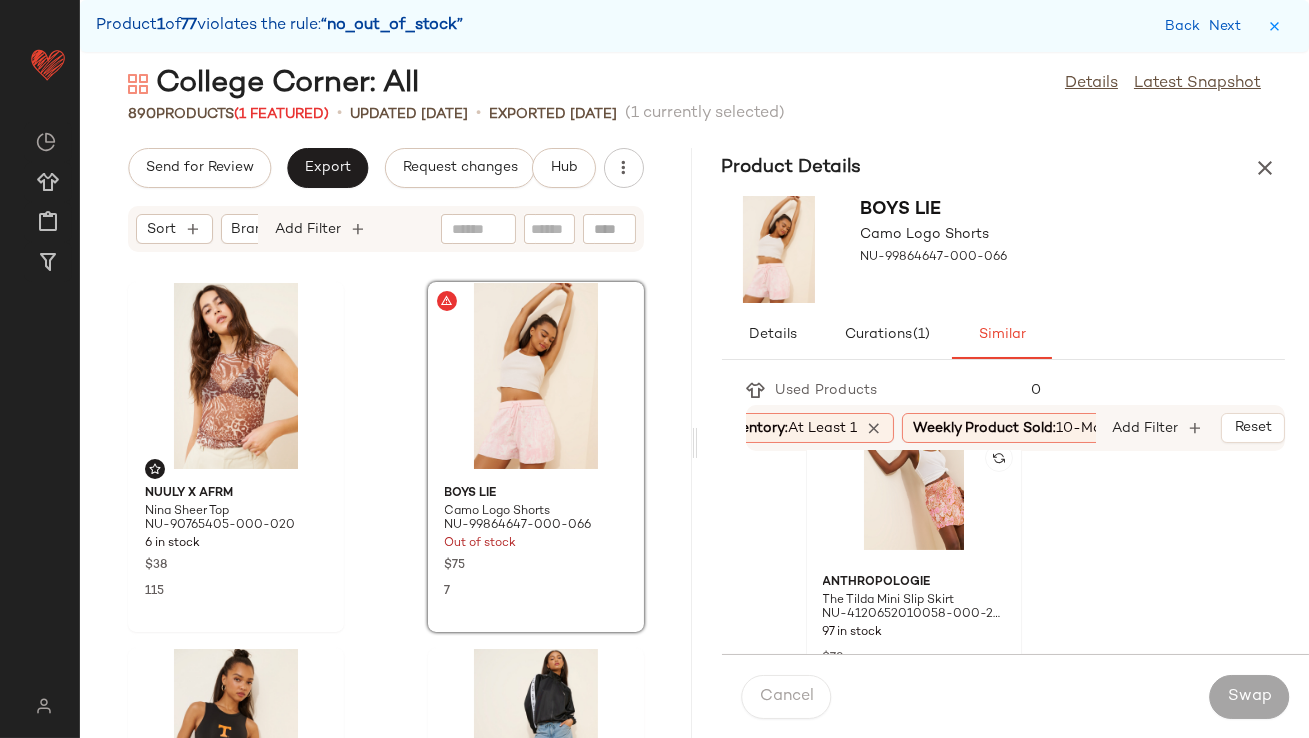 click 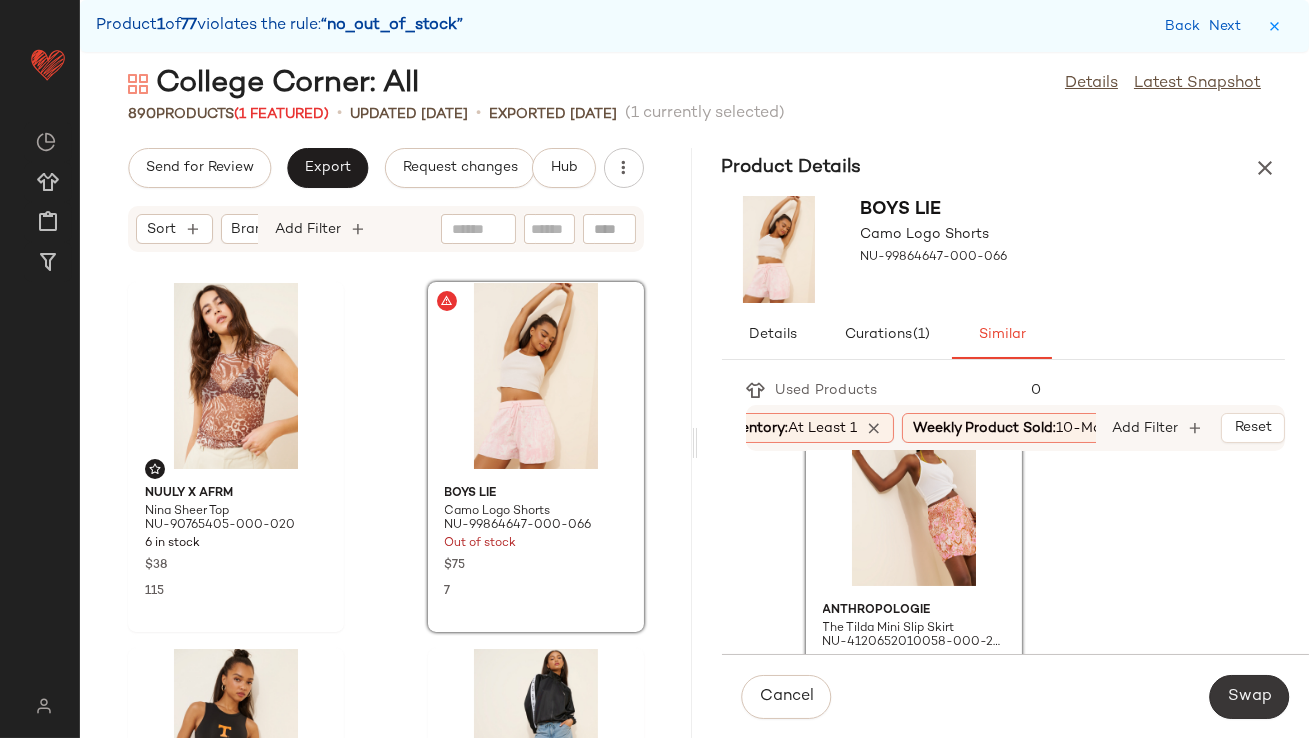 click on "Swap" 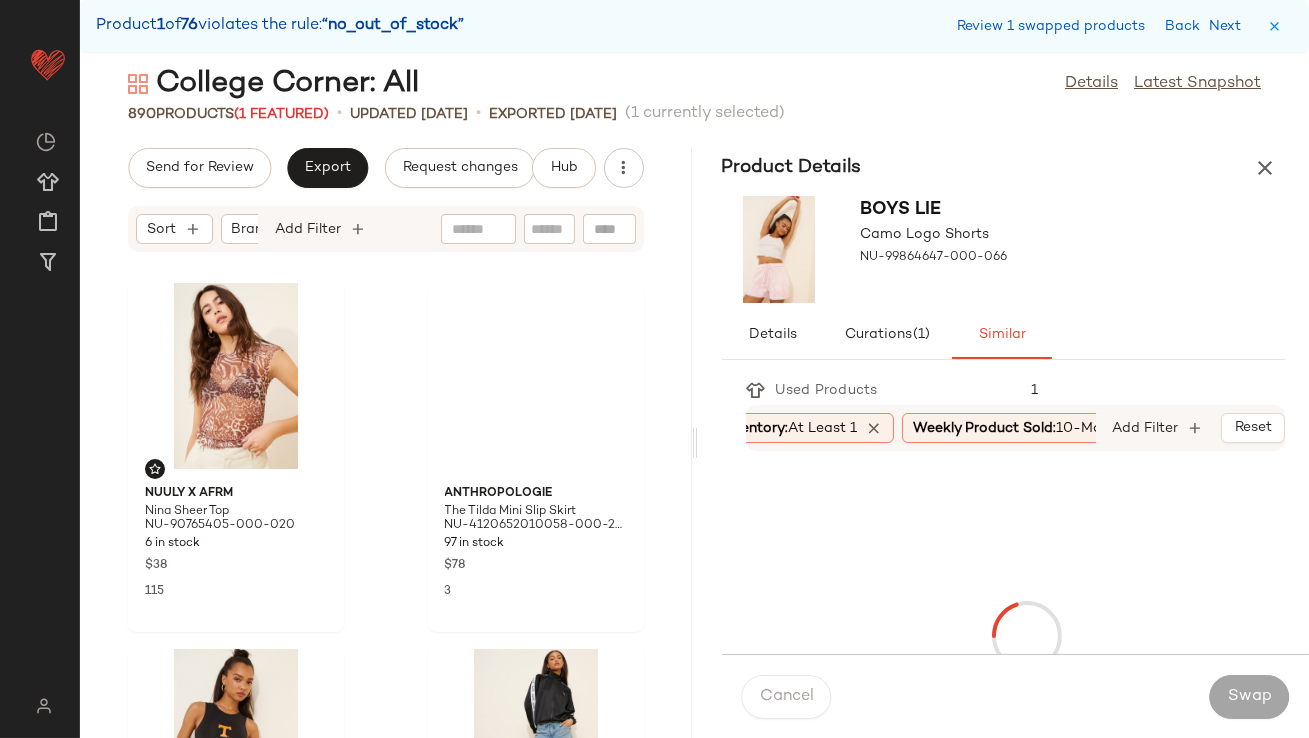 scroll, scrollTop: 2561, scrollLeft: 0, axis: vertical 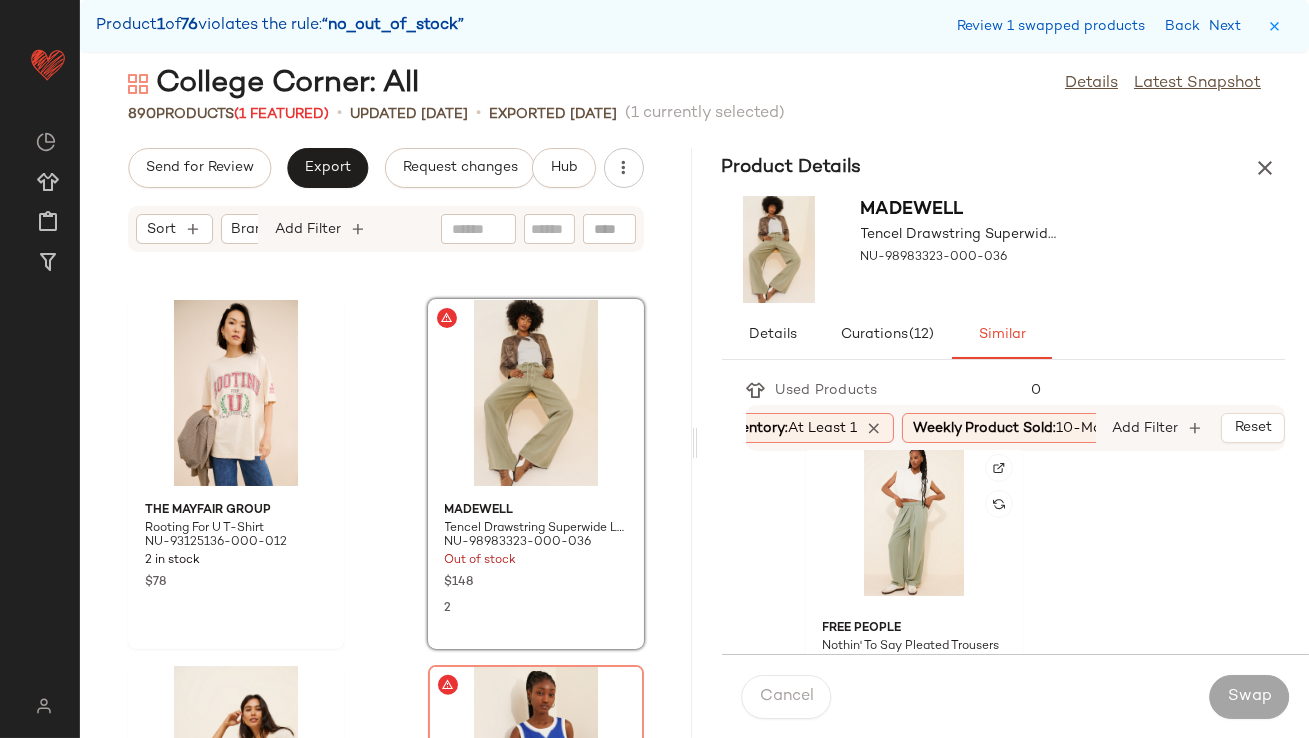 click 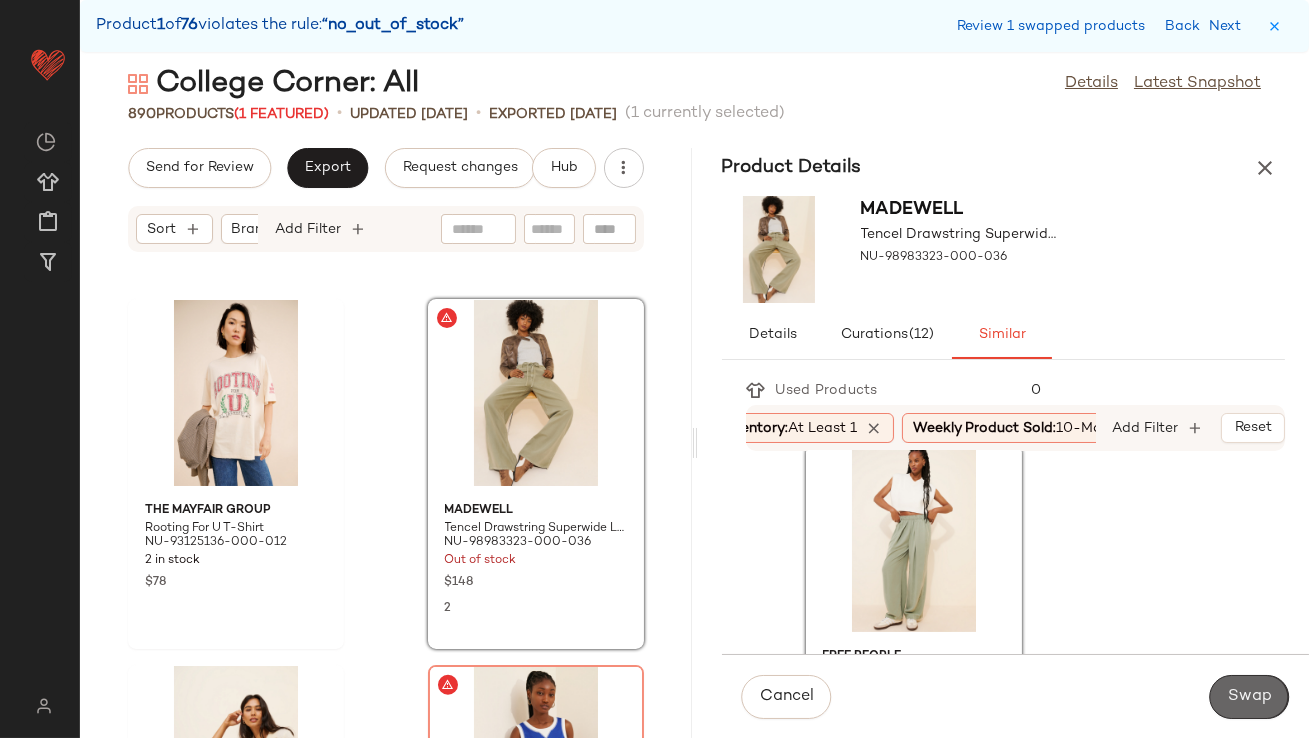 click on "Swap" at bounding box center (1249, 697) 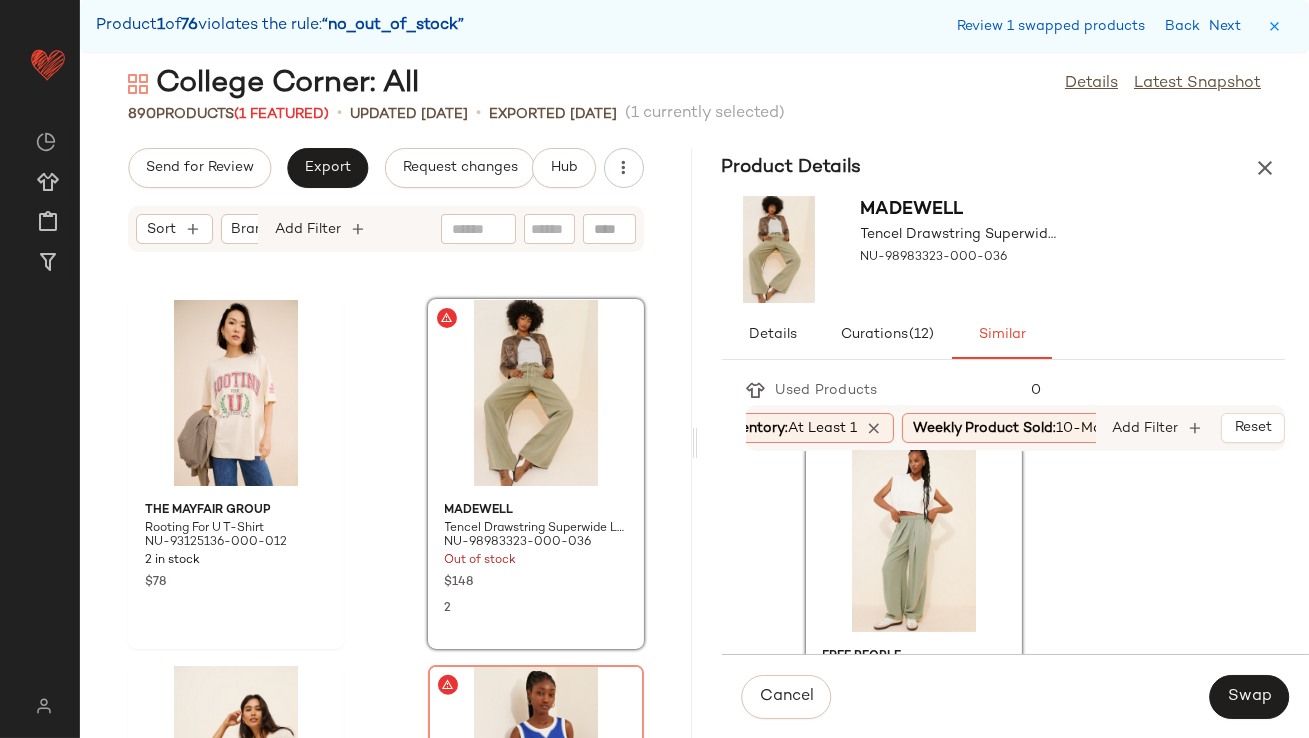 scroll, scrollTop: 2928, scrollLeft: 0, axis: vertical 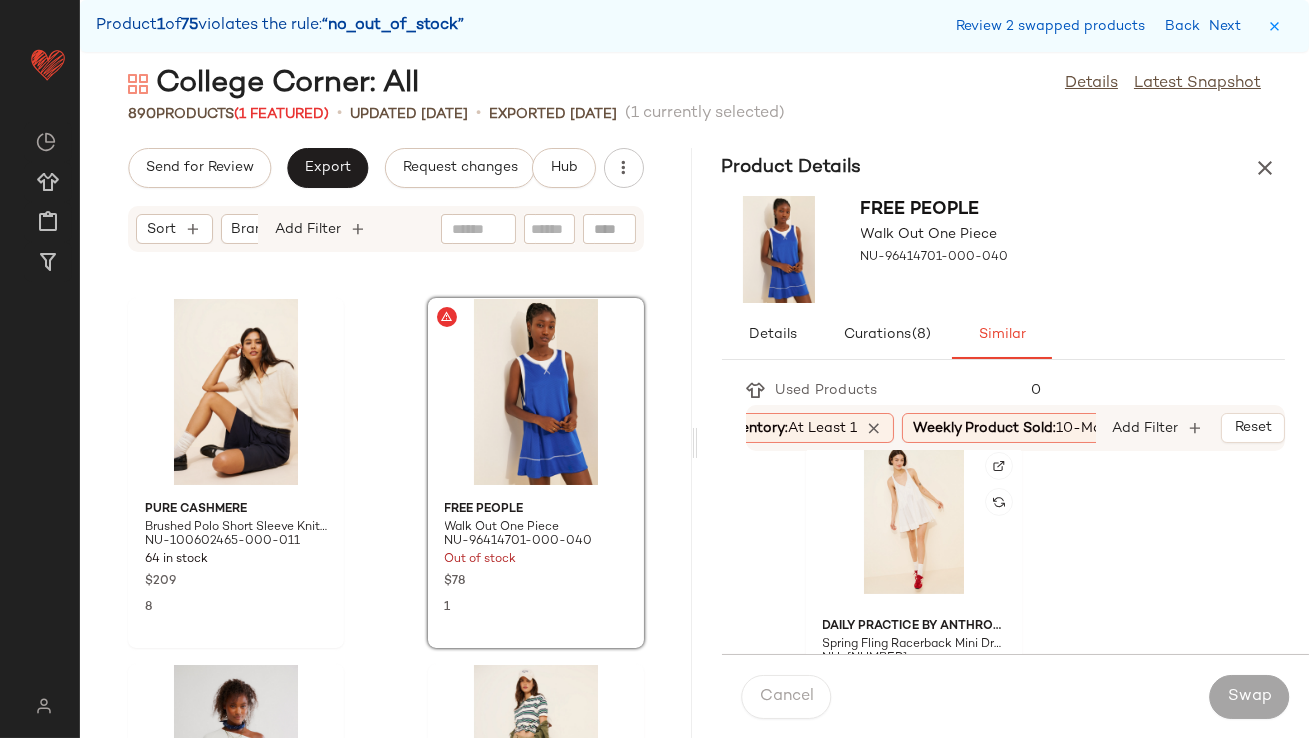 click 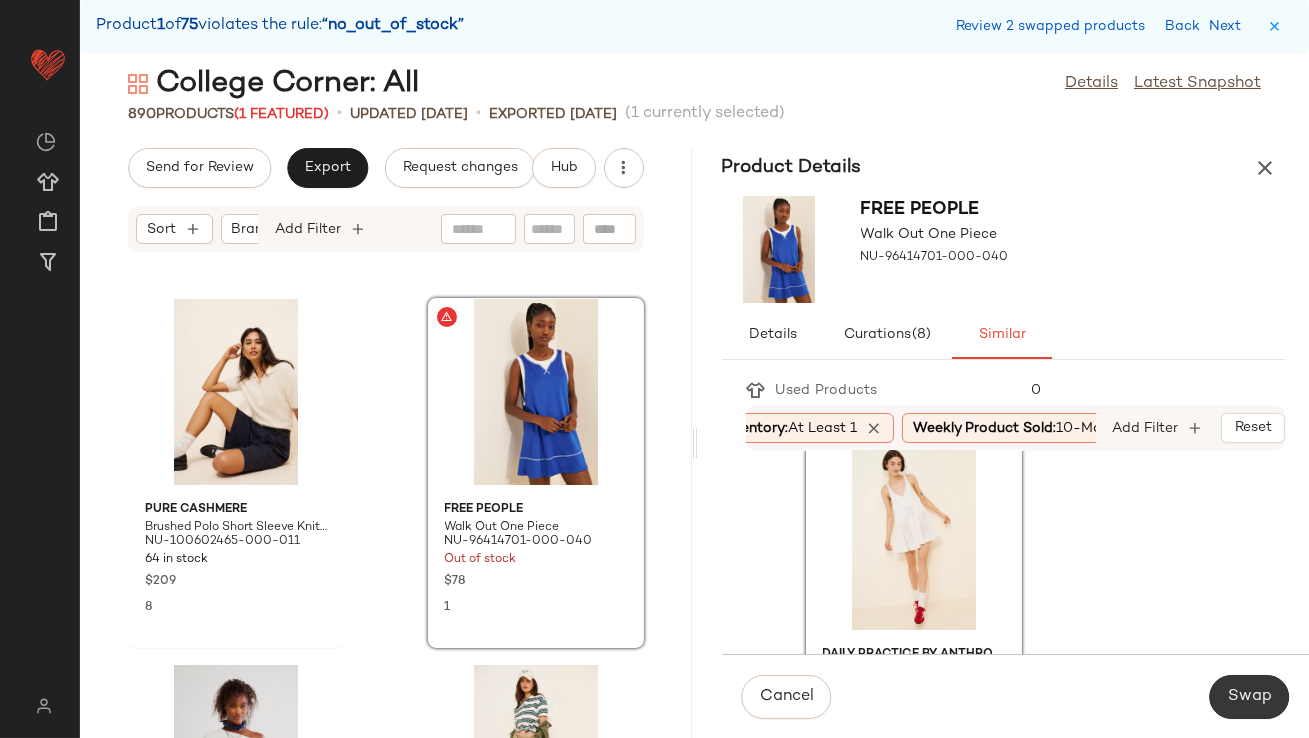 click on "Swap" 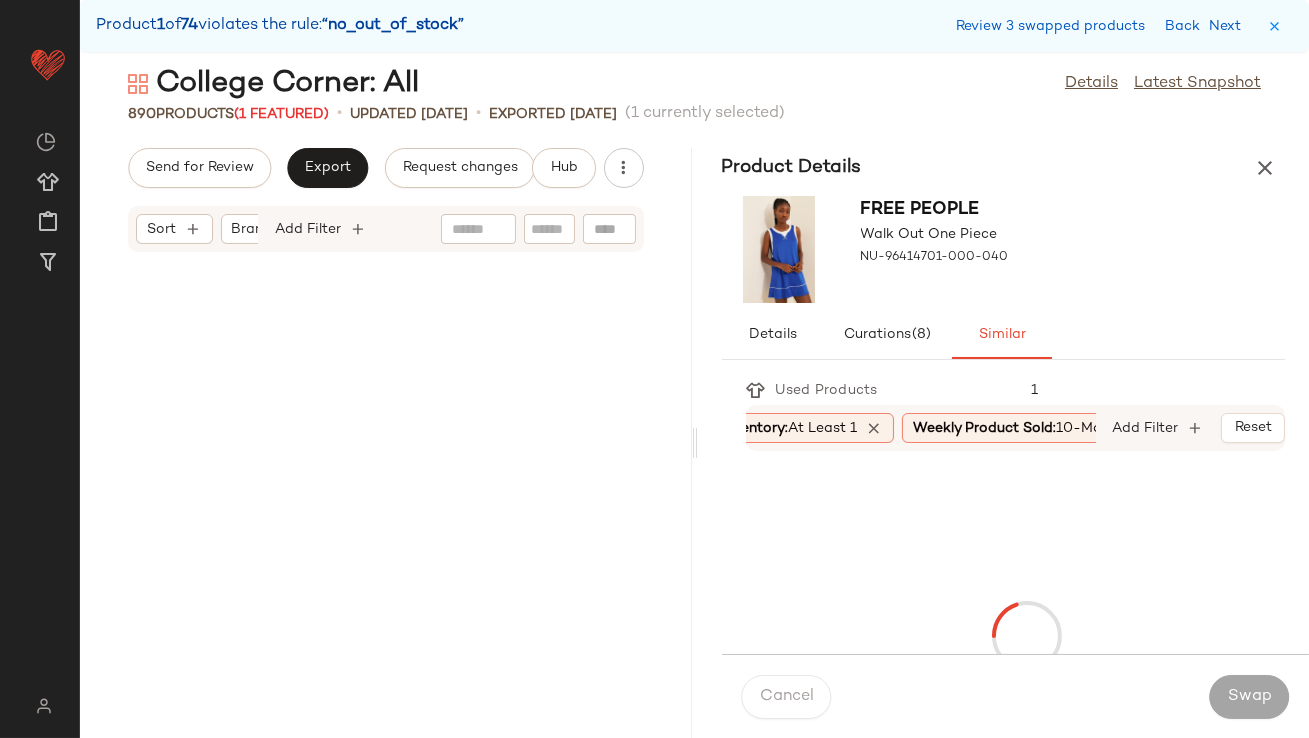 scroll, scrollTop: 5124, scrollLeft: 0, axis: vertical 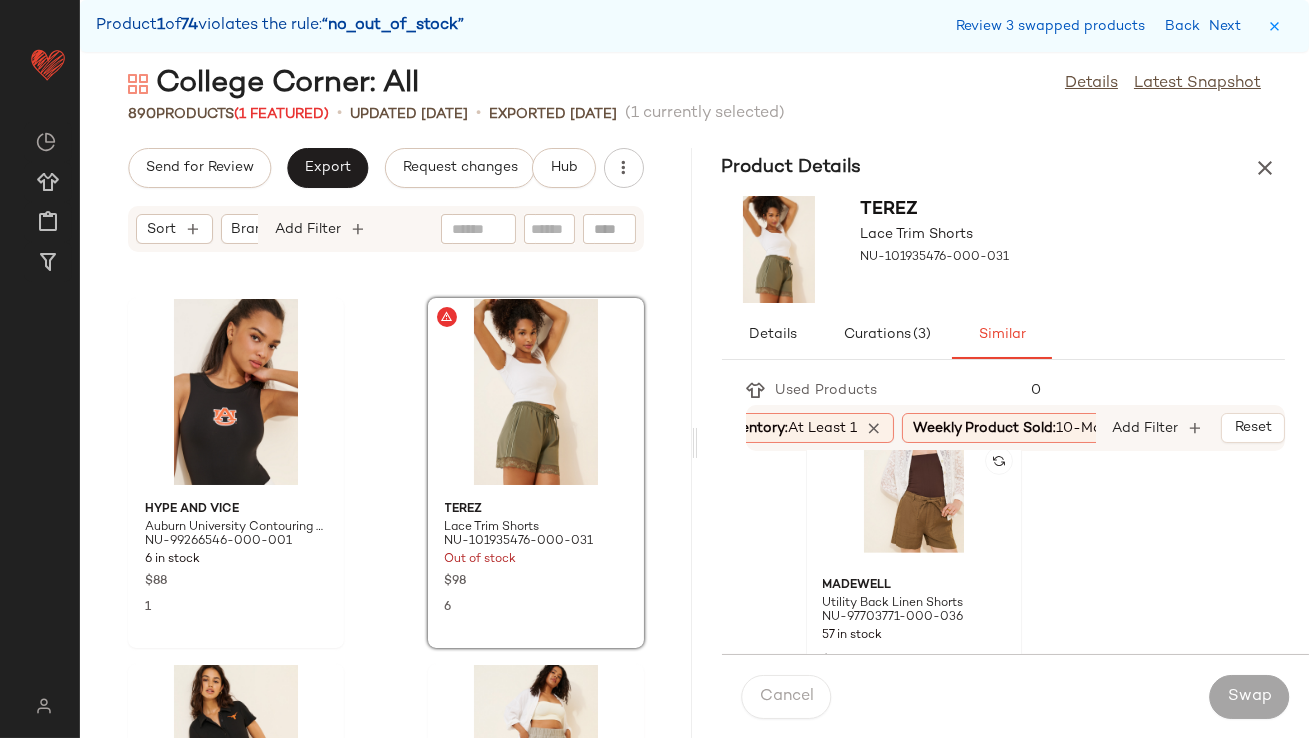 click 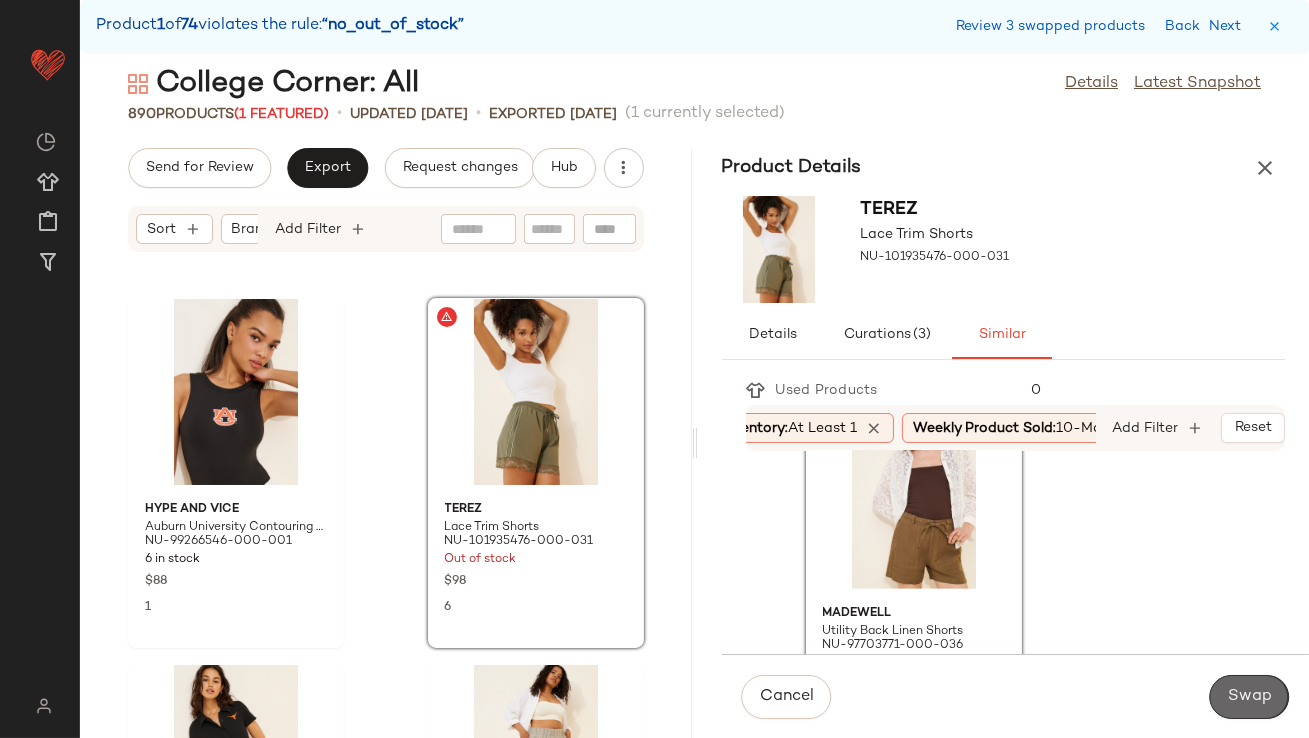 click on "Swap" 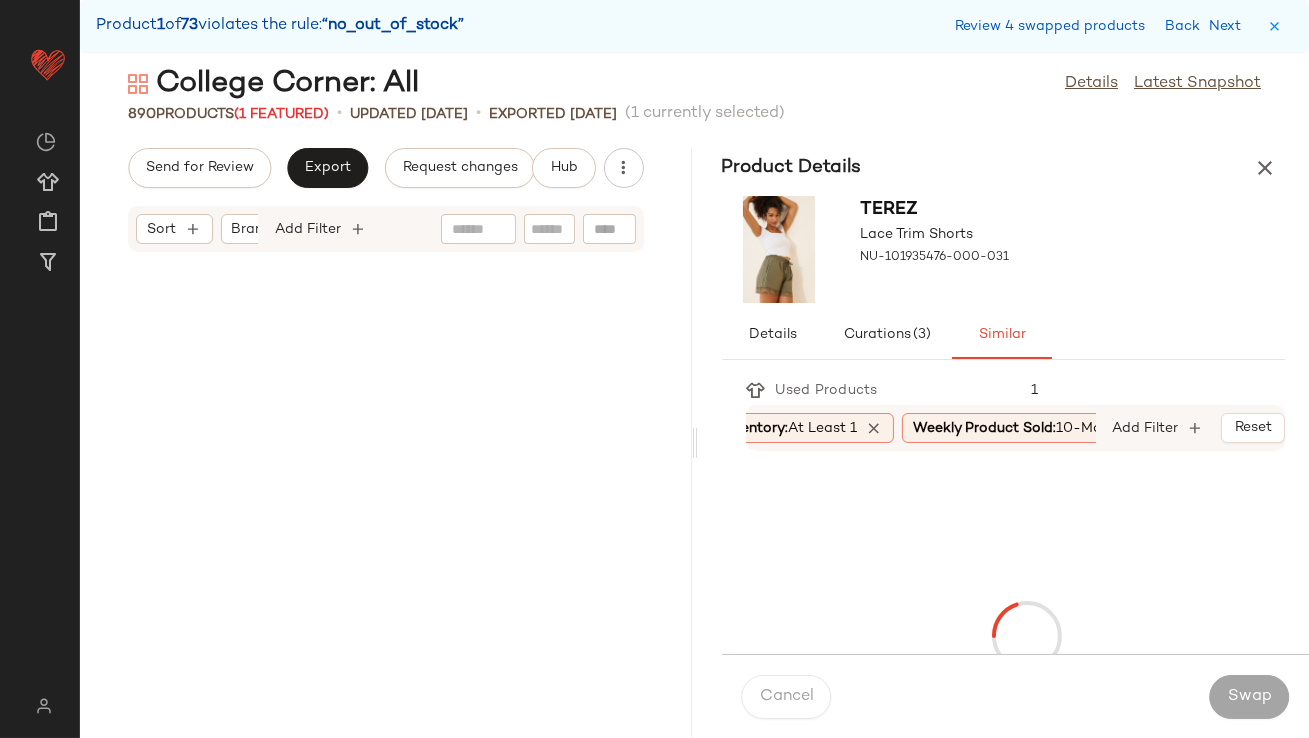 scroll, scrollTop: 6954, scrollLeft: 0, axis: vertical 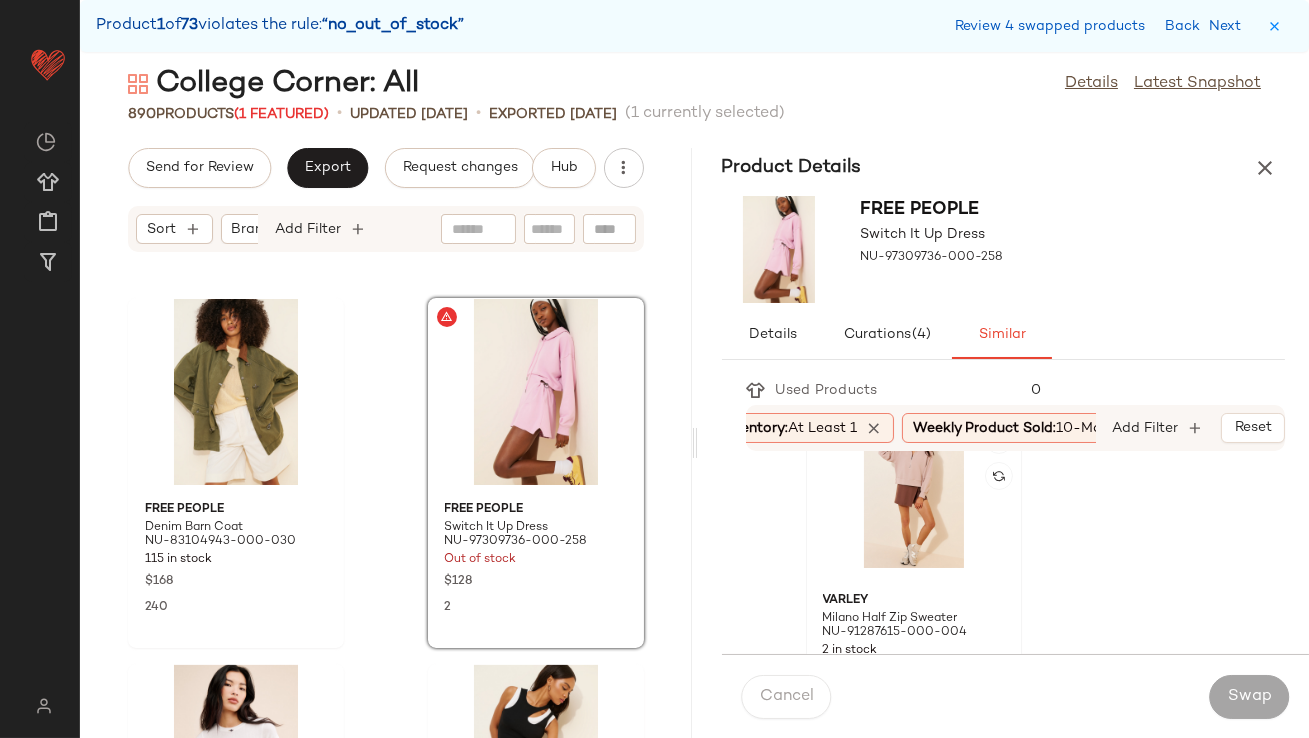 click 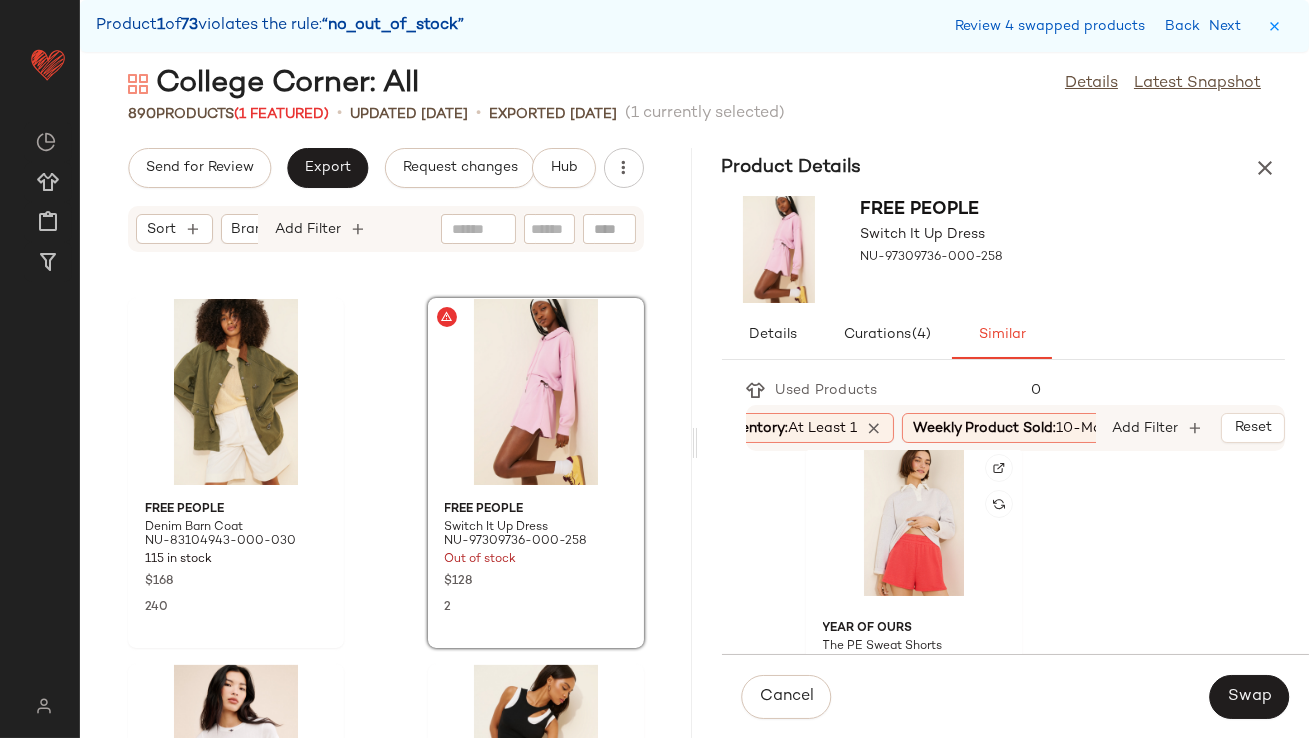 scroll, scrollTop: 467, scrollLeft: 0, axis: vertical 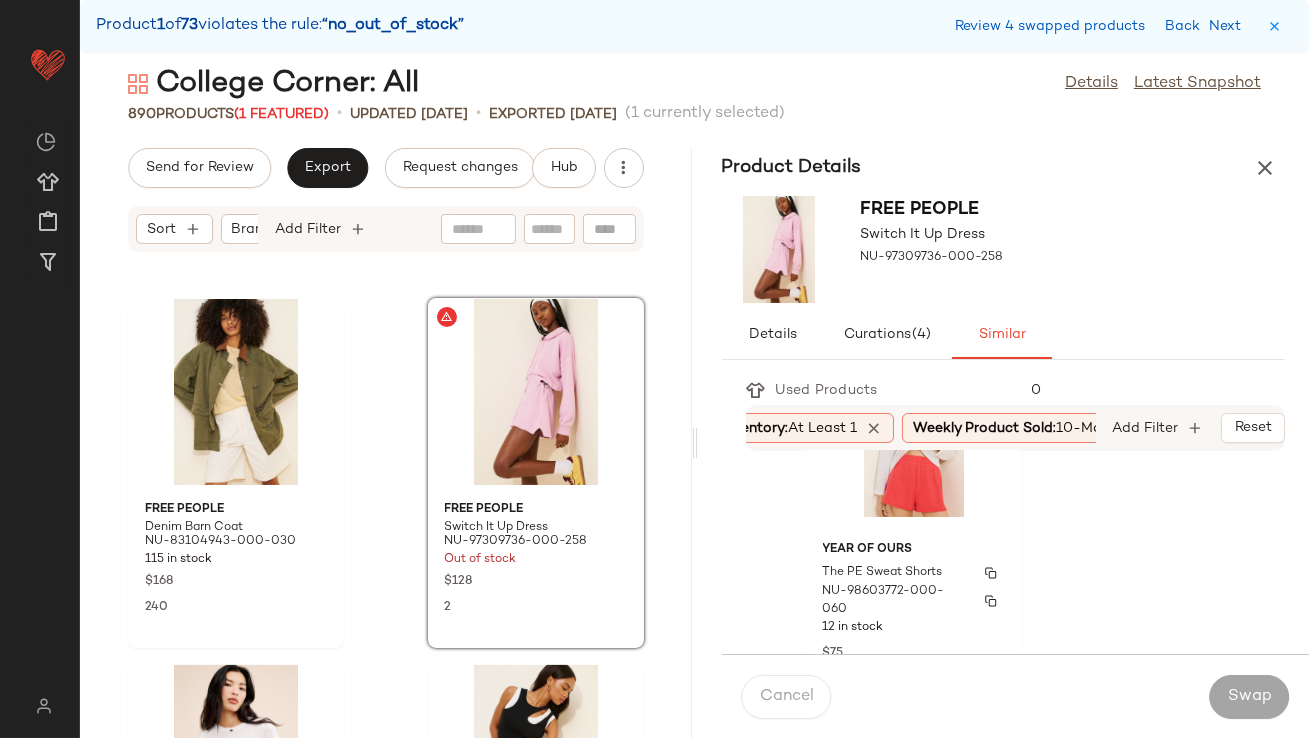 click on "Year Of Ours The PE Sweat Shorts [PRODUCT_CODE] 12 in stock $75 7" 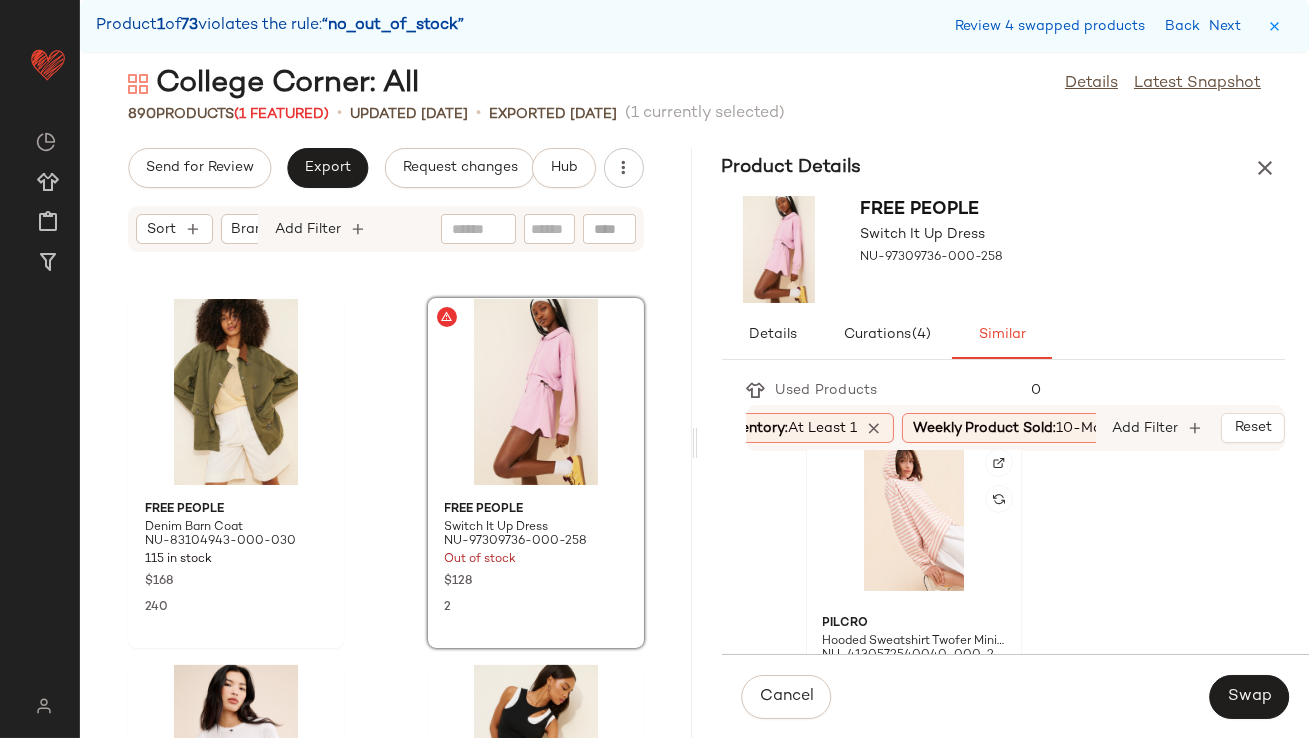 click 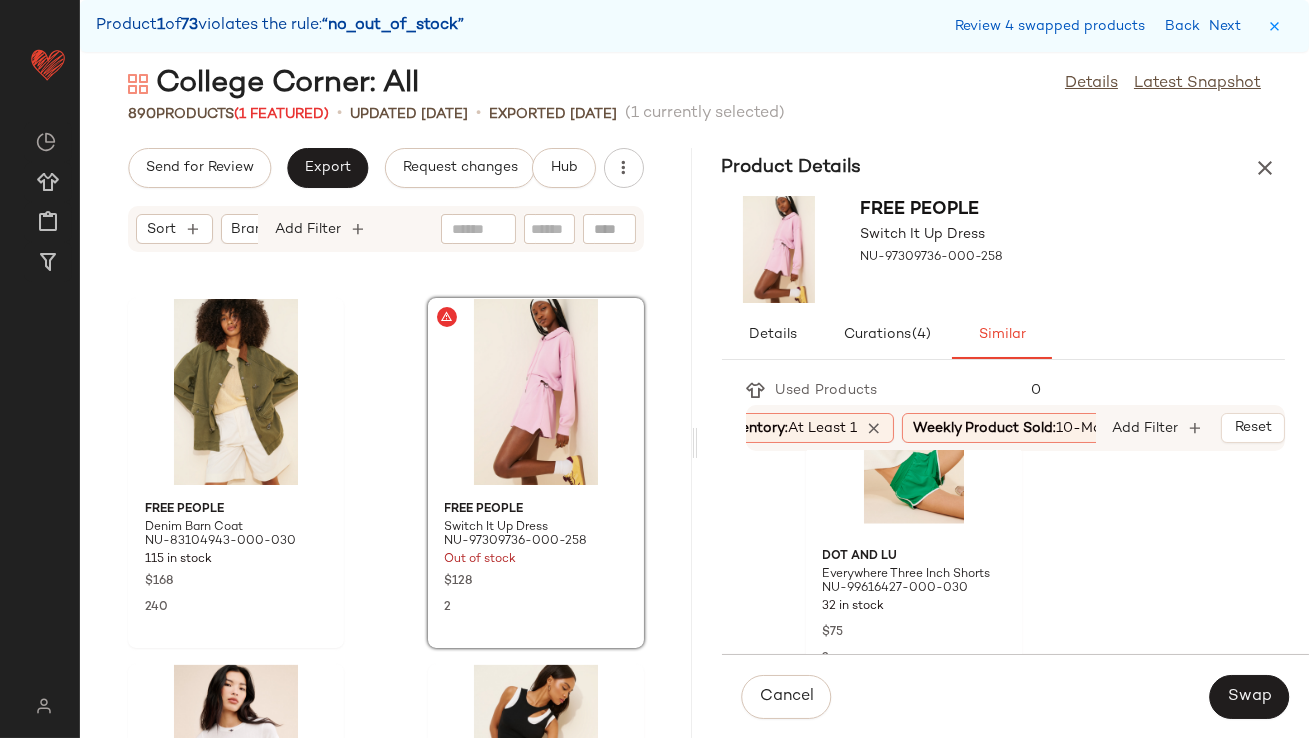 scroll, scrollTop: 4488, scrollLeft: 0, axis: vertical 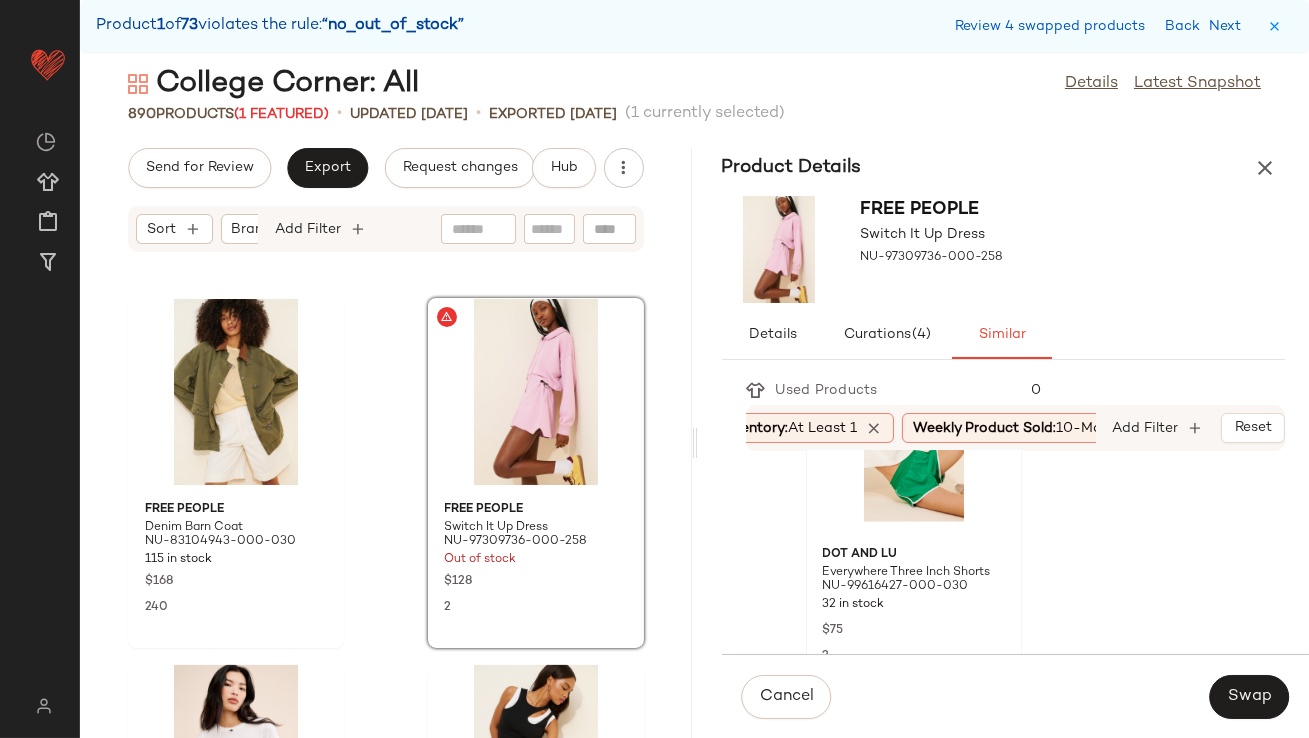 click 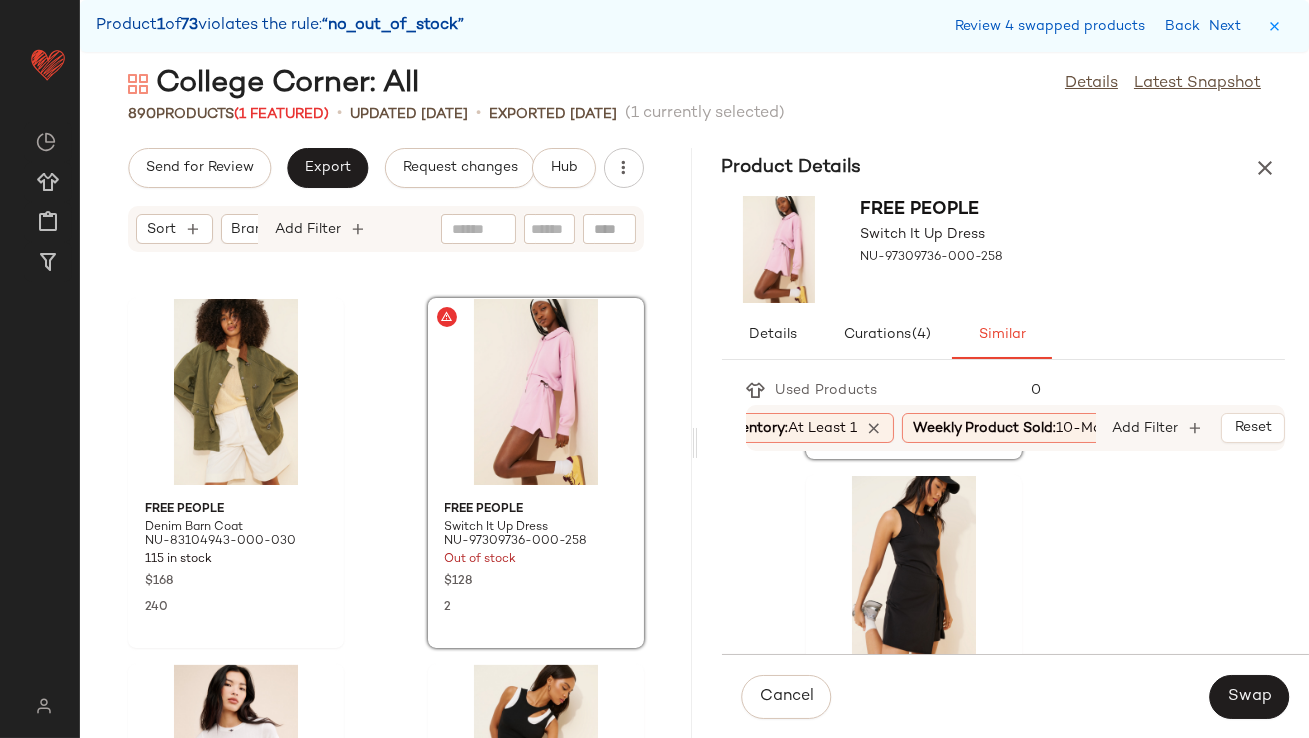scroll, scrollTop: 4758, scrollLeft: 0, axis: vertical 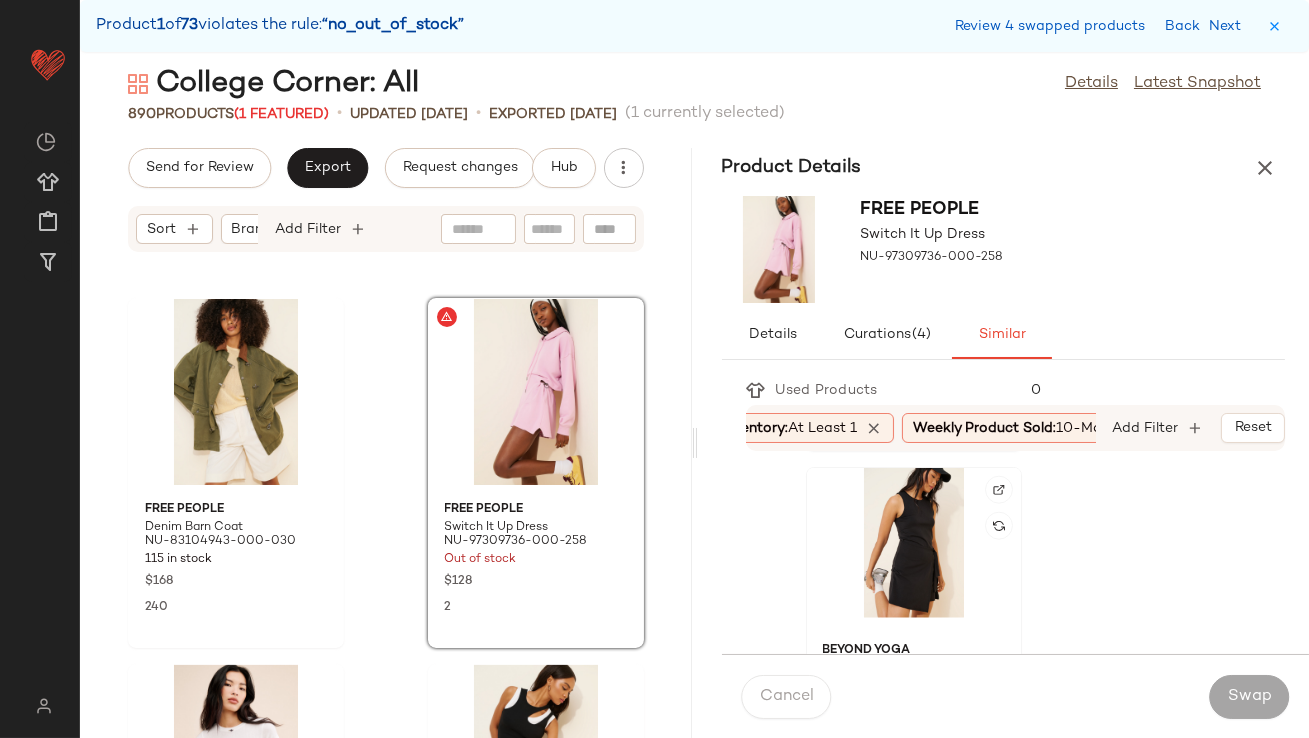 click 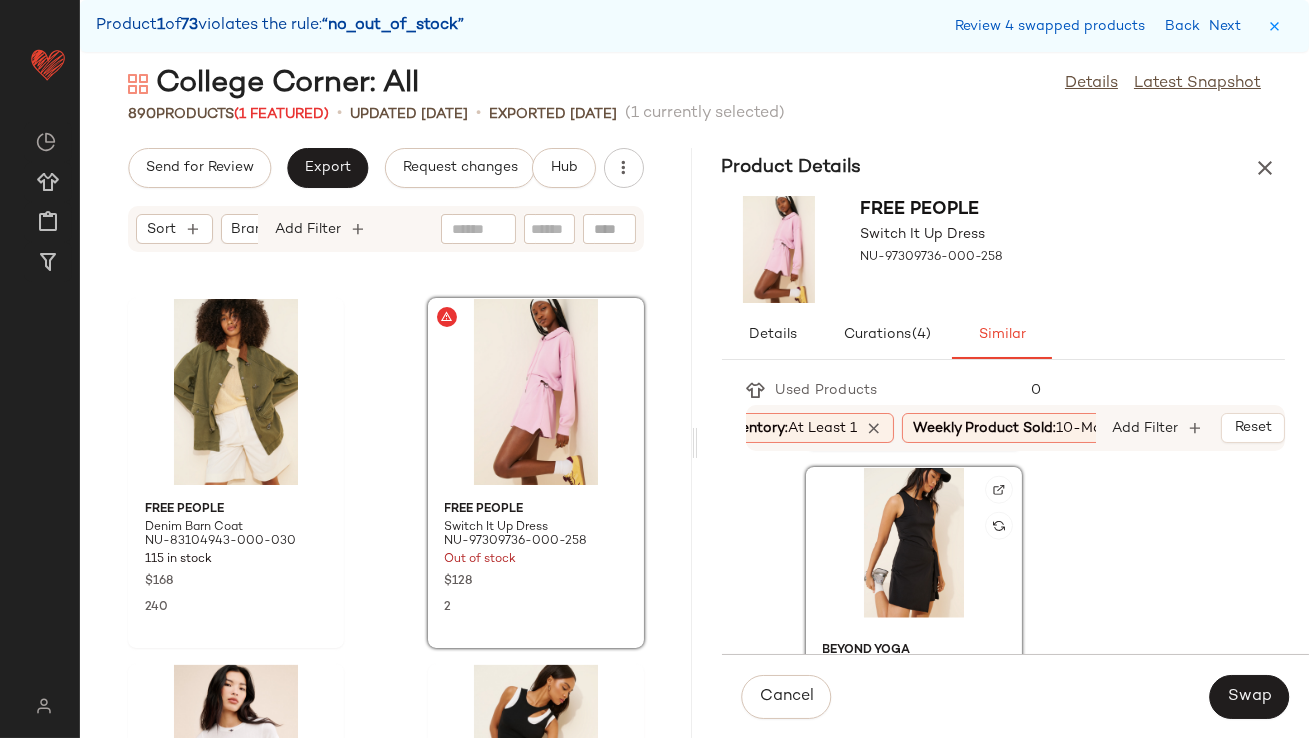 scroll, scrollTop: 4826, scrollLeft: 0, axis: vertical 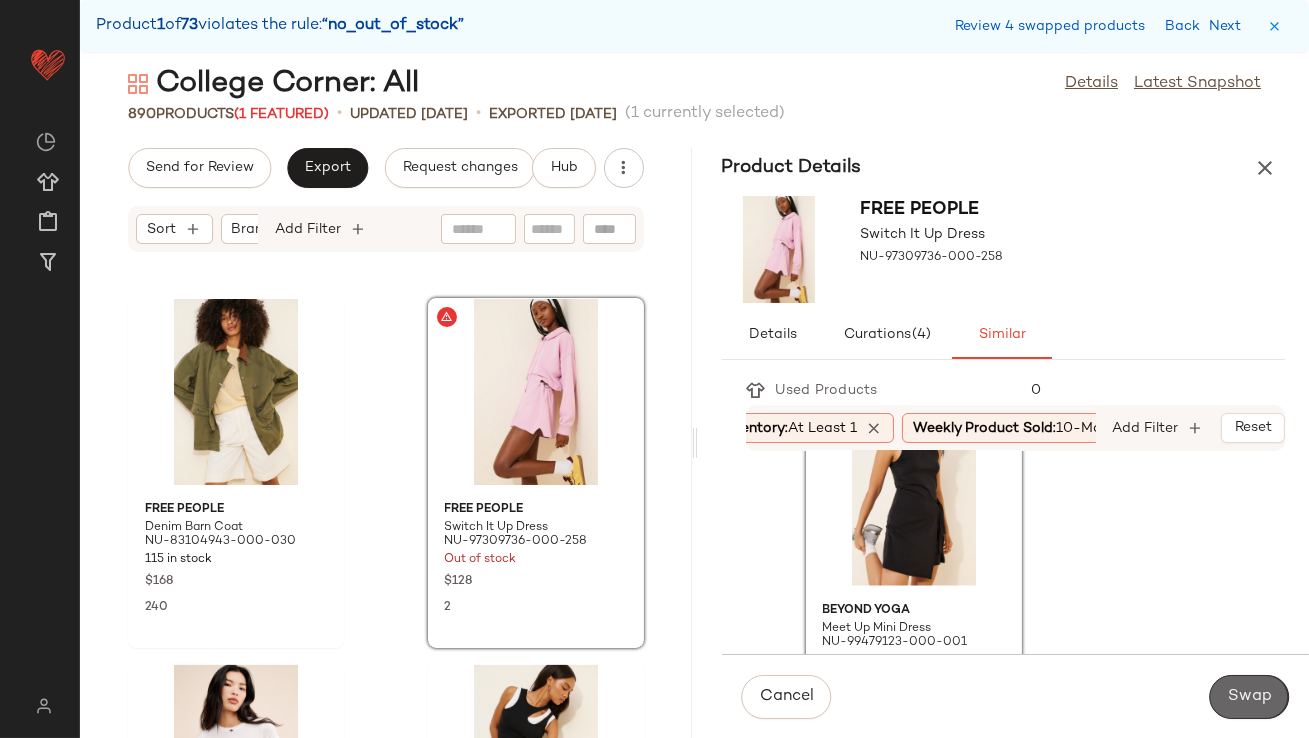 click on "Swap" 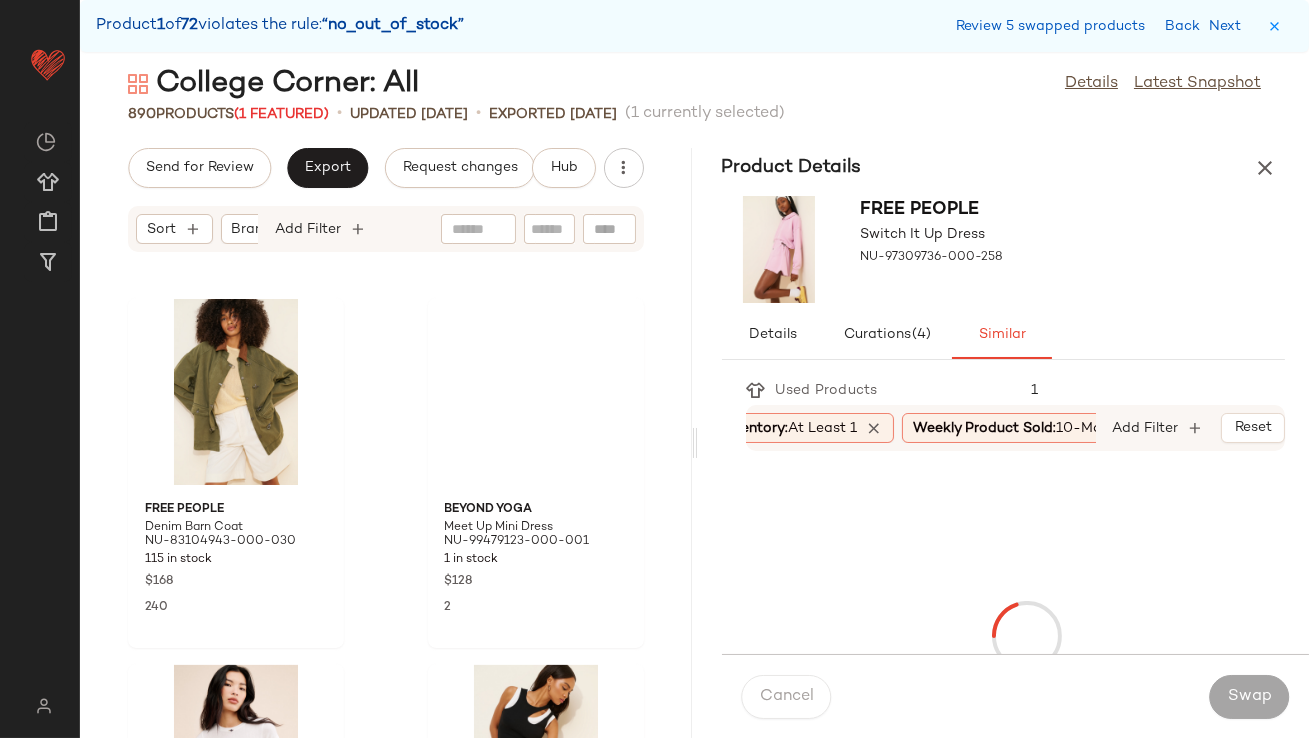 scroll, scrollTop: 8784, scrollLeft: 0, axis: vertical 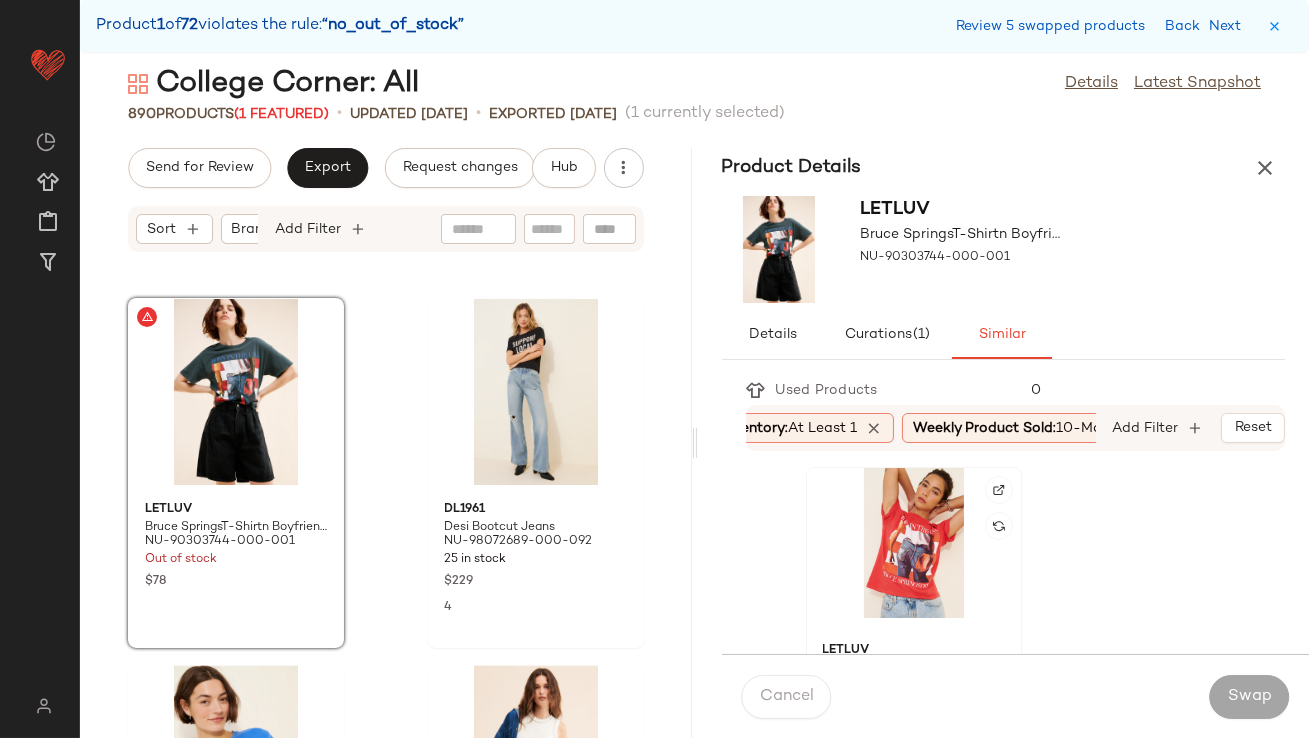 click 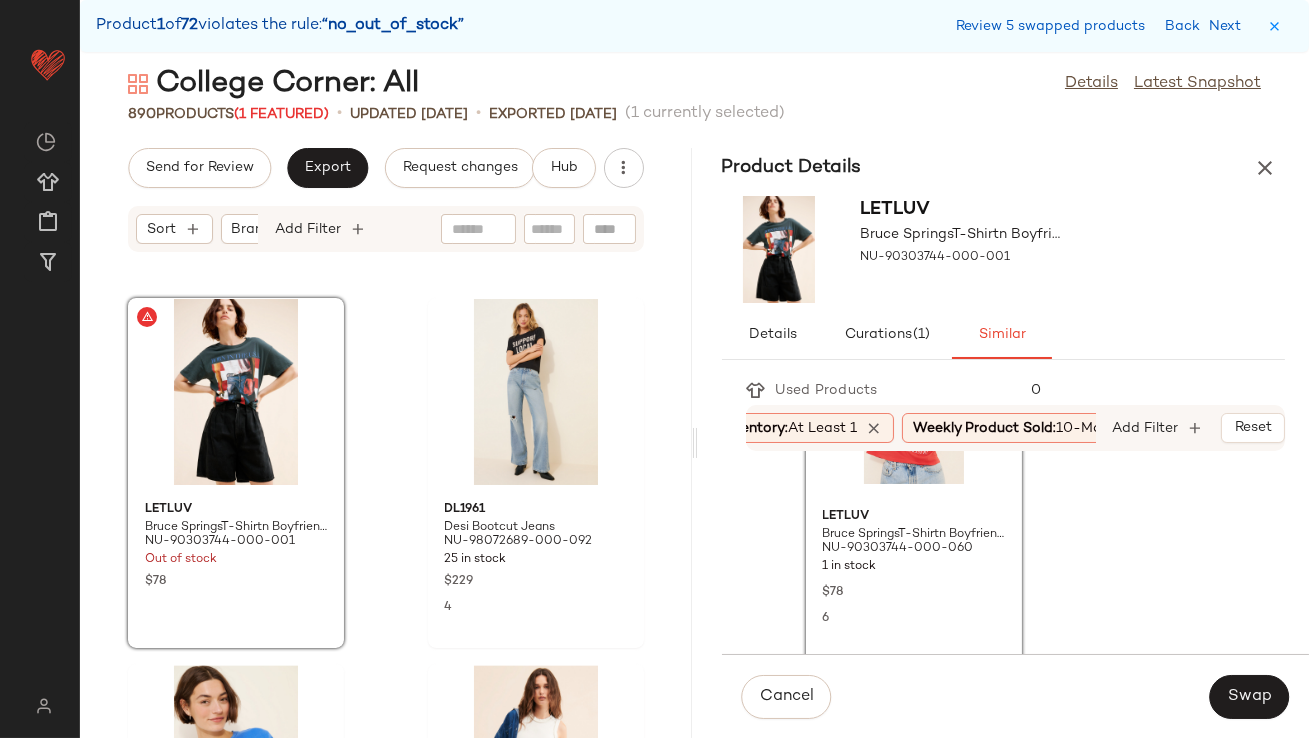 scroll, scrollTop: 135, scrollLeft: 0, axis: vertical 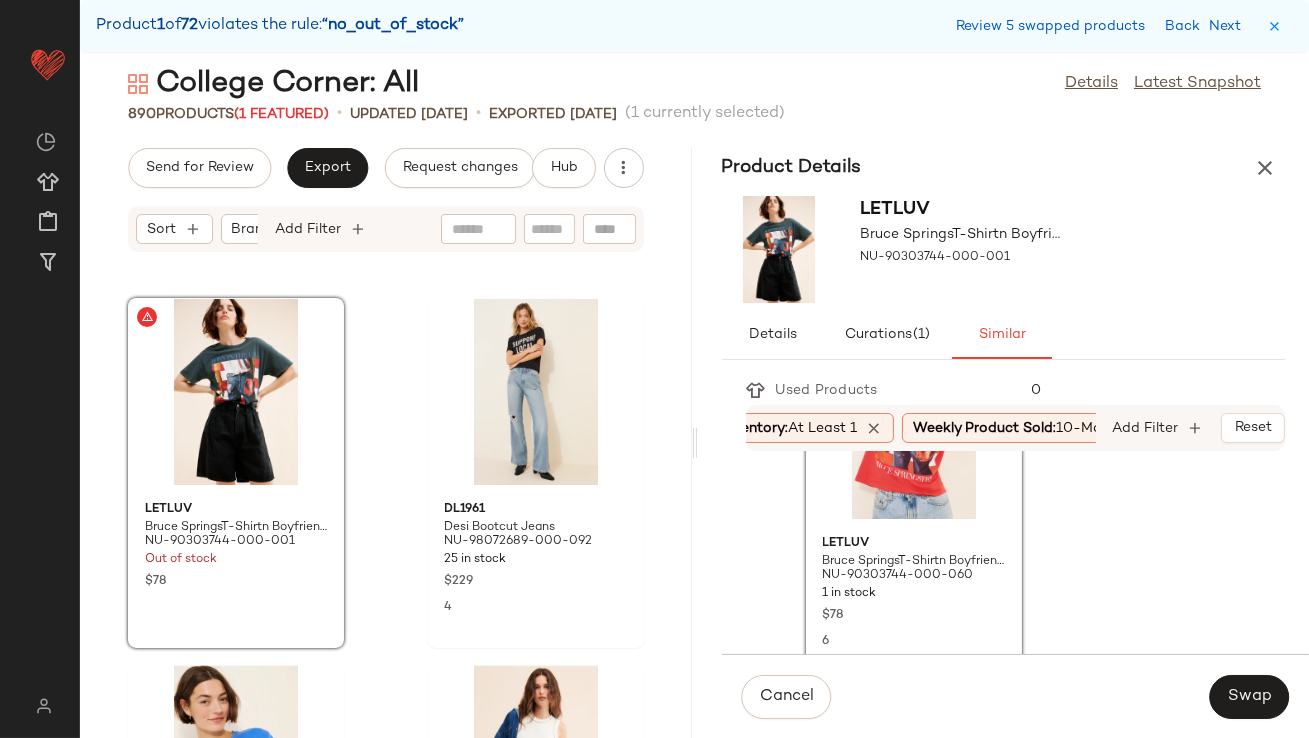 click on "Total Inventory:   At least 1 Weekly Product Sold:   10-Max Add Filter   Reset" at bounding box center [1016, 428] 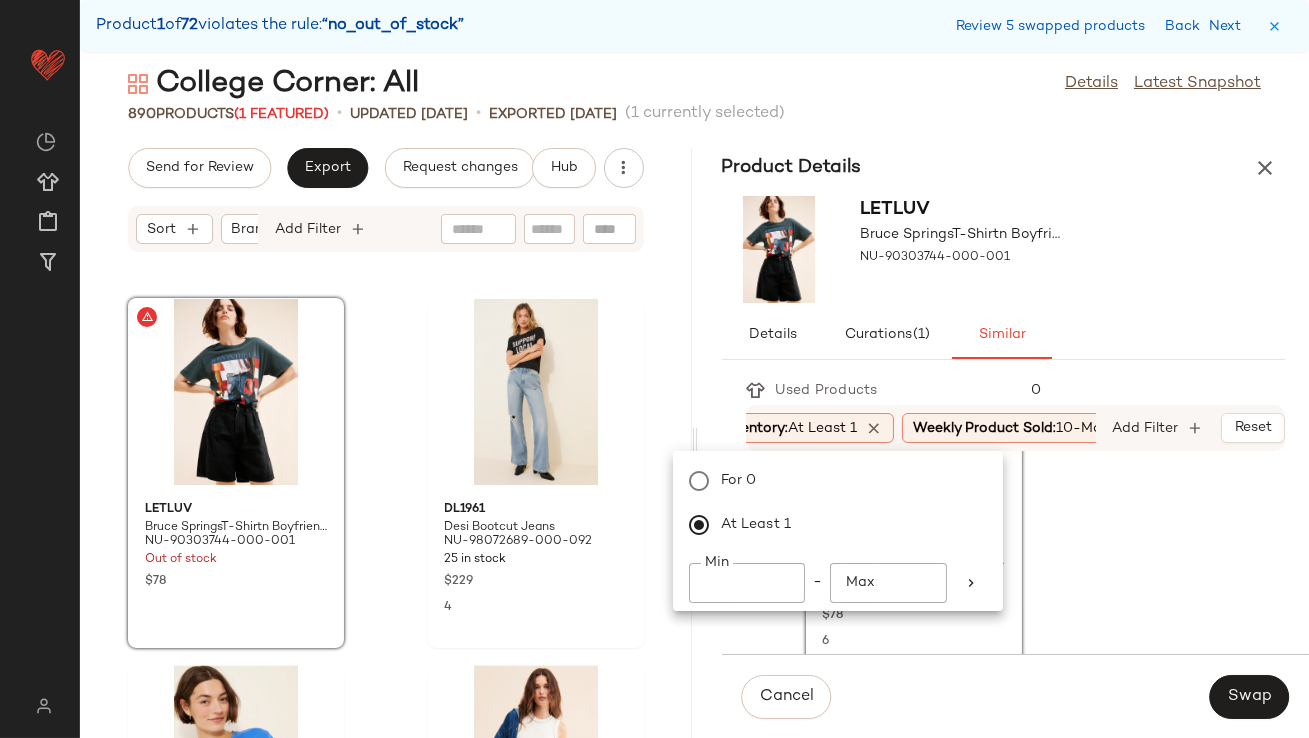 click on "**" 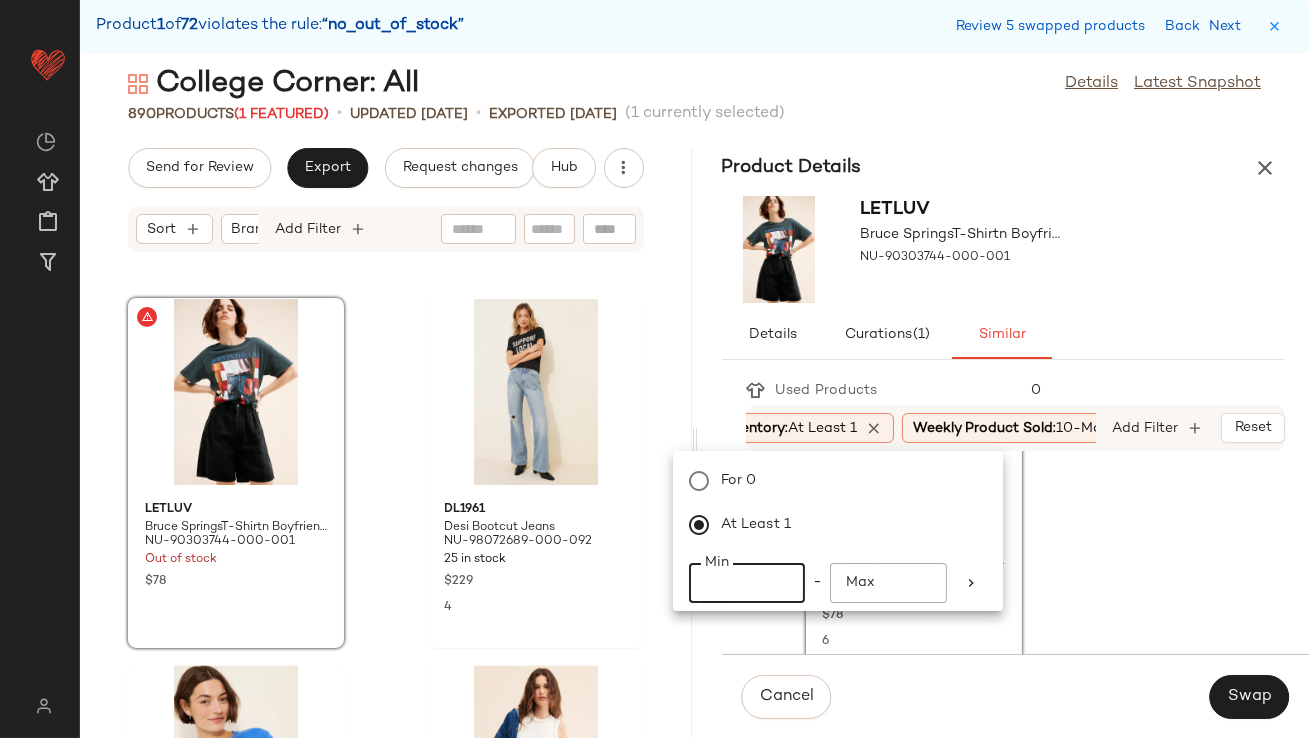 type on "**" 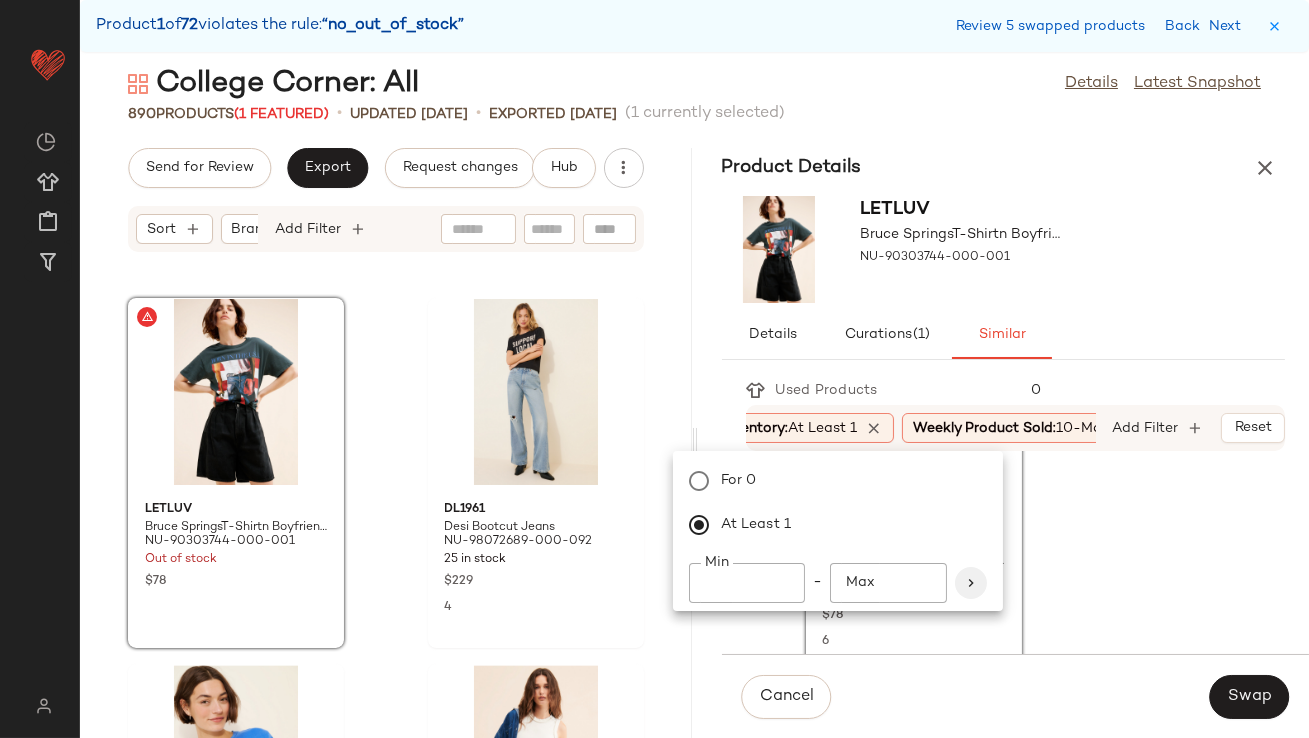 click at bounding box center (971, 583) 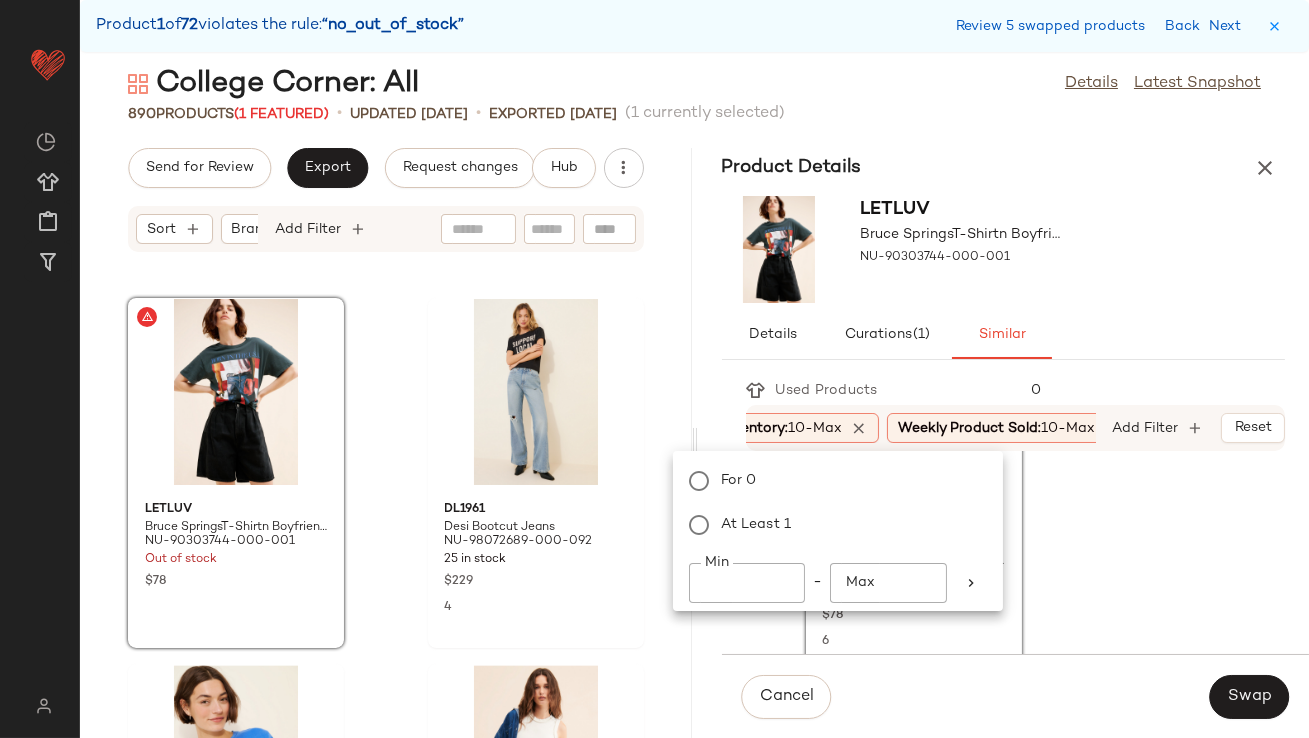 click on "Letluv [FIRST] [LAST] T-Shirtn Boyfriend T-Shirt [PRODUCT_CODE] 1 in stock $78 6 Levi's Ribcage Cutoff Denim Shorts [PRODUCT_CODE] 2 in stock $70 5 Free People Happy Hour Stripe Top [PRODUCT_CODE] 14 in stock $128 8 Abrand Jeans Baggy Bella Jeans [PRODUCT_CODE] 3 in stock $98 3 Citizens of Humanity [FIRST] Long Denim Distressed Shorts [PRODUCT_CODE] 2 in stock $178 4 Rolla's Mirage Thunder Stud Shorts [PRODUCT_CODE] 3 in stock $149 42 Free People Sadie A-Line Long Shorts [PRODUCT_CODE] 22 in stock $98 15 Free People Milo Striped Pull On Jeans [PRODUCT_CODE] 6 in stock $148 3 Rolla's Mirage High-Rise Shorts [PRODUCT_CODE] 5 in stock $109 2 Anthropologie The [FIRST] High-Rise Cropped Wide-Leg Jeans: Sparkle Edition [PRODUCT_CODE] 5 in stock $138 10 Free People [FIRST] Wide Leg Jeans [PRODUCT_CODE] 2 in stock $148 2 AGOLDE [FIRST] Wide Leg High Rise Jeans [PRODUCT_CODE] 217 in stock $228 24 Brixton Costa Colorblock Shortalls [PRODUCT_CODE] 12 in stock" 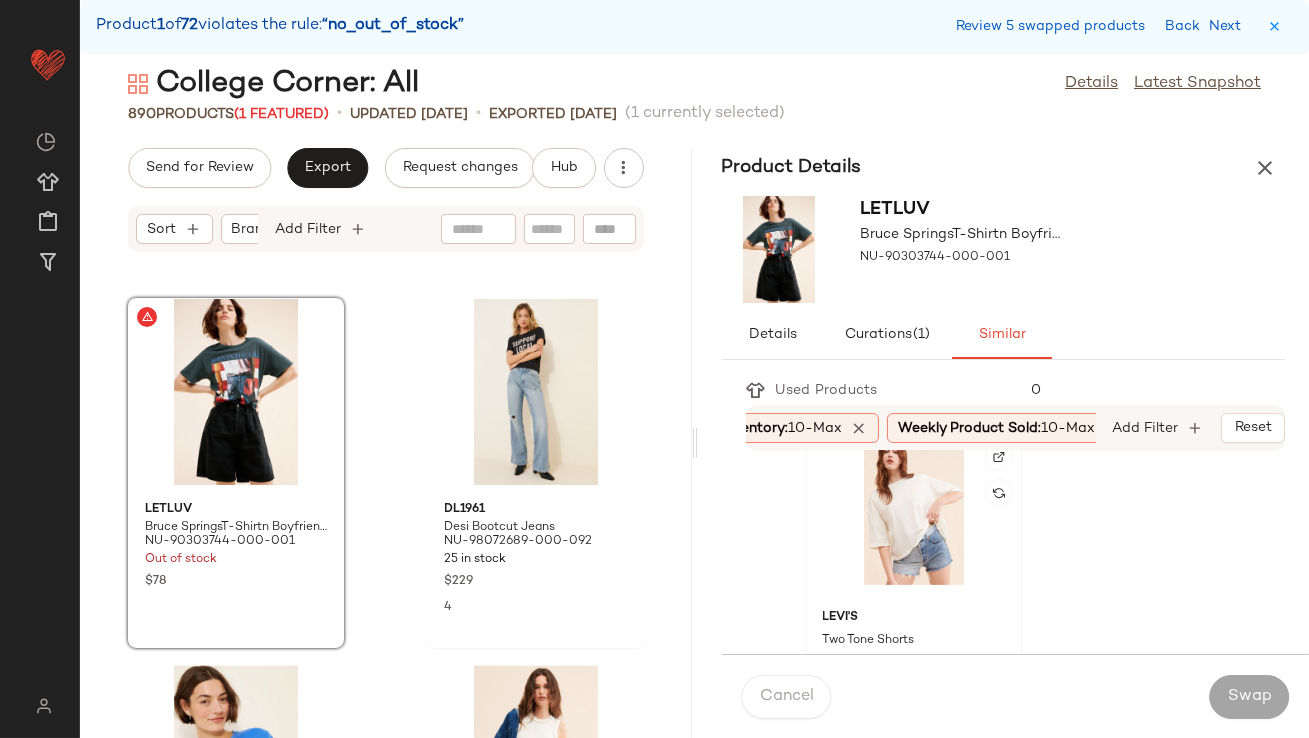 click on "Levi's Two Tone Shorts NU-[NUMBER] [QUANTITY] in stock $[PRICE] [SIZE]" 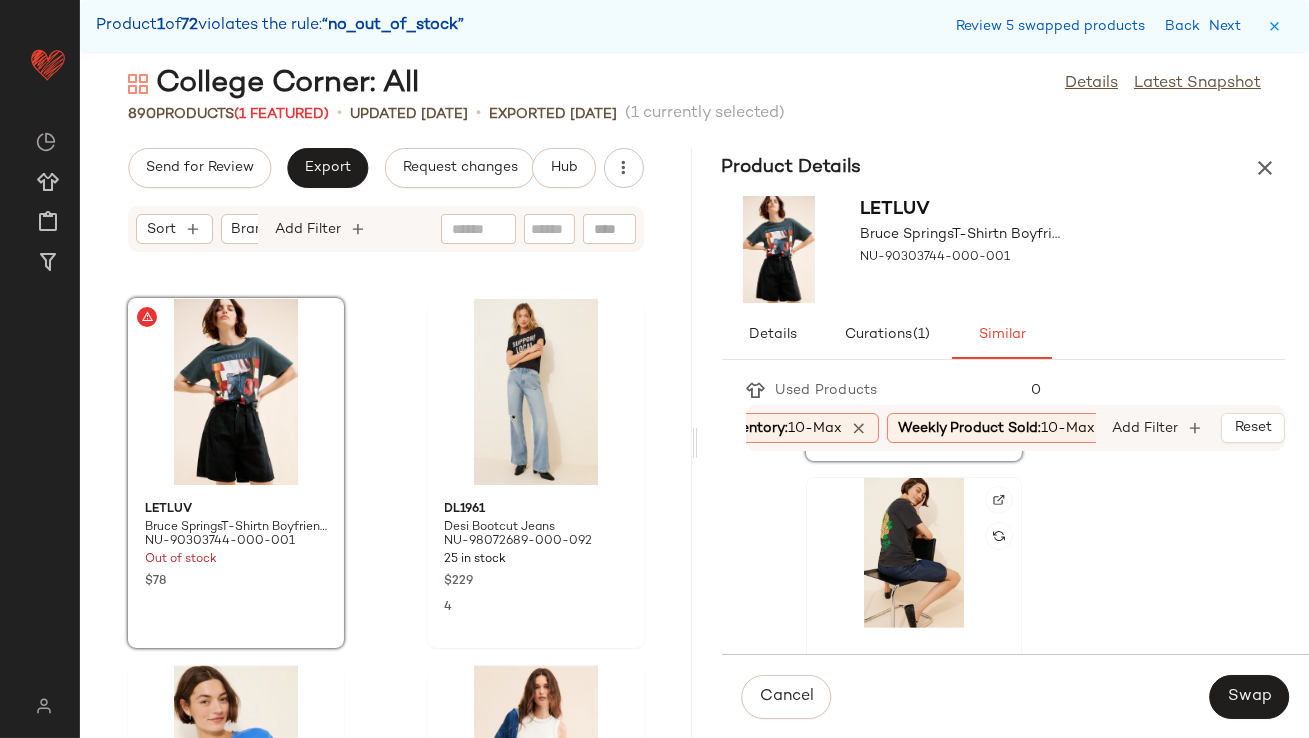 scroll, scrollTop: 1810, scrollLeft: 0, axis: vertical 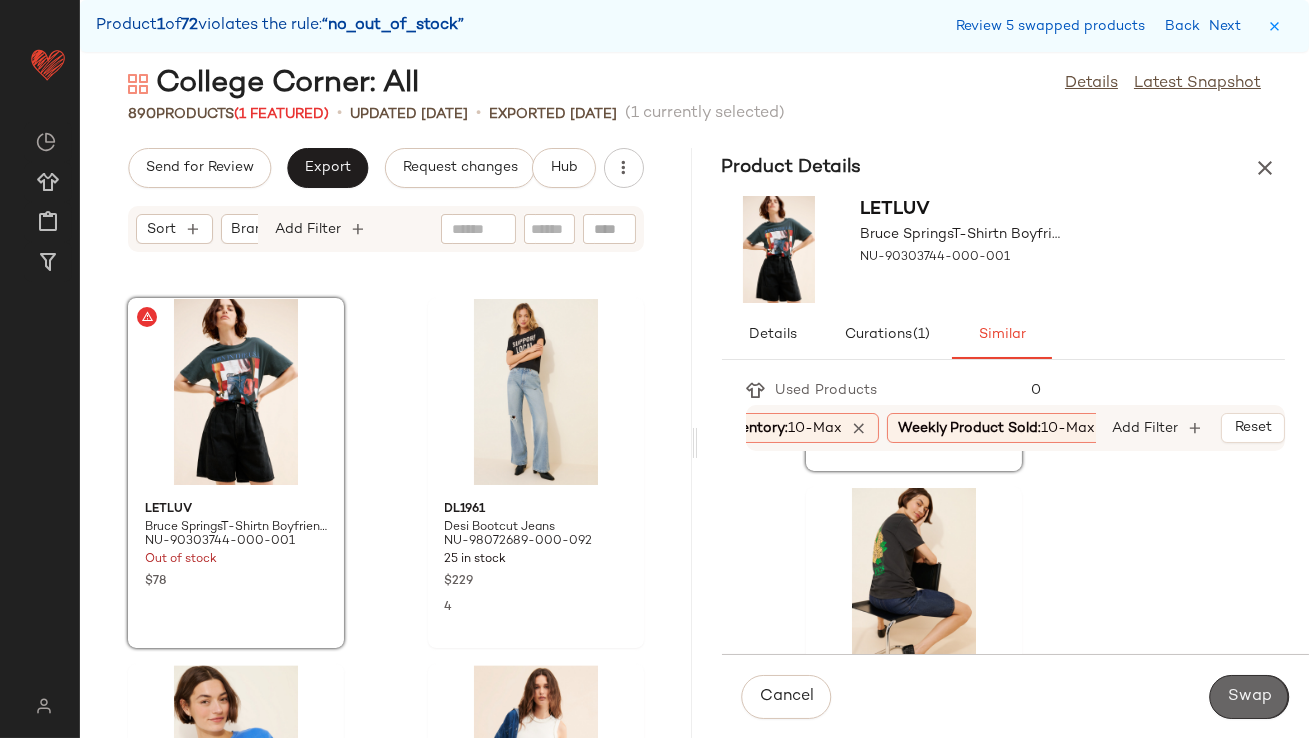 click on "Swap" at bounding box center (1249, 697) 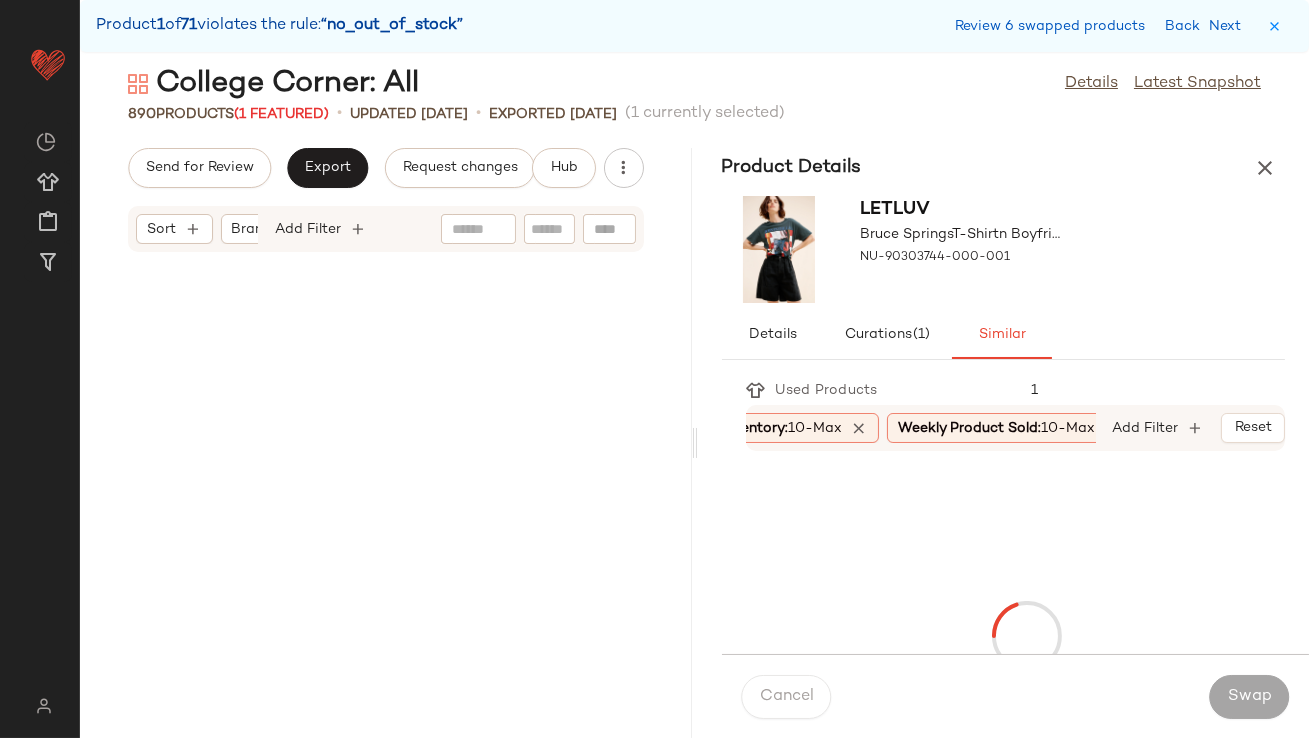 scroll, scrollTop: 9515, scrollLeft: 0, axis: vertical 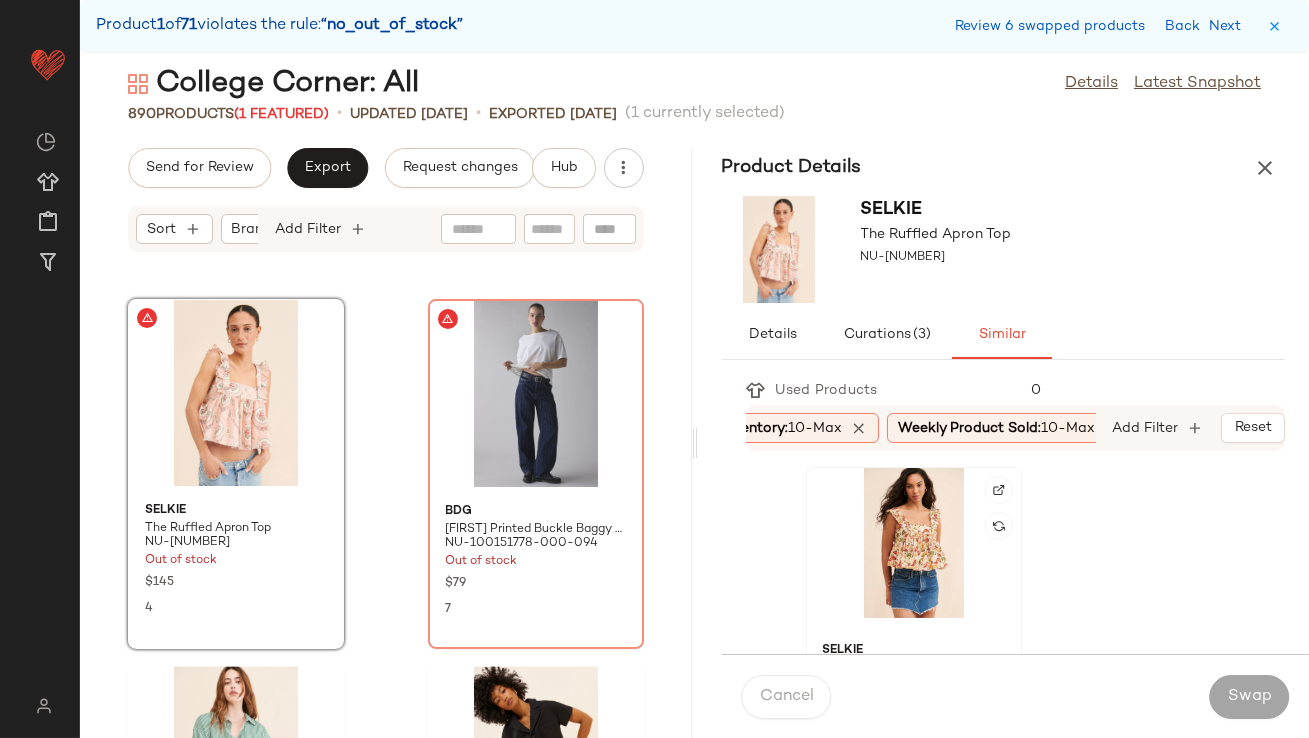 click 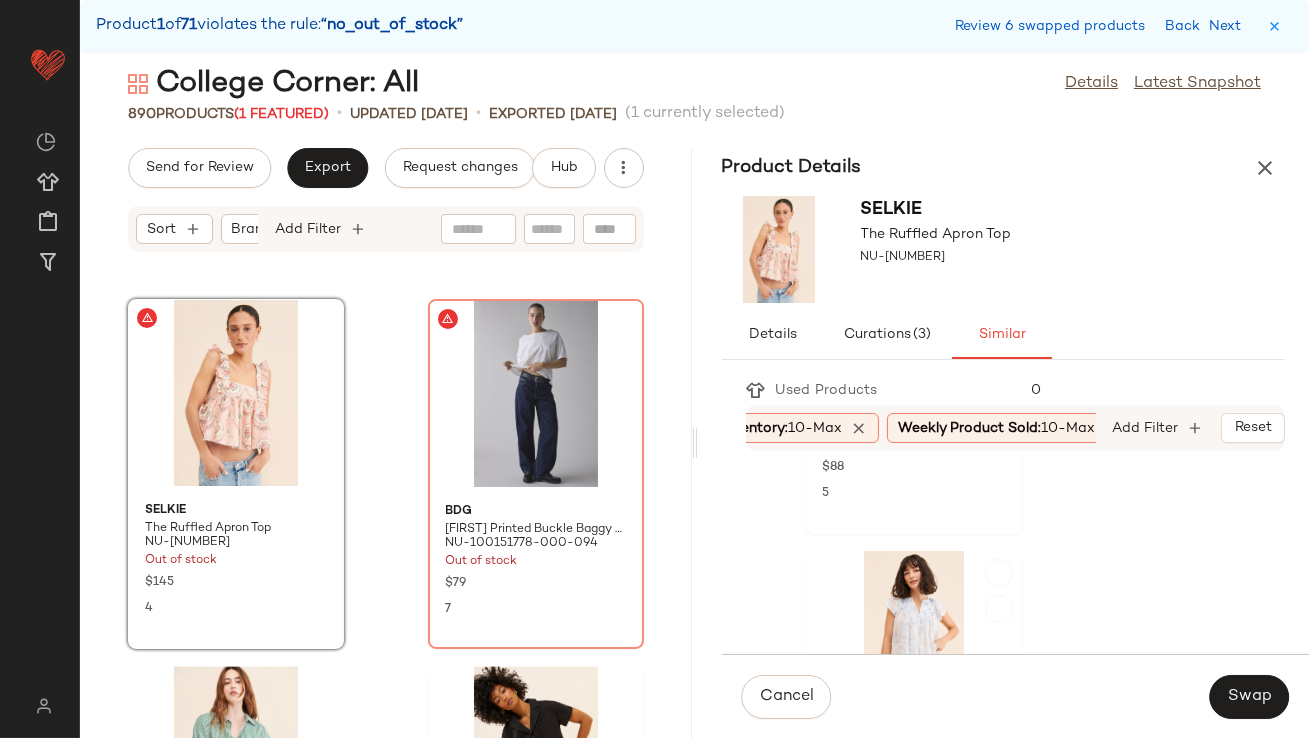 scroll, scrollTop: 717, scrollLeft: 0, axis: vertical 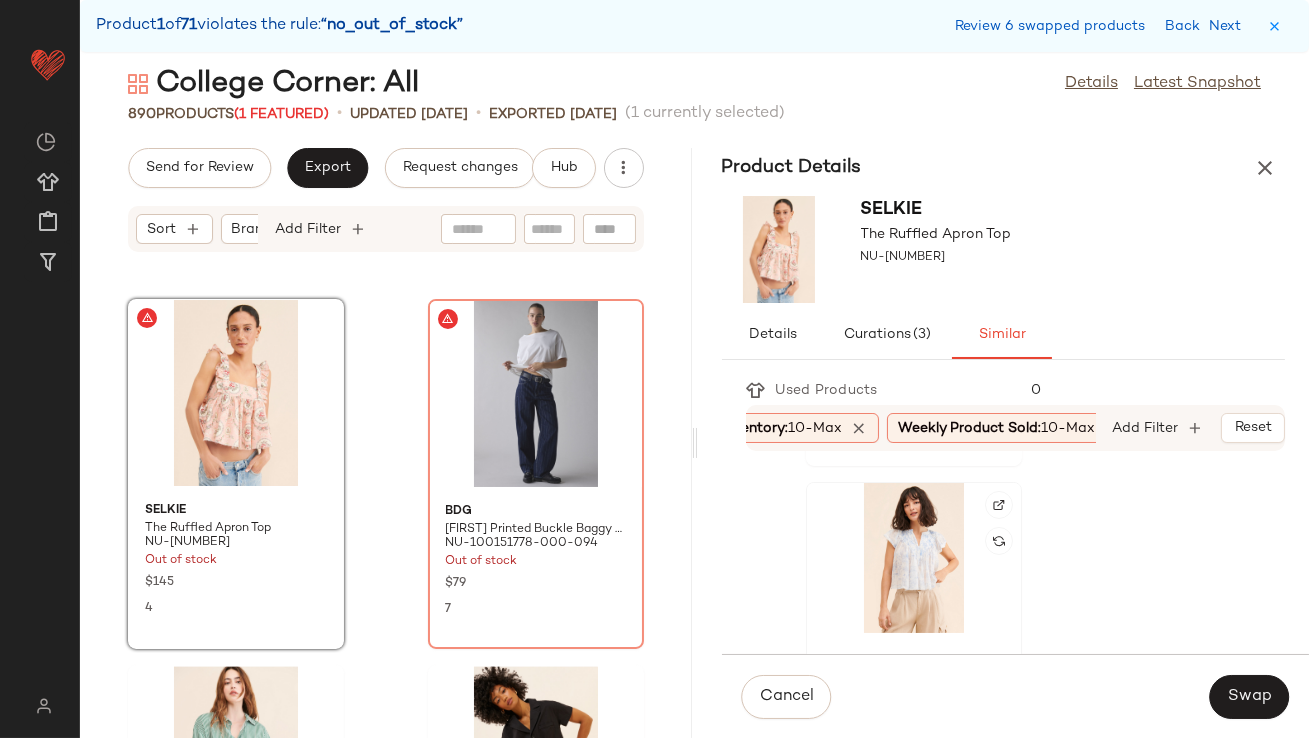 click 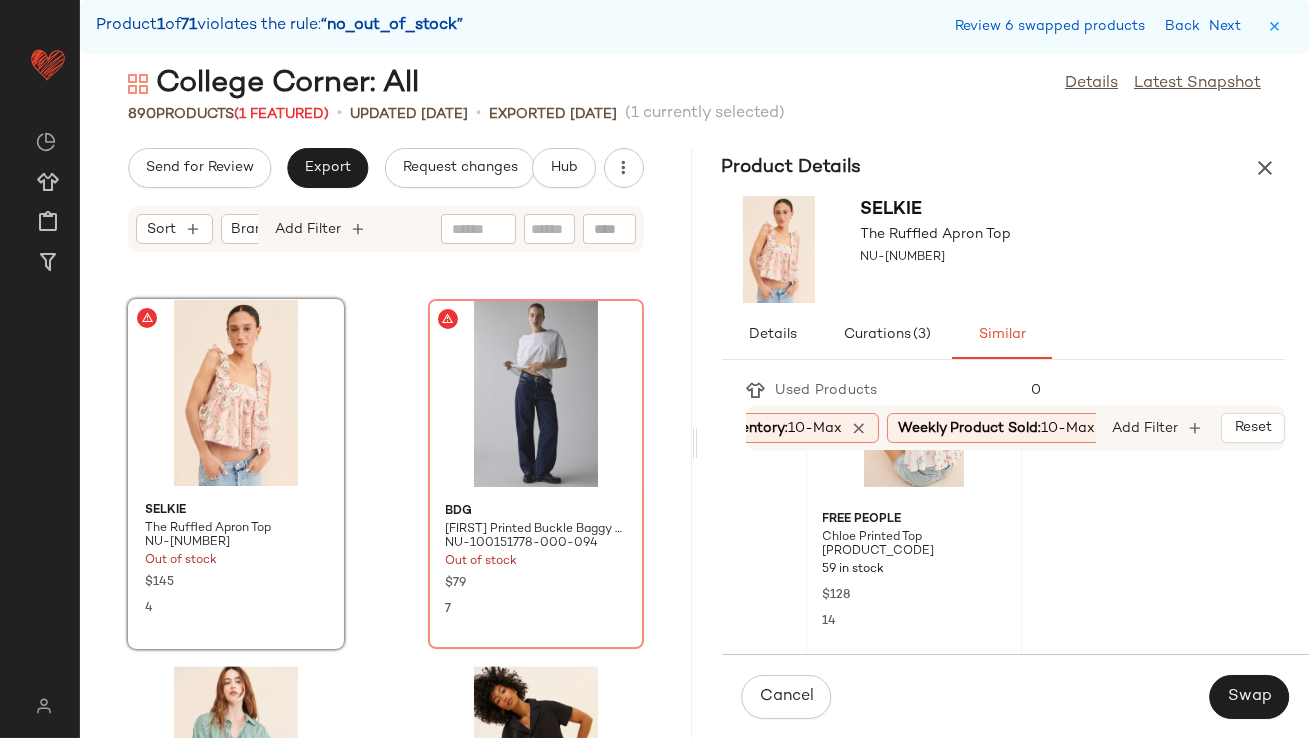 click 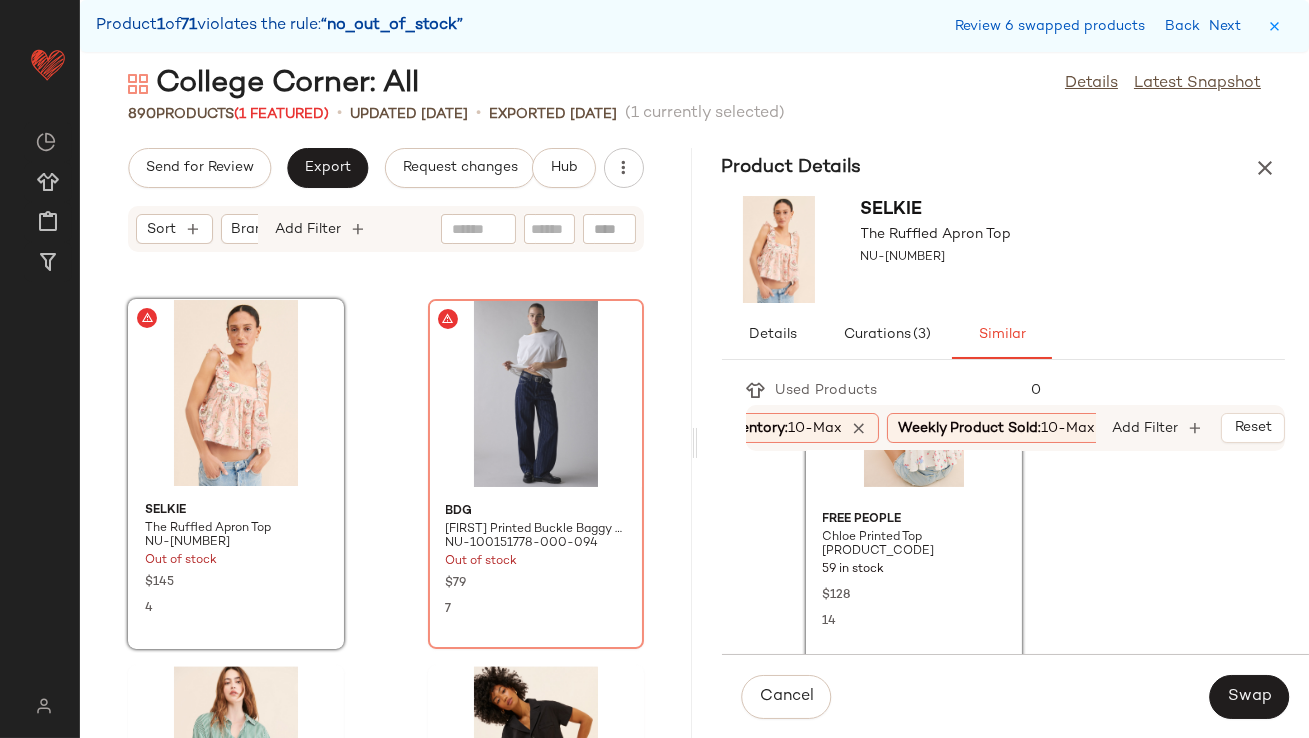 scroll, scrollTop: 1161, scrollLeft: 0, axis: vertical 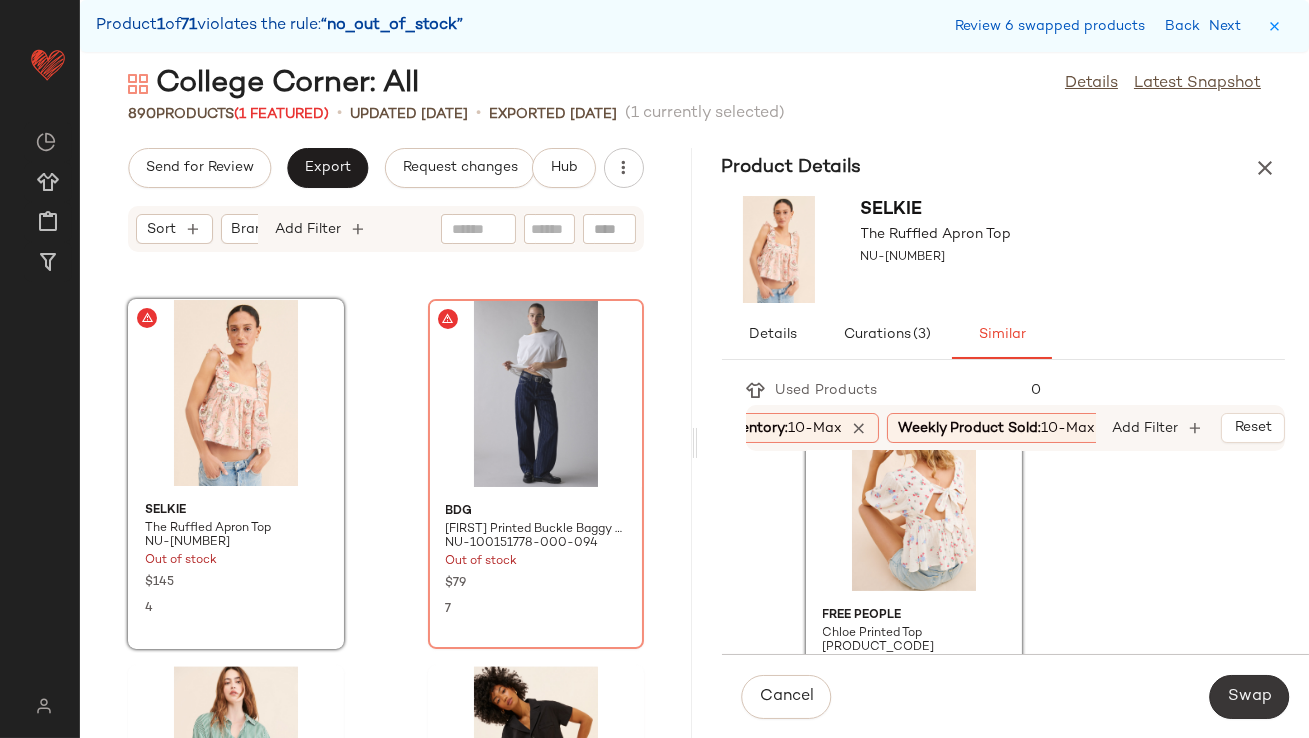 click on "Swap" 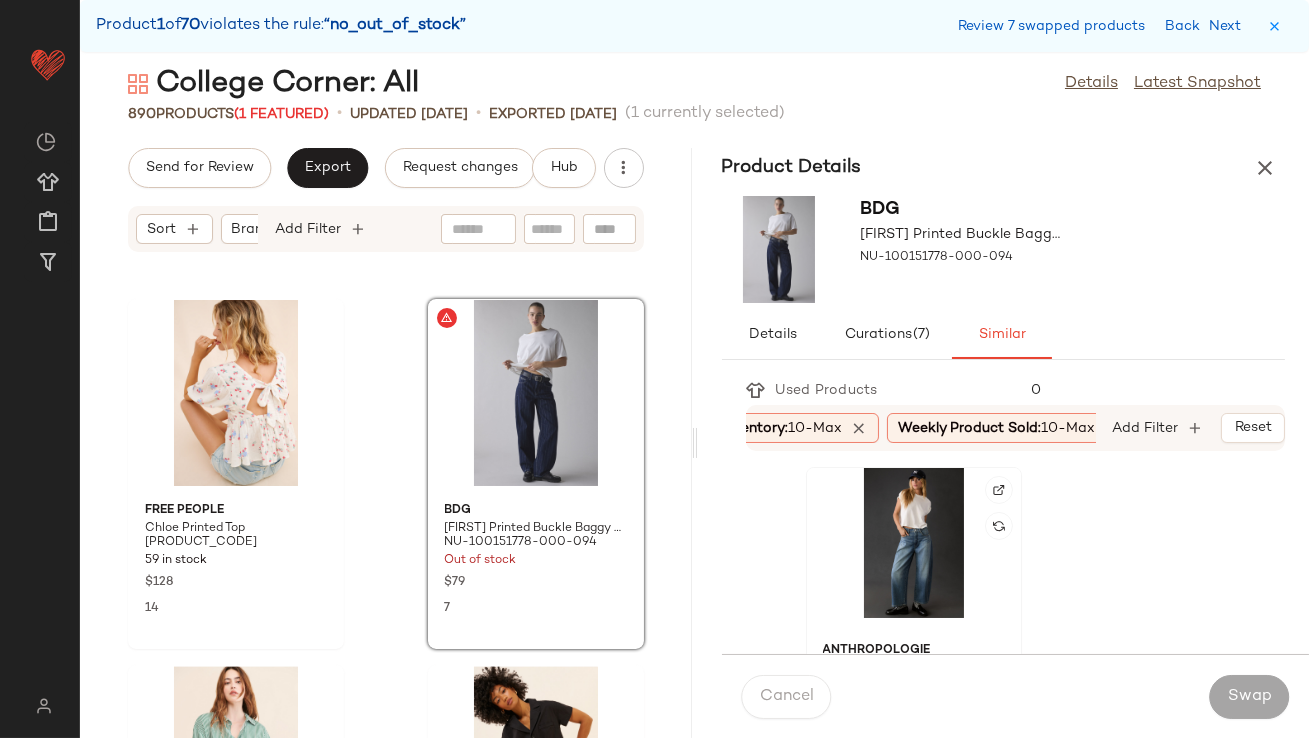 click 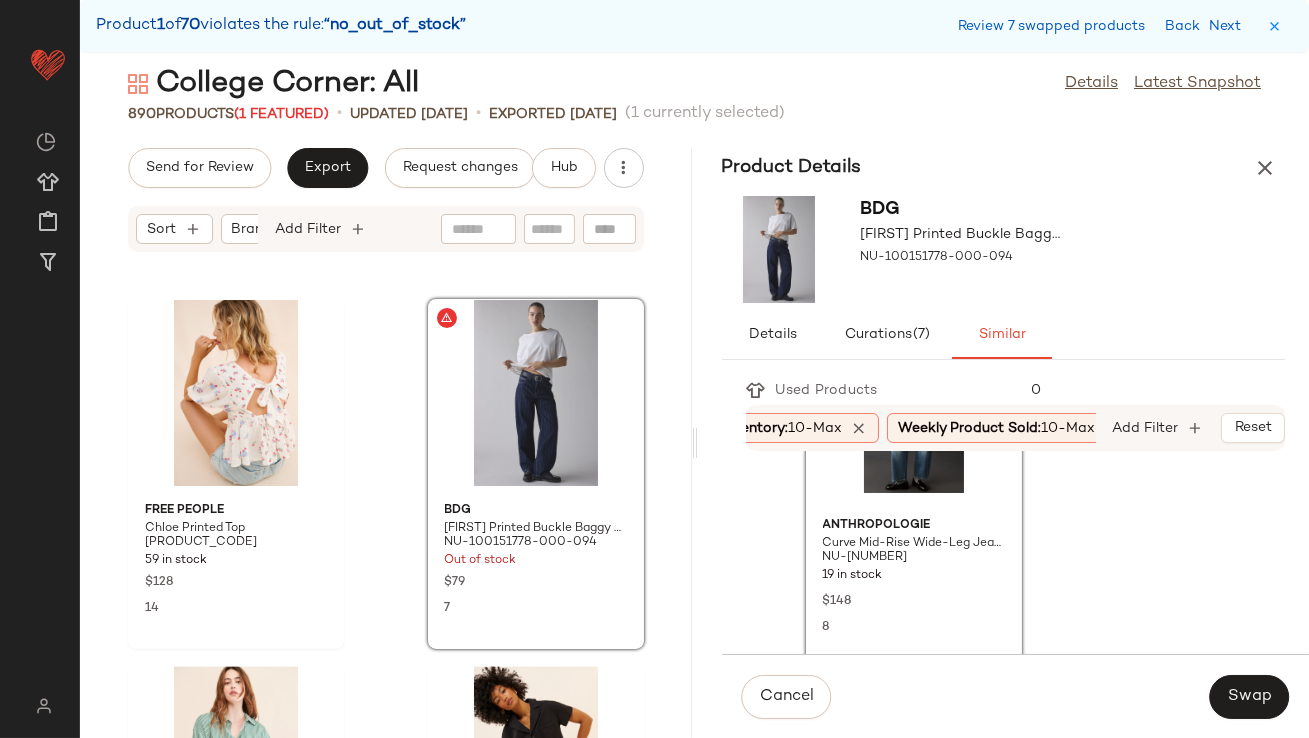 scroll, scrollTop: 145, scrollLeft: 0, axis: vertical 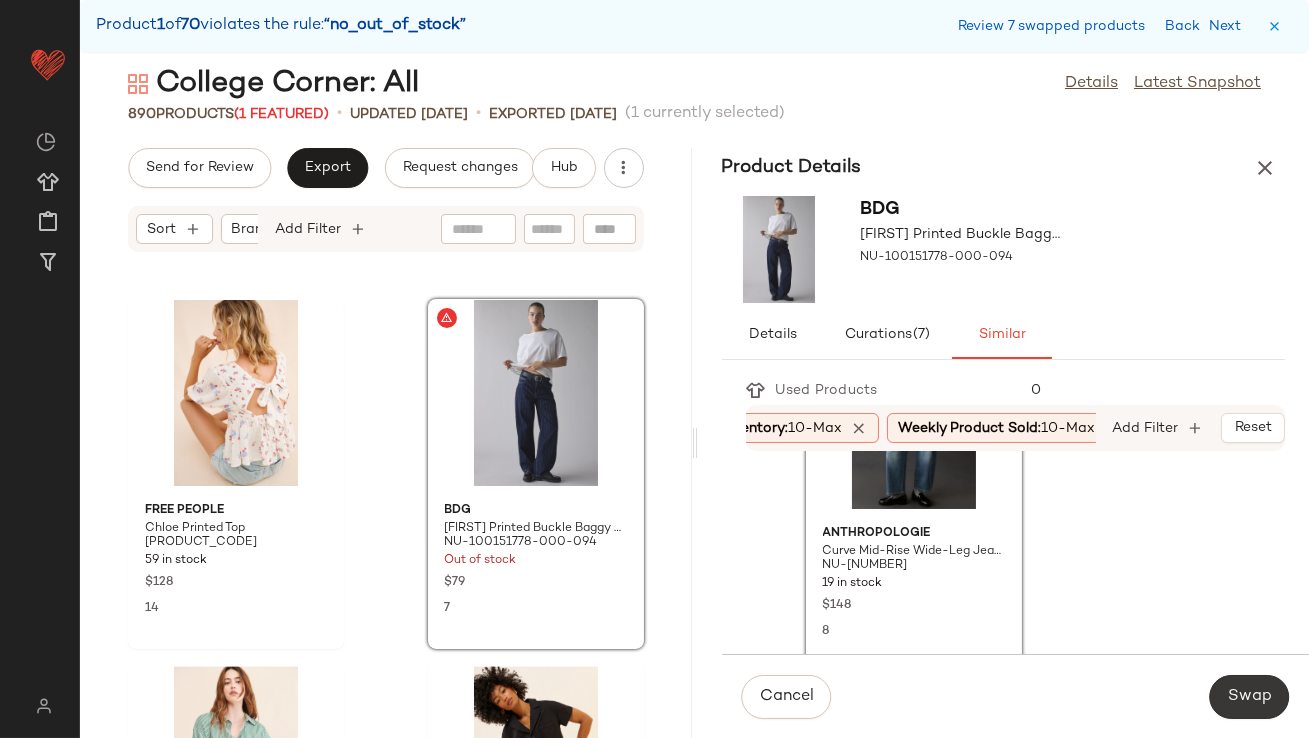 click on "Swap" at bounding box center (1249, 697) 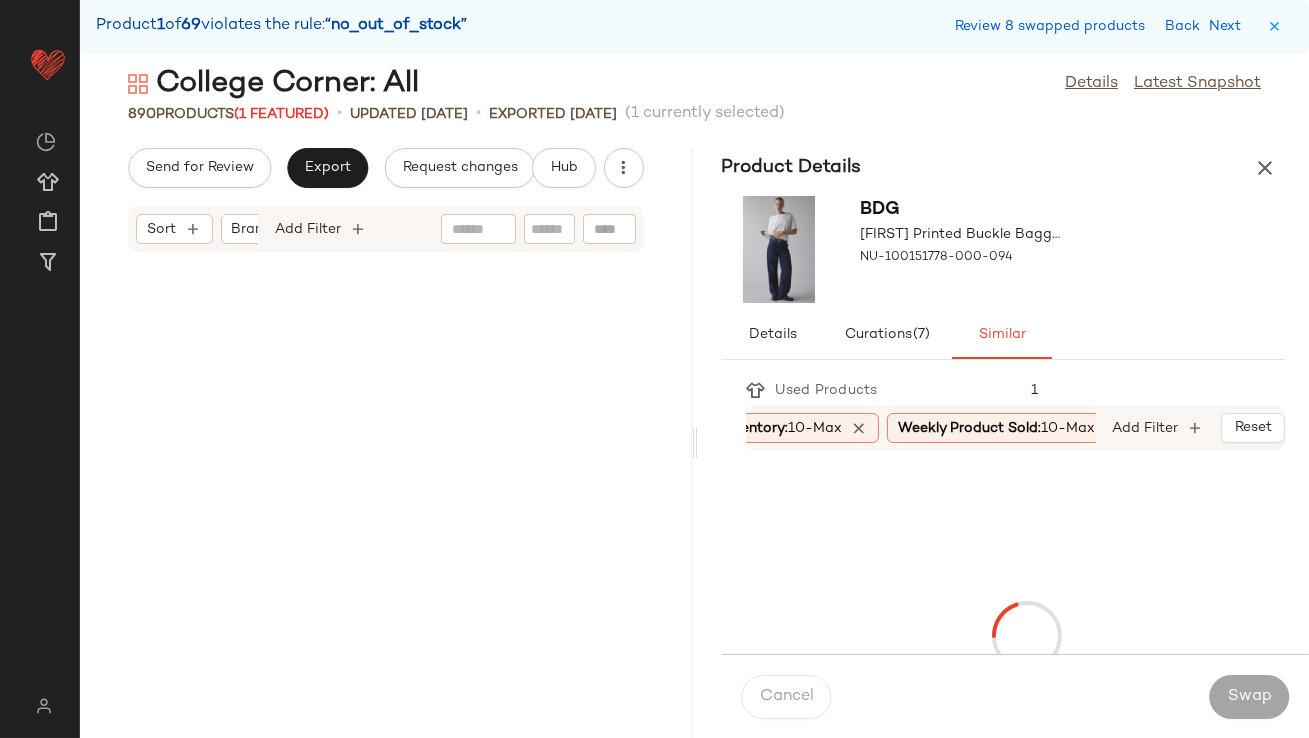 scroll, scrollTop: 11345, scrollLeft: 0, axis: vertical 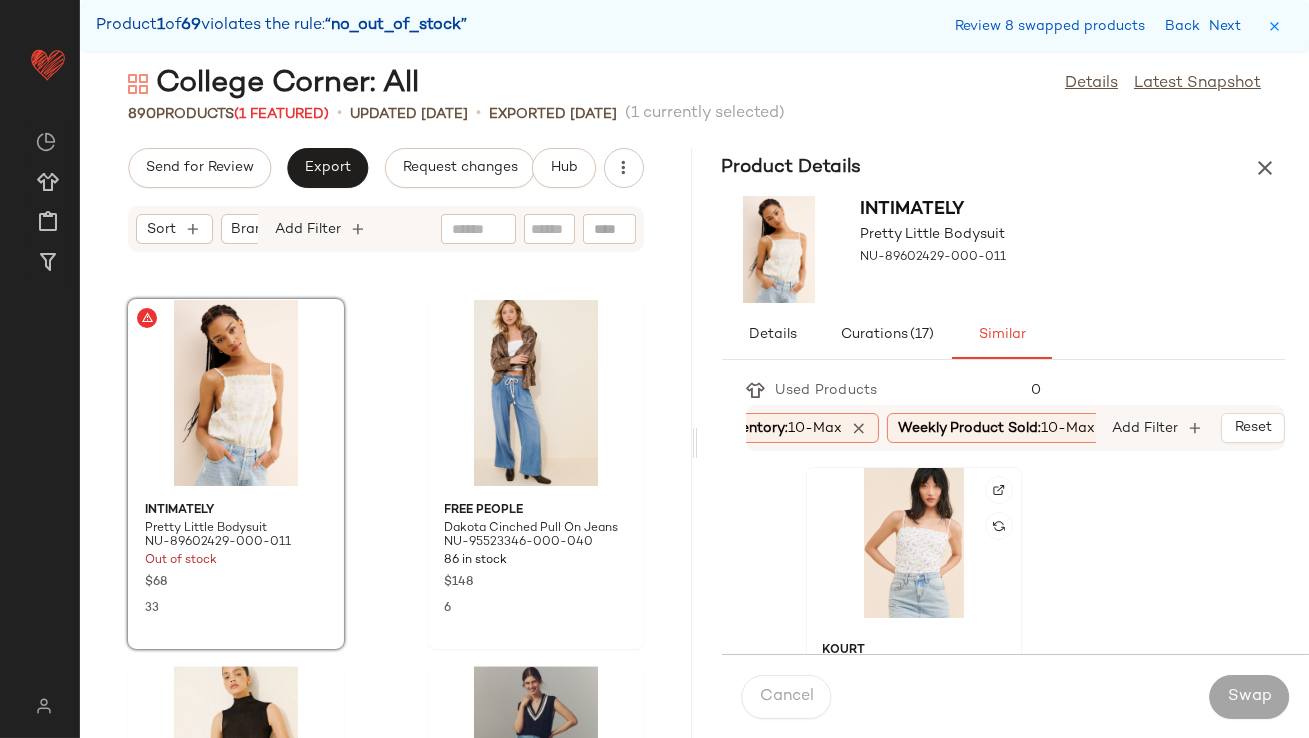 click 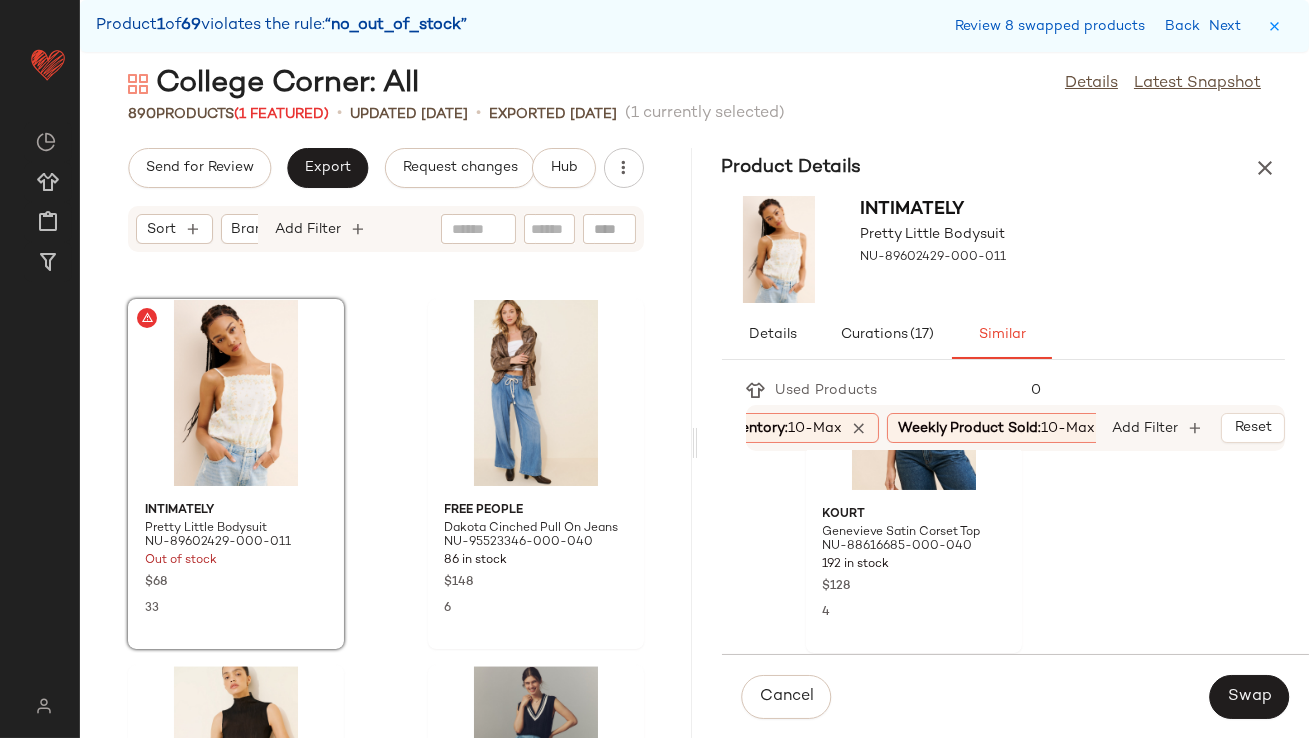 scroll, scrollTop: 849, scrollLeft: 0, axis: vertical 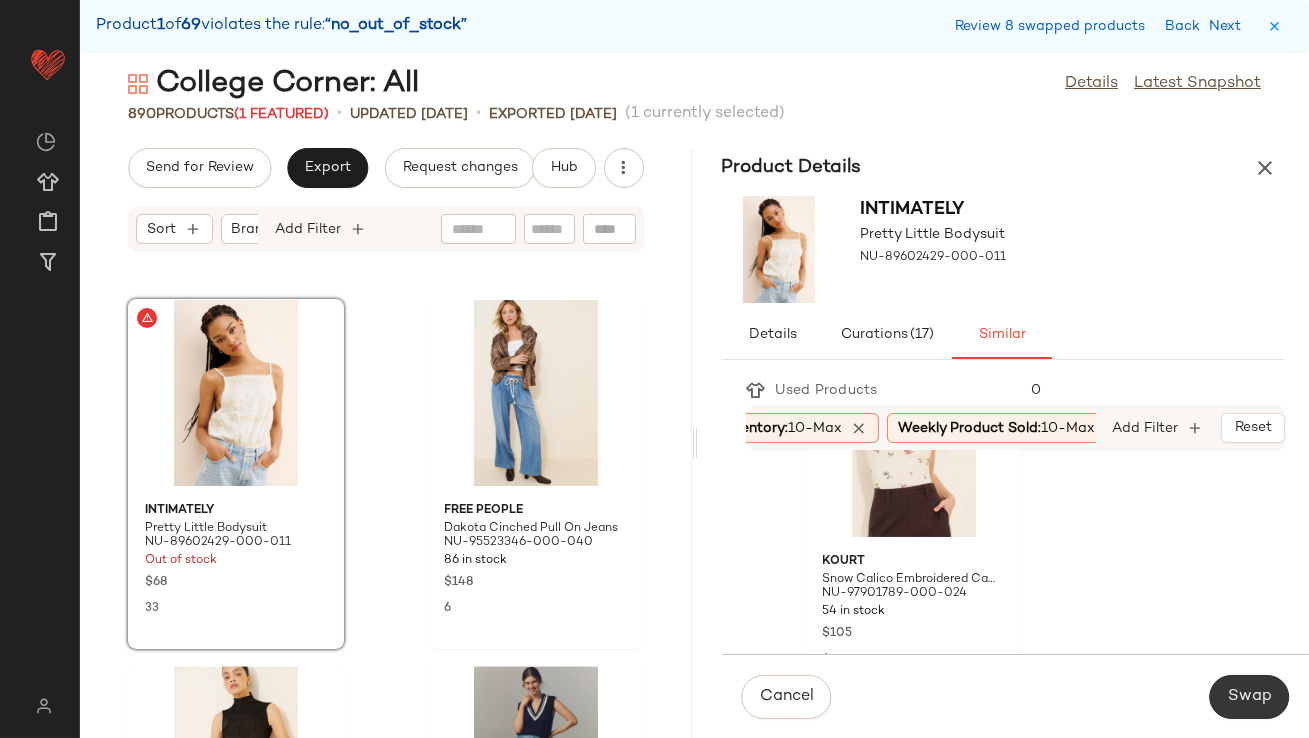 click on "Swap" 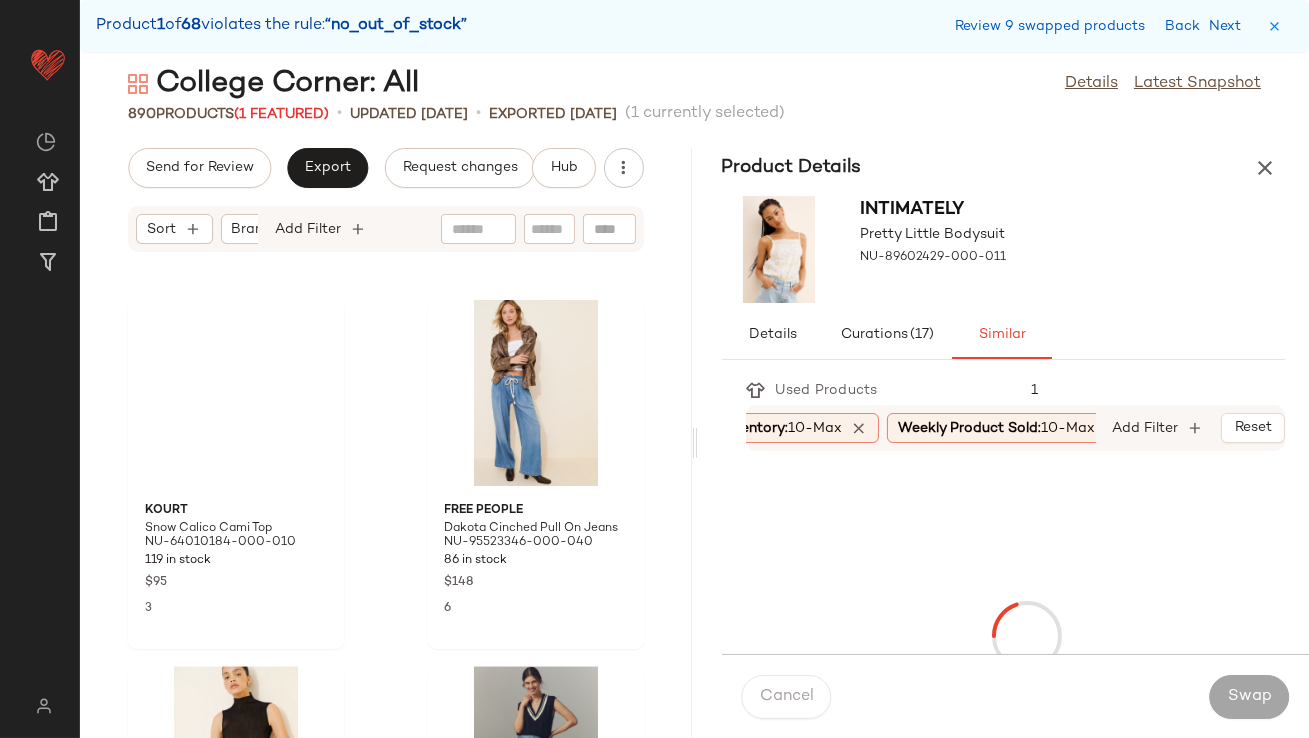 scroll, scrollTop: 12444, scrollLeft: 0, axis: vertical 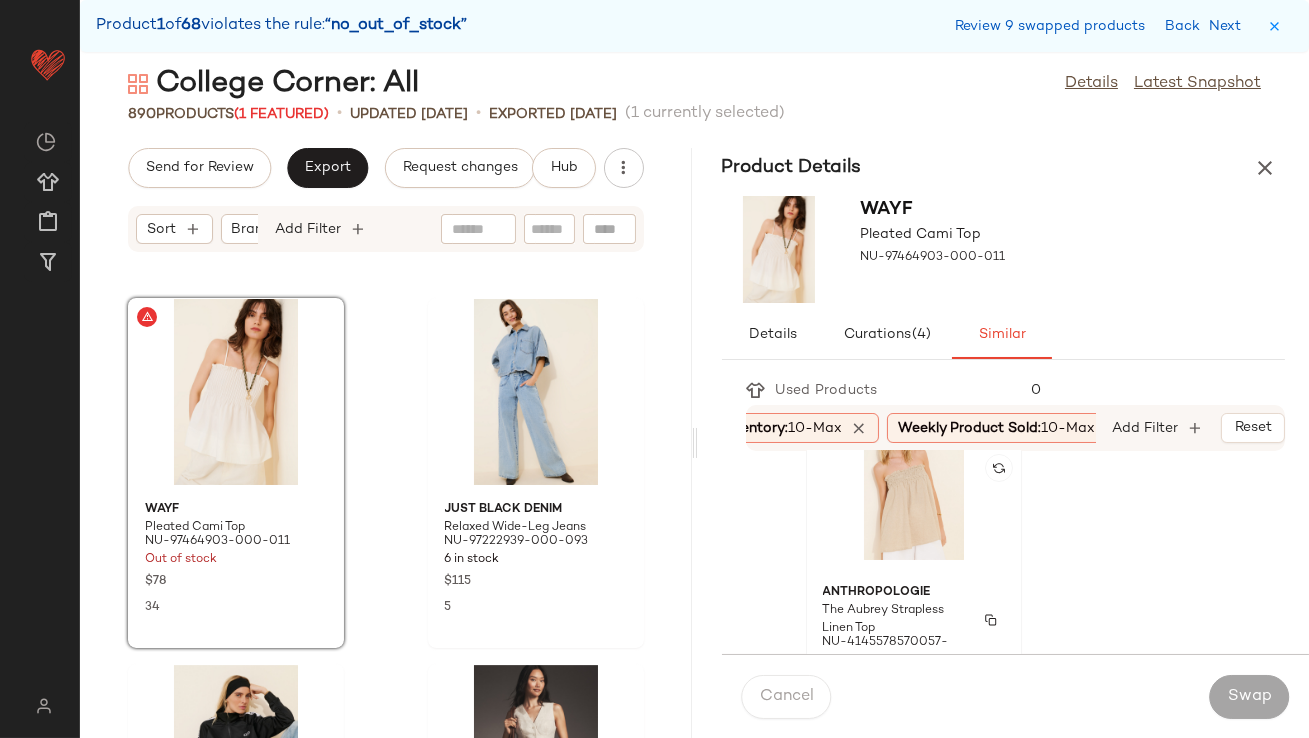 click on "Anthropologie The Aubrey Strapless Linen Top NU-[NUMBER] [QUANTITY] in stock $[PRICE] [SIZE]" 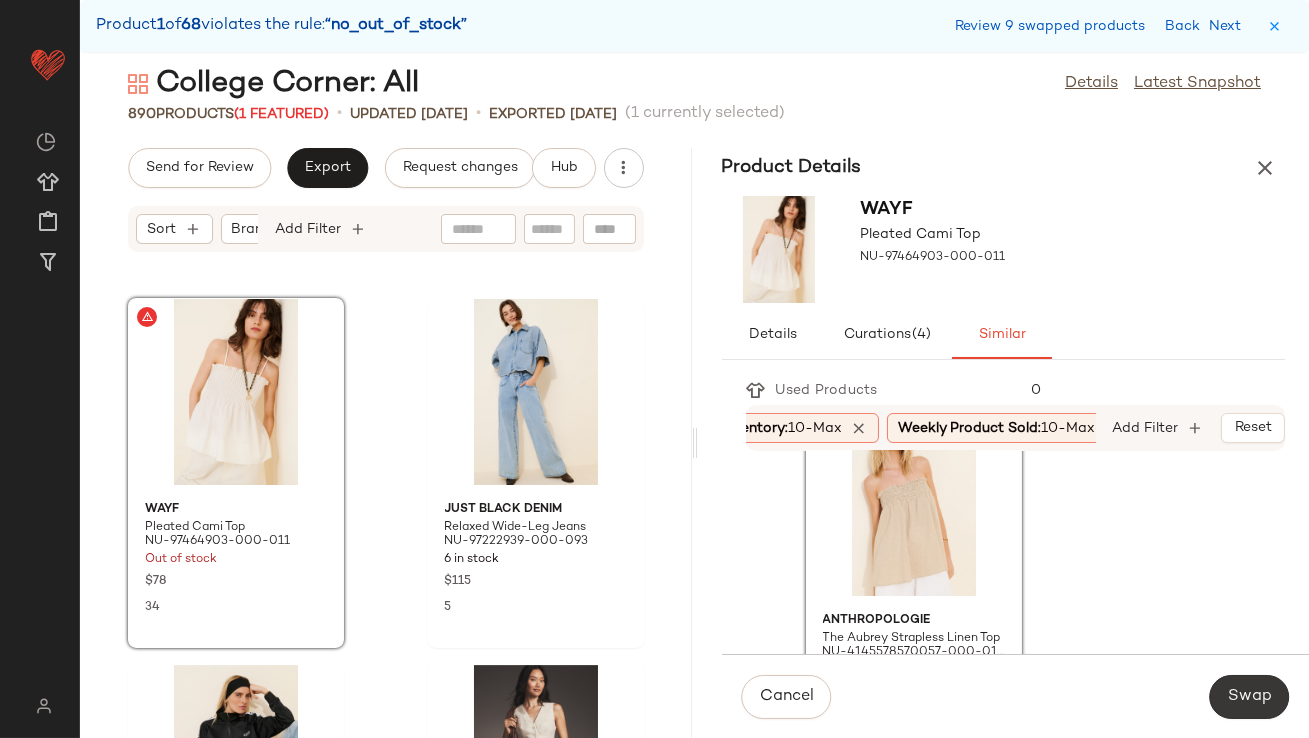 click on "Swap" at bounding box center (1249, 697) 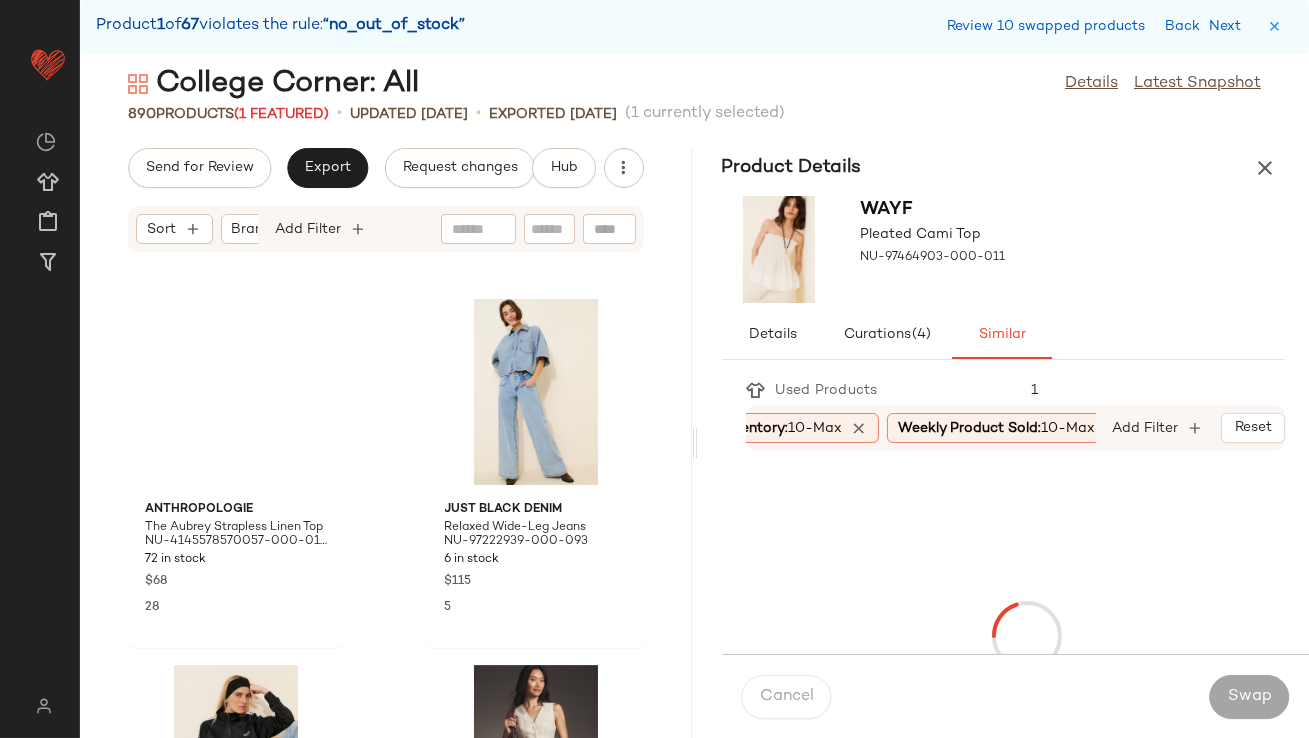 scroll, scrollTop: 13541, scrollLeft: 0, axis: vertical 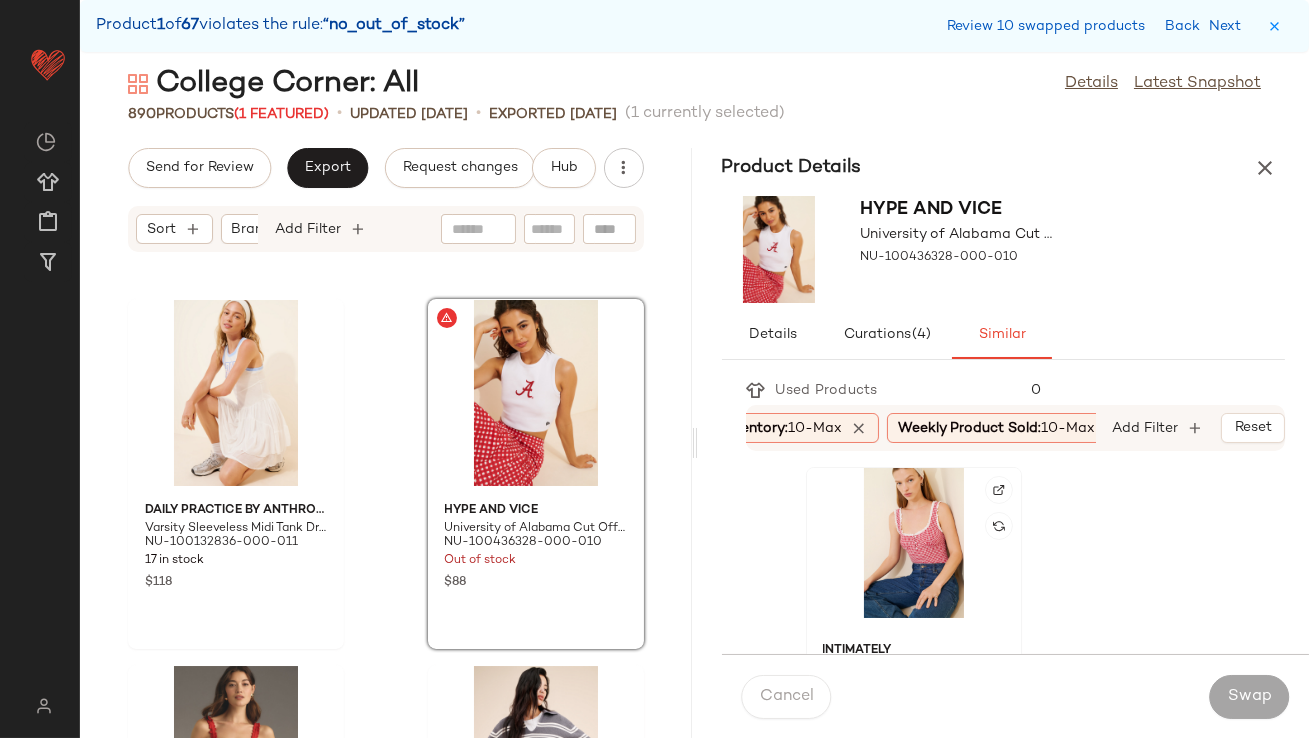 click 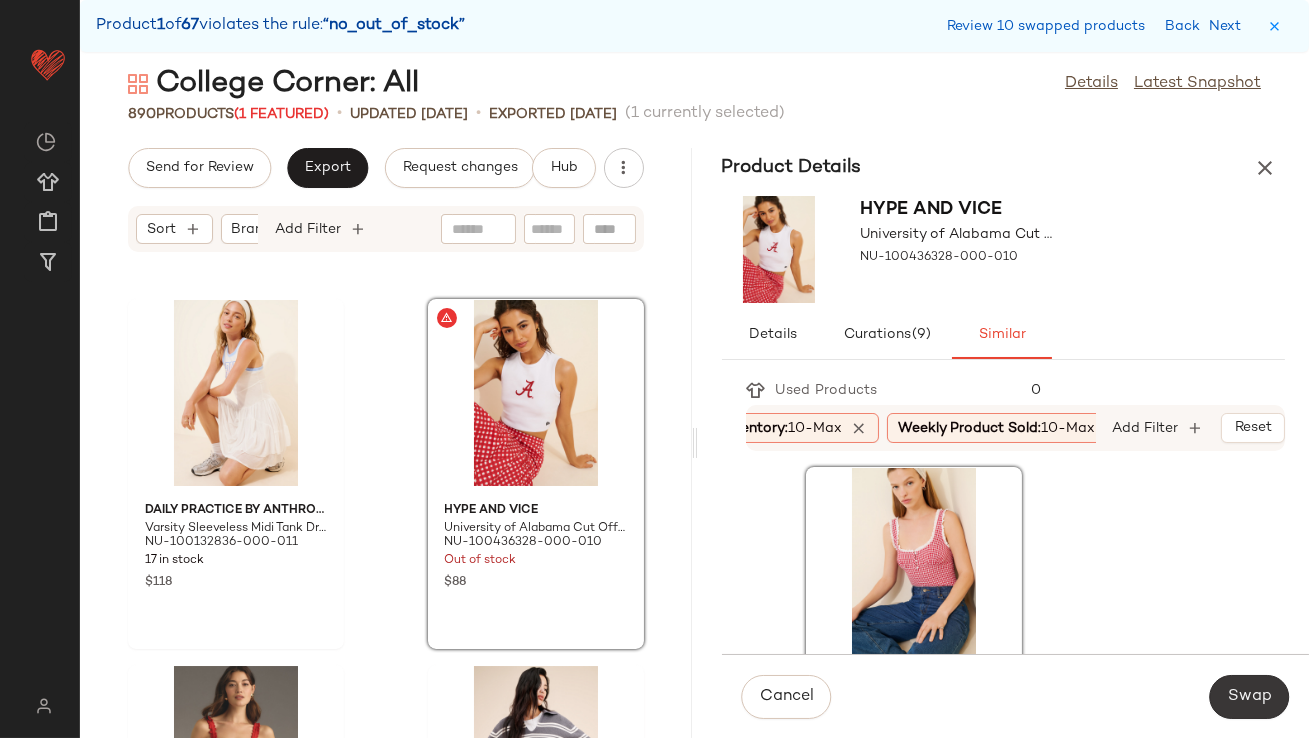 click on "Swap" at bounding box center [1249, 697] 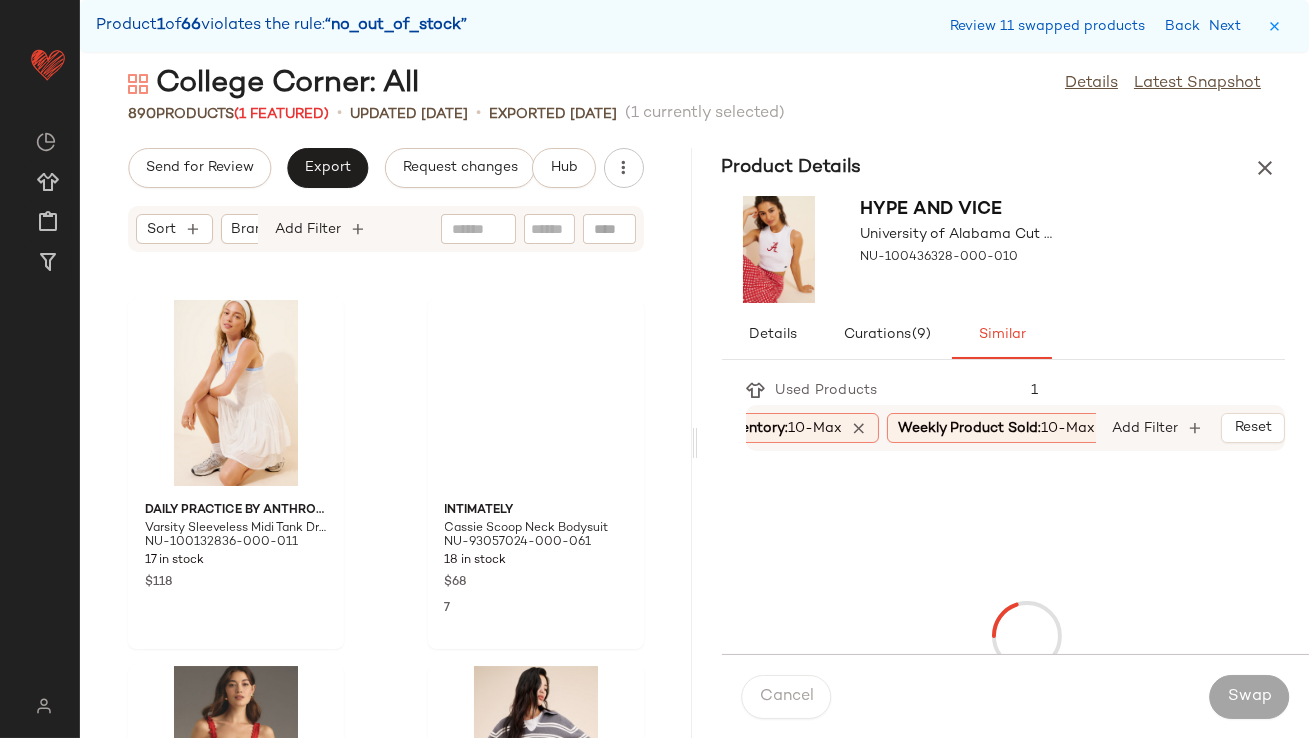 scroll, scrollTop: 14640, scrollLeft: 0, axis: vertical 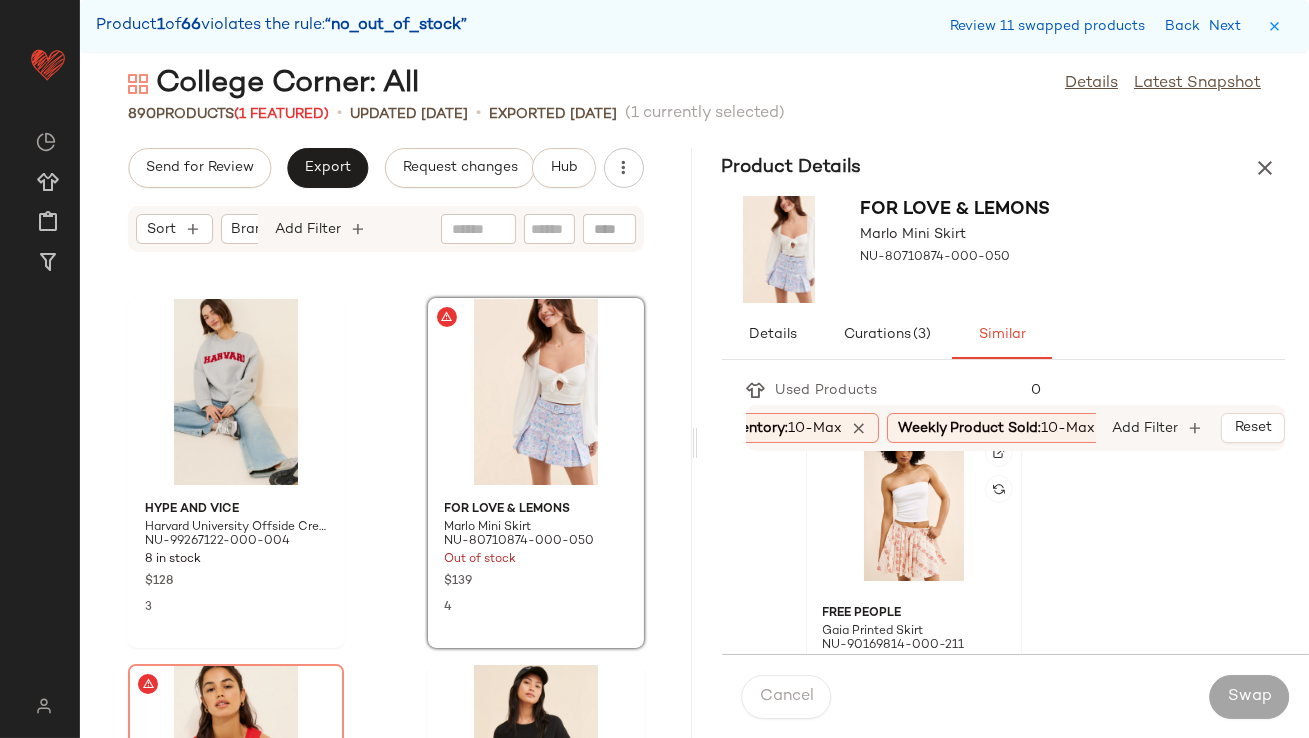 click on "Free People Gaia Printed Skirt NU-[NUMBER] [QUANTITY] in stock $[PRICE] [SIZE]" 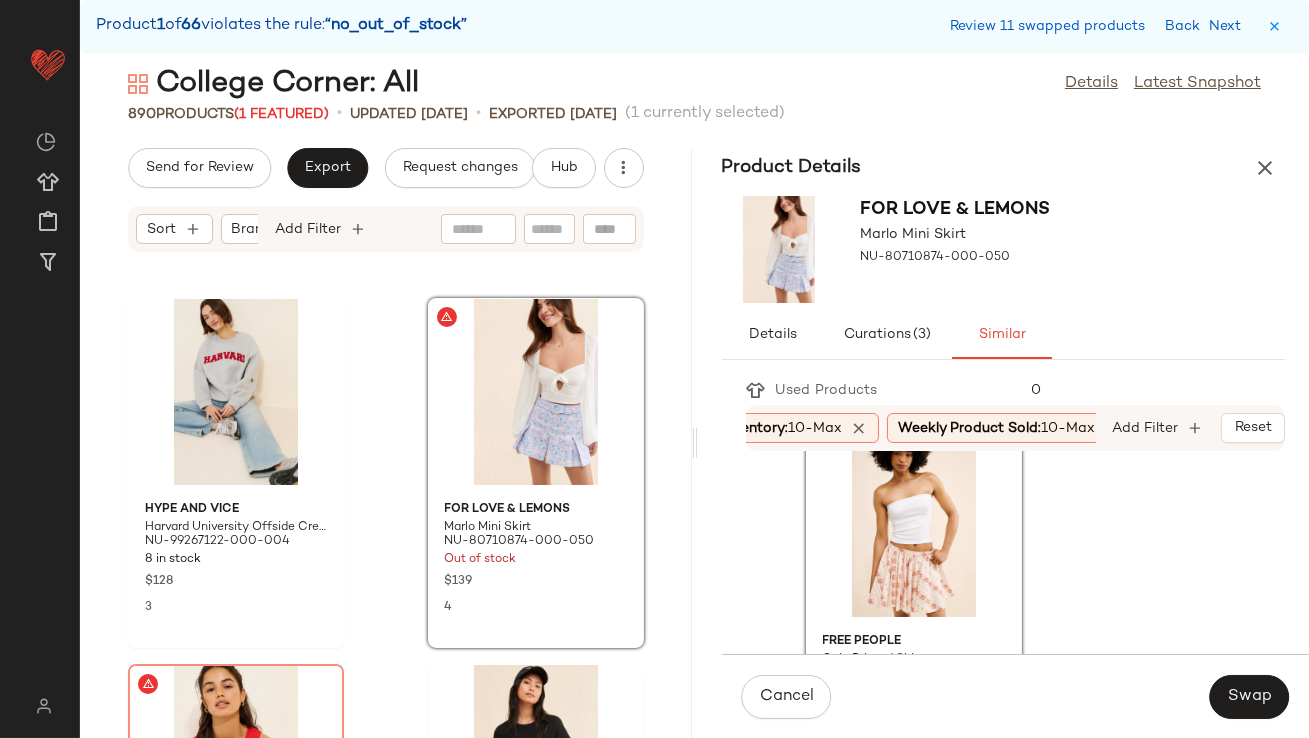 click on "Cancel   Swap" at bounding box center (1016, 696) 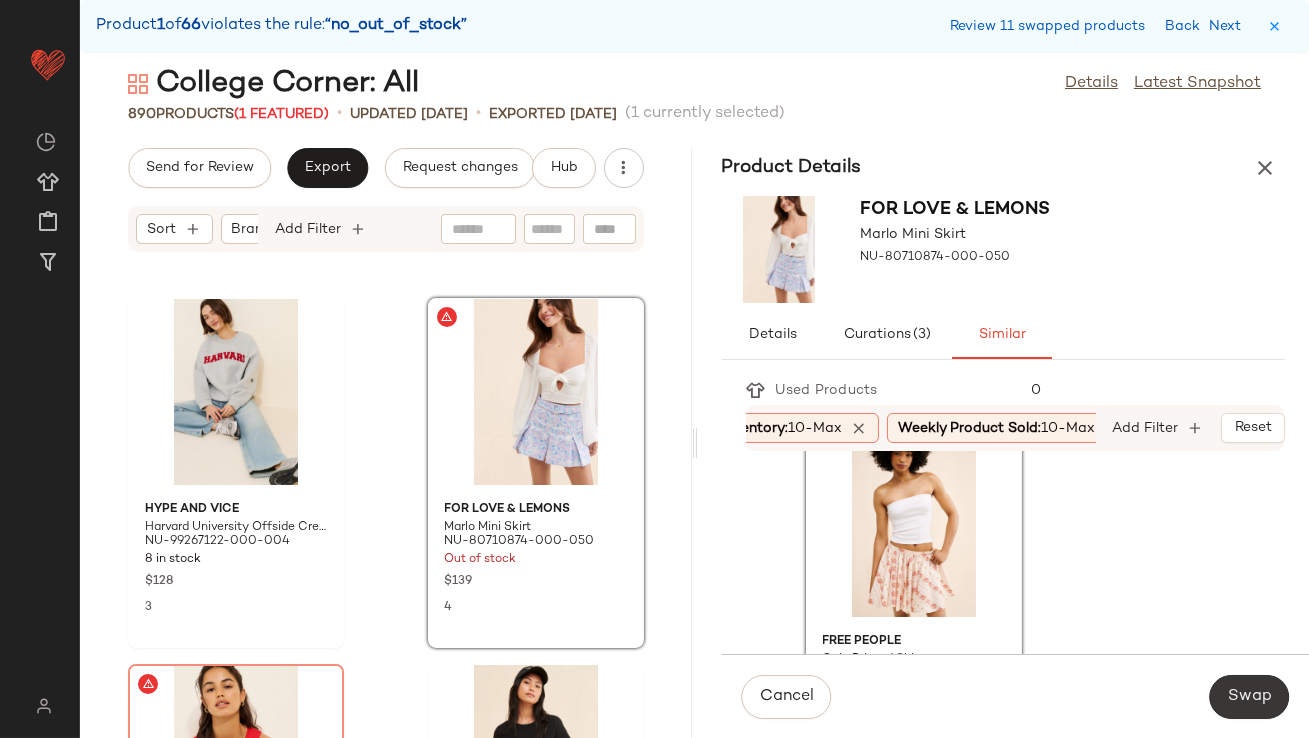 click on "Swap" at bounding box center (1249, 697) 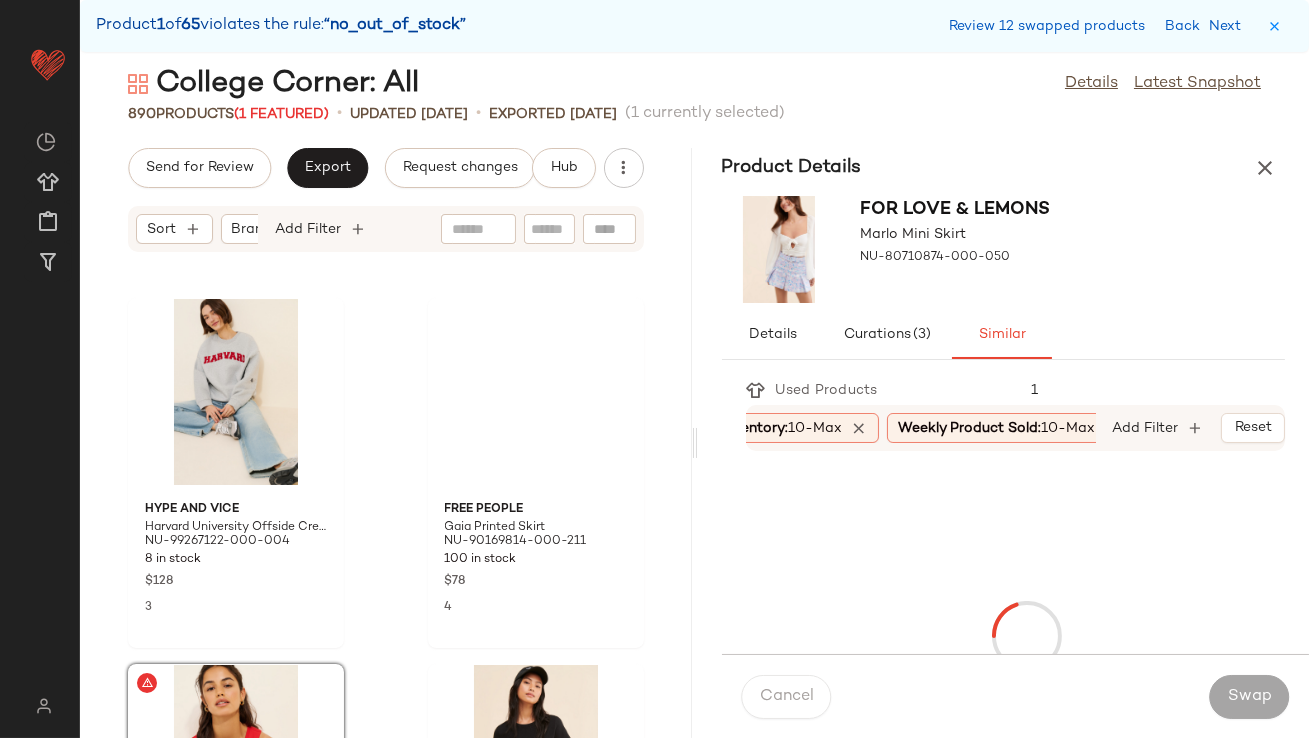 scroll, scrollTop: 15005, scrollLeft: 0, axis: vertical 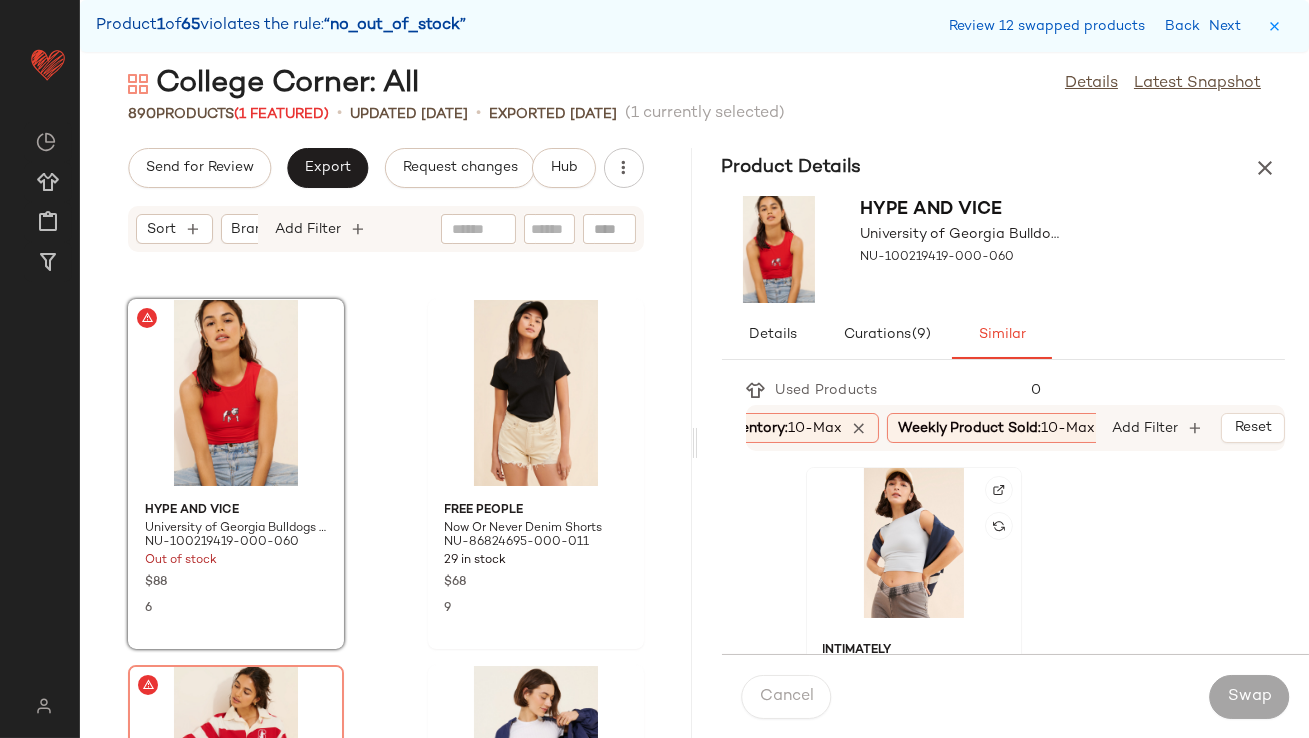 click 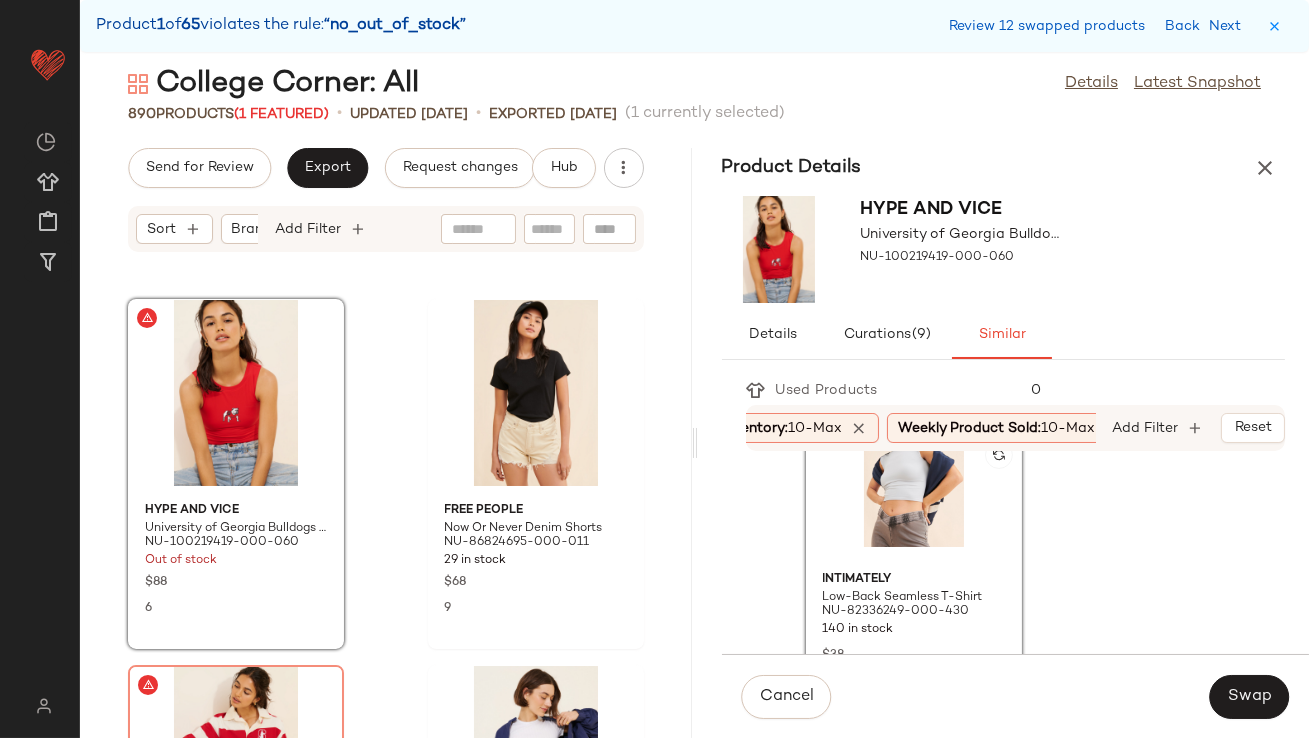 scroll, scrollTop: 99, scrollLeft: 0, axis: vertical 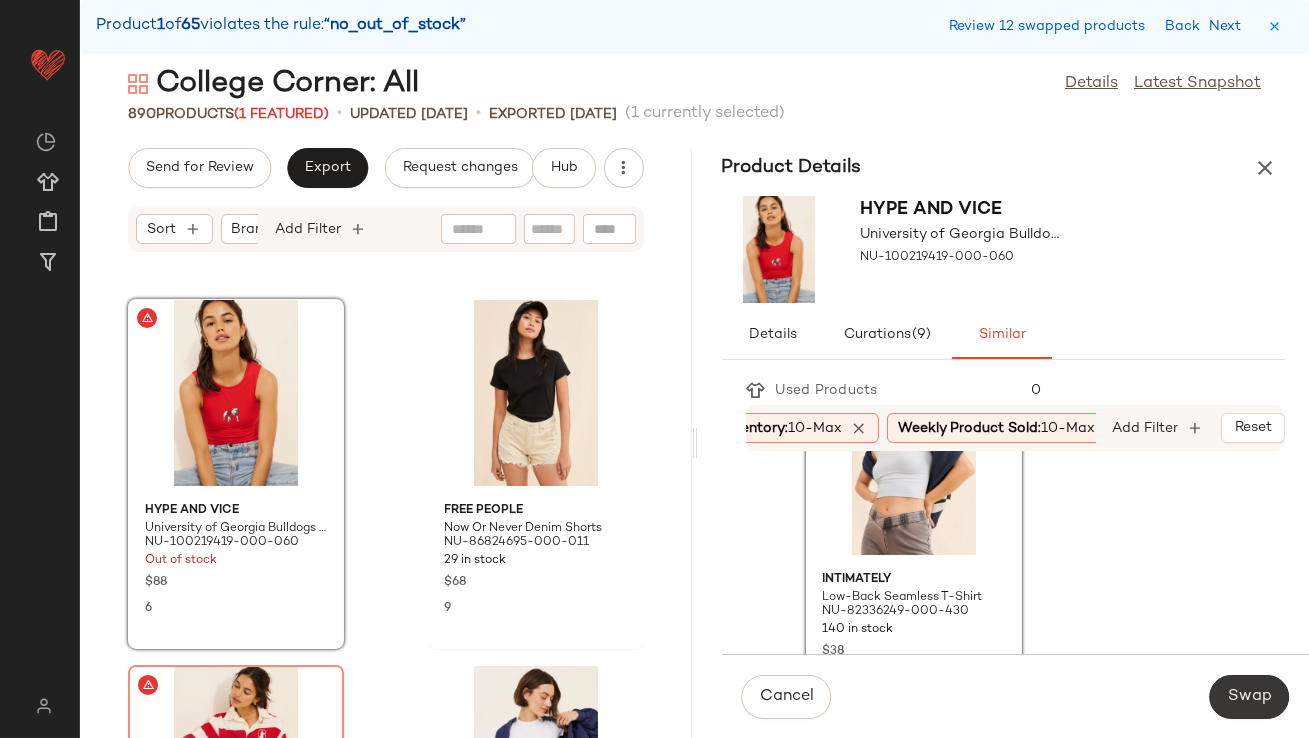 click on "Swap" at bounding box center (1249, 697) 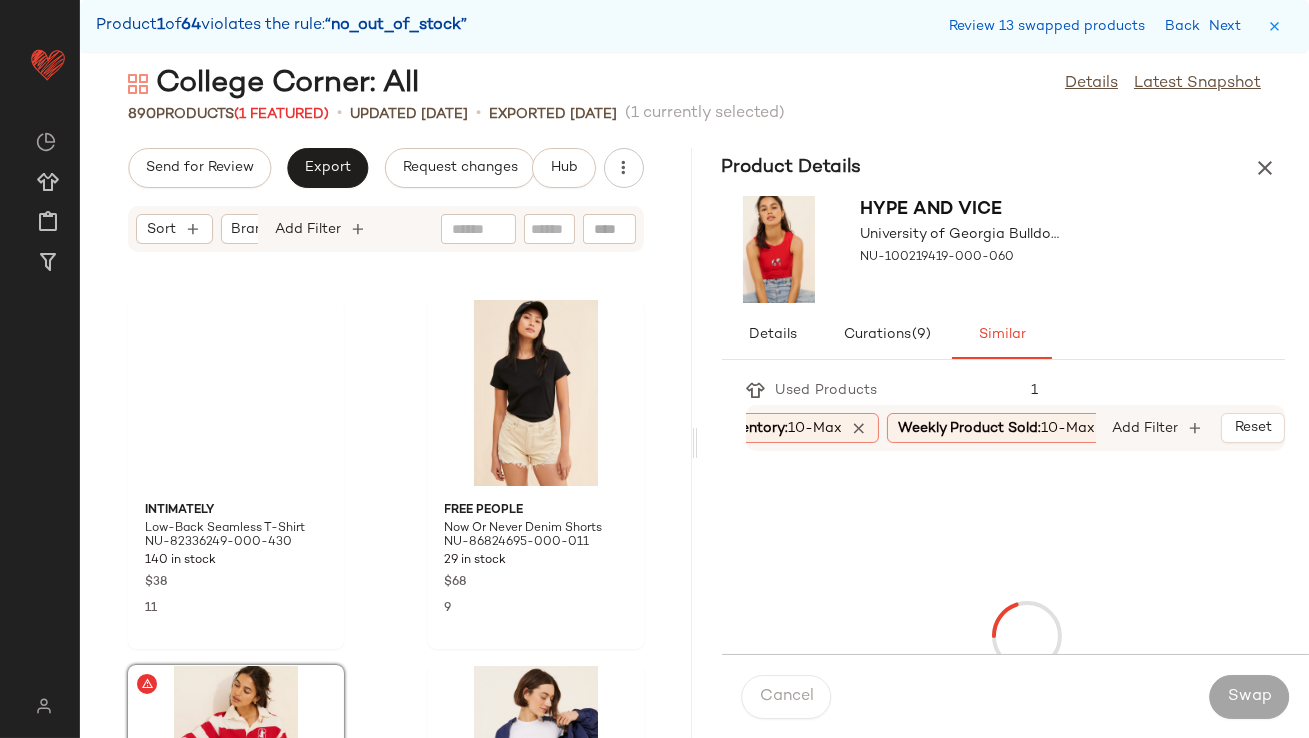 scroll, scrollTop: 15371, scrollLeft: 0, axis: vertical 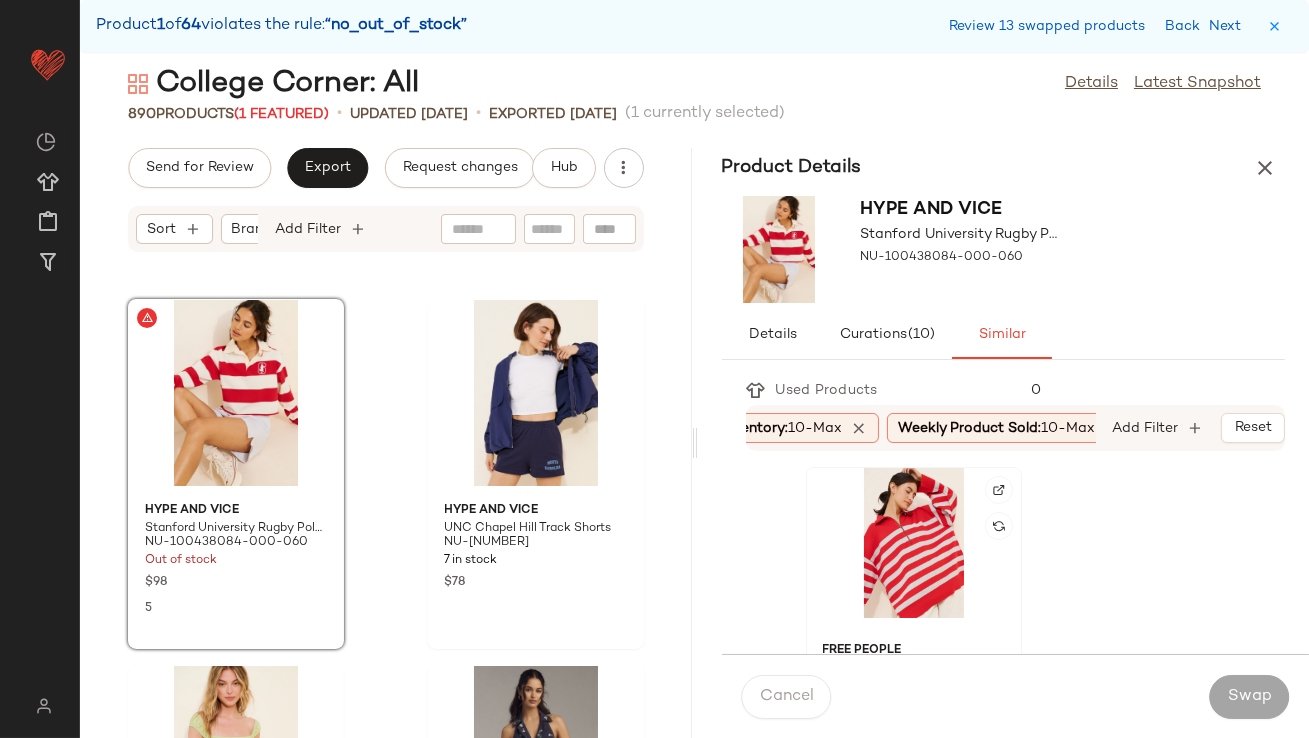 click 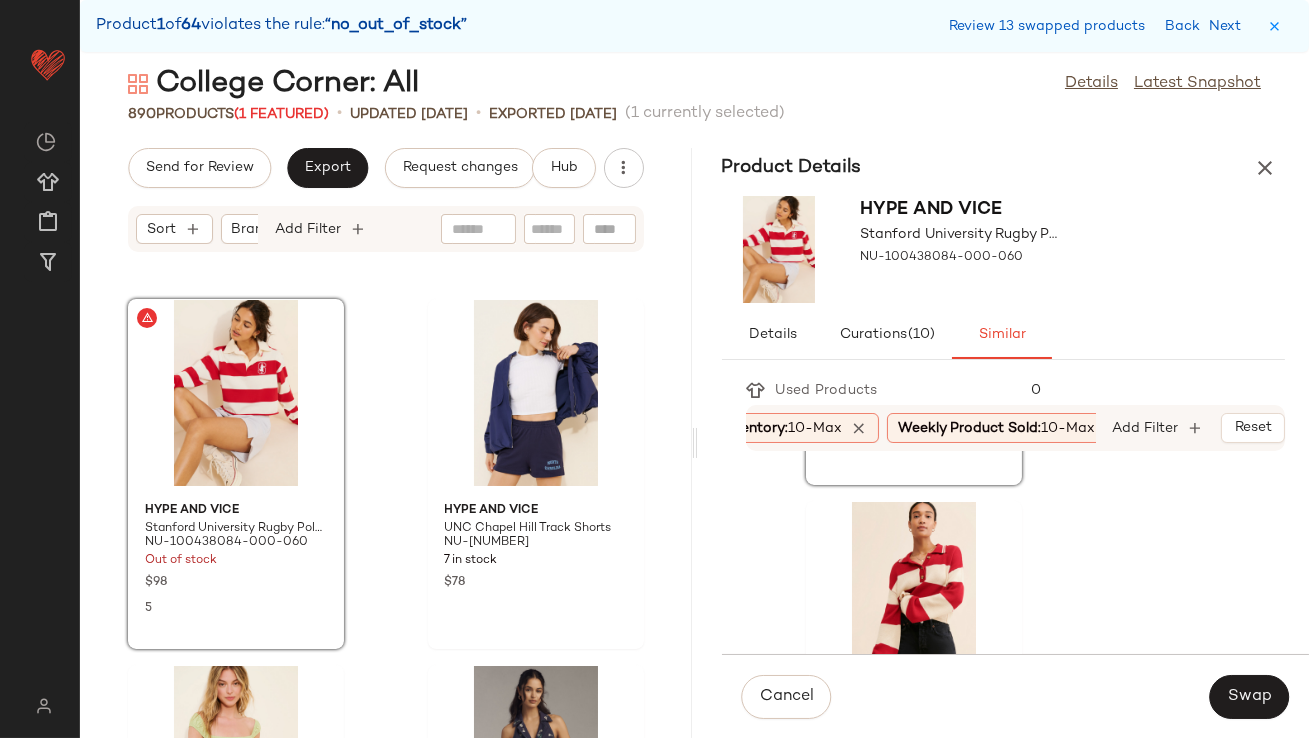 scroll, scrollTop: 336, scrollLeft: 0, axis: vertical 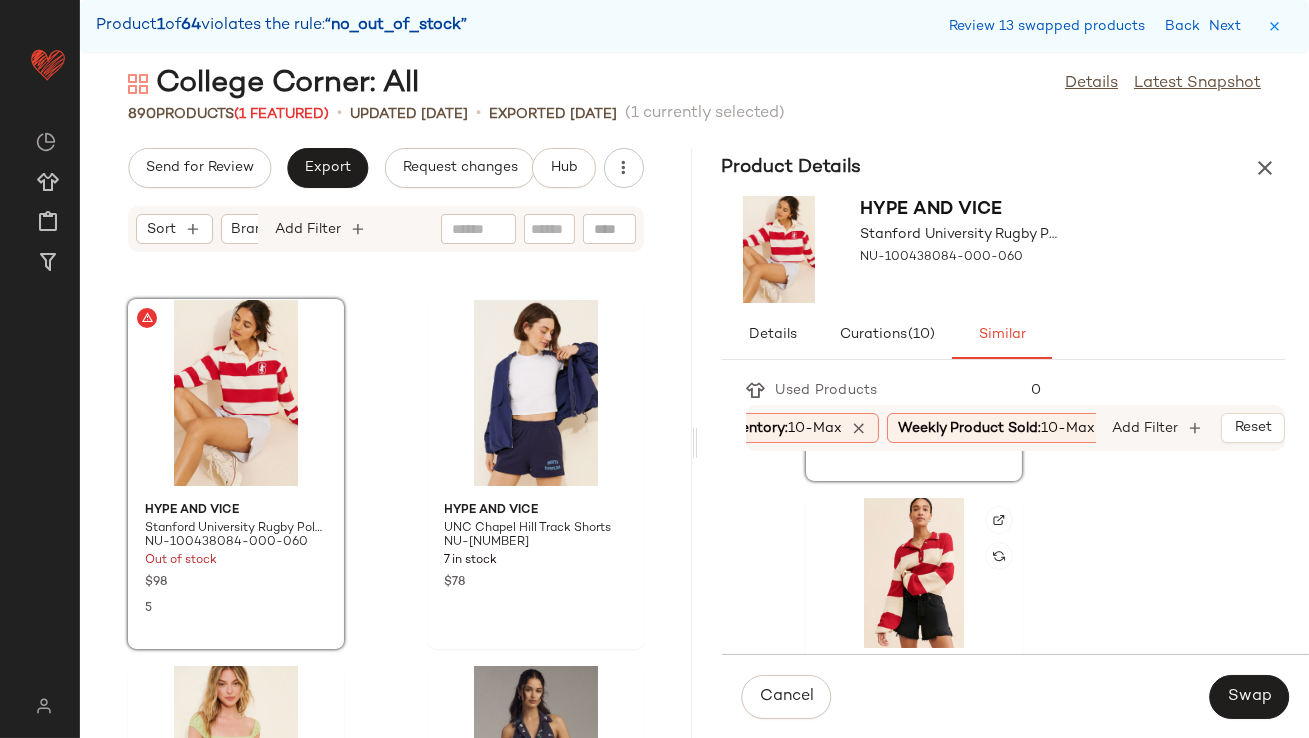 click 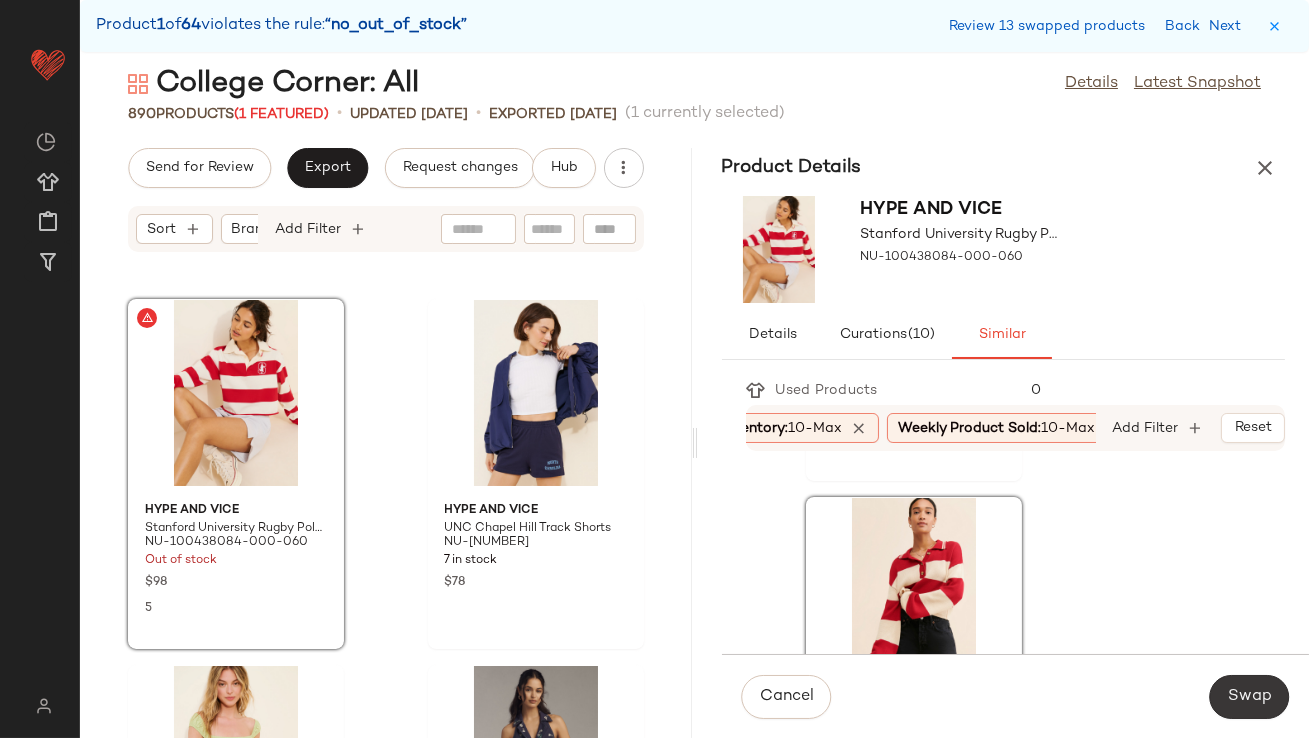 click on "Swap" at bounding box center [1249, 697] 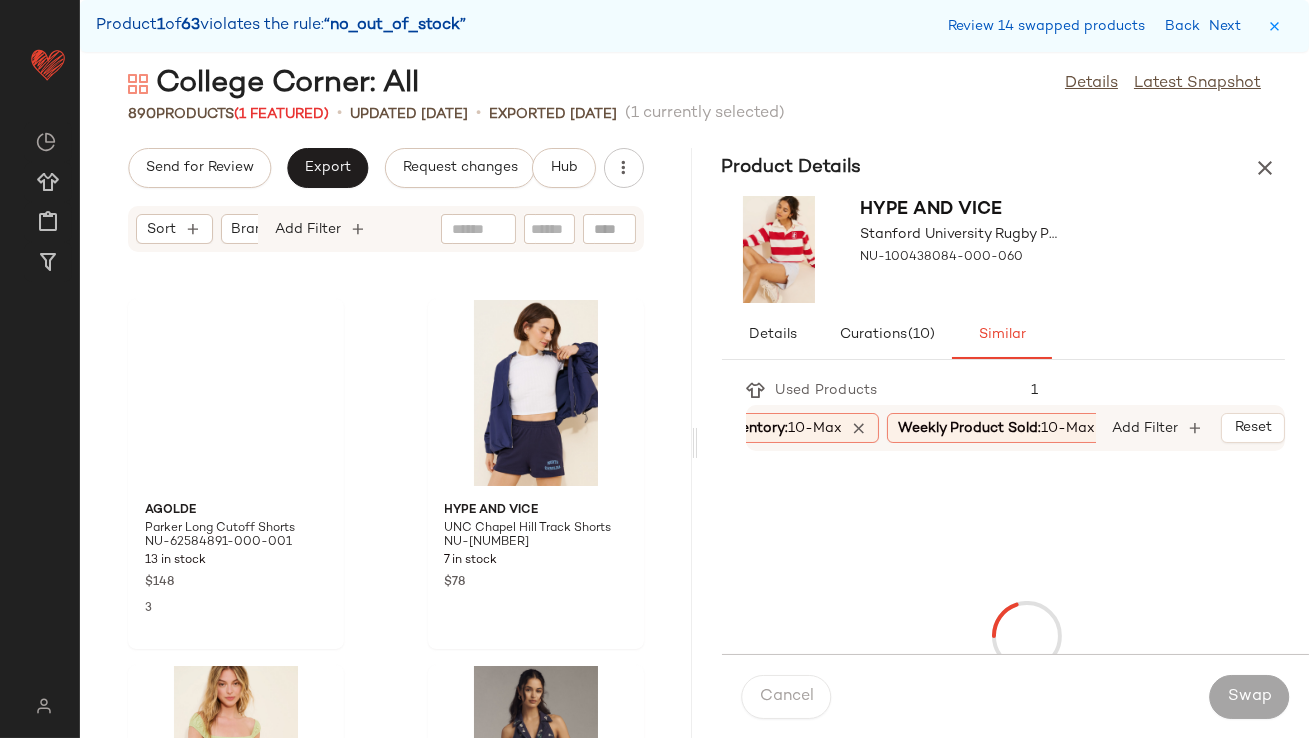 scroll, scrollTop: 16104, scrollLeft: 0, axis: vertical 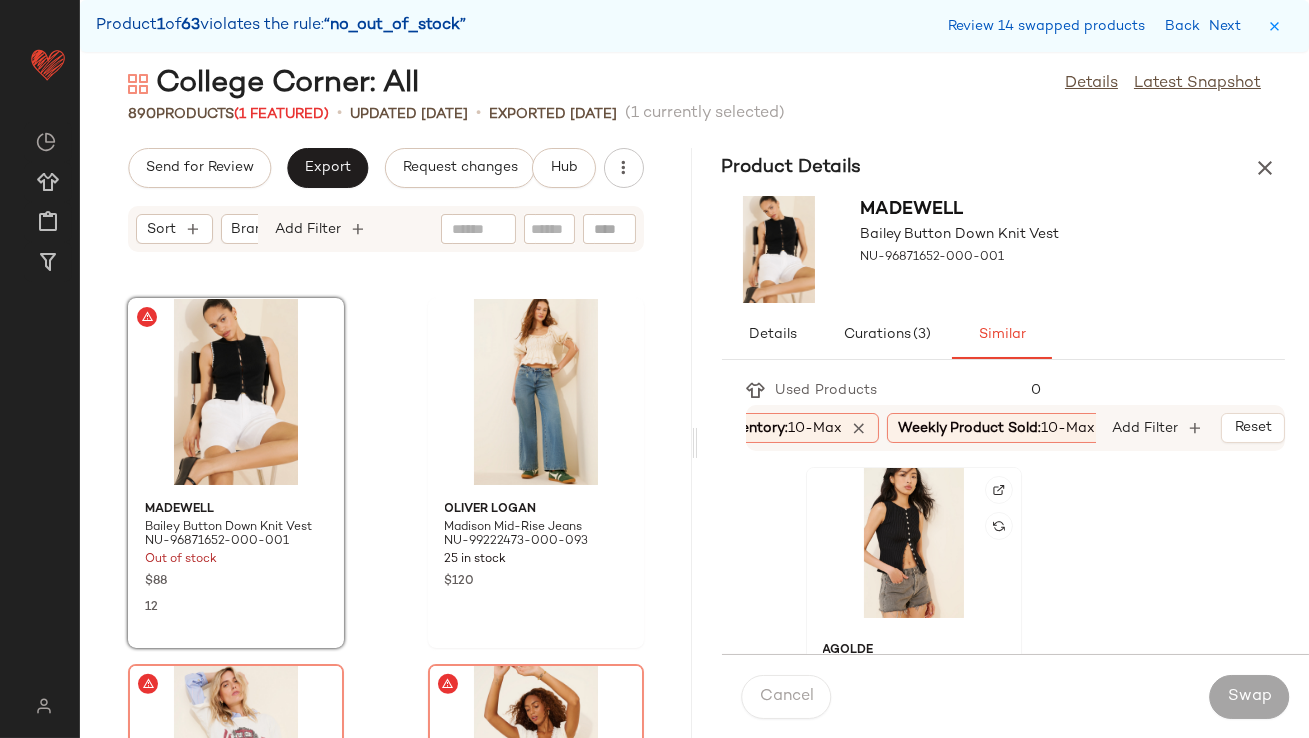 click 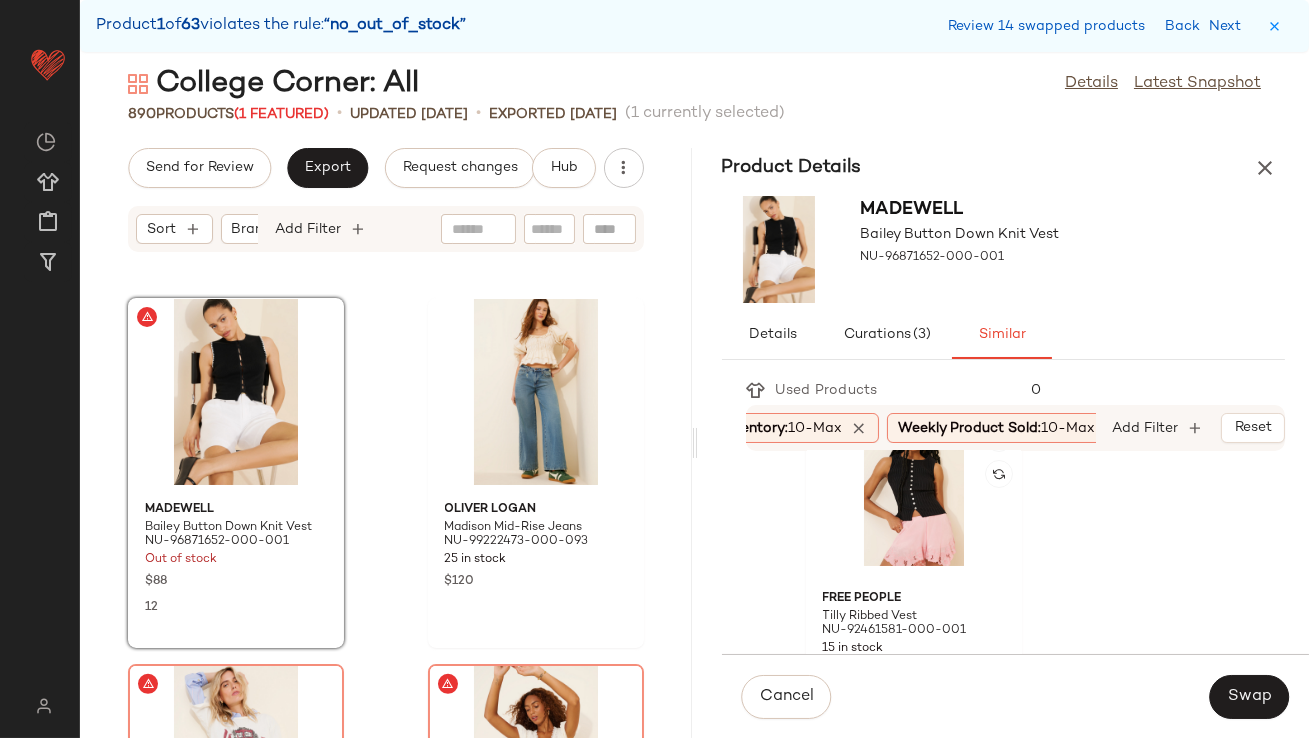 scroll, scrollTop: 419, scrollLeft: 0, axis: vertical 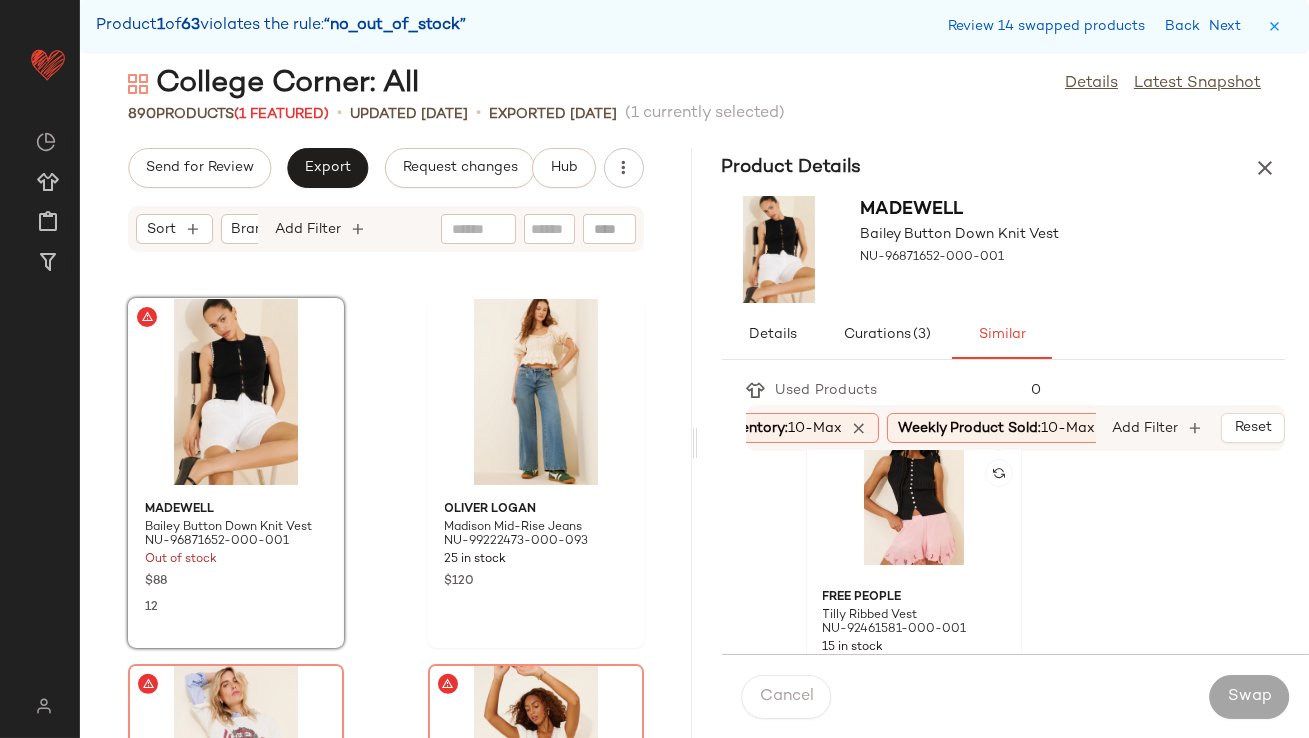 click 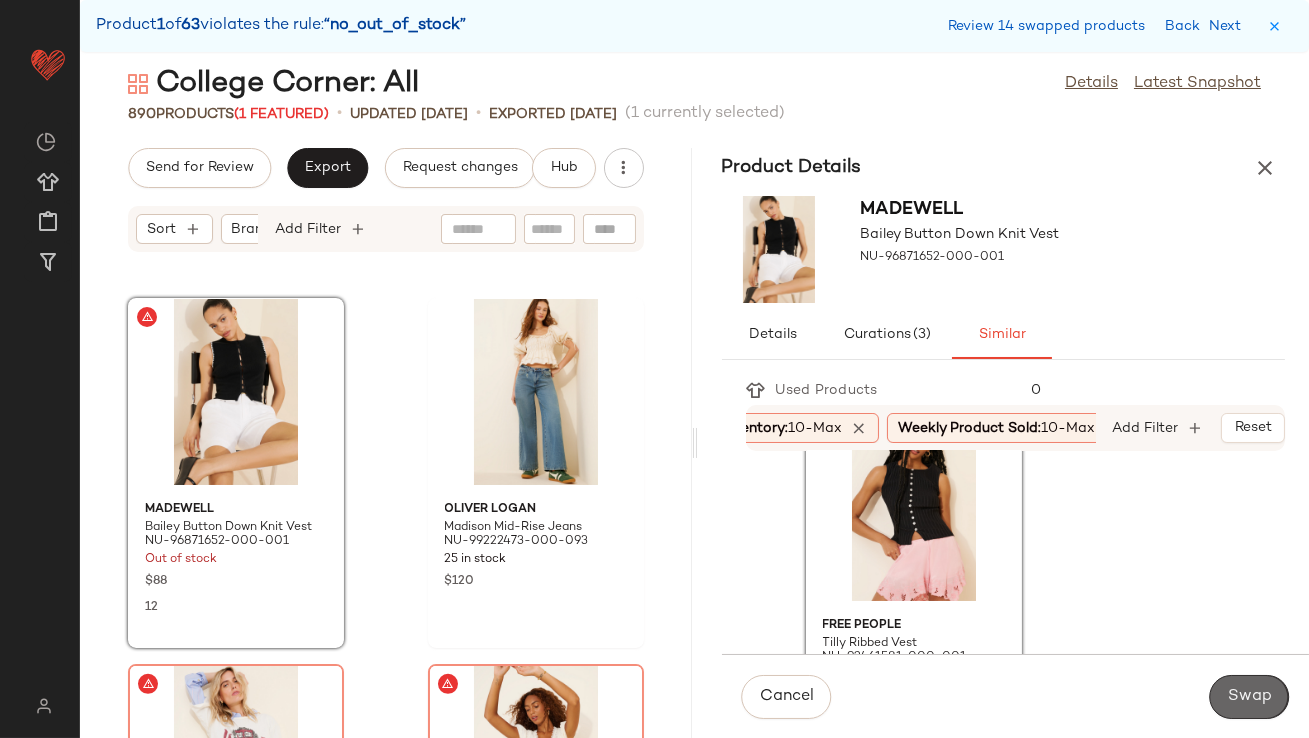 click on "Swap" at bounding box center (1249, 697) 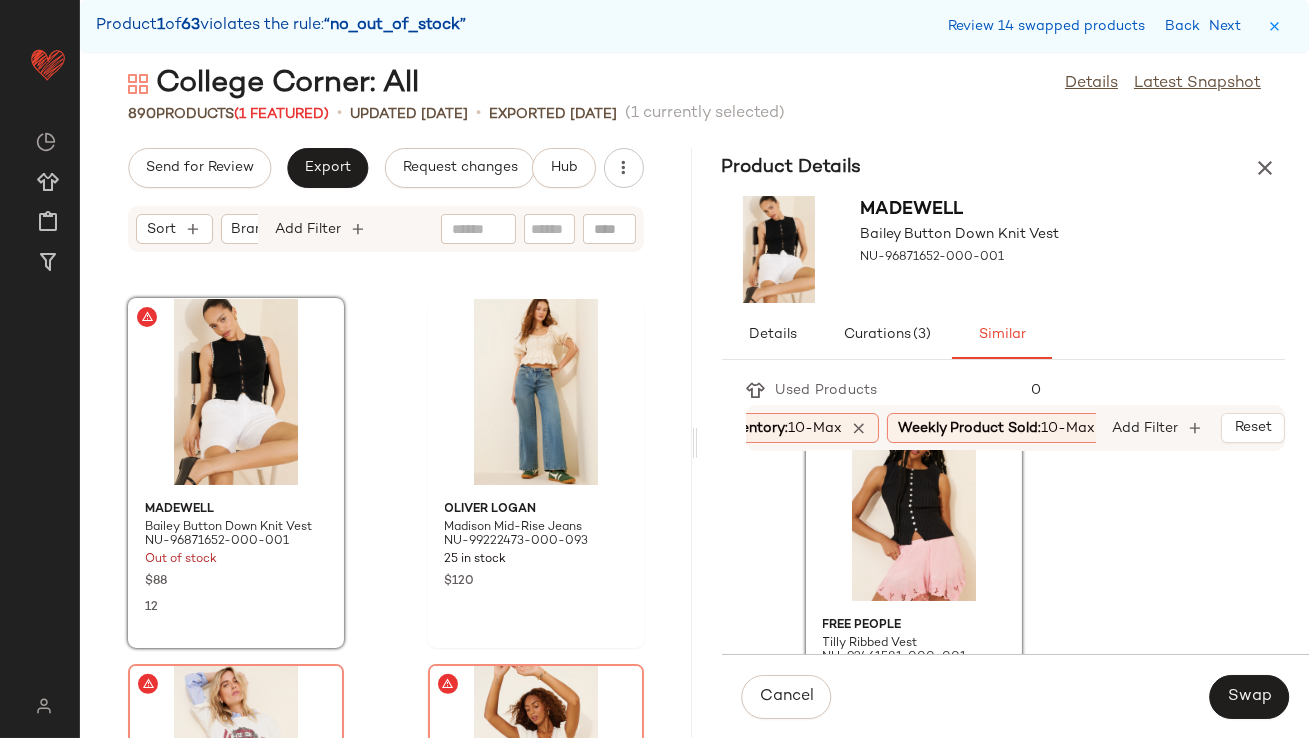scroll, scrollTop: 16470, scrollLeft: 0, axis: vertical 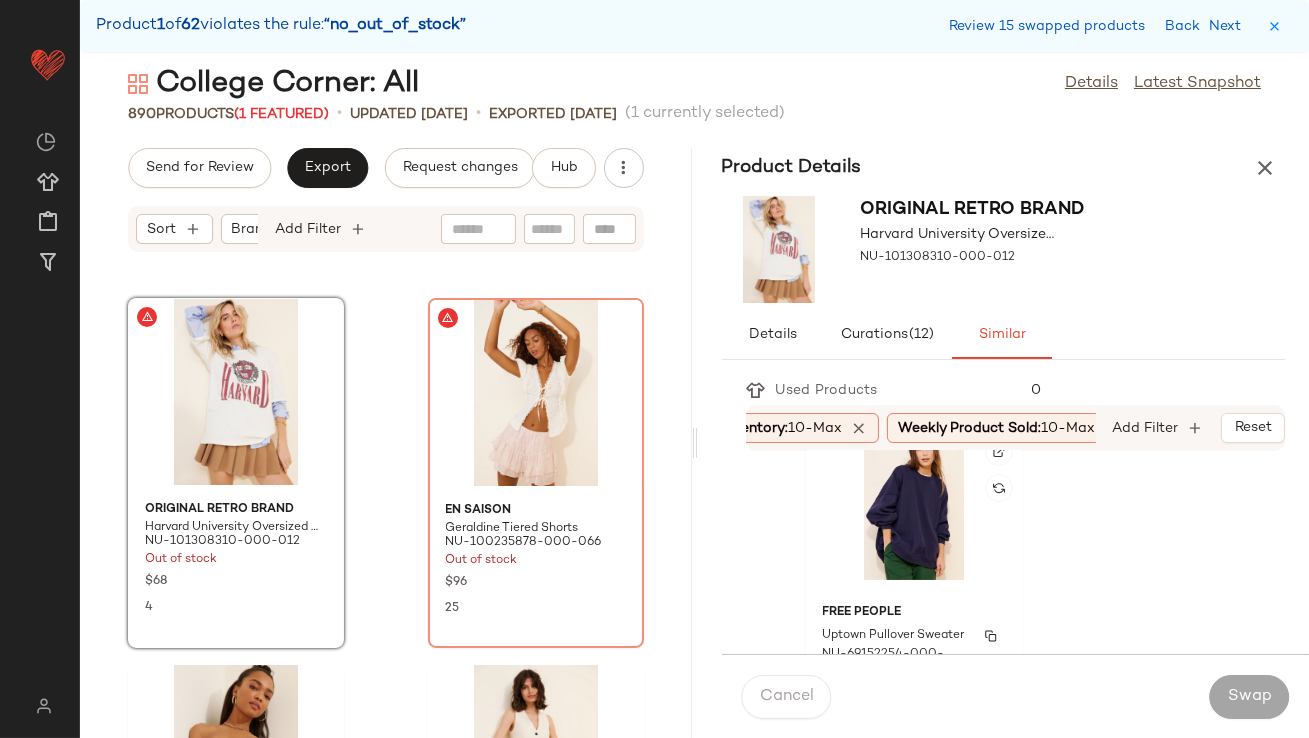 click on "Free People Uptown Pullover Sweater [PRODUCT_ID] 39 in stock $148 2" 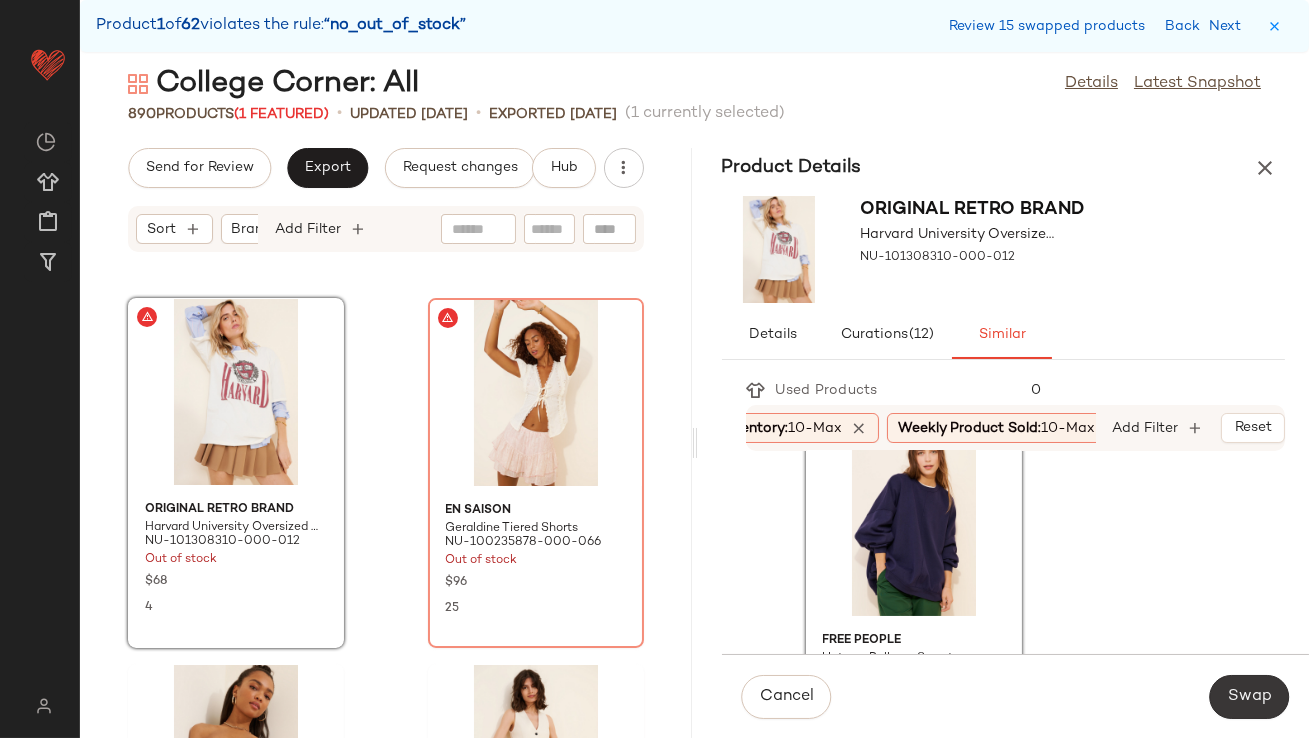 click on "Swap" 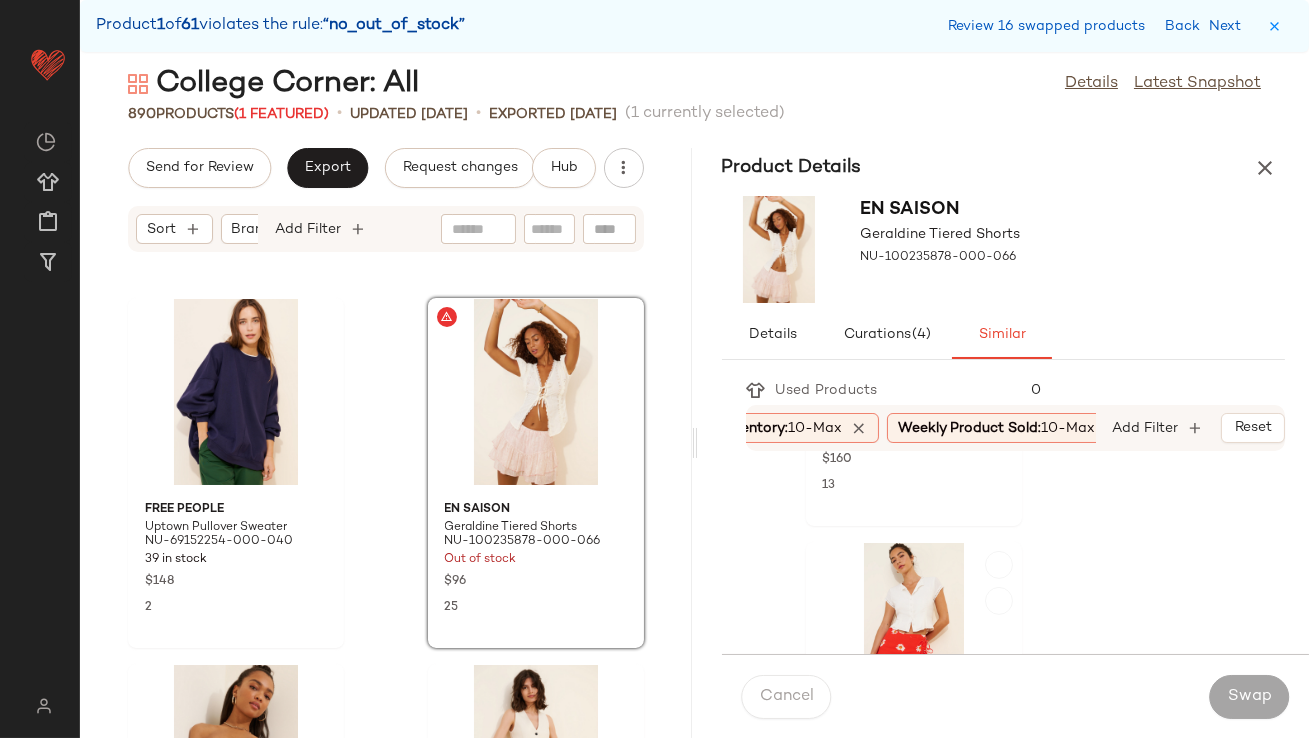scroll, scrollTop: 1518, scrollLeft: 0, axis: vertical 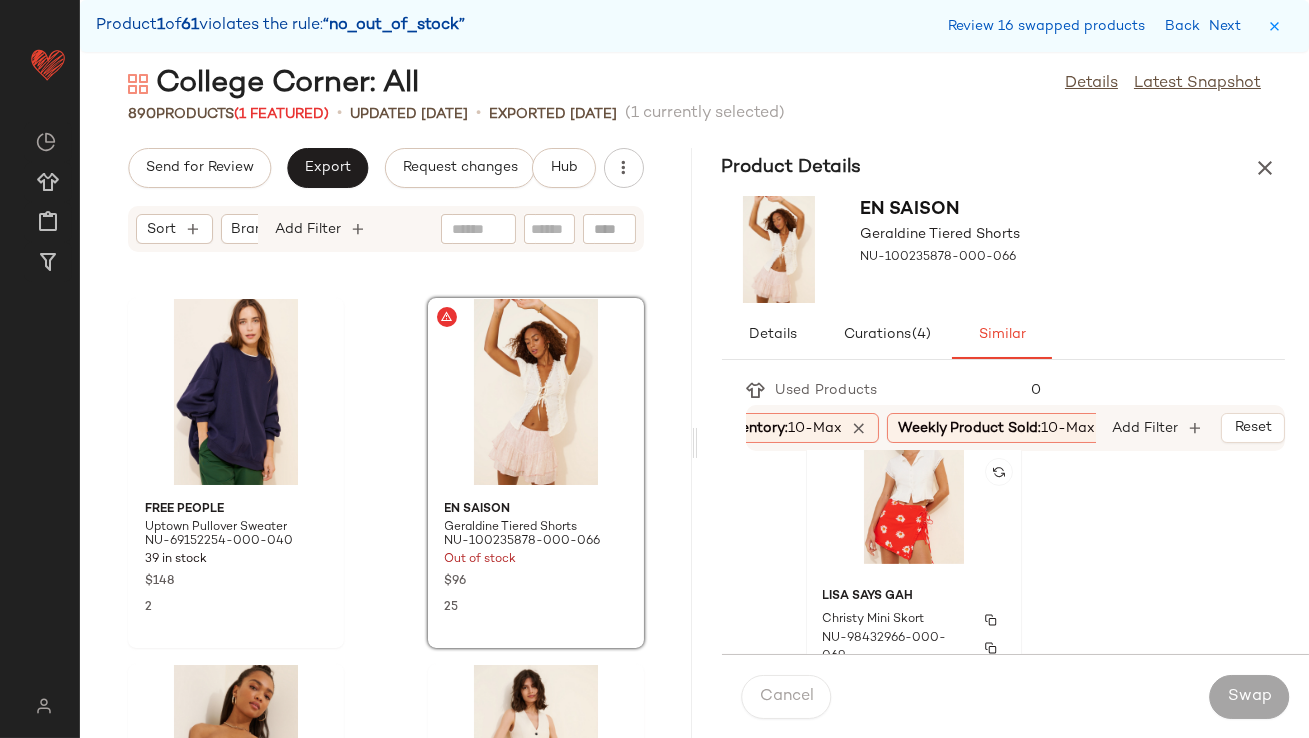click on "Lisa Says Gah Christy Mini Skort NU-[NUMBER] [QUANTITY] in stock $[PRICE] [SIZE]" 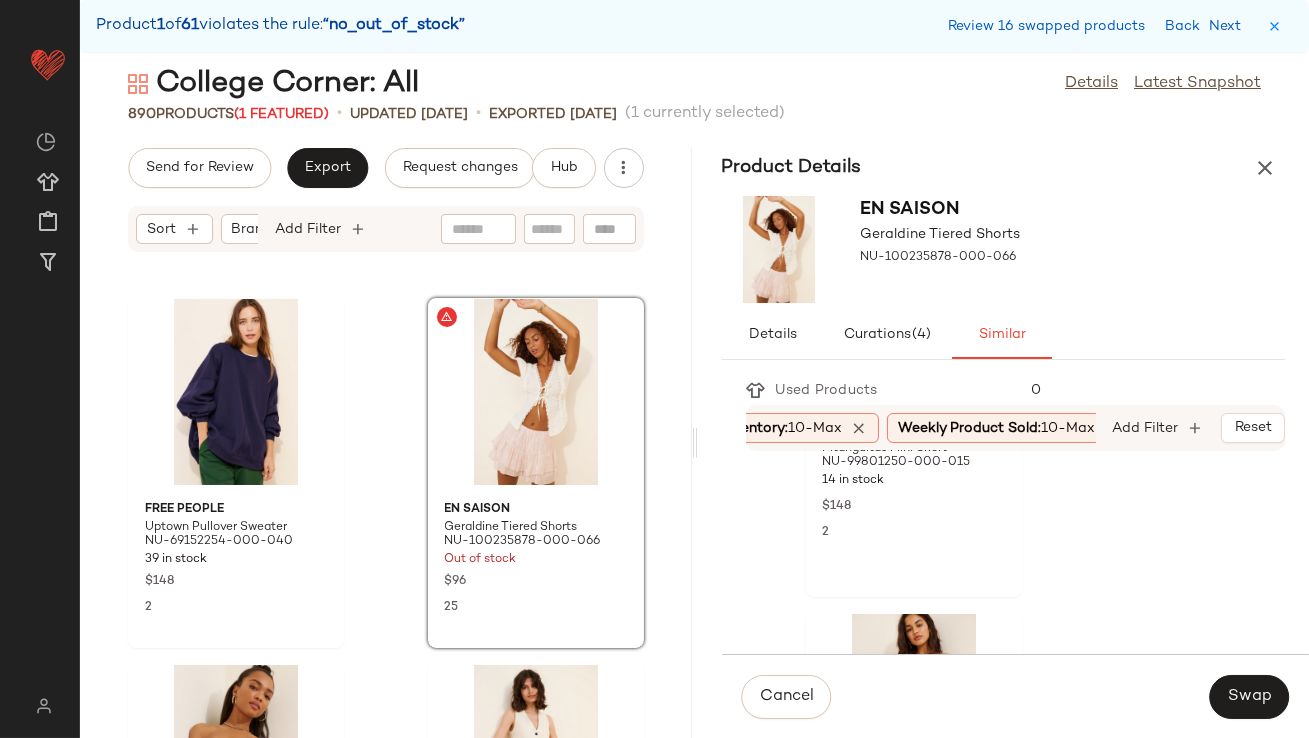 scroll, scrollTop: 2619, scrollLeft: 0, axis: vertical 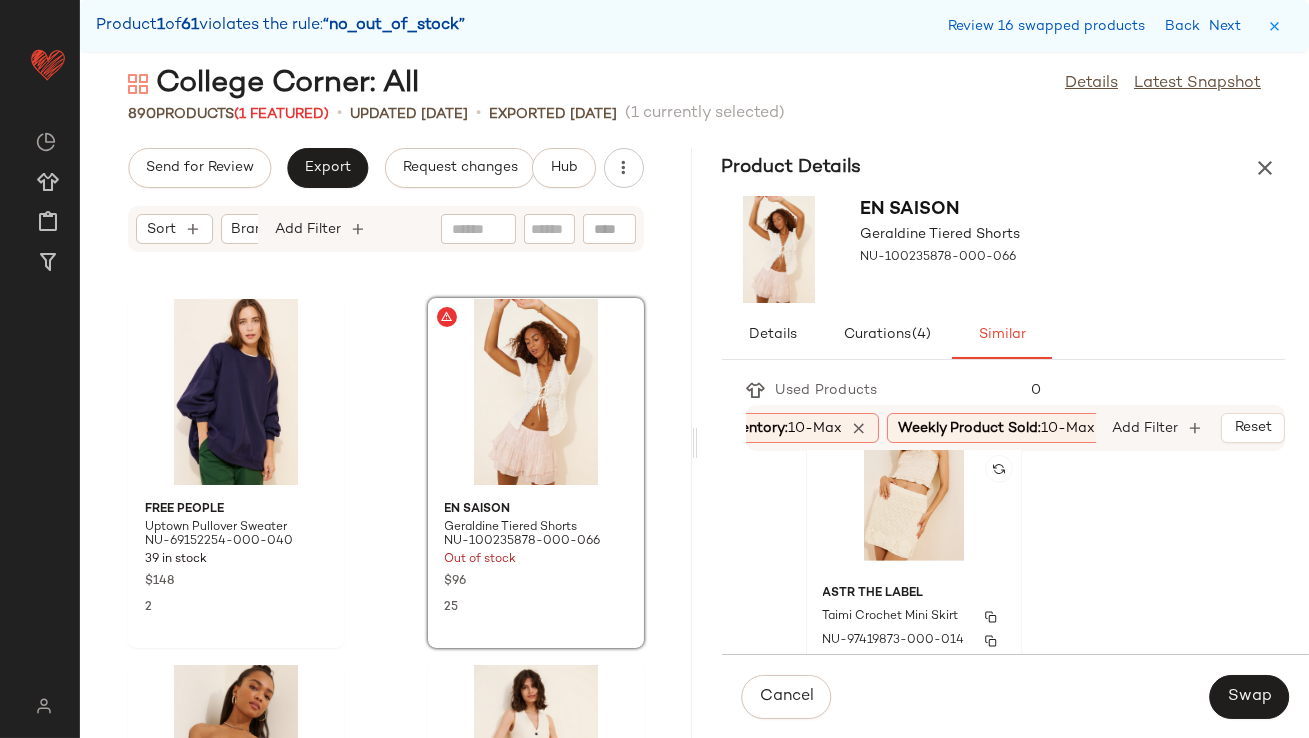 click 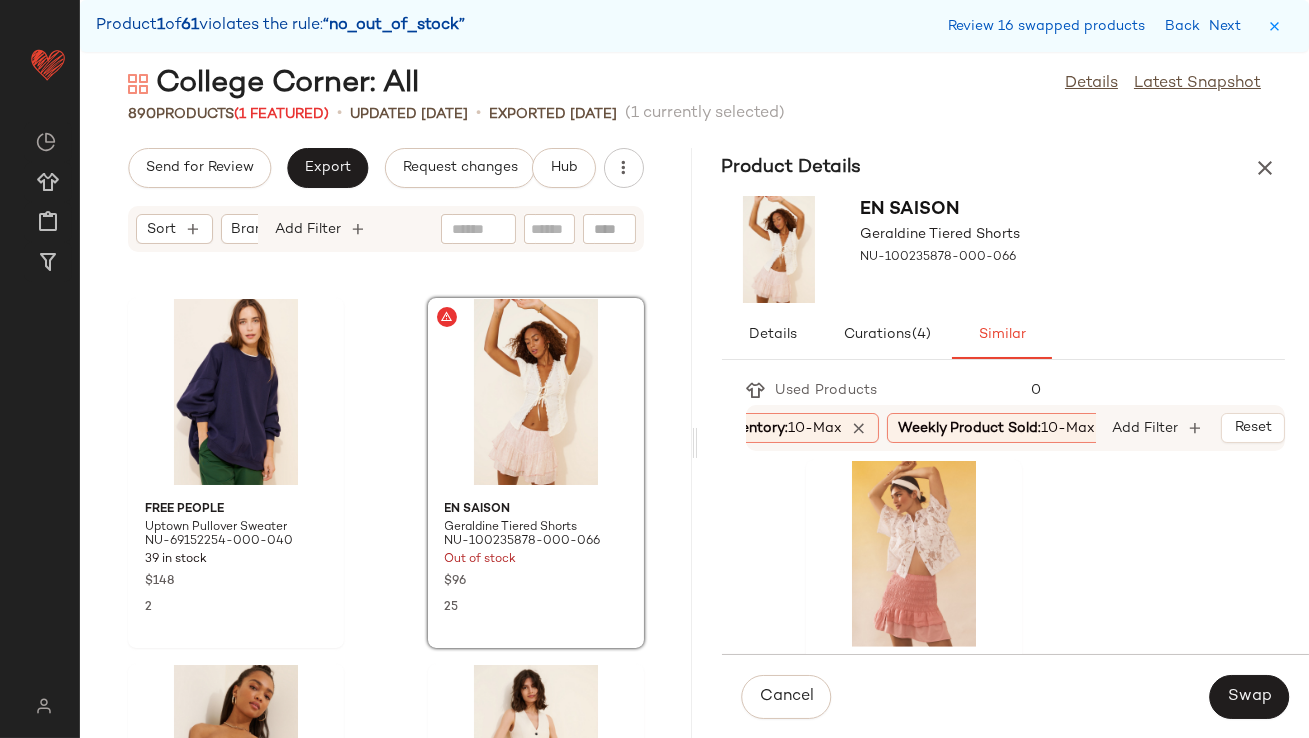 scroll, scrollTop: 3303, scrollLeft: 0, axis: vertical 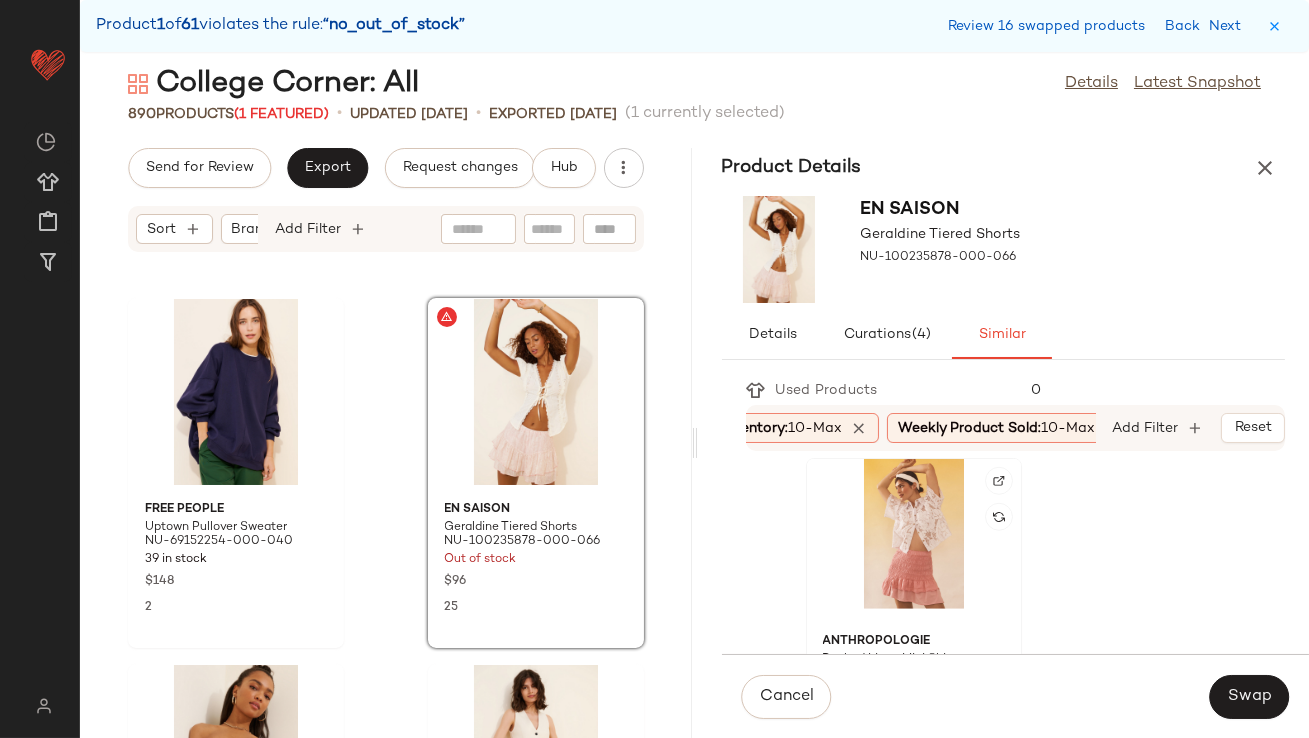 click 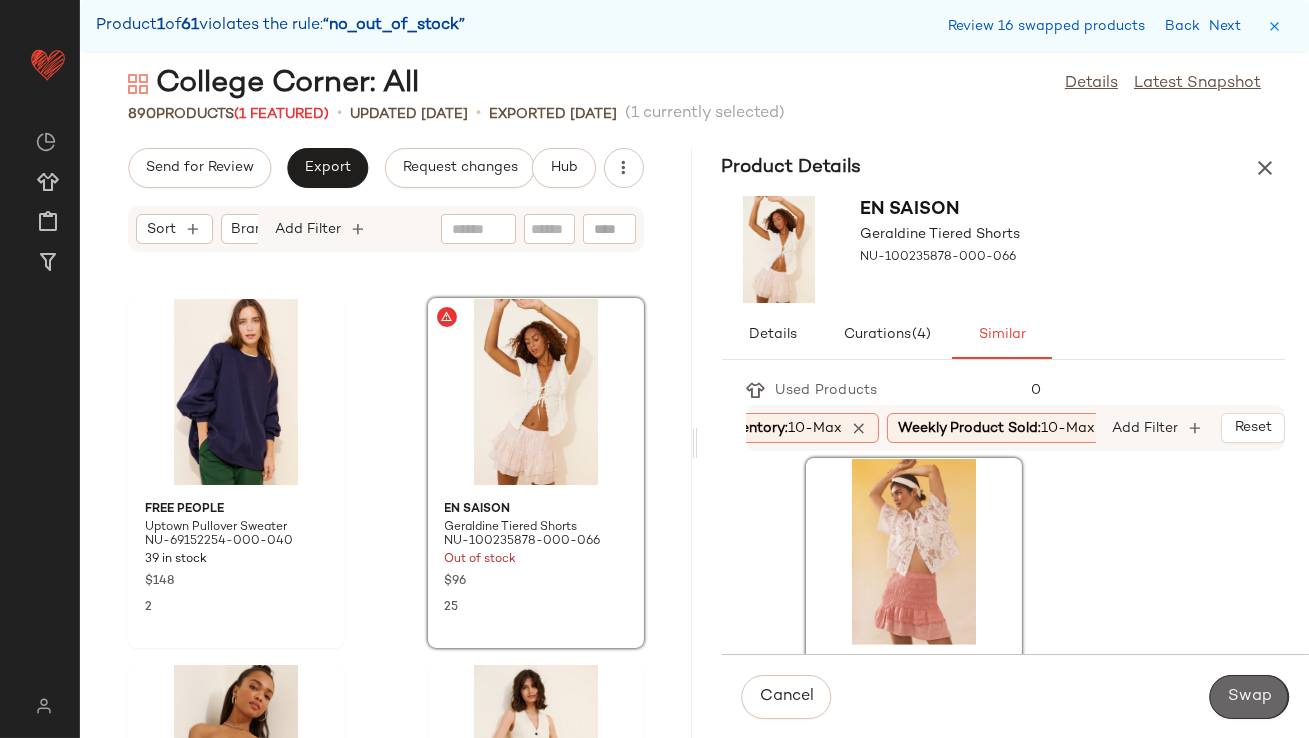 click on "Swap" at bounding box center [1249, 697] 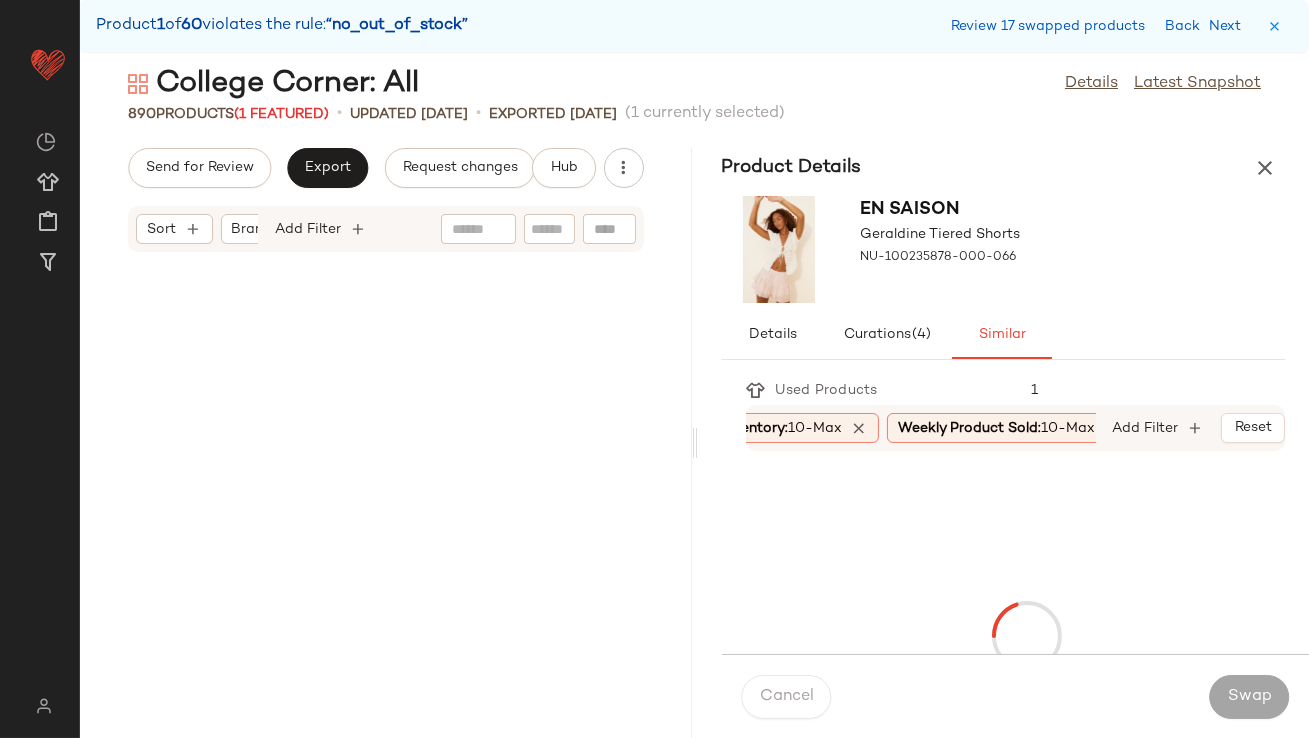 scroll, scrollTop: 17201, scrollLeft: 0, axis: vertical 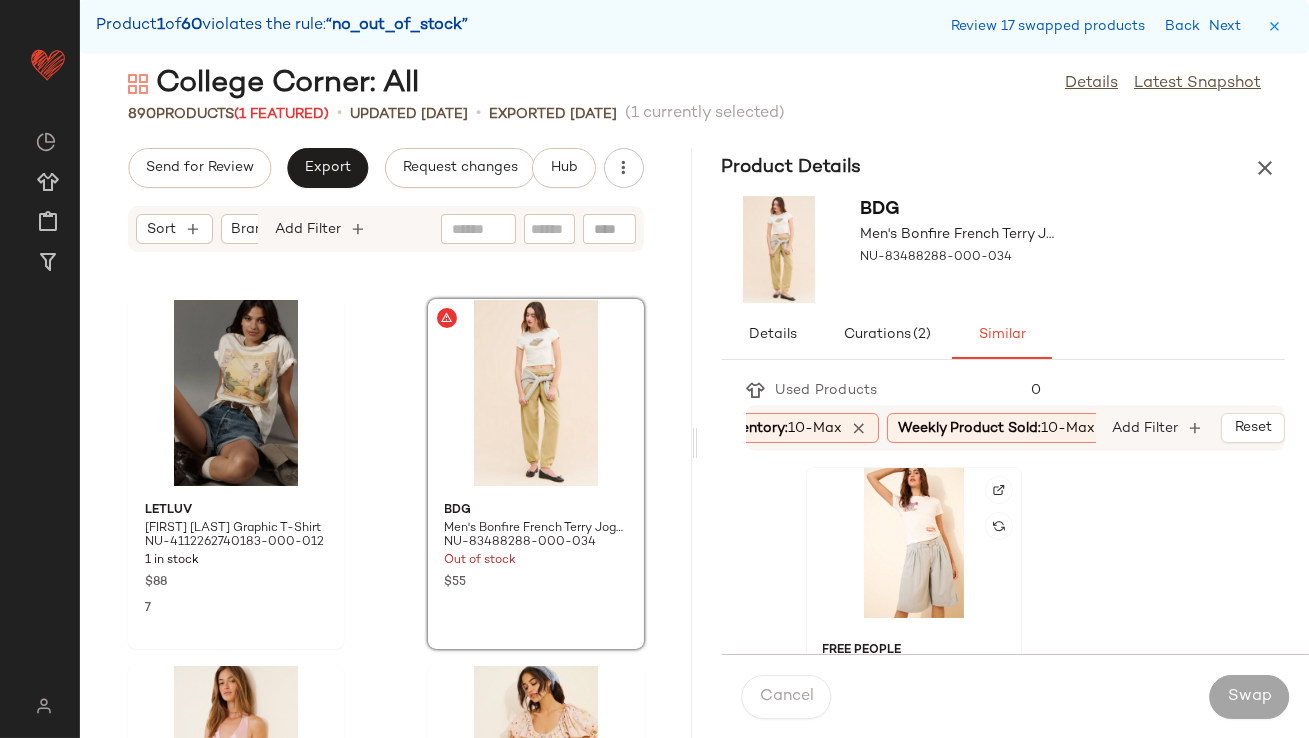 click 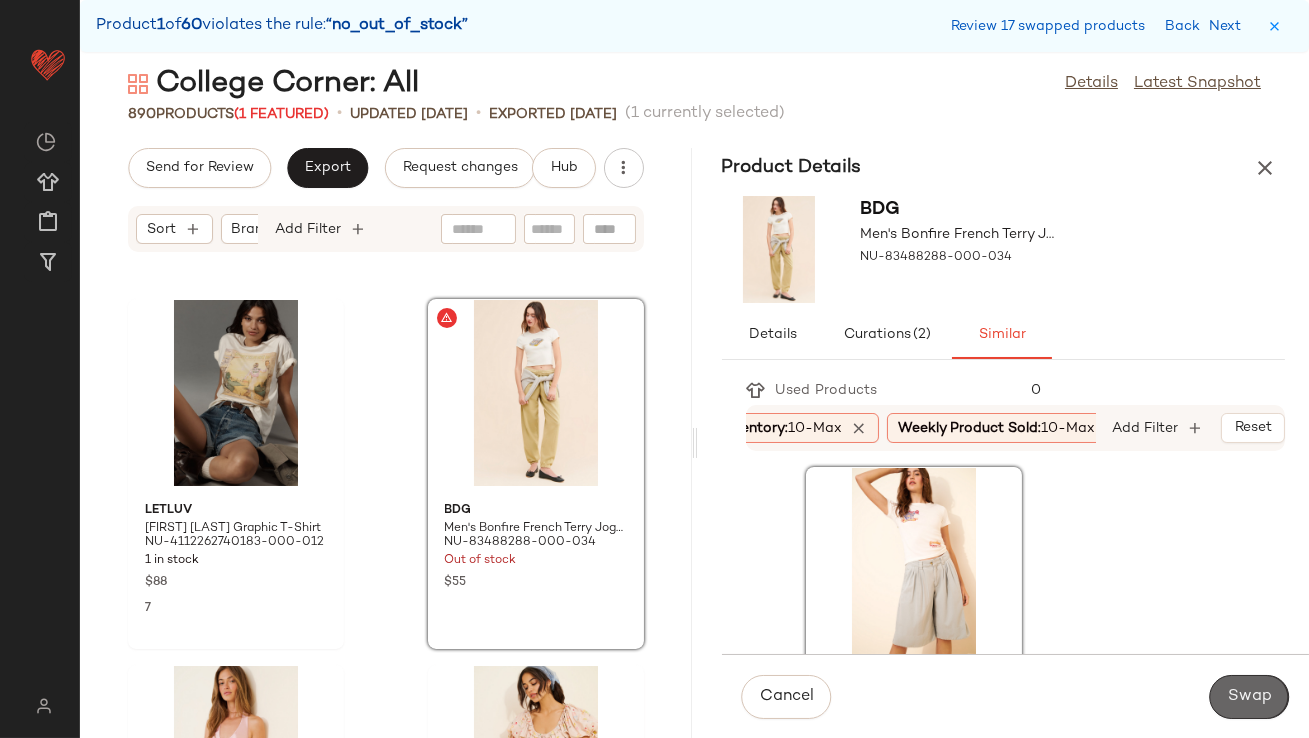 click on "Swap" 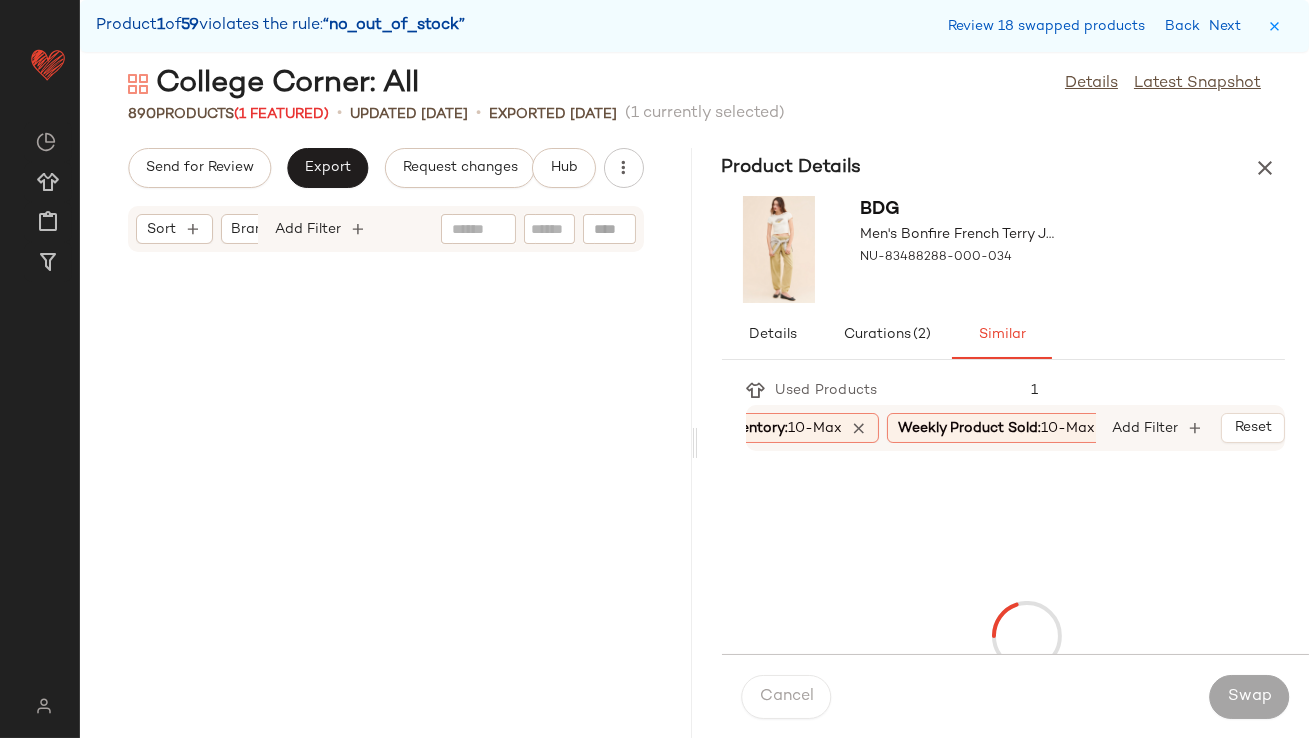 scroll, scrollTop: 19764, scrollLeft: 0, axis: vertical 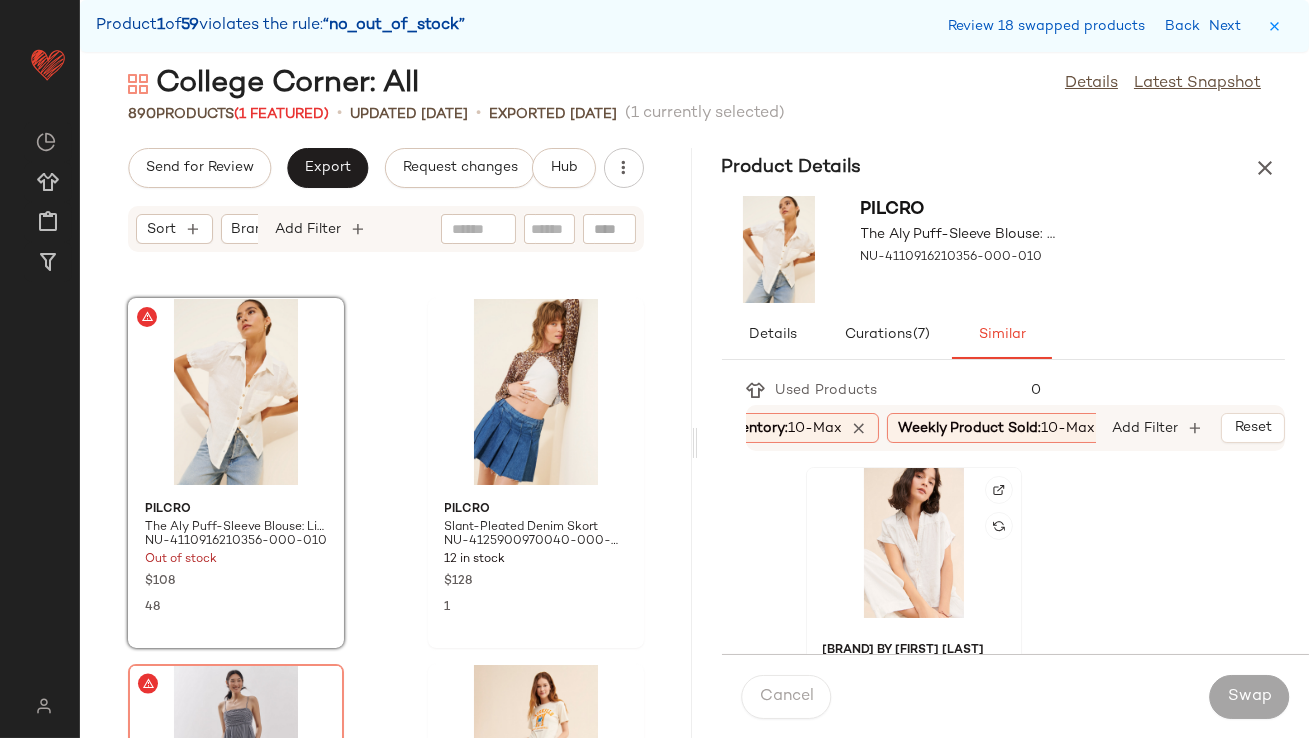click 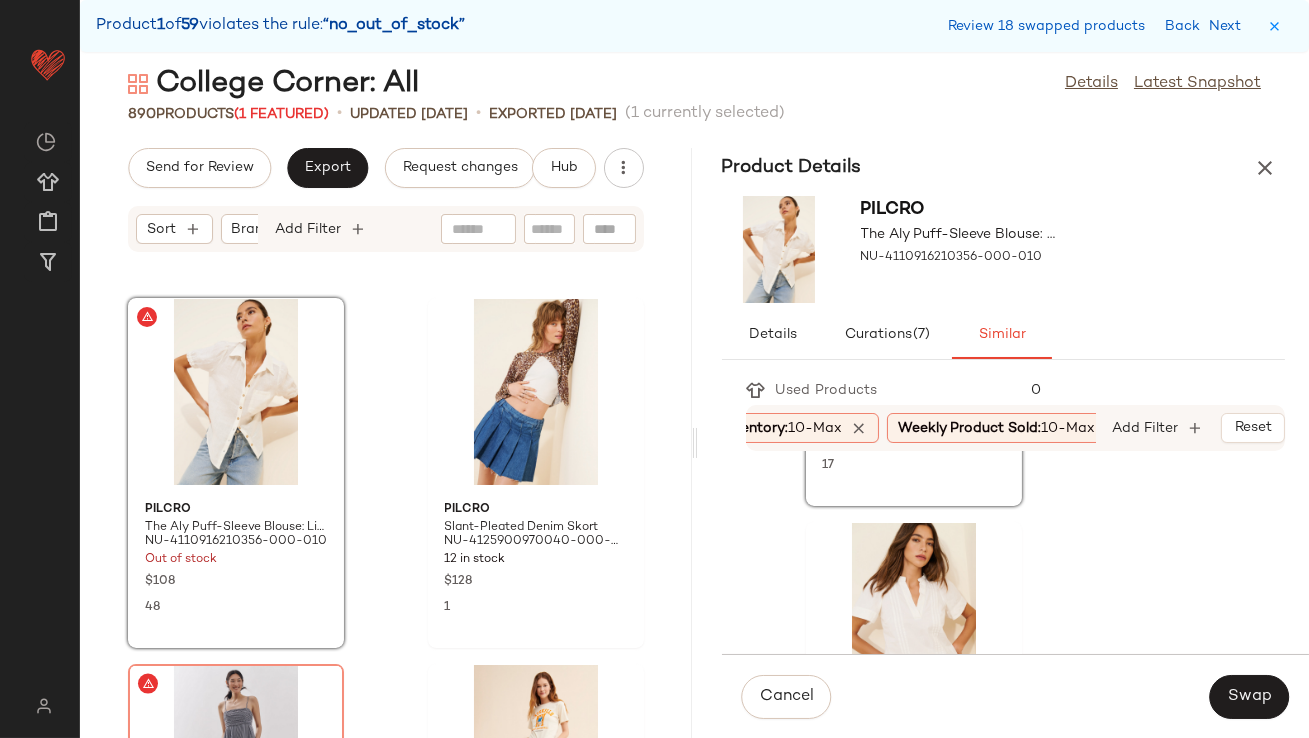scroll, scrollTop: 397, scrollLeft: 0, axis: vertical 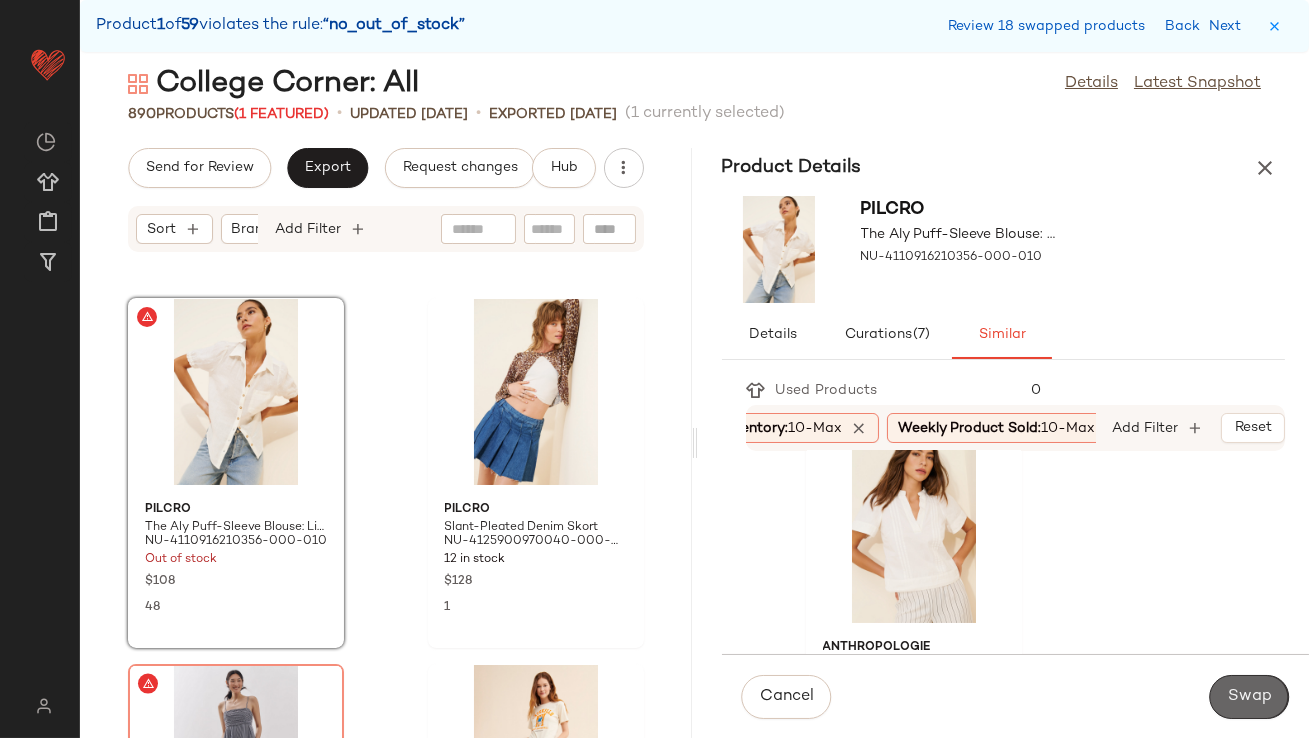 click on "Swap" 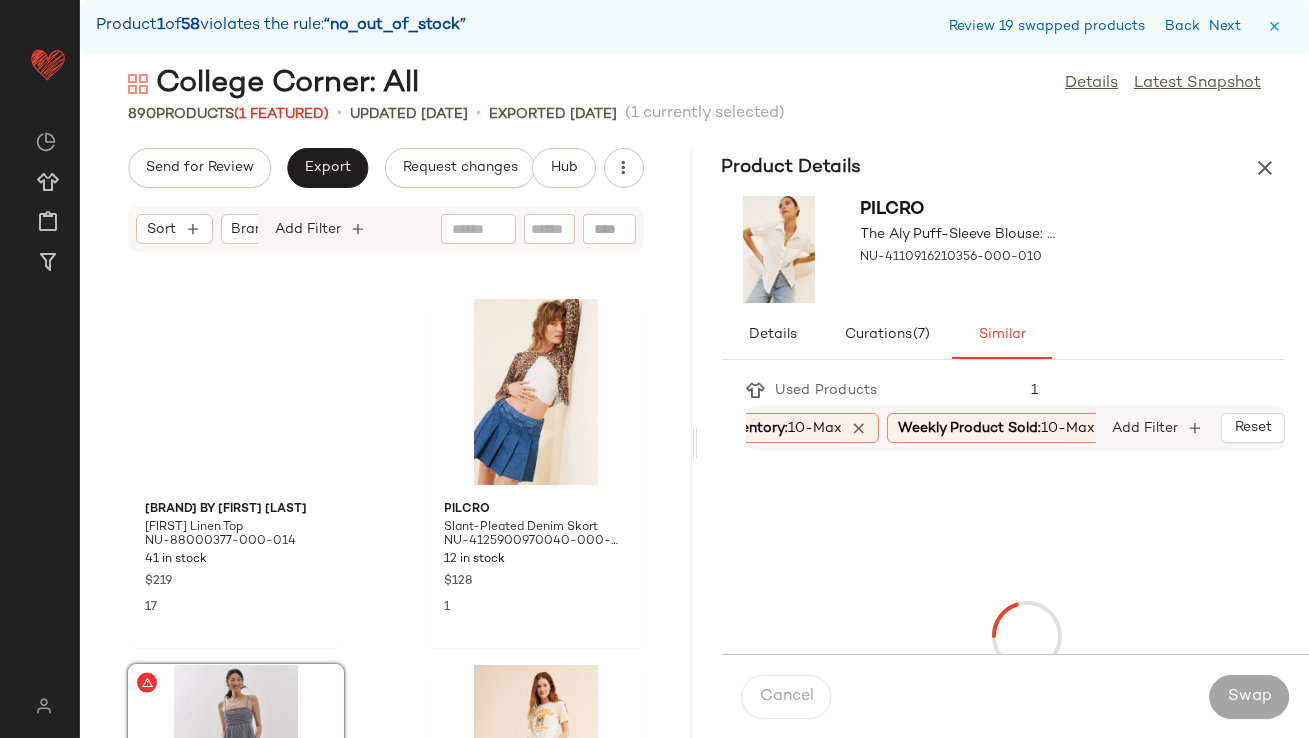 scroll, scrollTop: 20130, scrollLeft: 0, axis: vertical 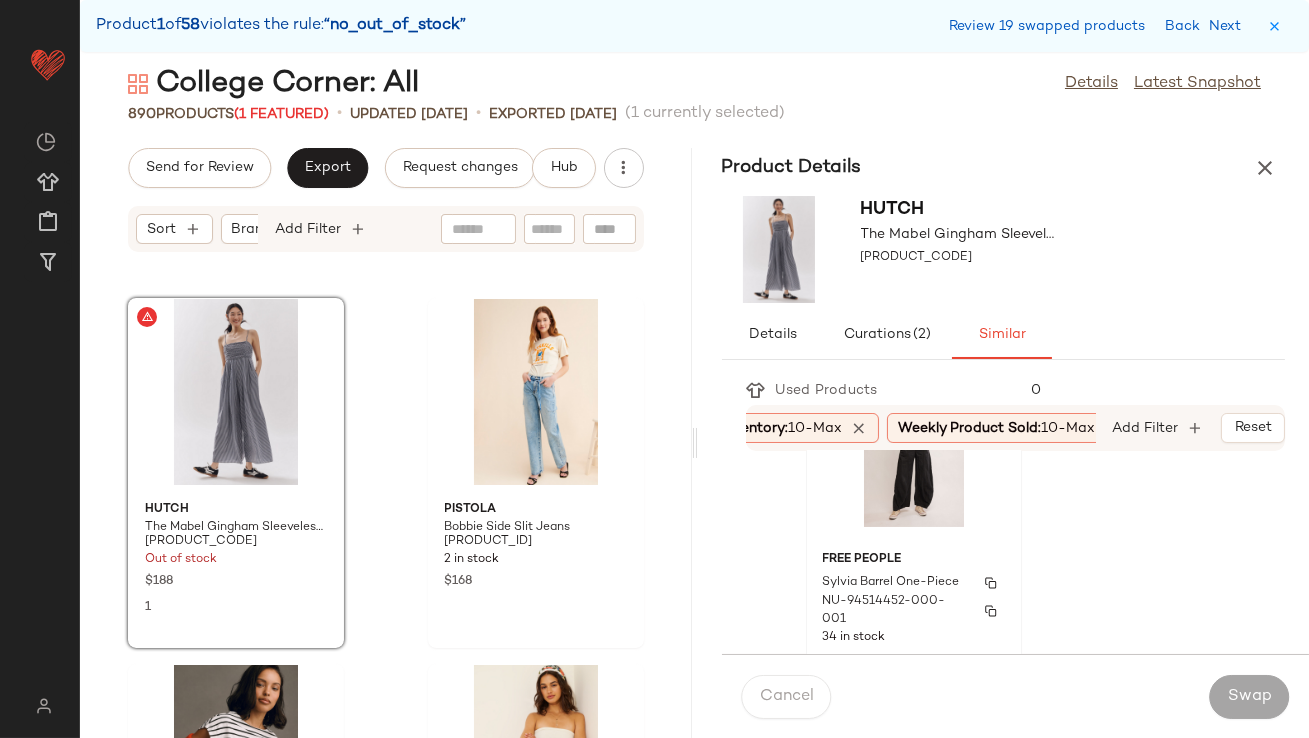 click on "Free People" at bounding box center (914, 560) 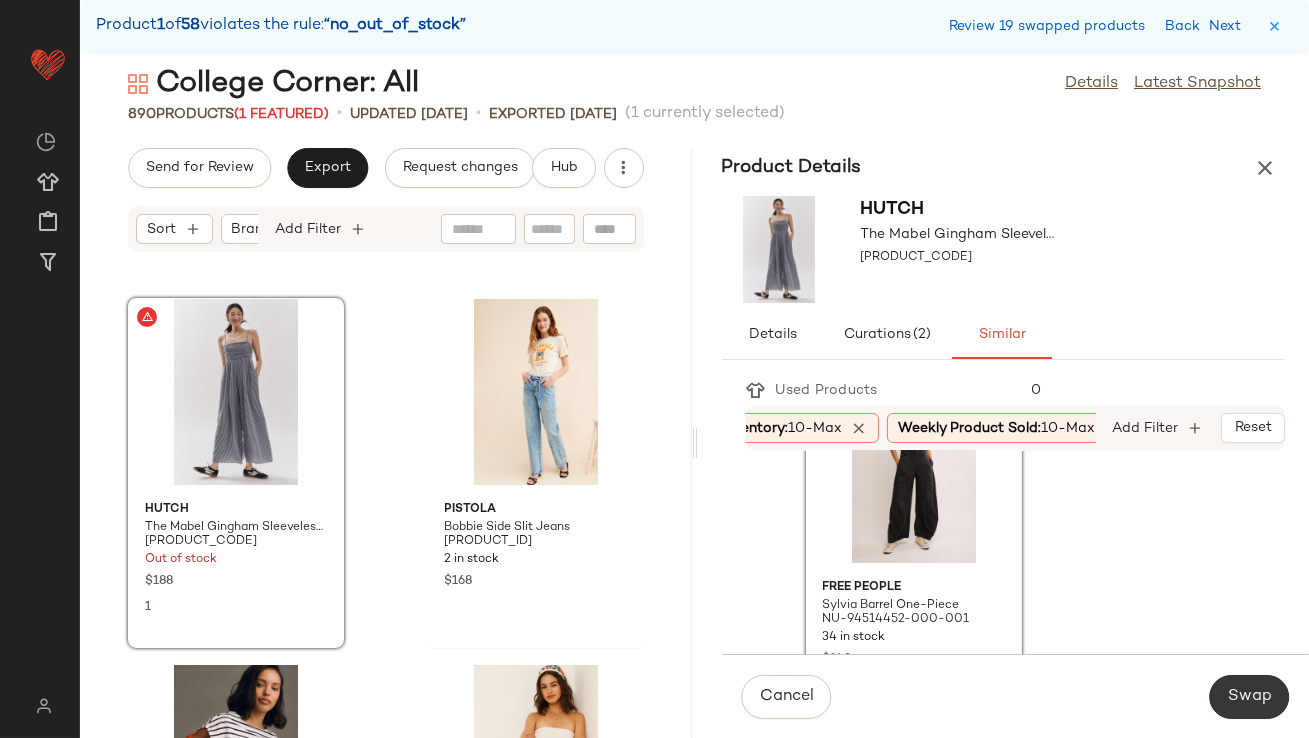 click on "Swap" 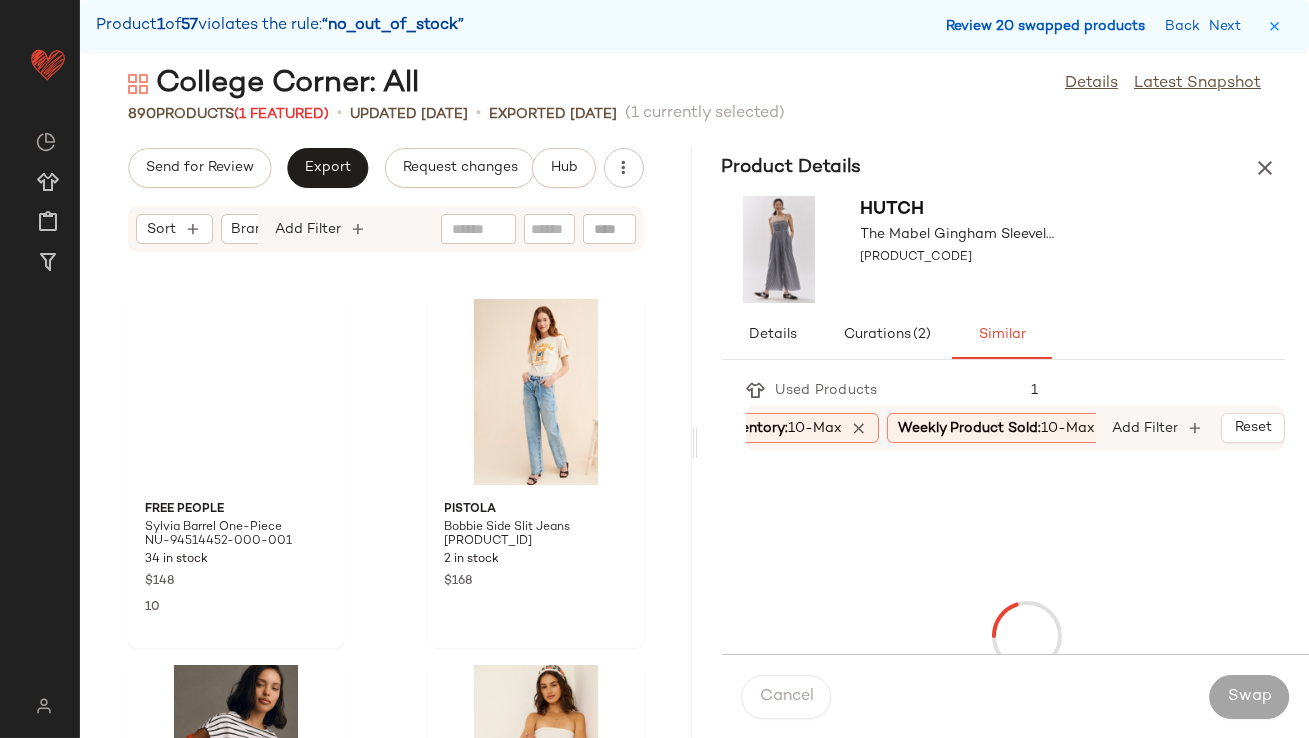 scroll, scrollTop: 21594, scrollLeft: 0, axis: vertical 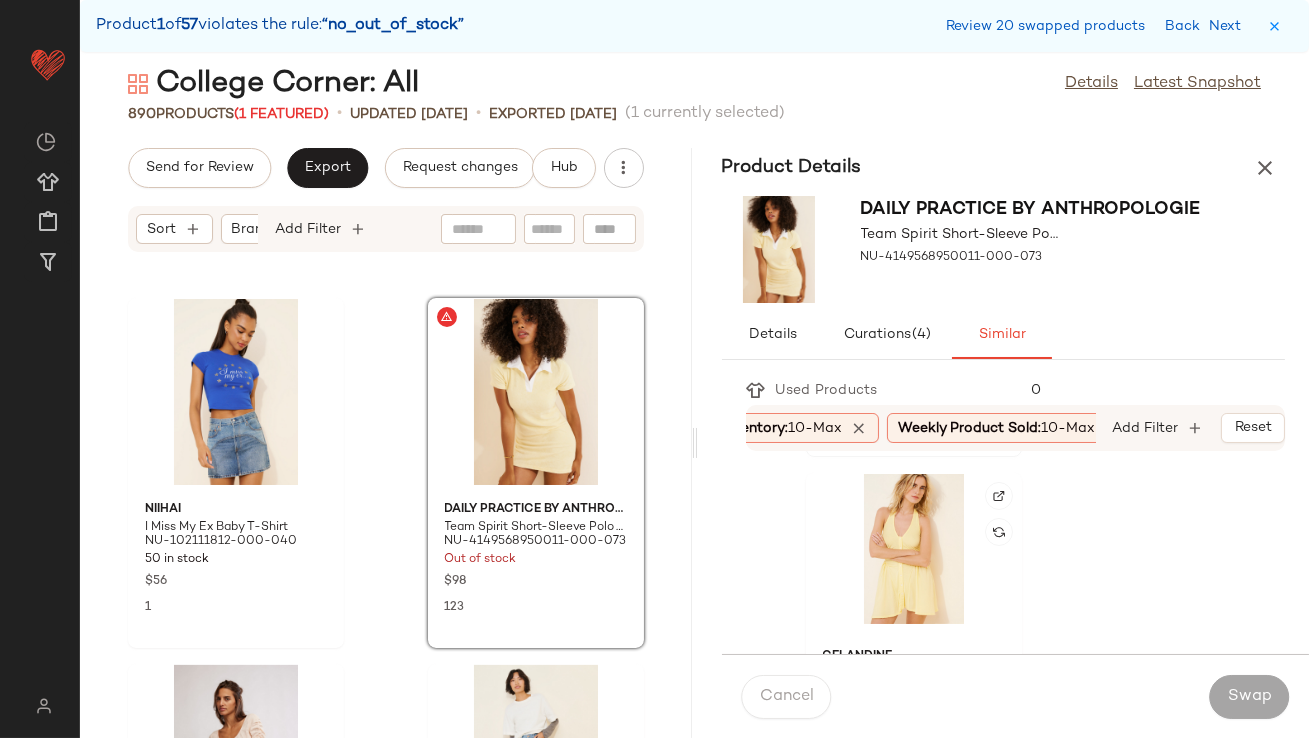 click 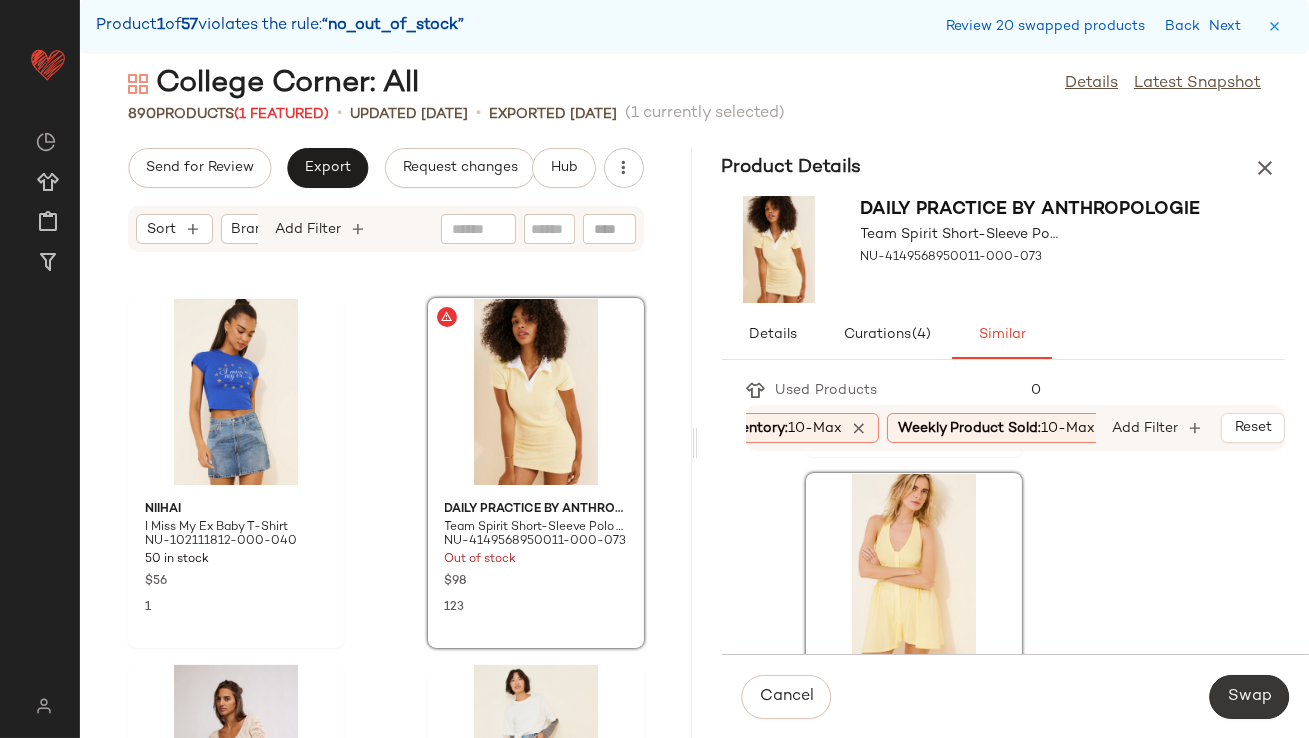 click on "Swap" 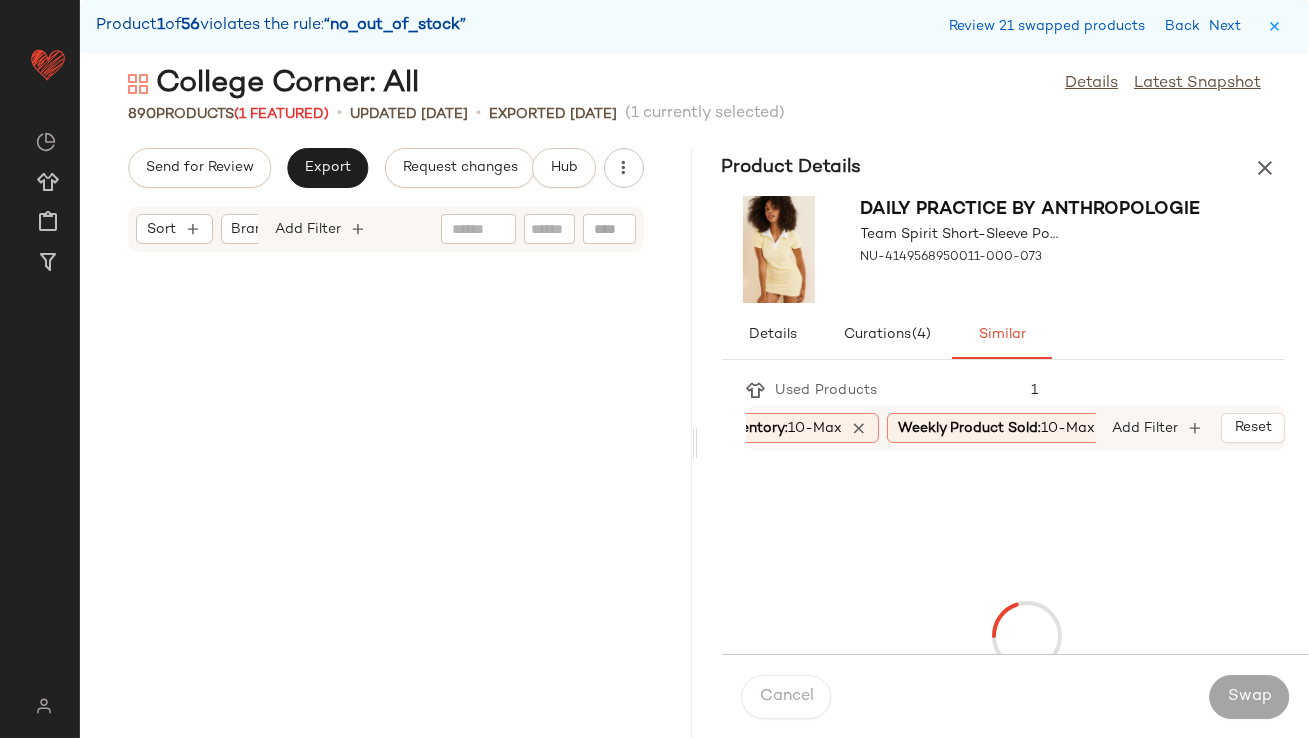 scroll, scrollTop: 23424, scrollLeft: 0, axis: vertical 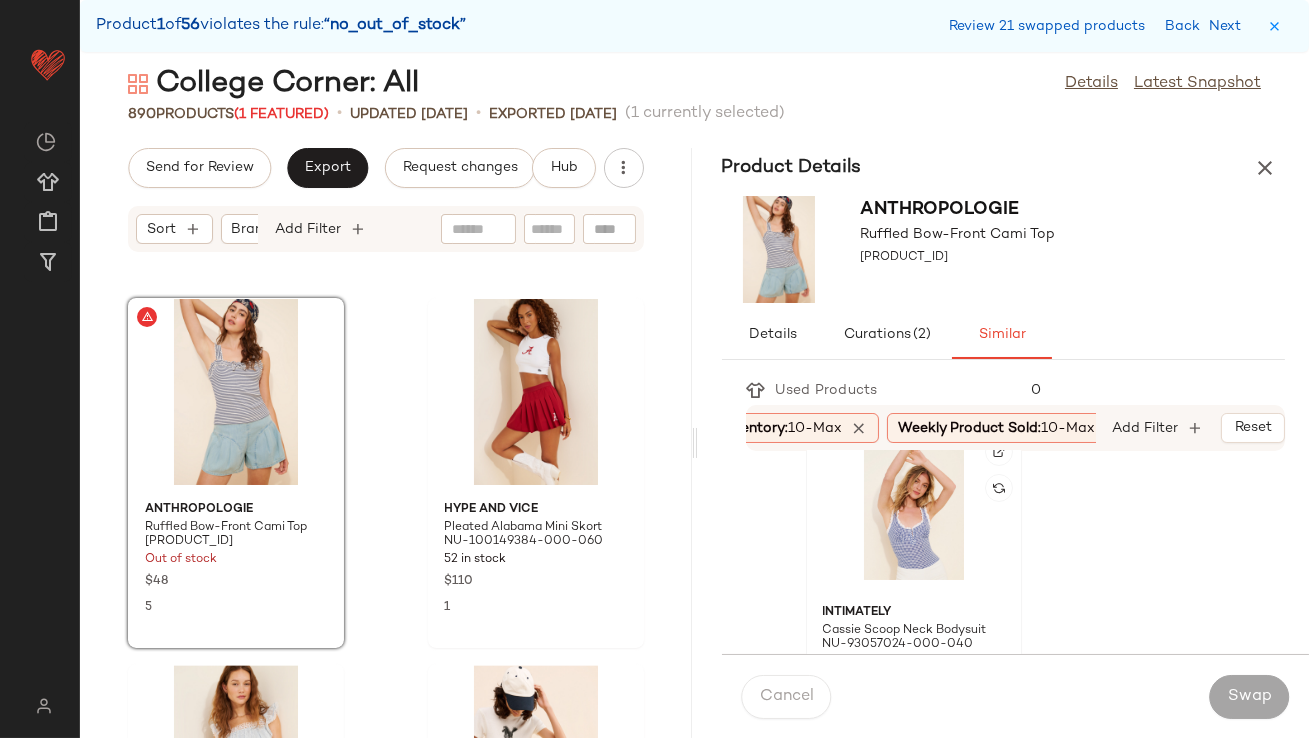 click 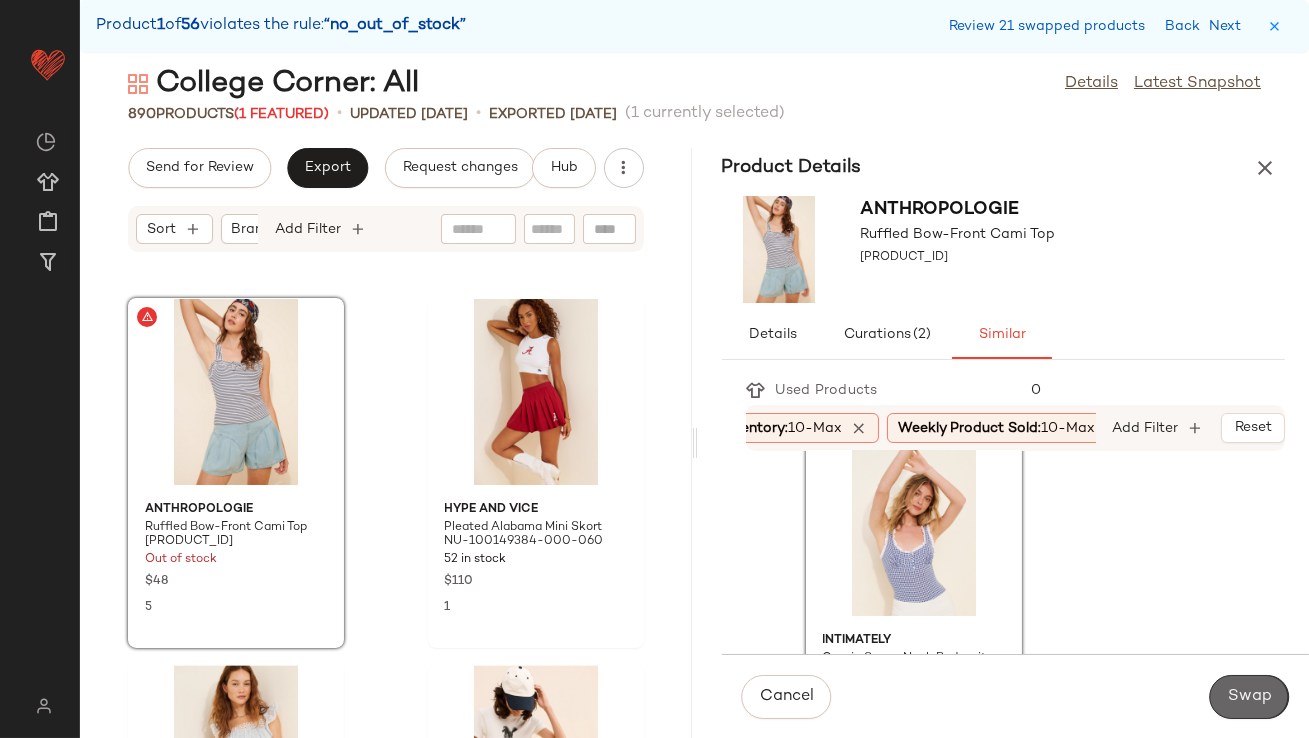 click on "Swap" at bounding box center (1249, 697) 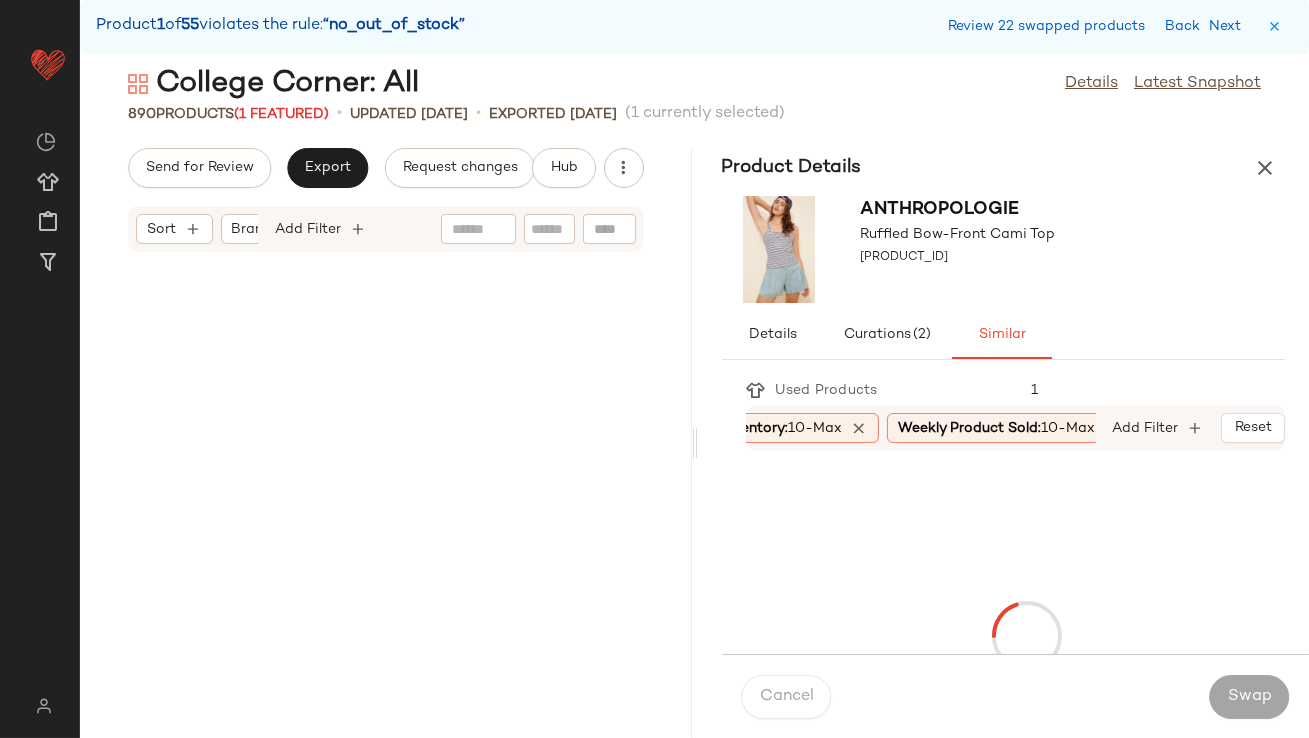 scroll, scrollTop: 26351, scrollLeft: 0, axis: vertical 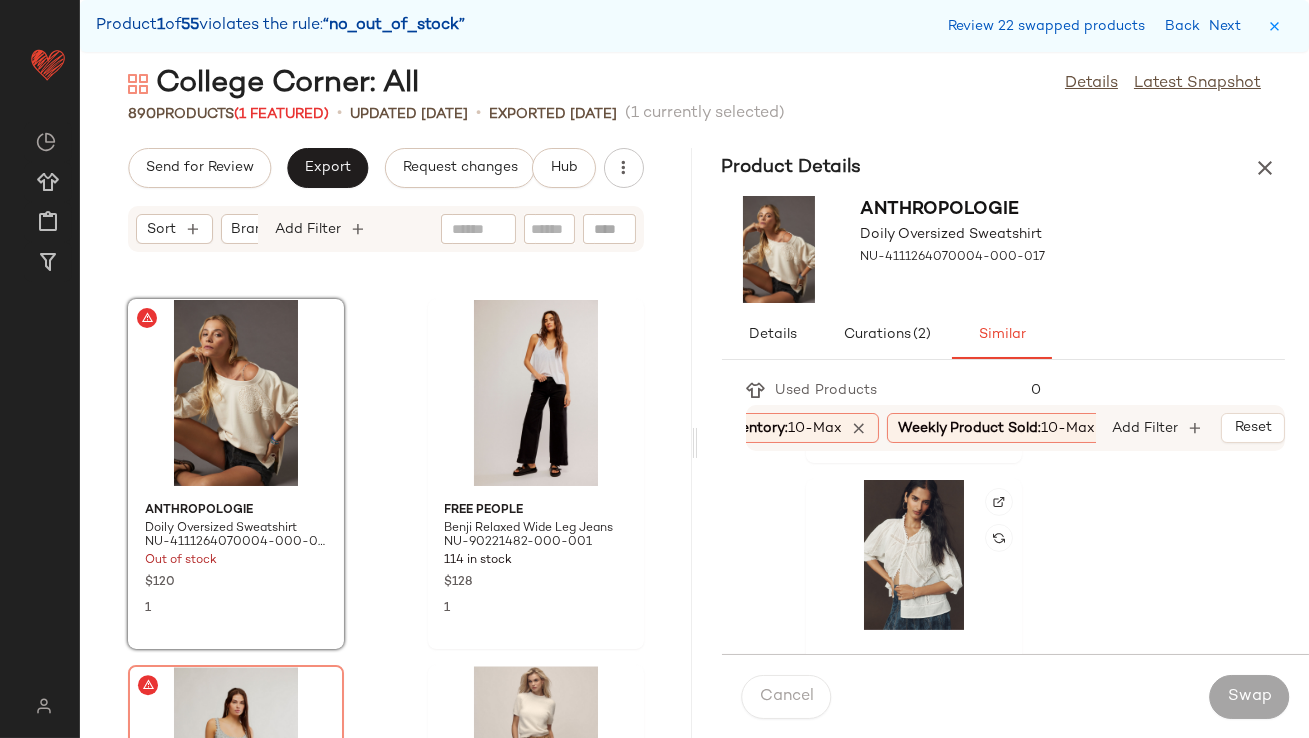 click 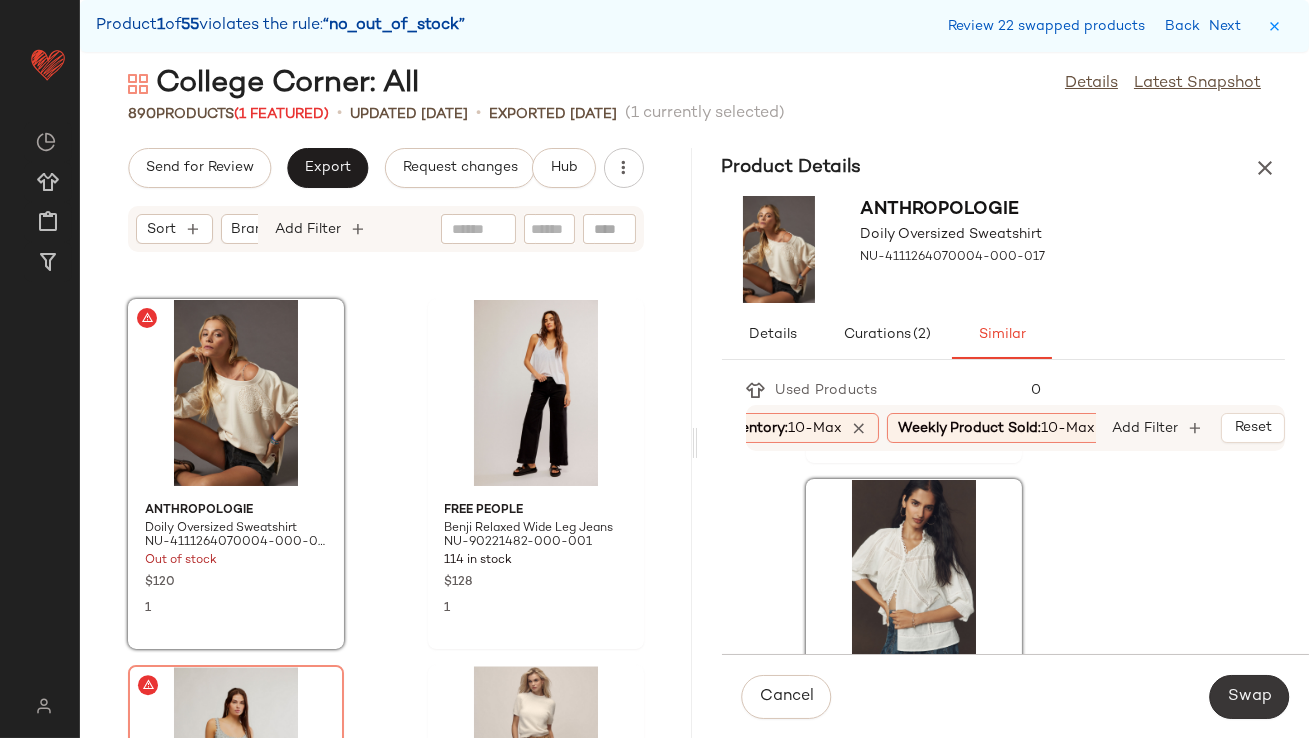 click on "Swap" 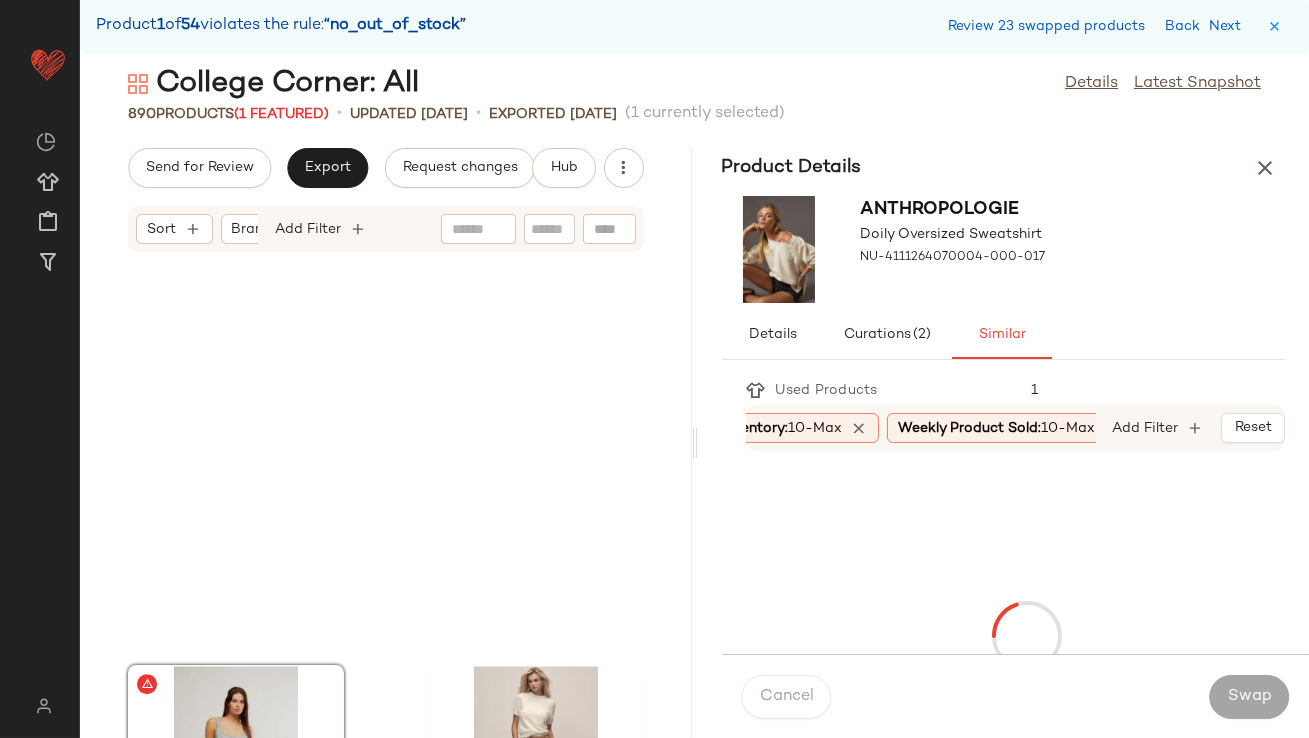 scroll, scrollTop: 26718, scrollLeft: 0, axis: vertical 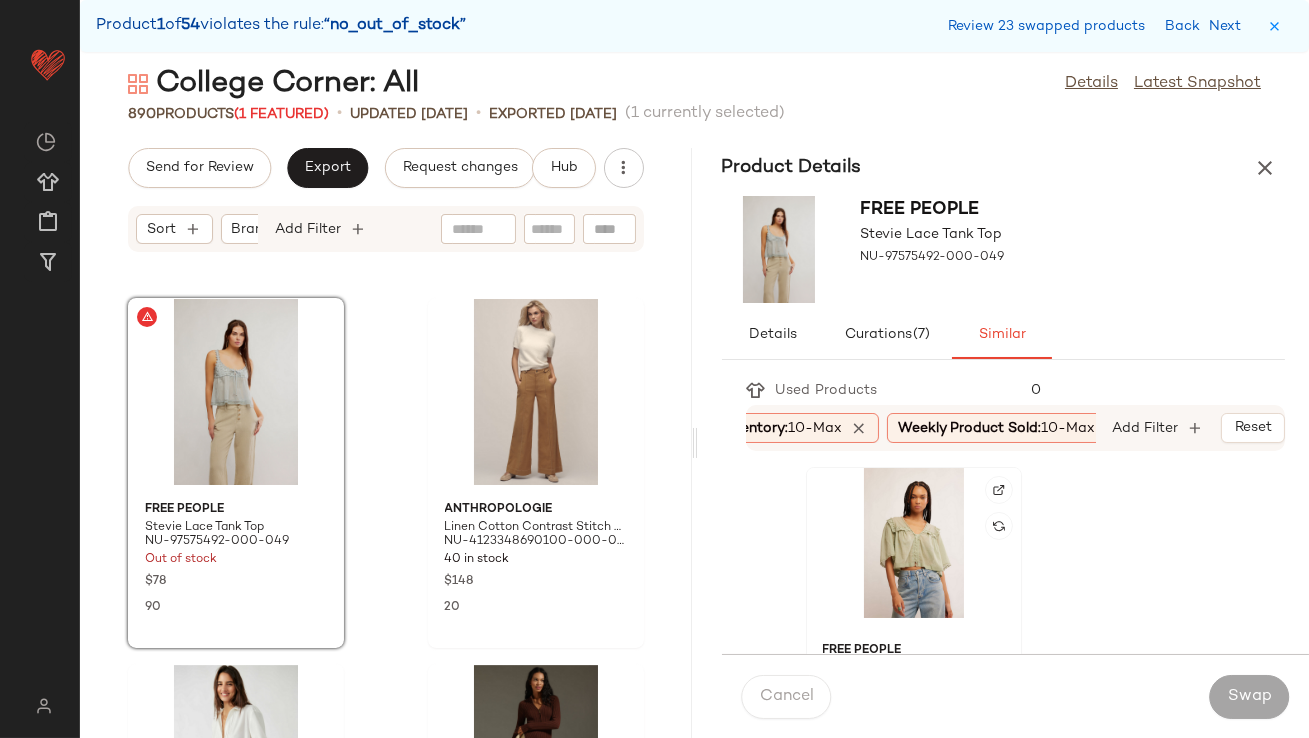 click 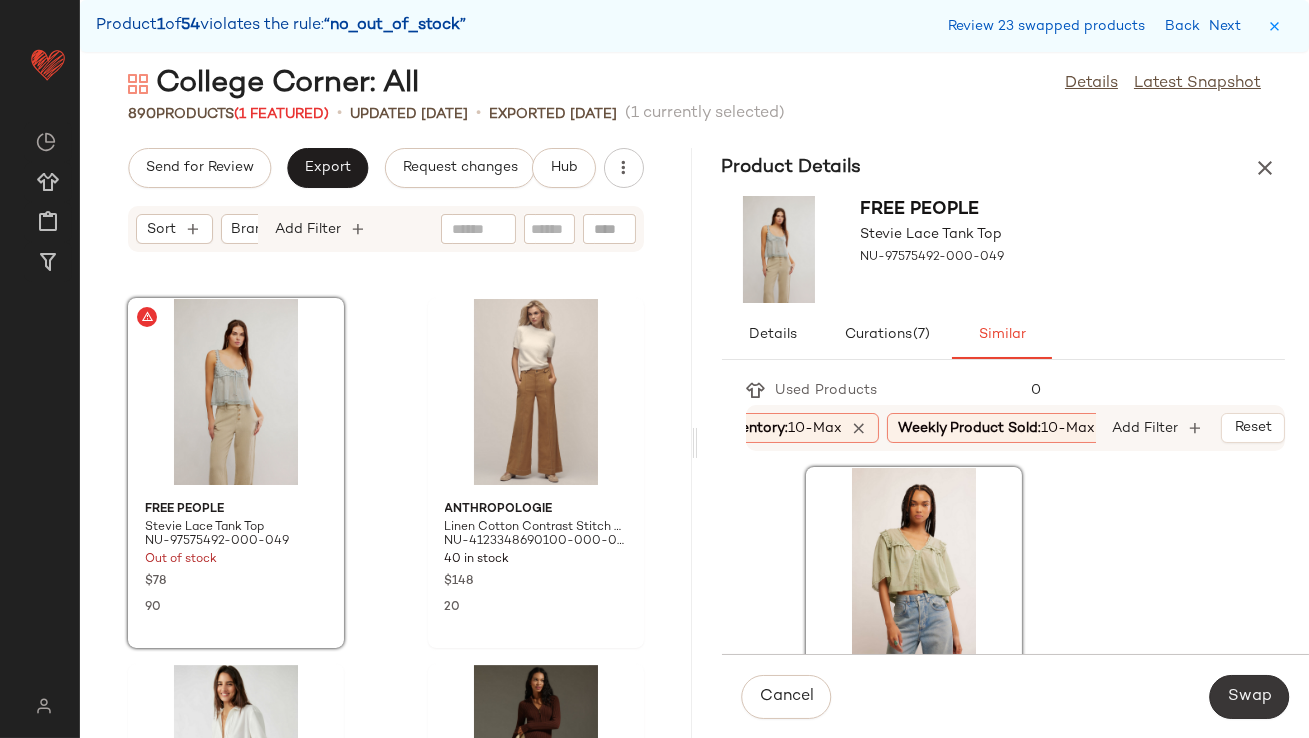 click on "Swap" 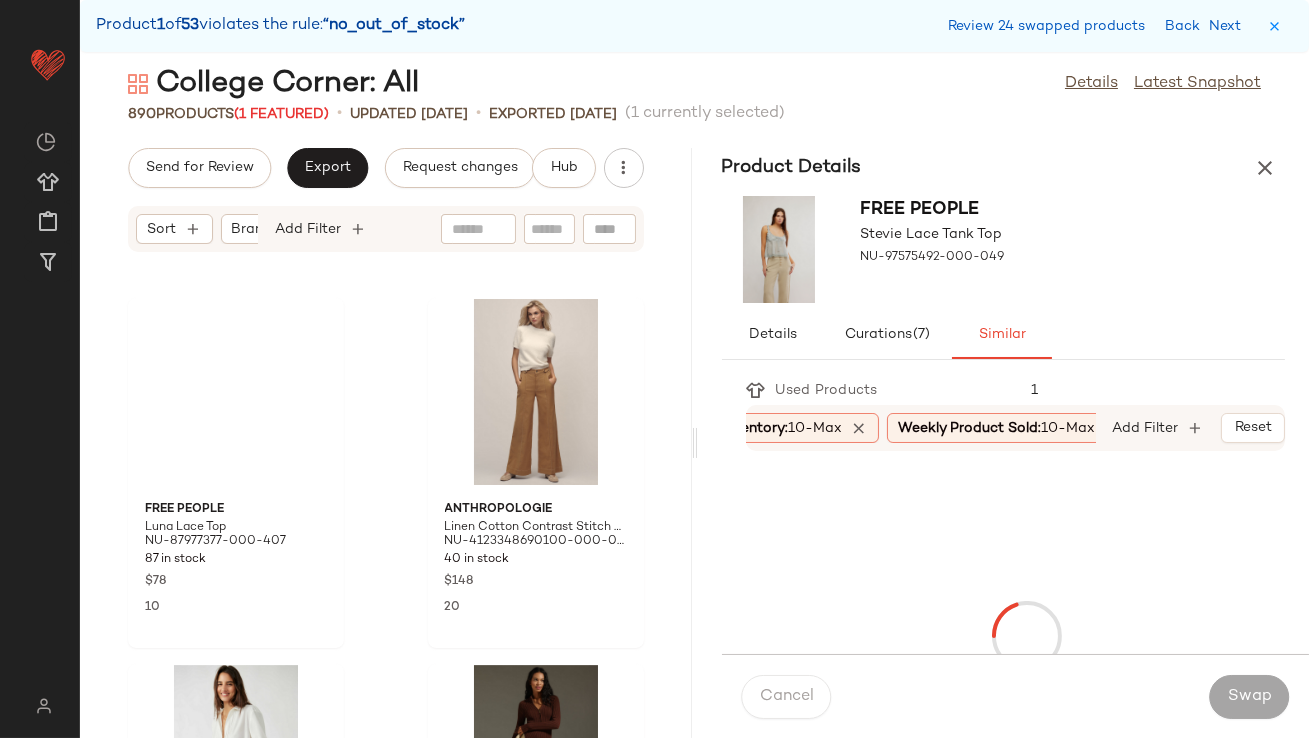 scroll, scrollTop: 29645, scrollLeft: 0, axis: vertical 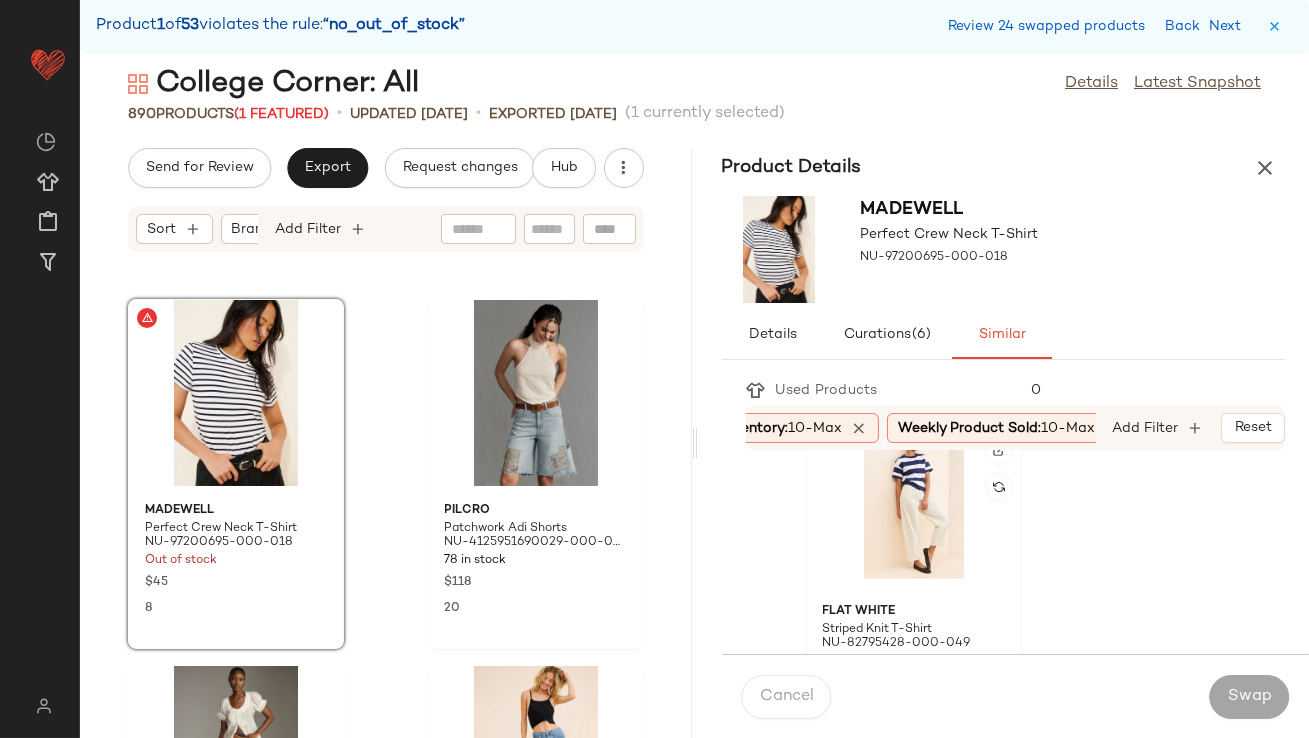 click on "[FIRST] Striped Knit T-Shirt [PRODUCT_CODE] 13 in stock $80 2" 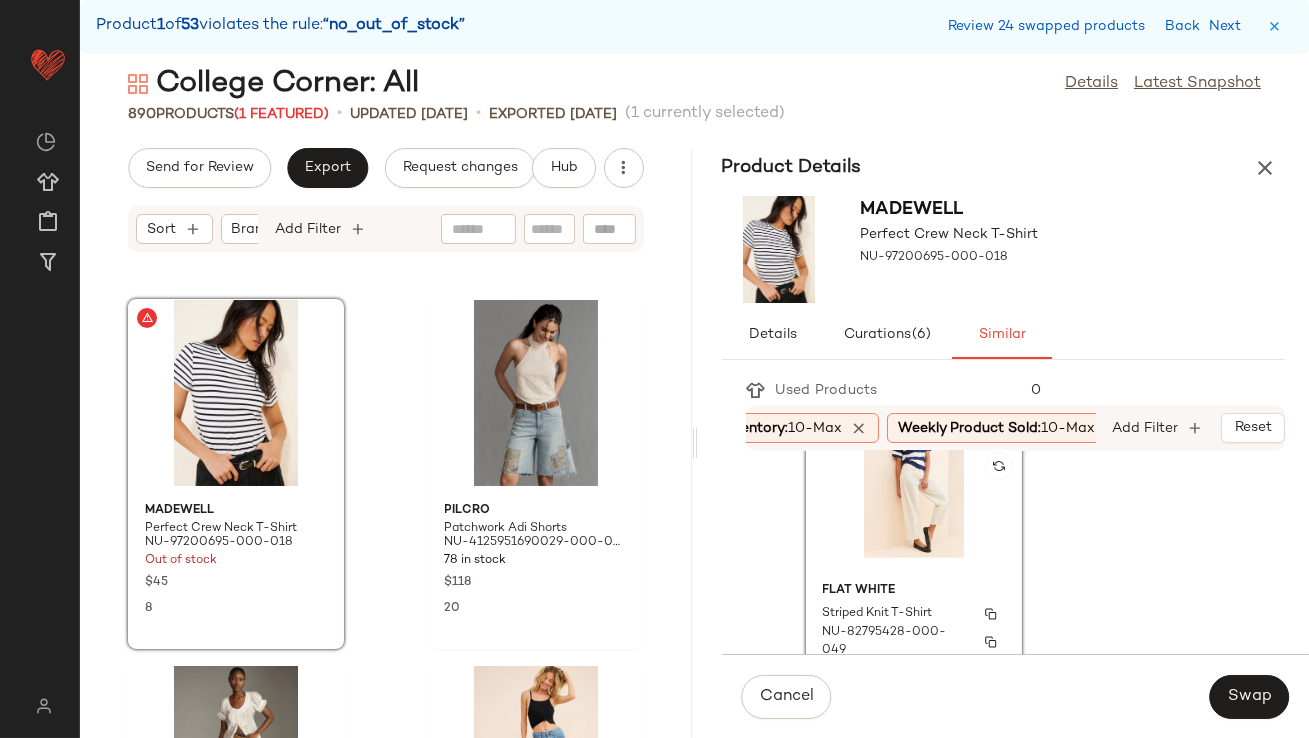 scroll, scrollTop: 1890, scrollLeft: 0, axis: vertical 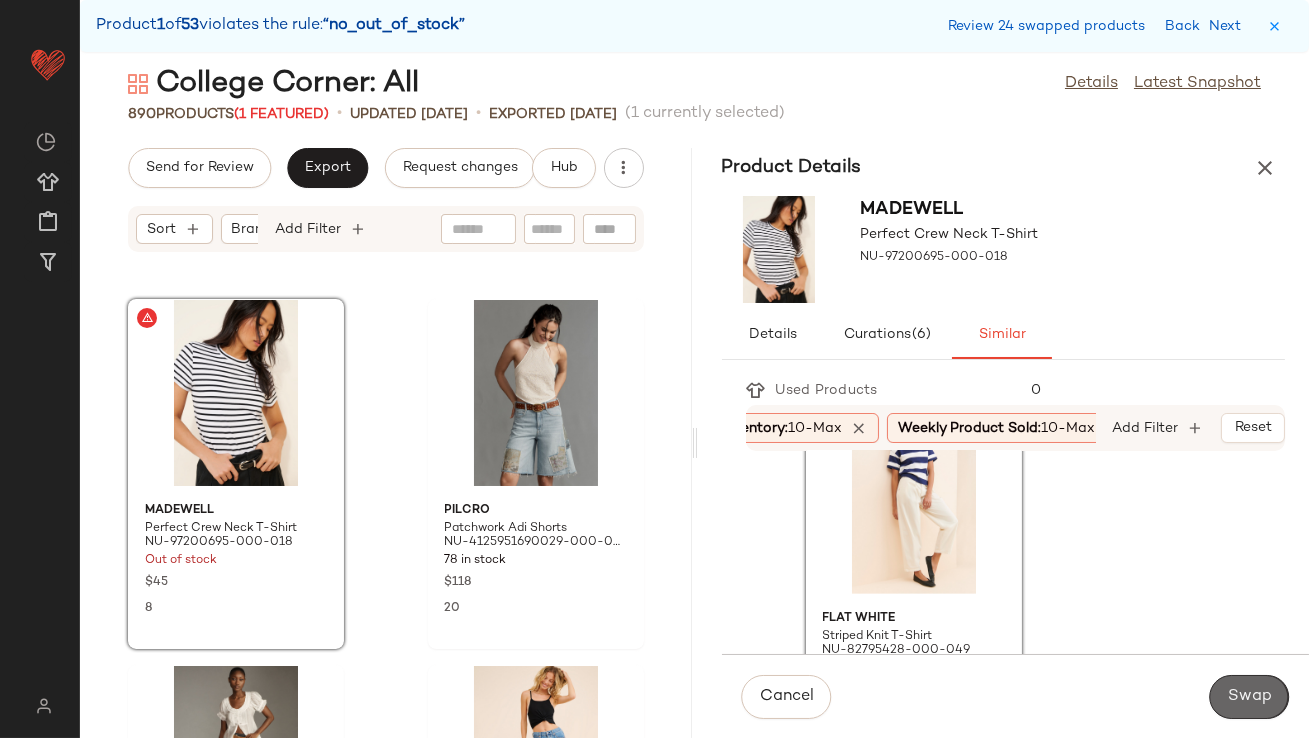 click on "Swap" 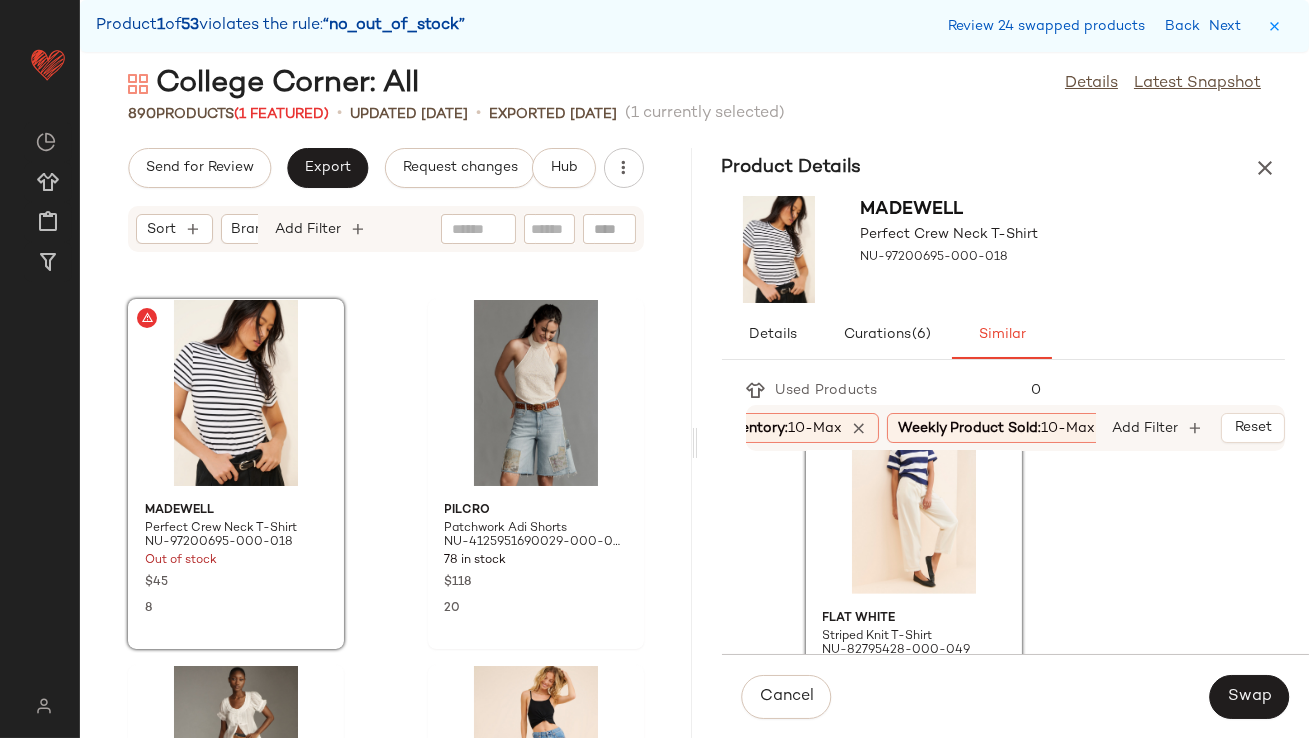 scroll, scrollTop: 34038, scrollLeft: 0, axis: vertical 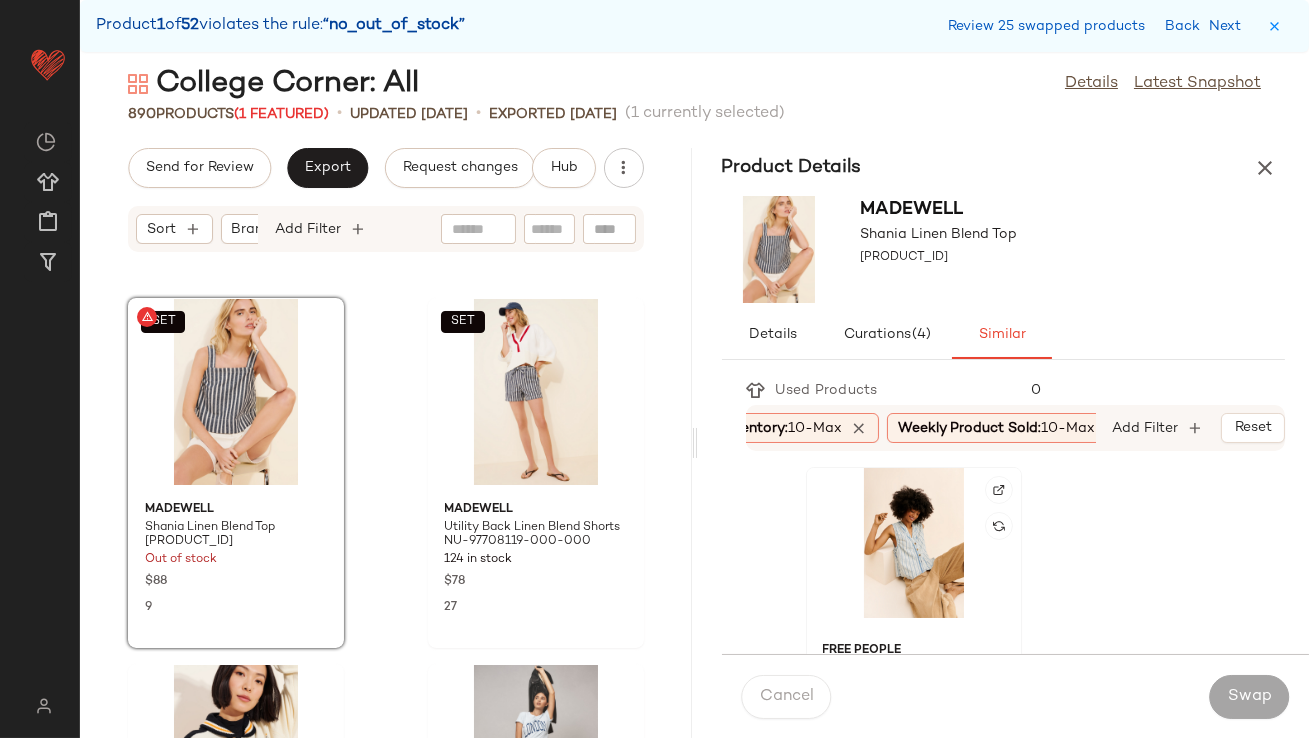 click 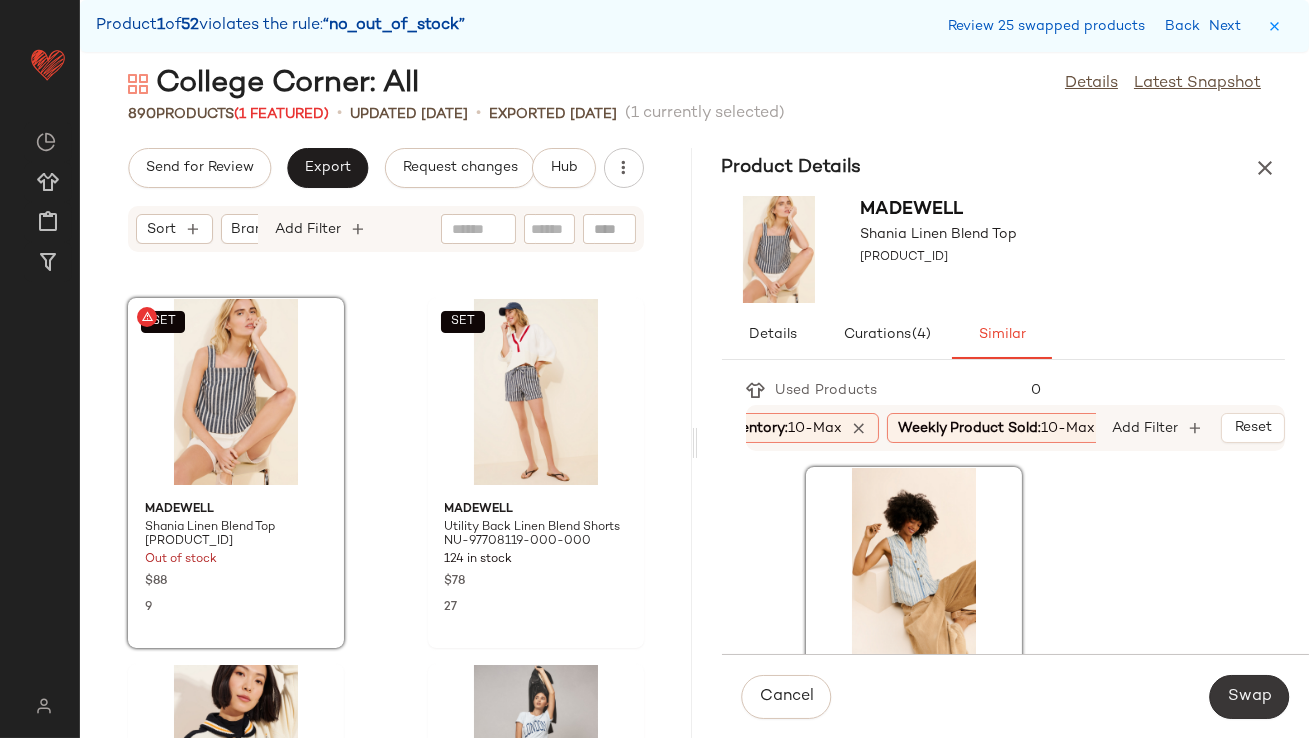click on "Swap" at bounding box center (1249, 697) 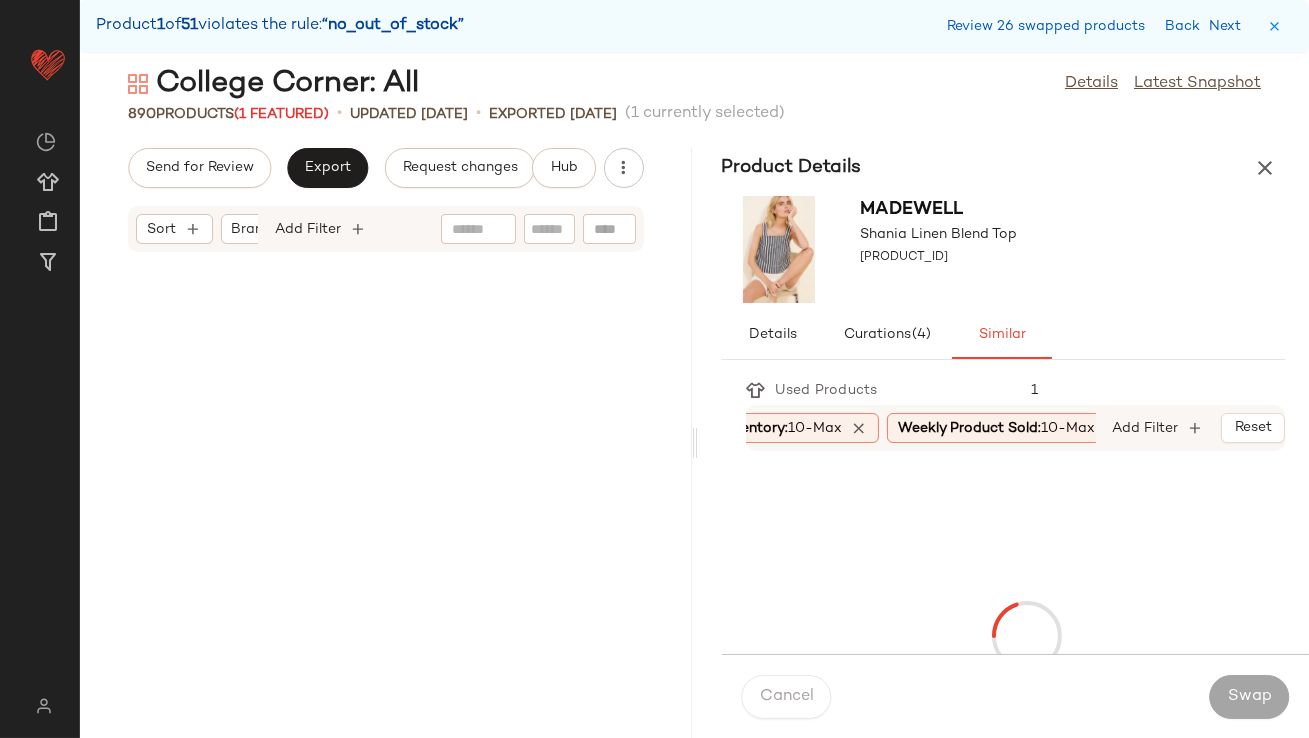 scroll, scrollTop: 36234, scrollLeft: 0, axis: vertical 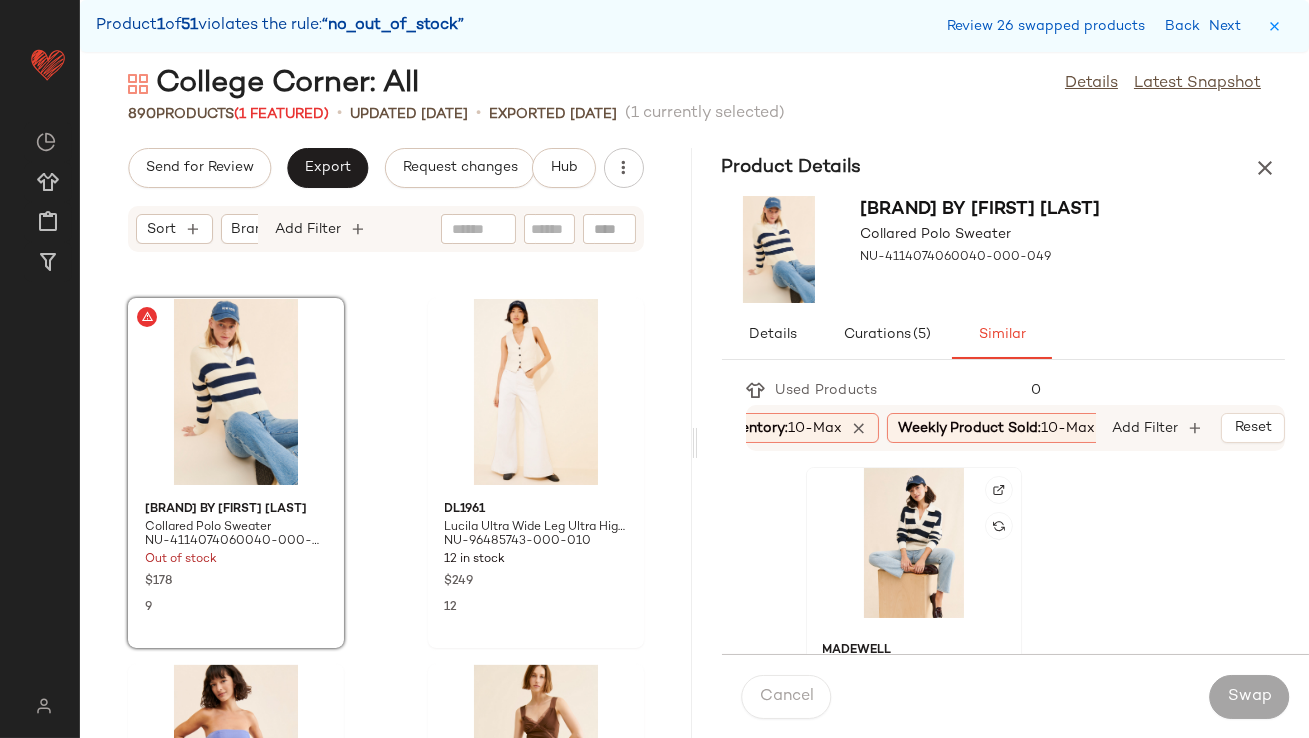 click 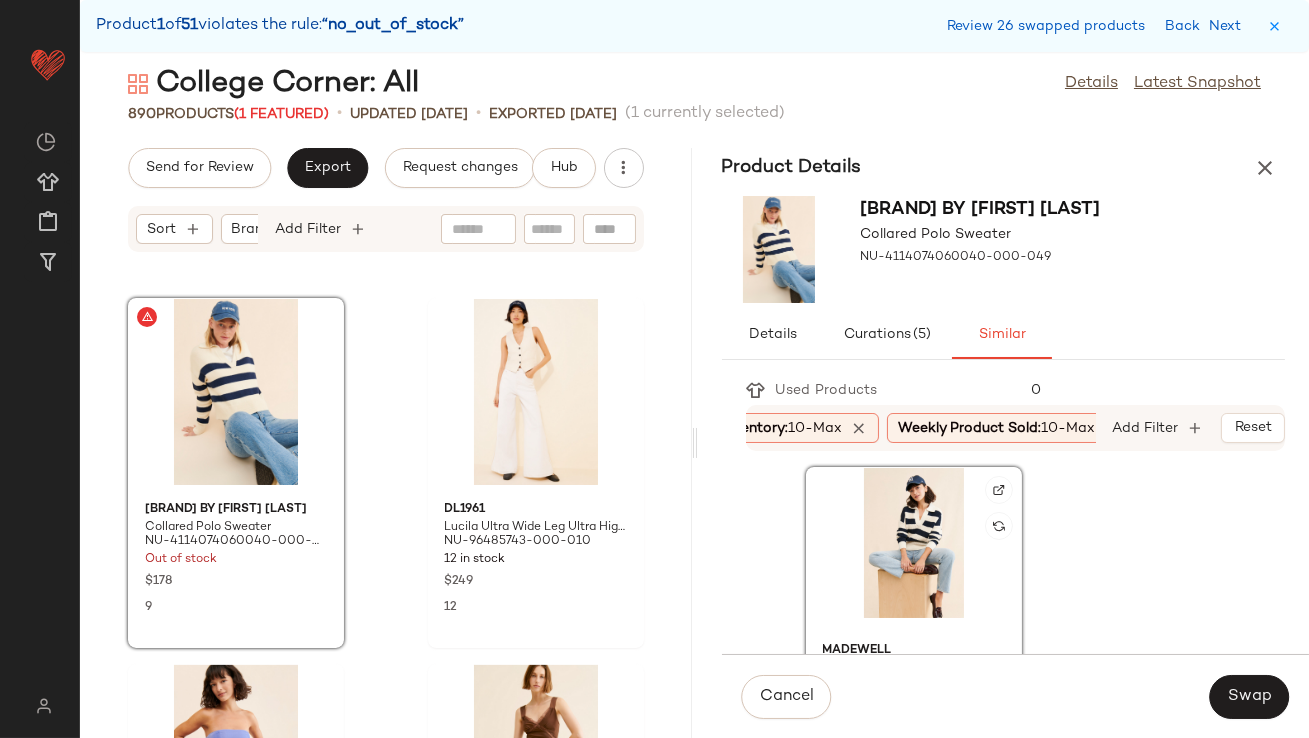 scroll, scrollTop: 71, scrollLeft: 0, axis: vertical 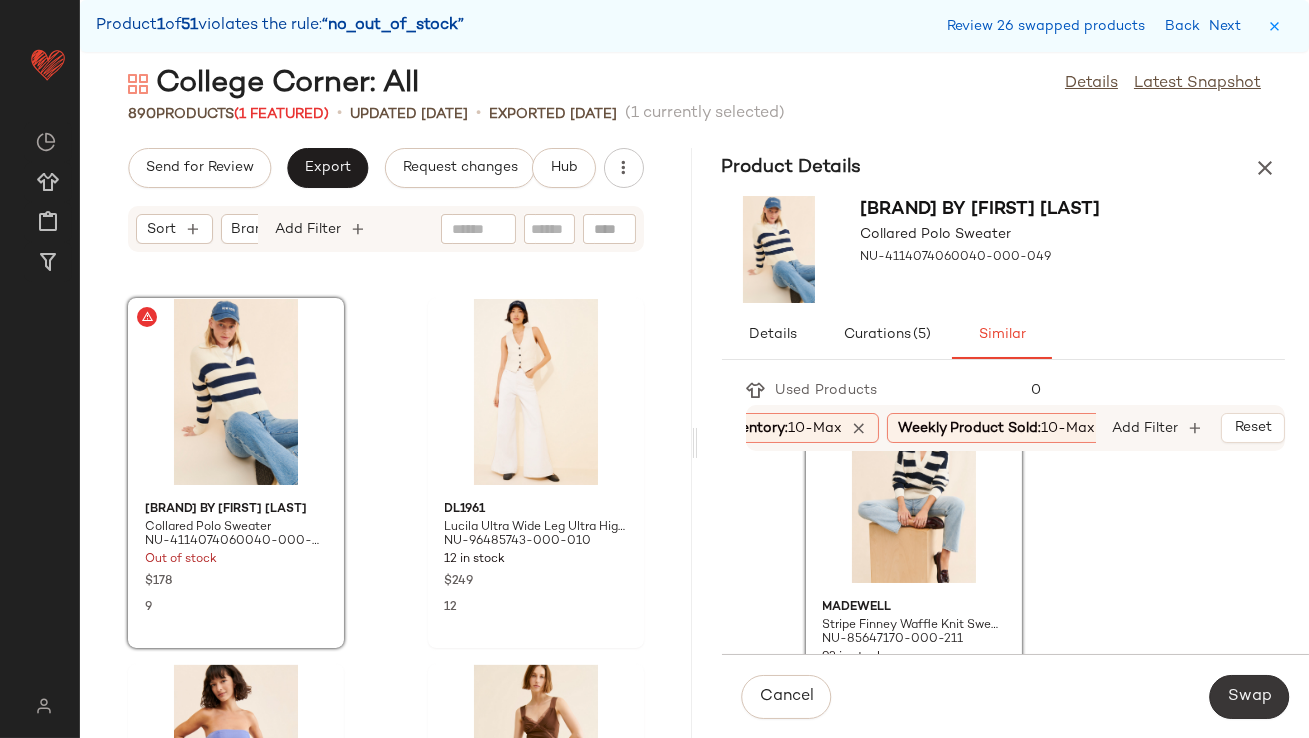 click on "Swap" 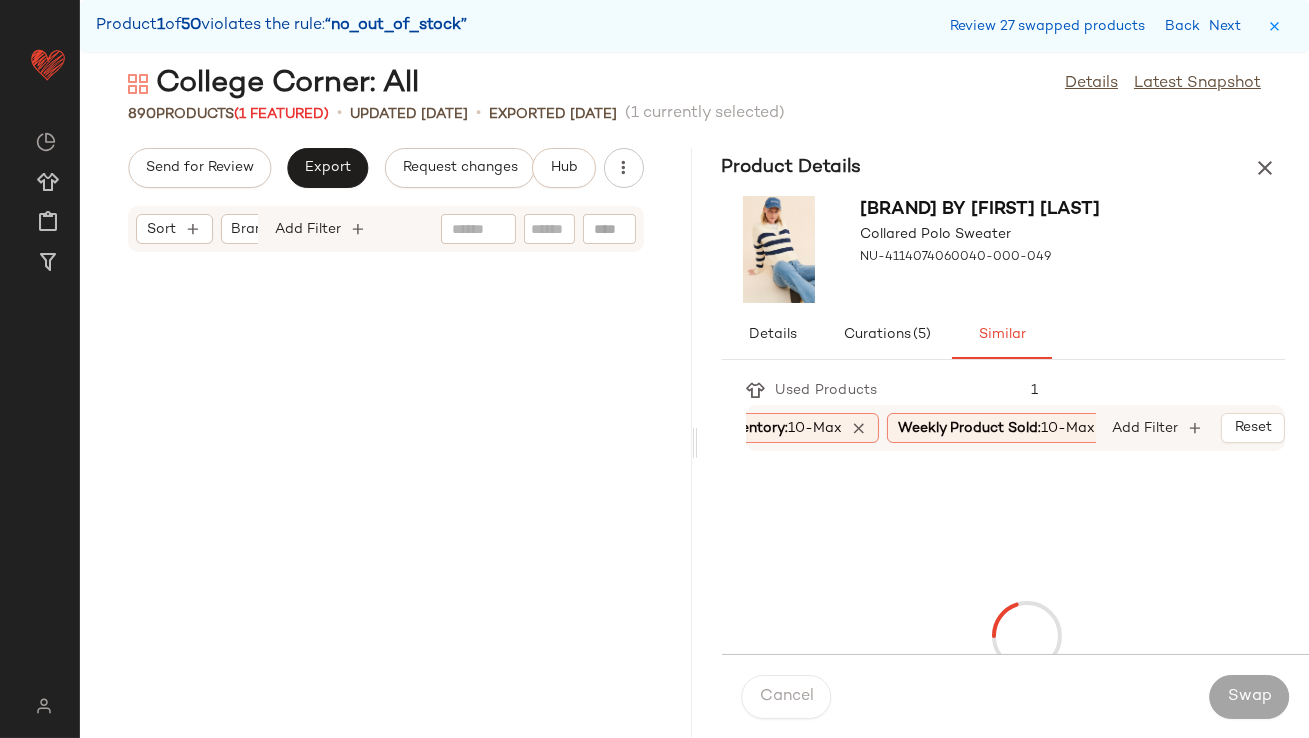 scroll, scrollTop: 37698, scrollLeft: 0, axis: vertical 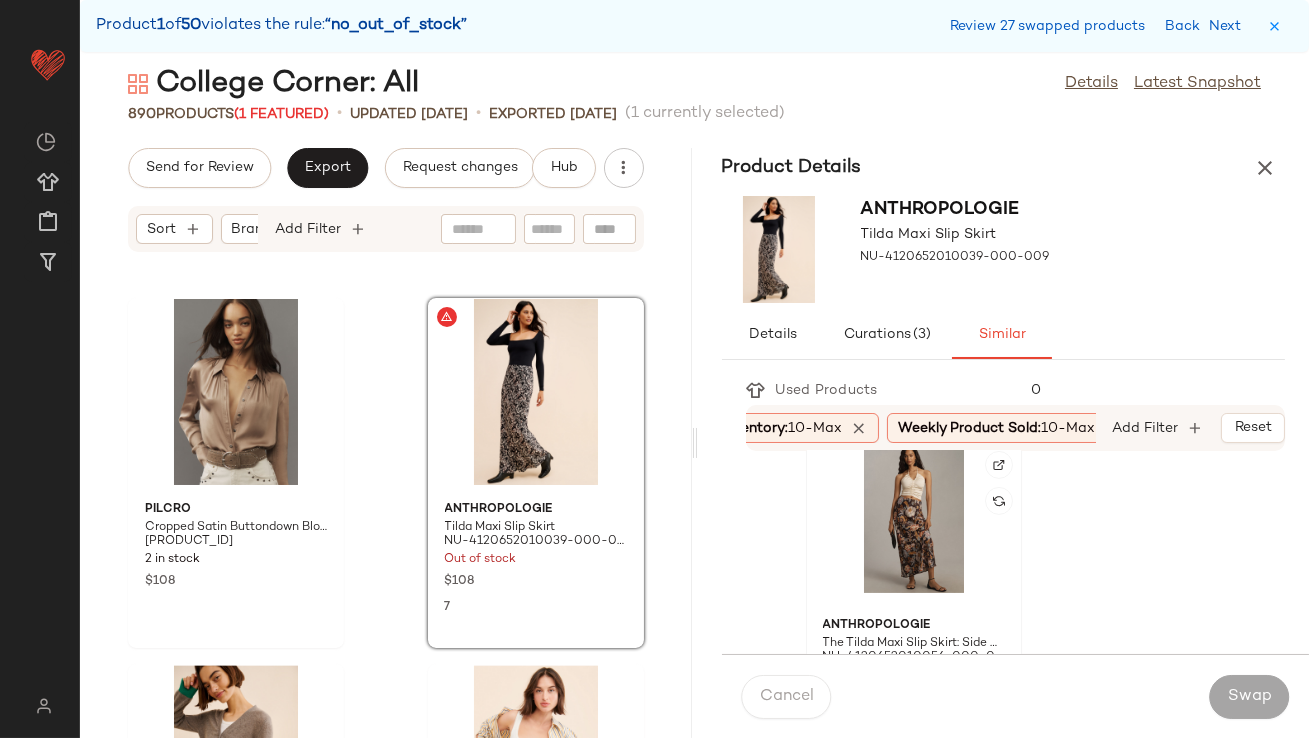 click 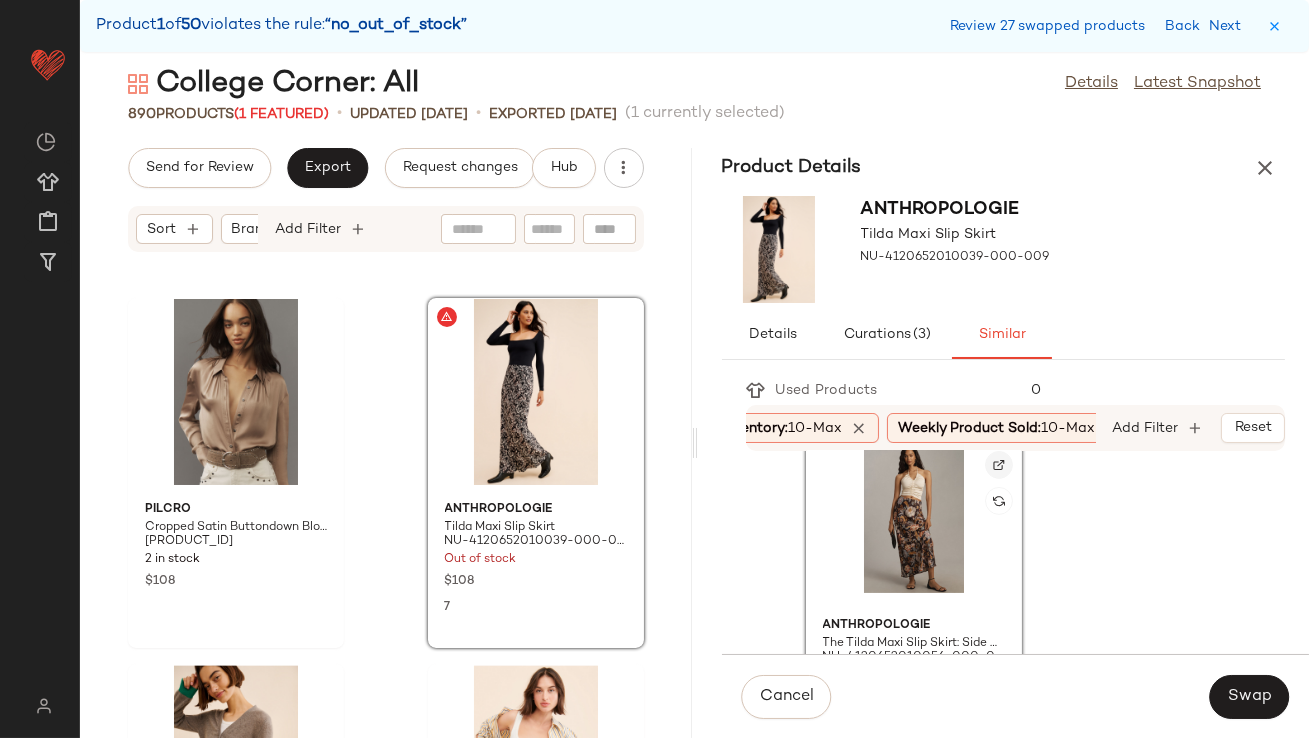 click at bounding box center [999, 465] 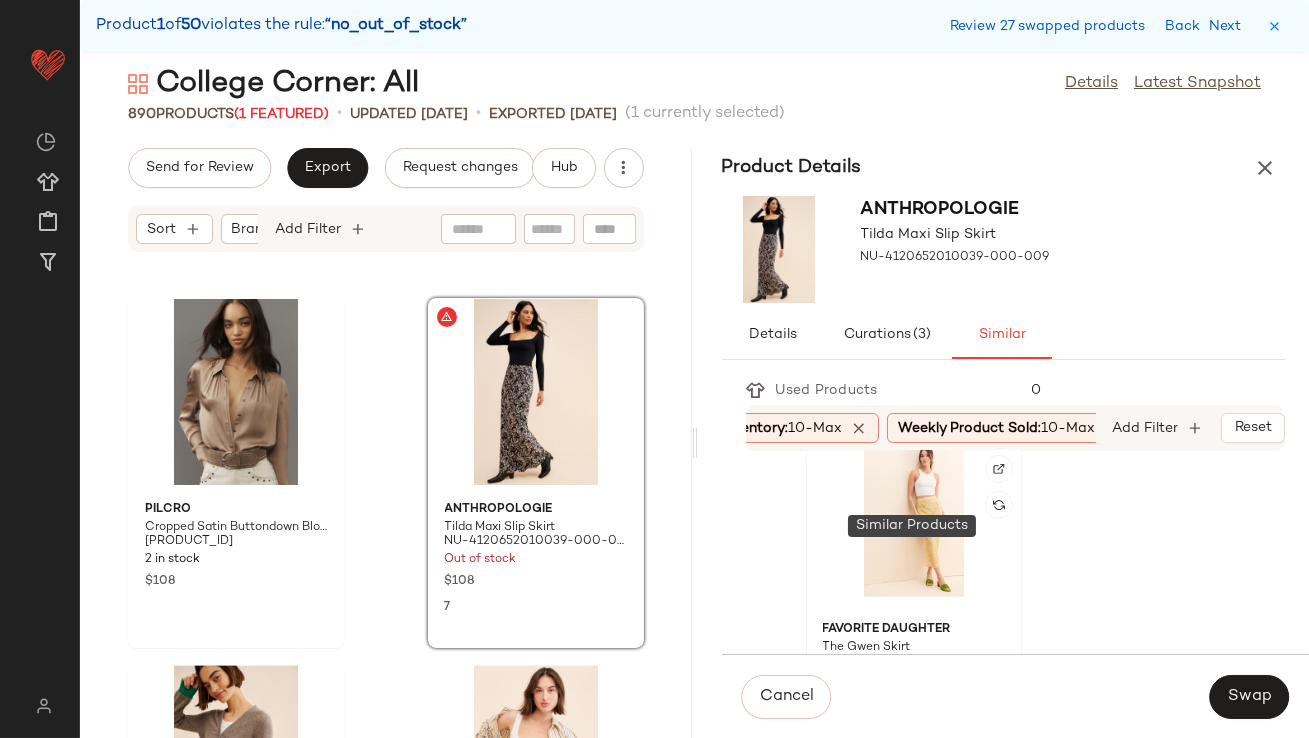 scroll, scrollTop: 2210, scrollLeft: 0, axis: vertical 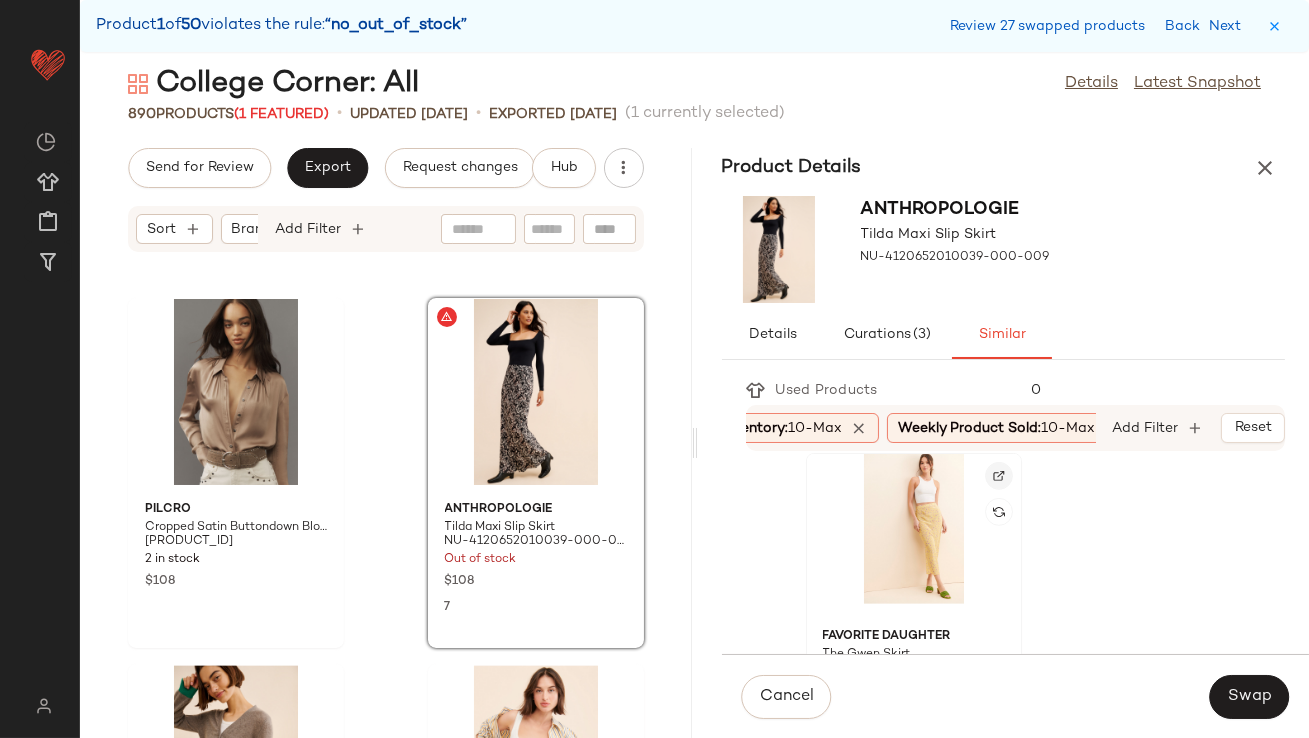 click at bounding box center (999, 476) 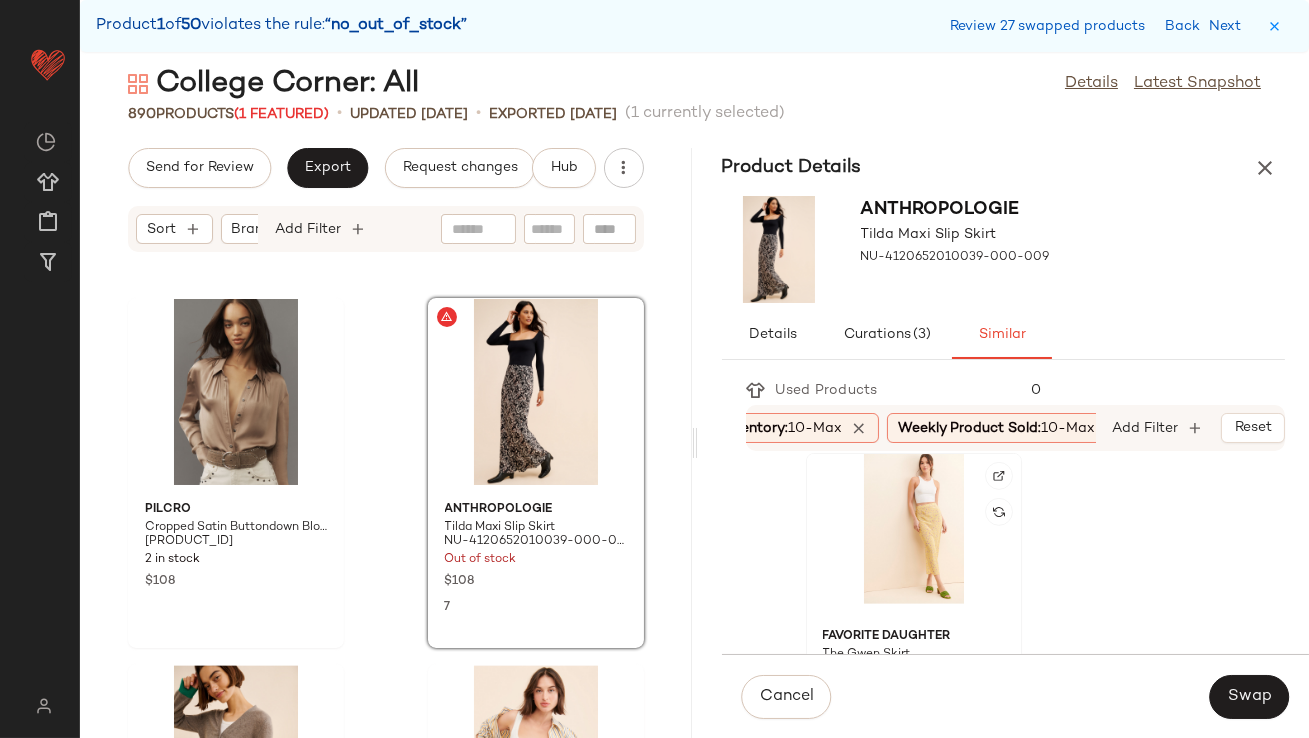click 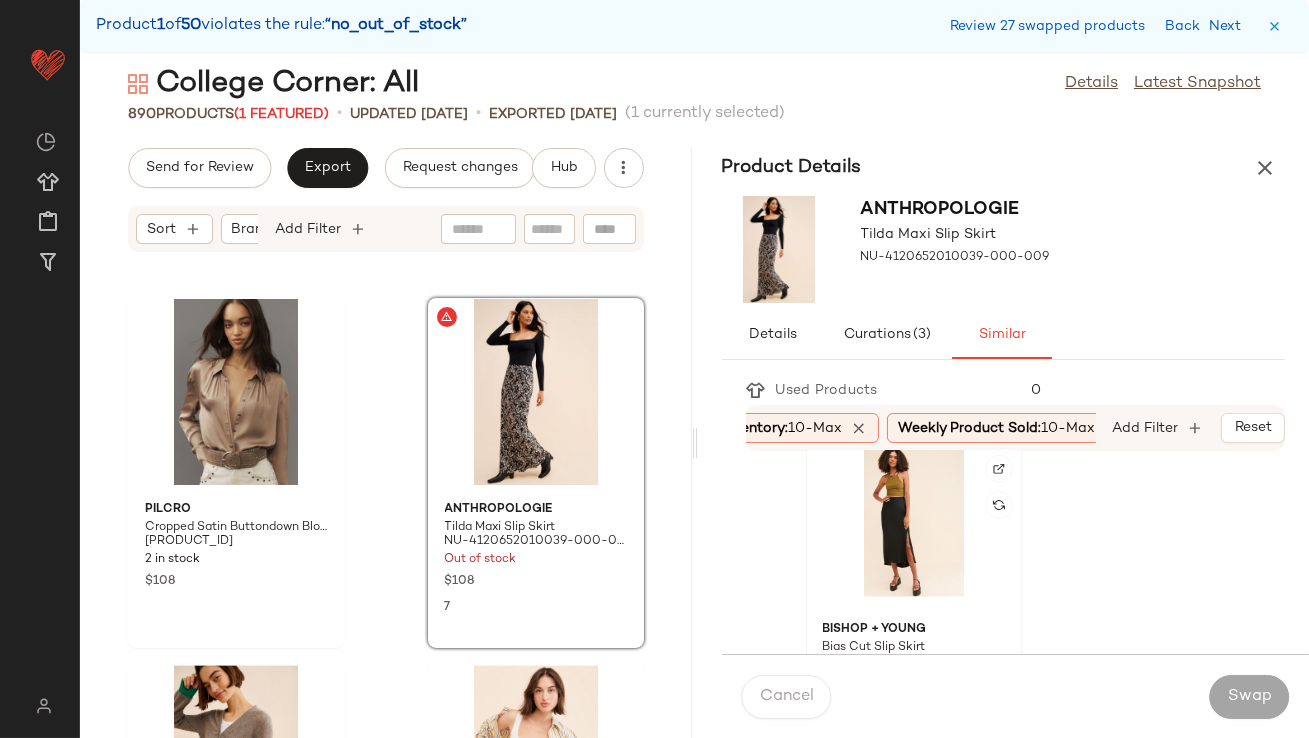 click 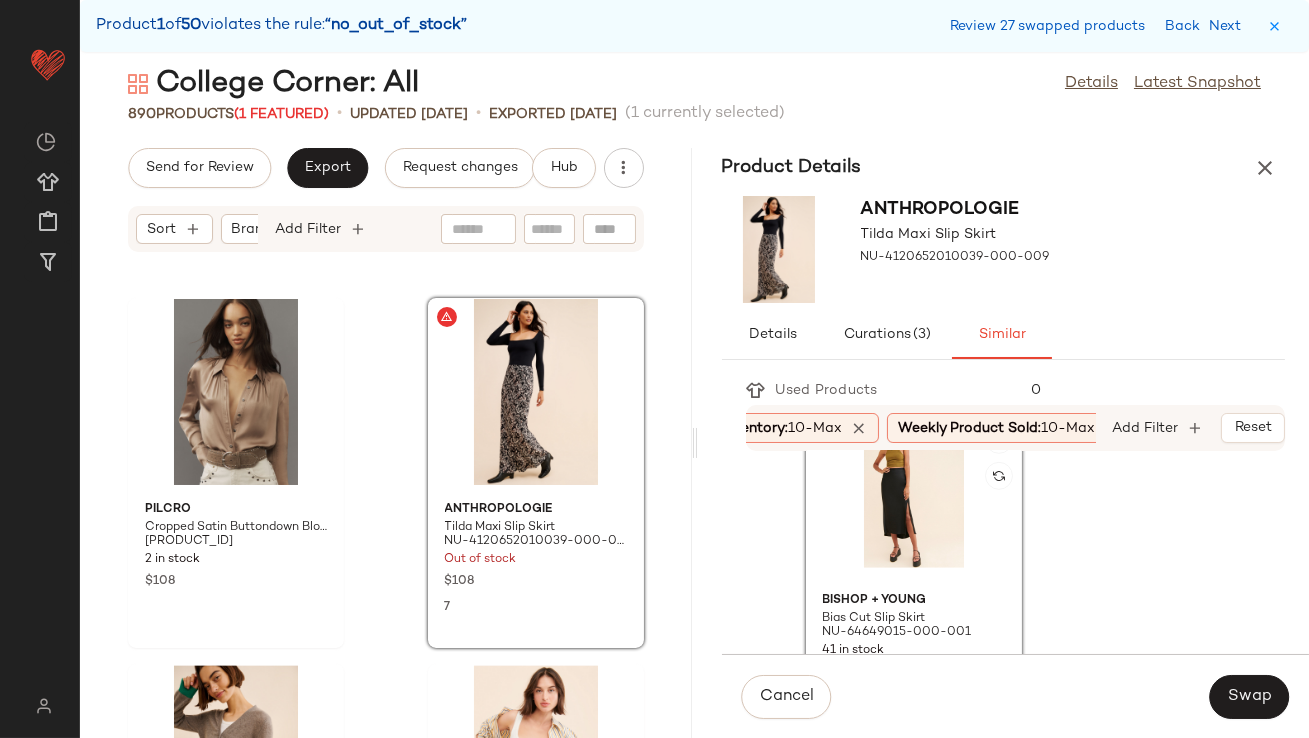 scroll, scrollTop: 2609, scrollLeft: 0, axis: vertical 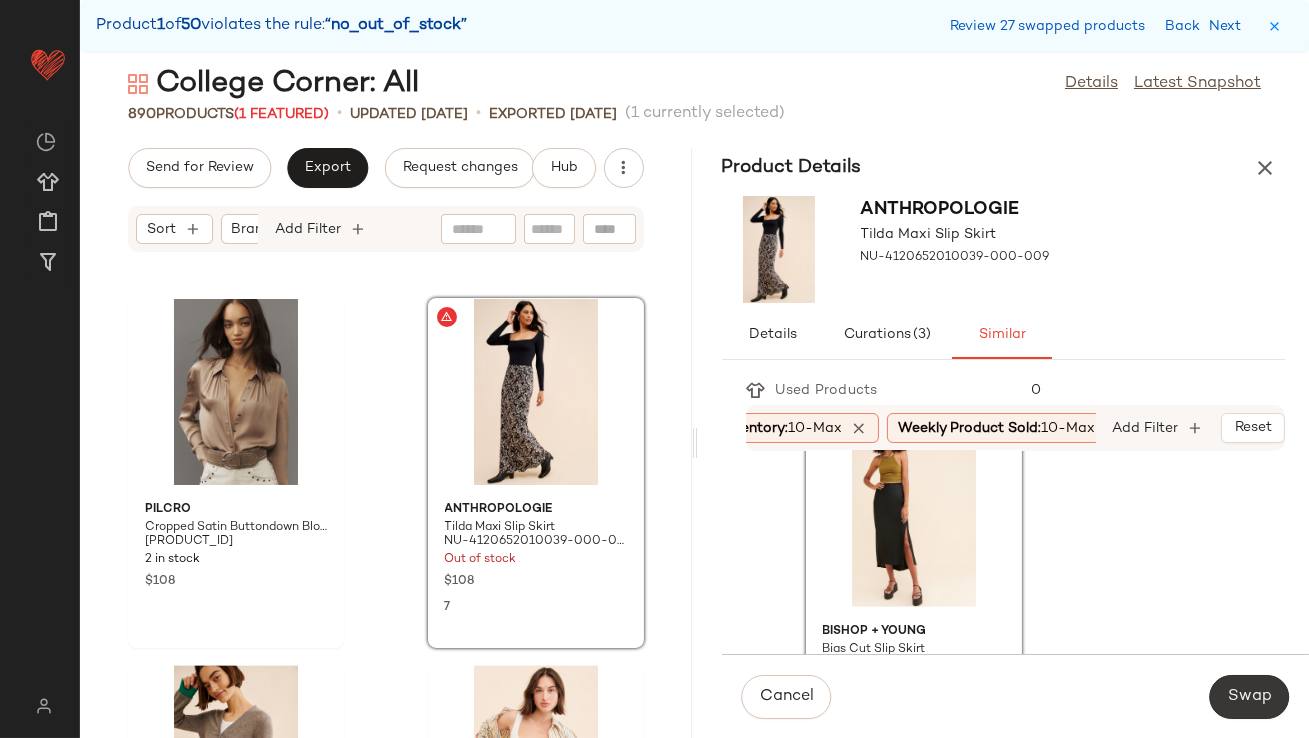 click on "Swap" 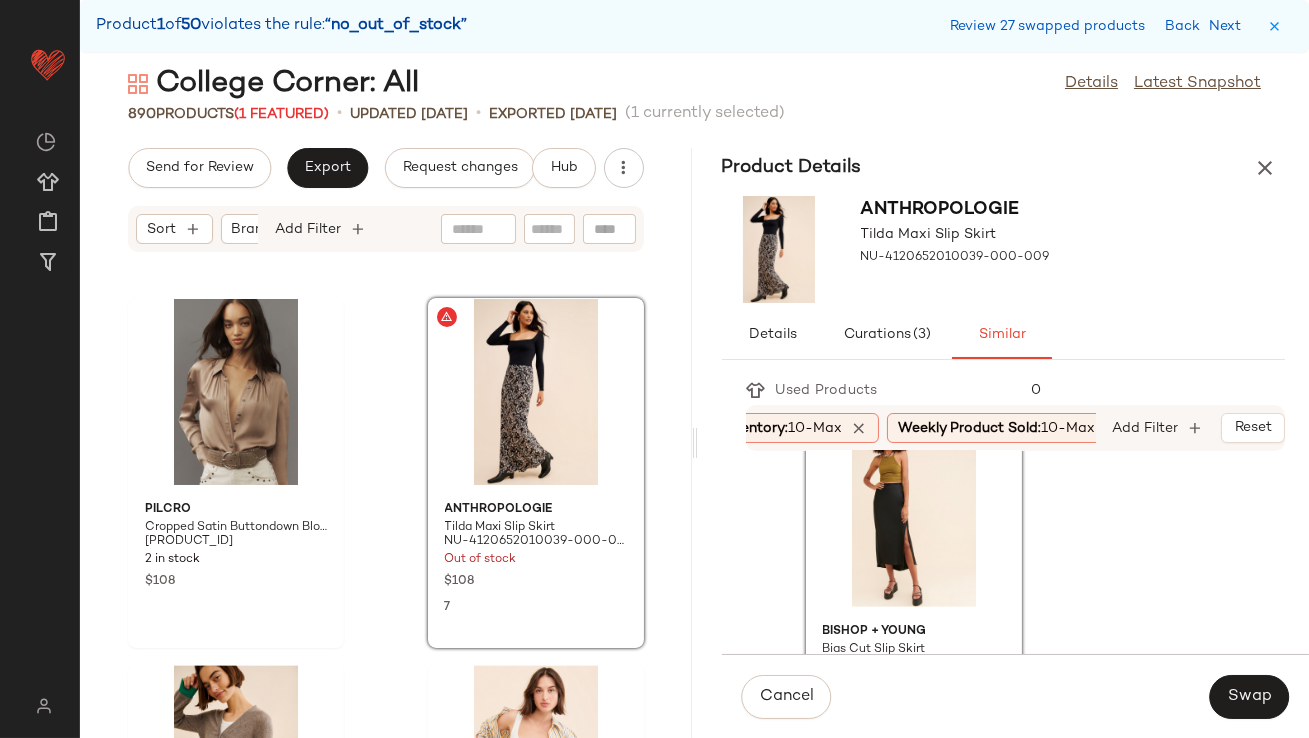 scroll, scrollTop: 43188, scrollLeft: 0, axis: vertical 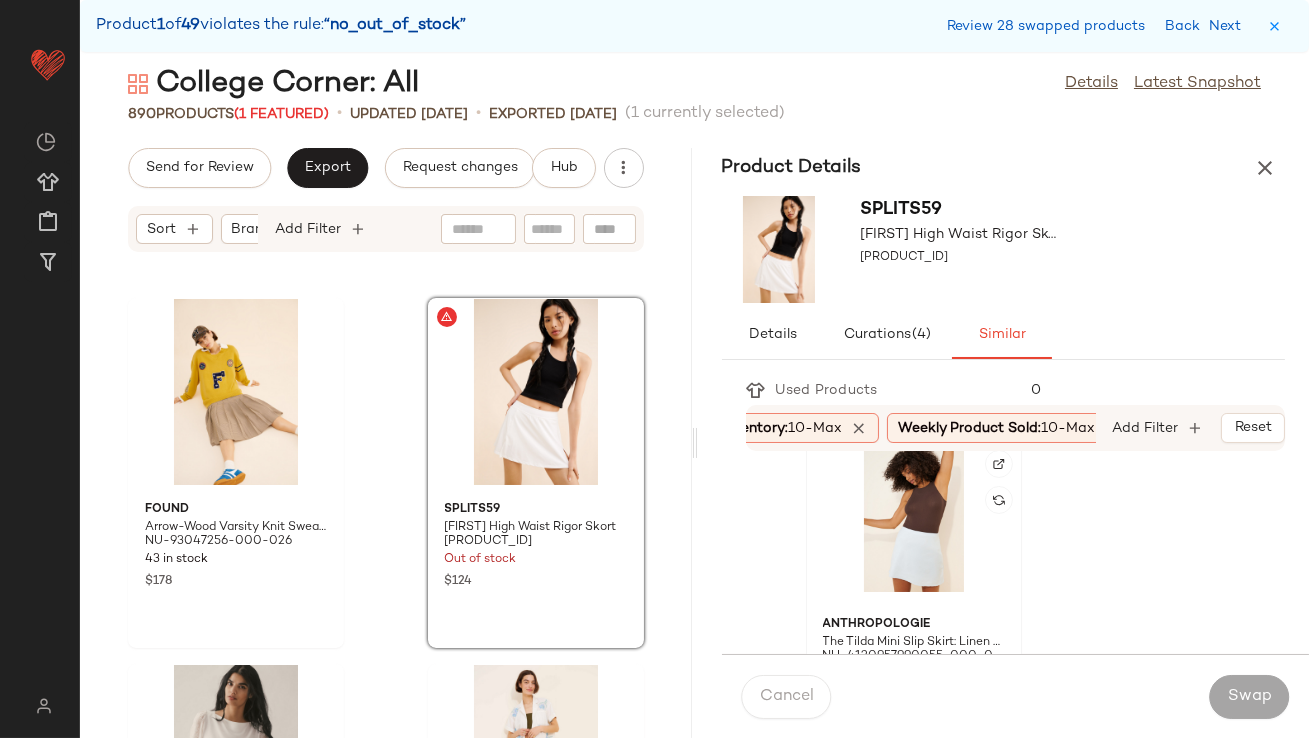 click 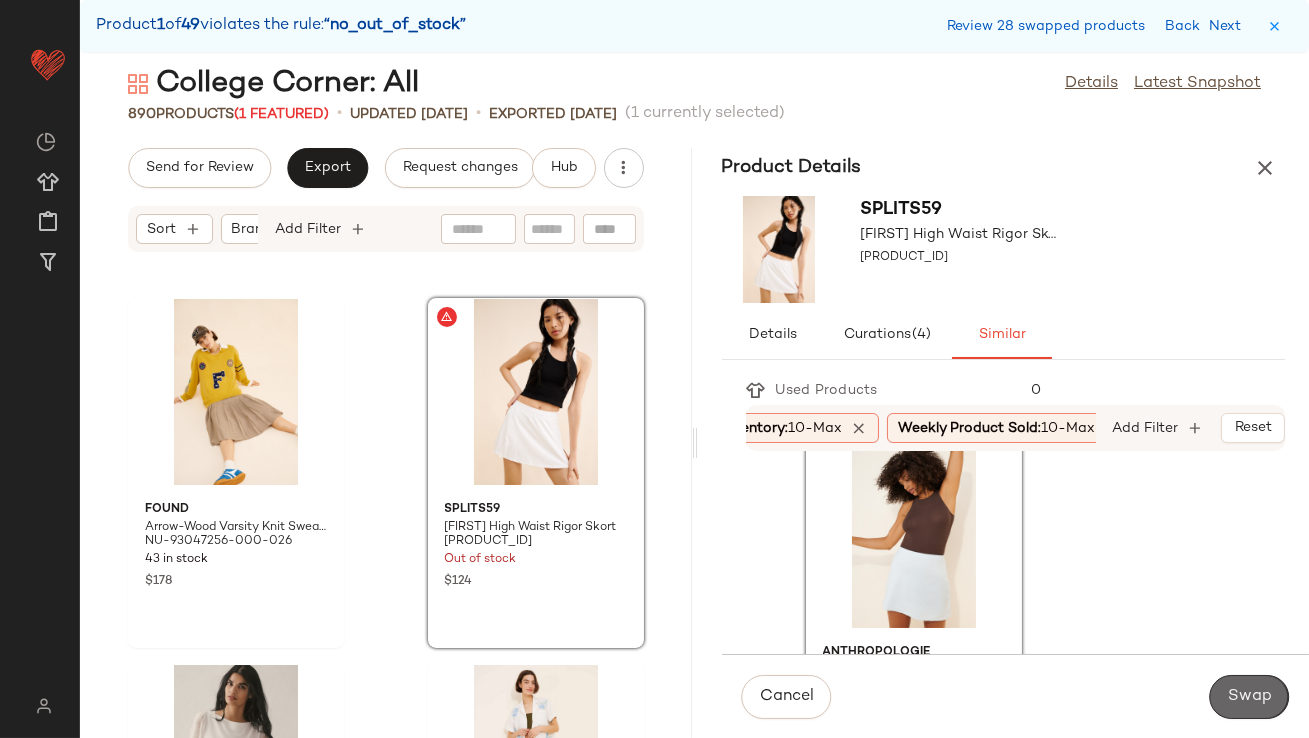 click on "Swap" at bounding box center [1249, 697] 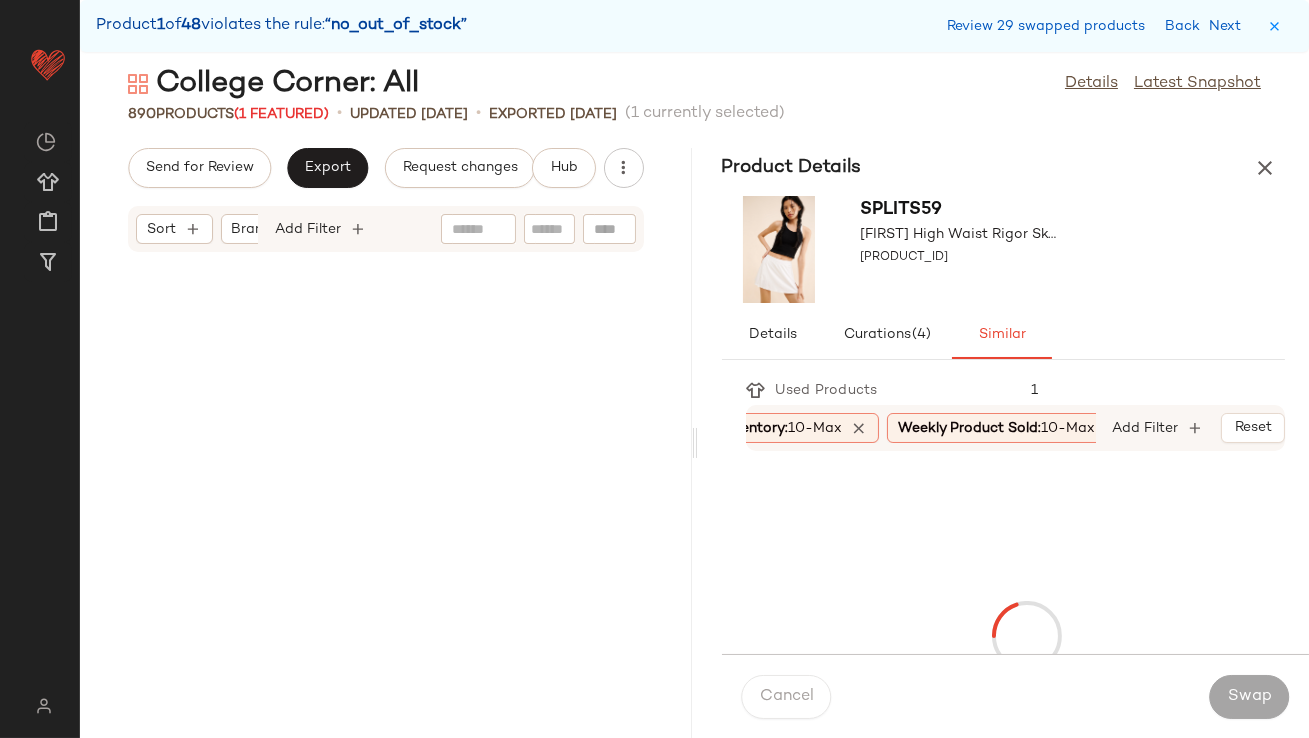 scroll, scrollTop: 45018, scrollLeft: 0, axis: vertical 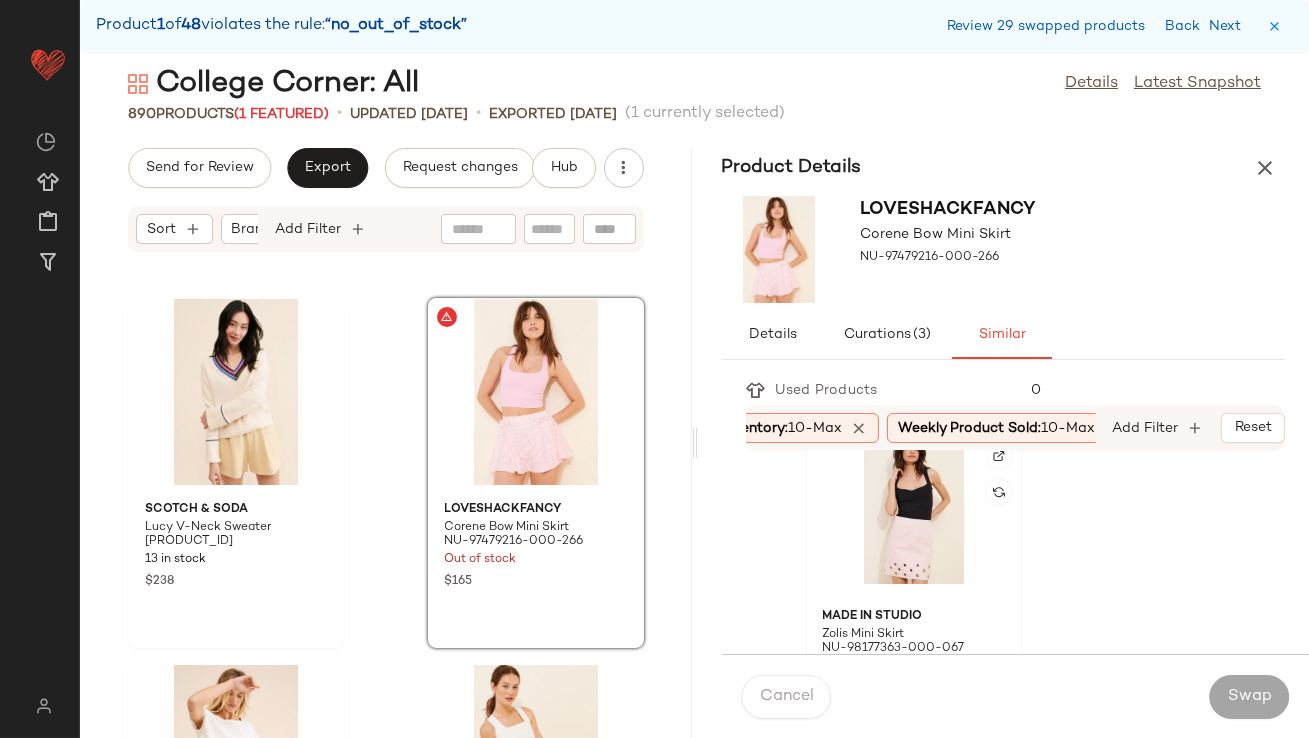 click 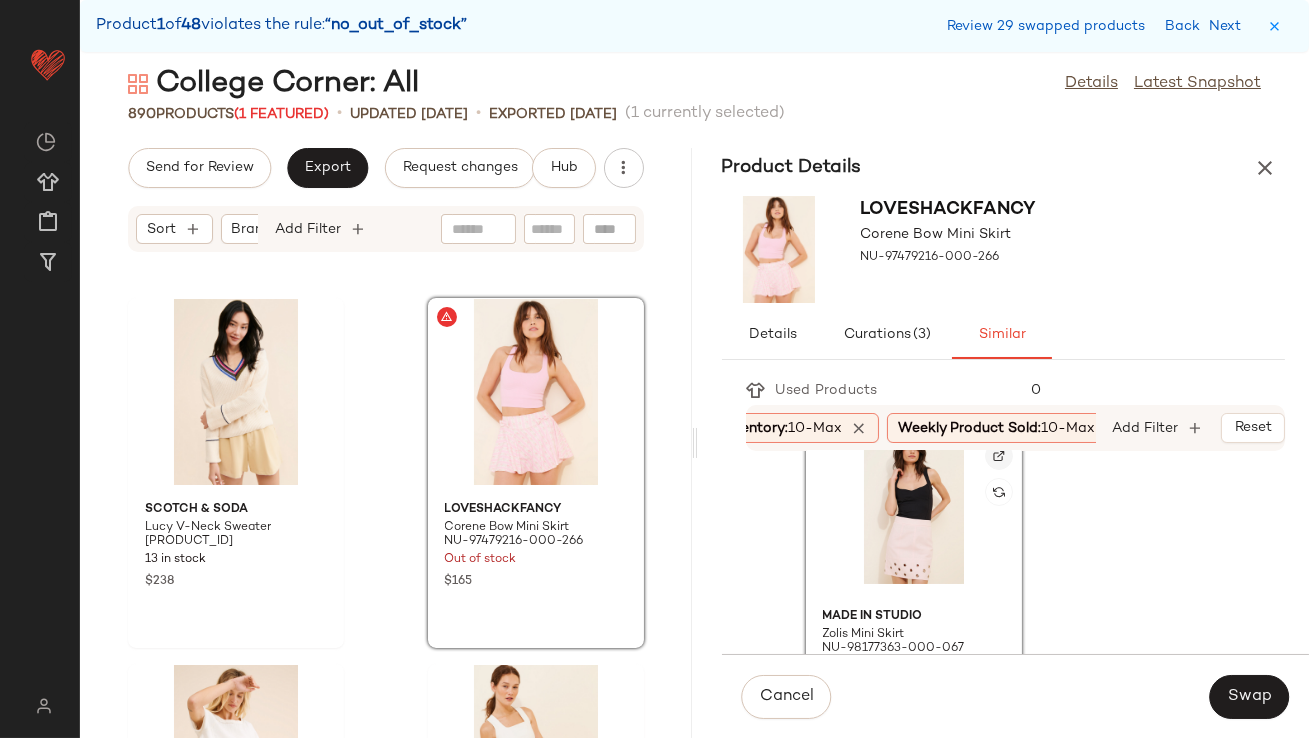 click 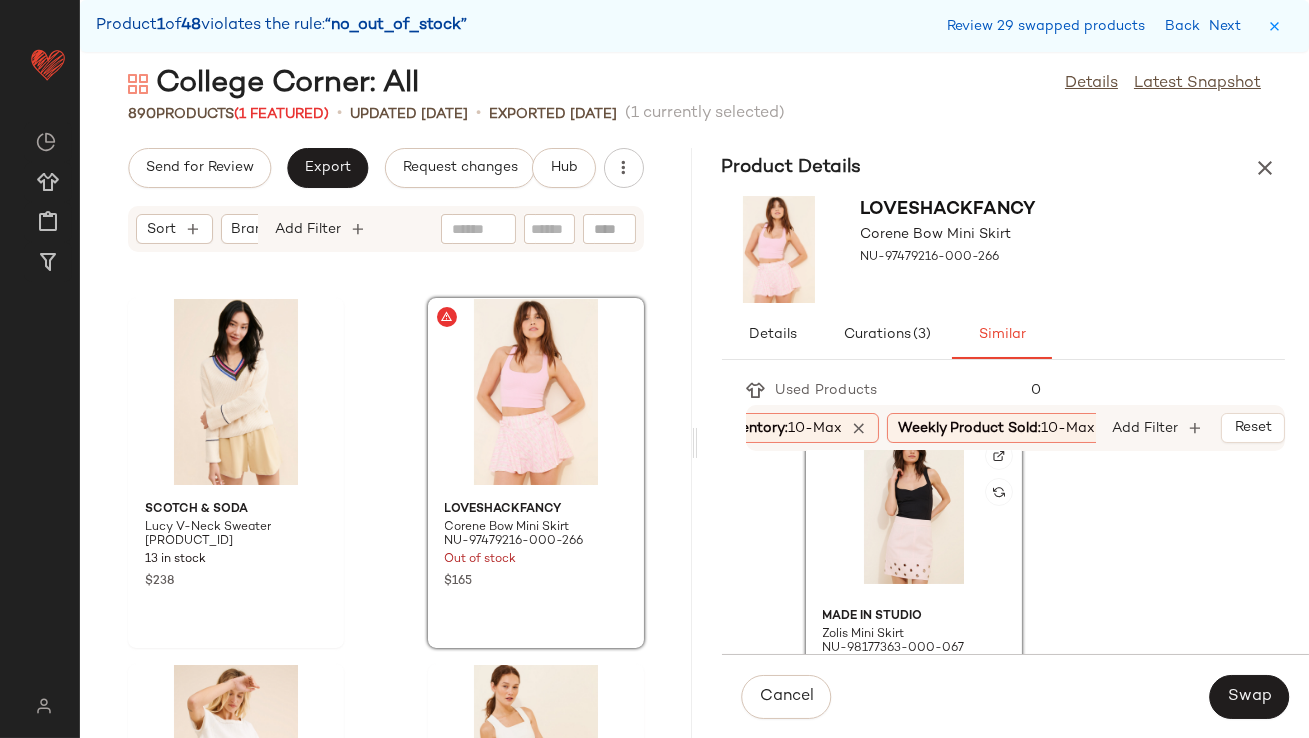 click 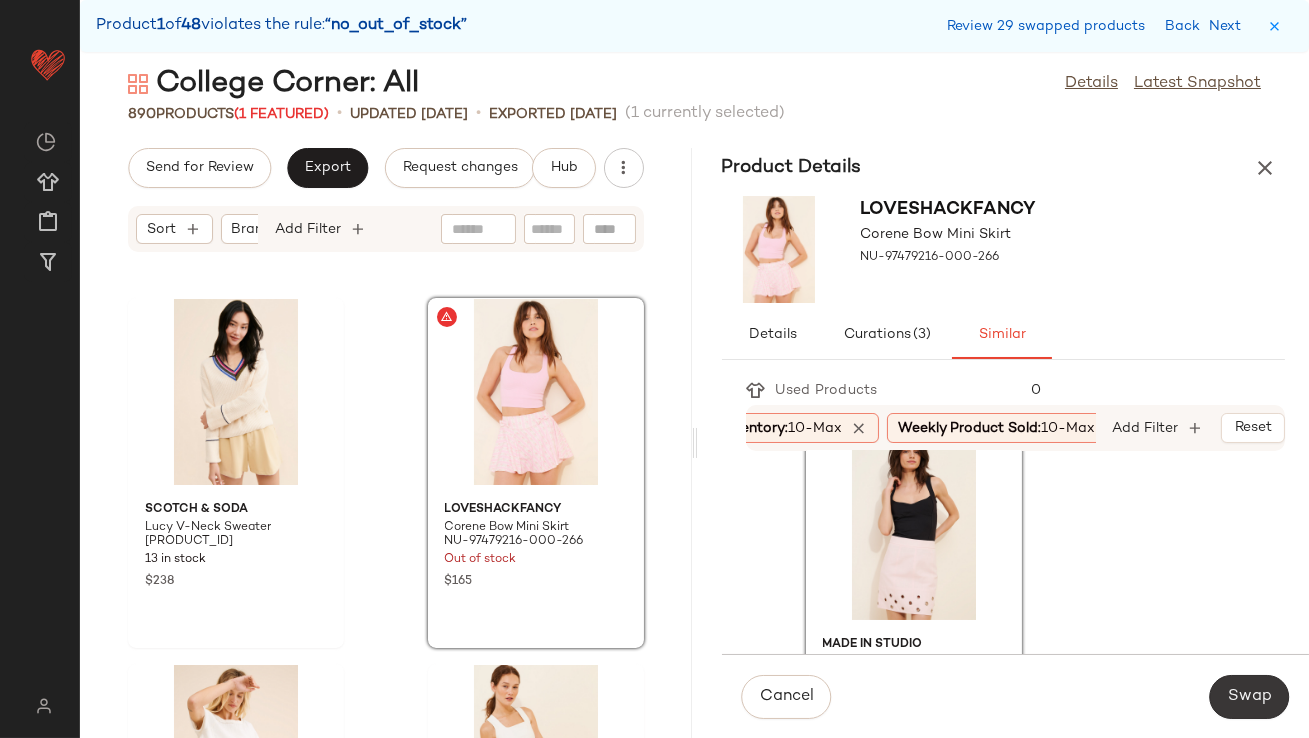 click on "Swap" 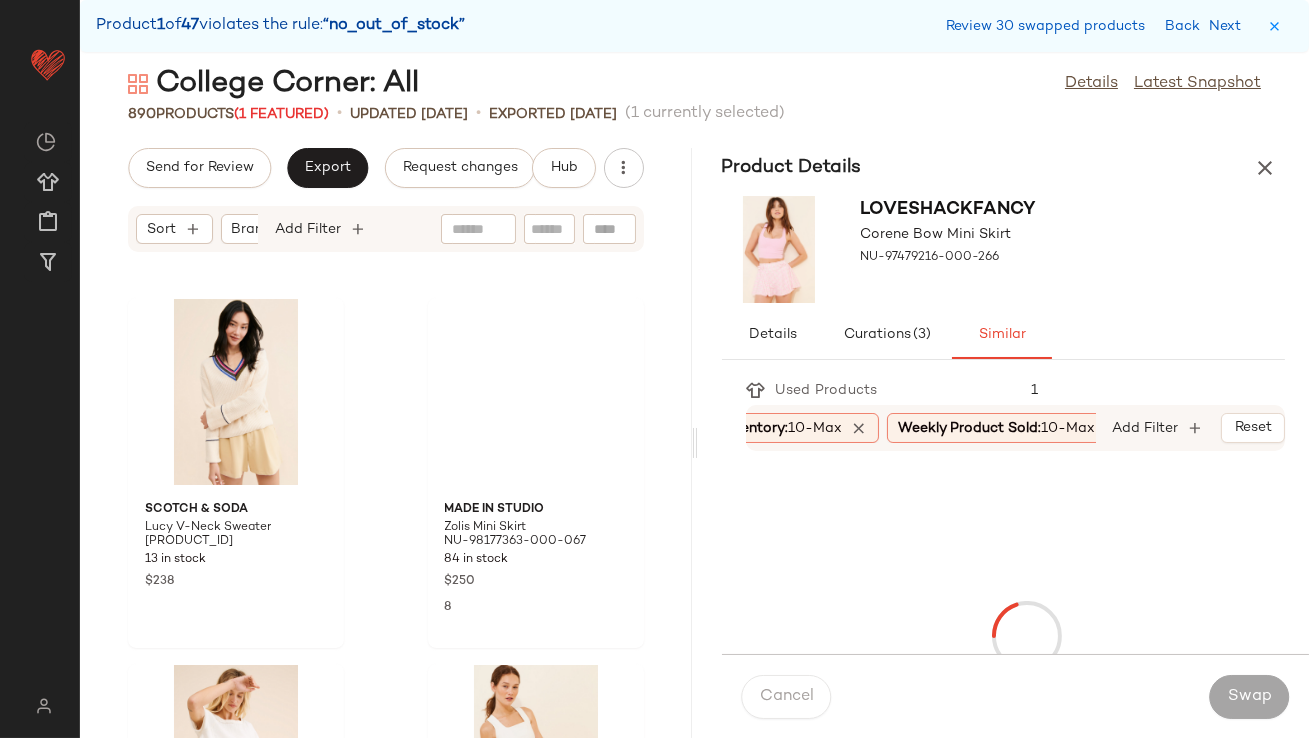 scroll, scrollTop: 49410, scrollLeft: 0, axis: vertical 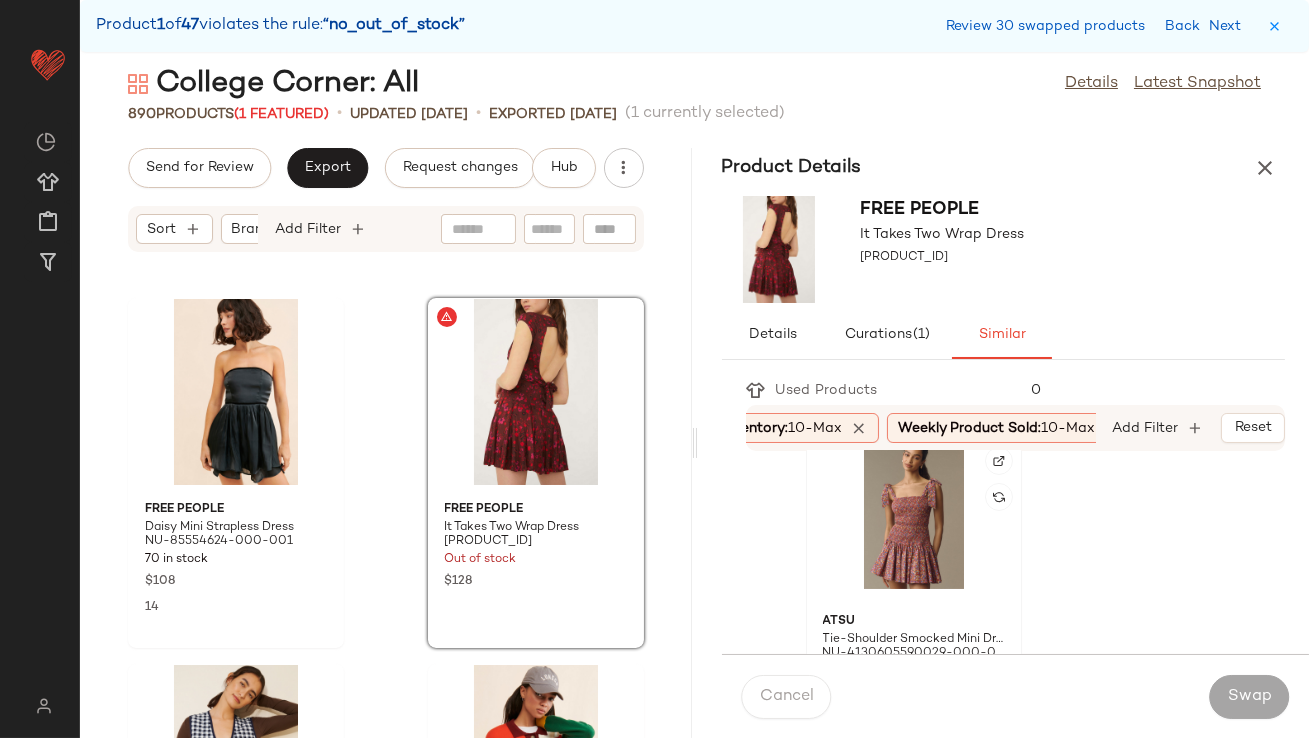 click 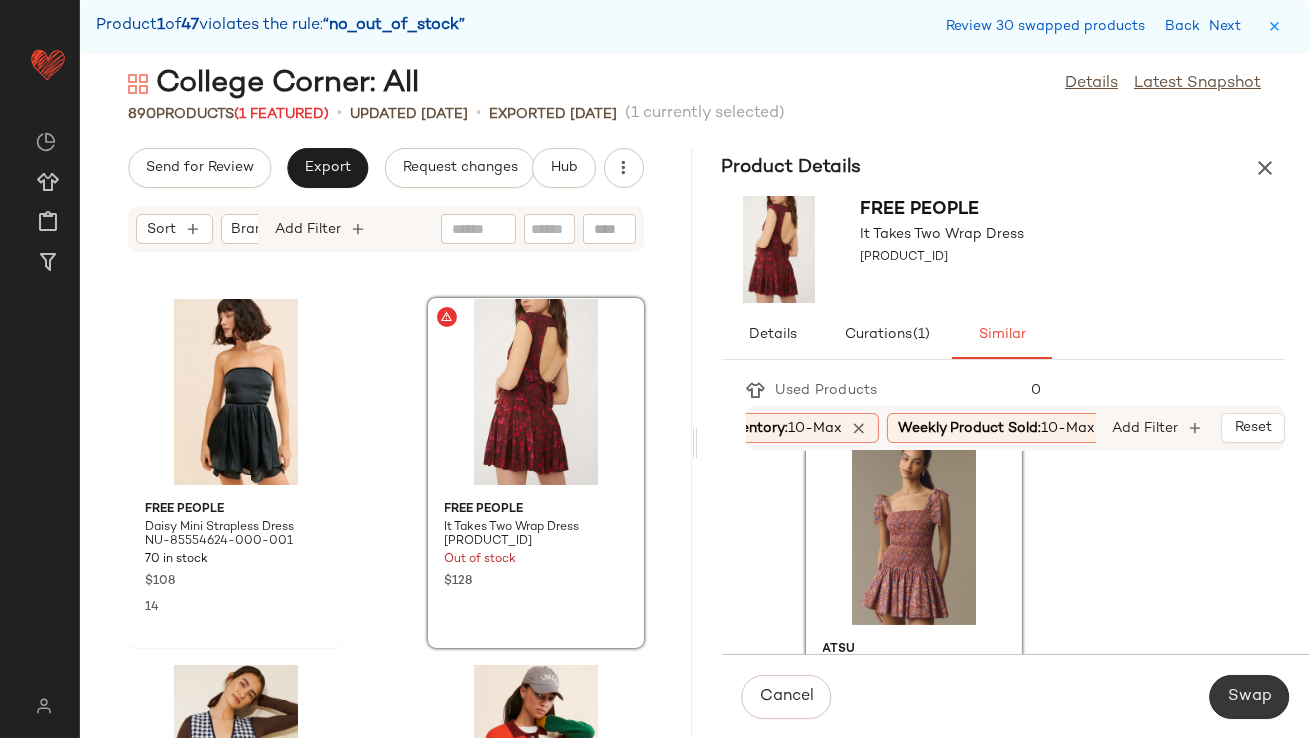 click on "Swap" 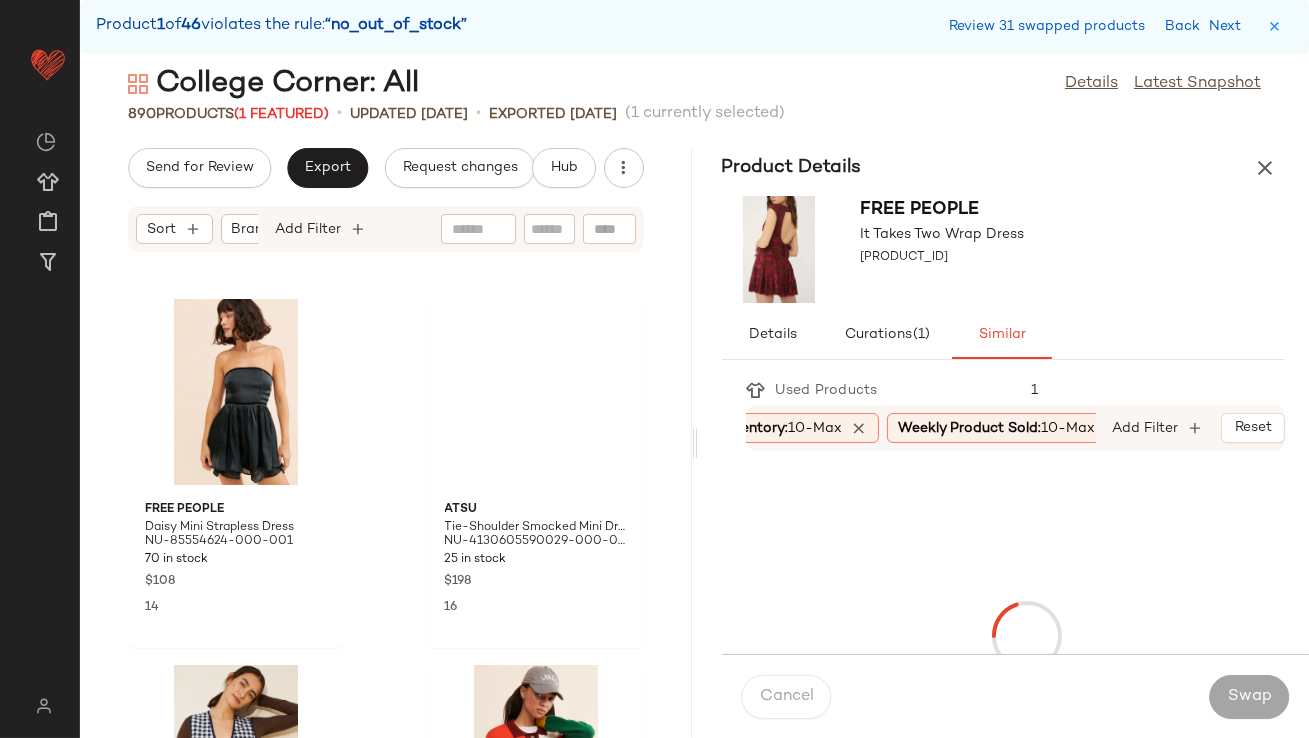 scroll, scrollTop: 53435, scrollLeft: 0, axis: vertical 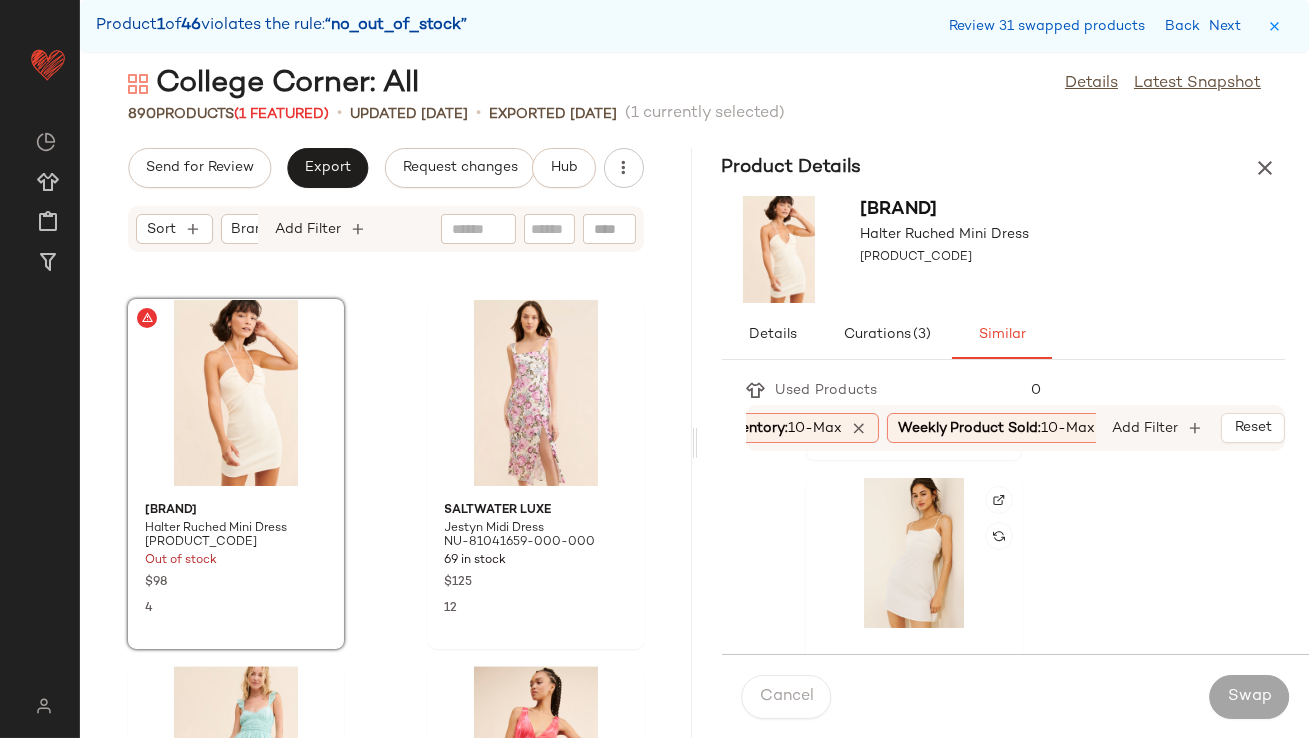 click 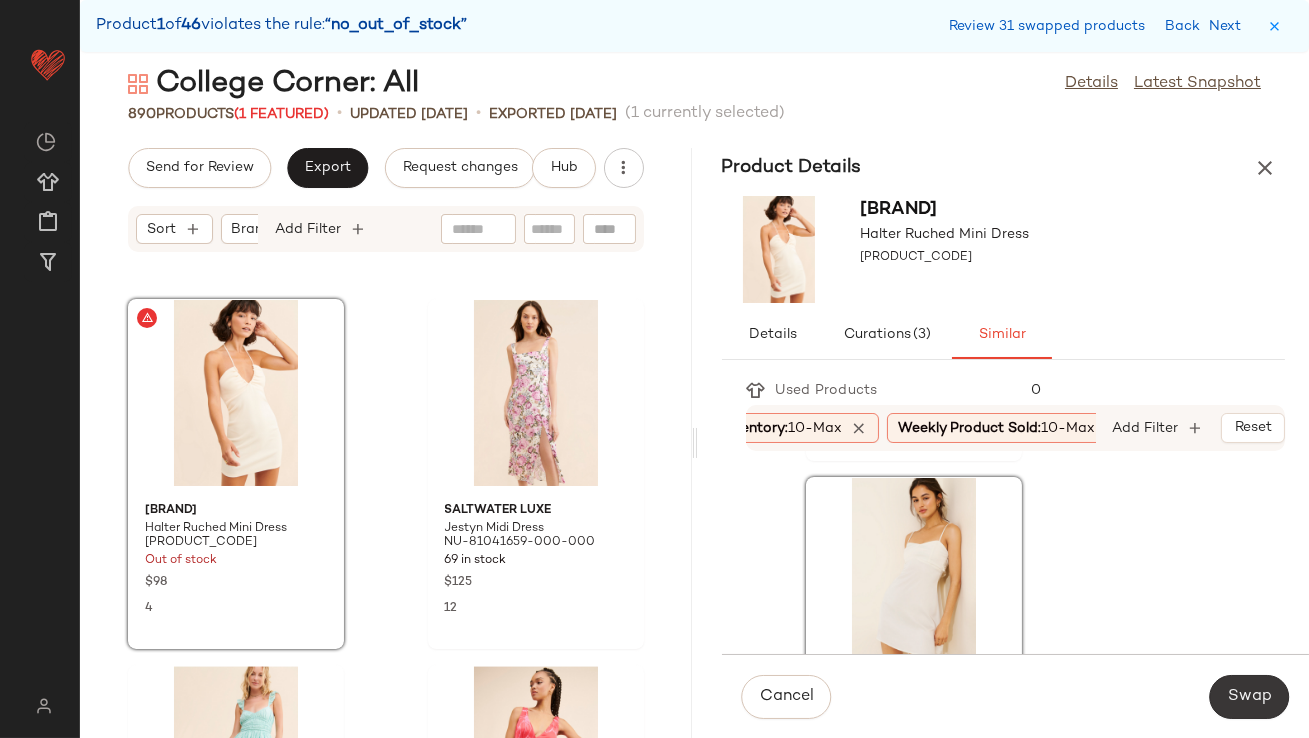click on "Swap" at bounding box center (1249, 697) 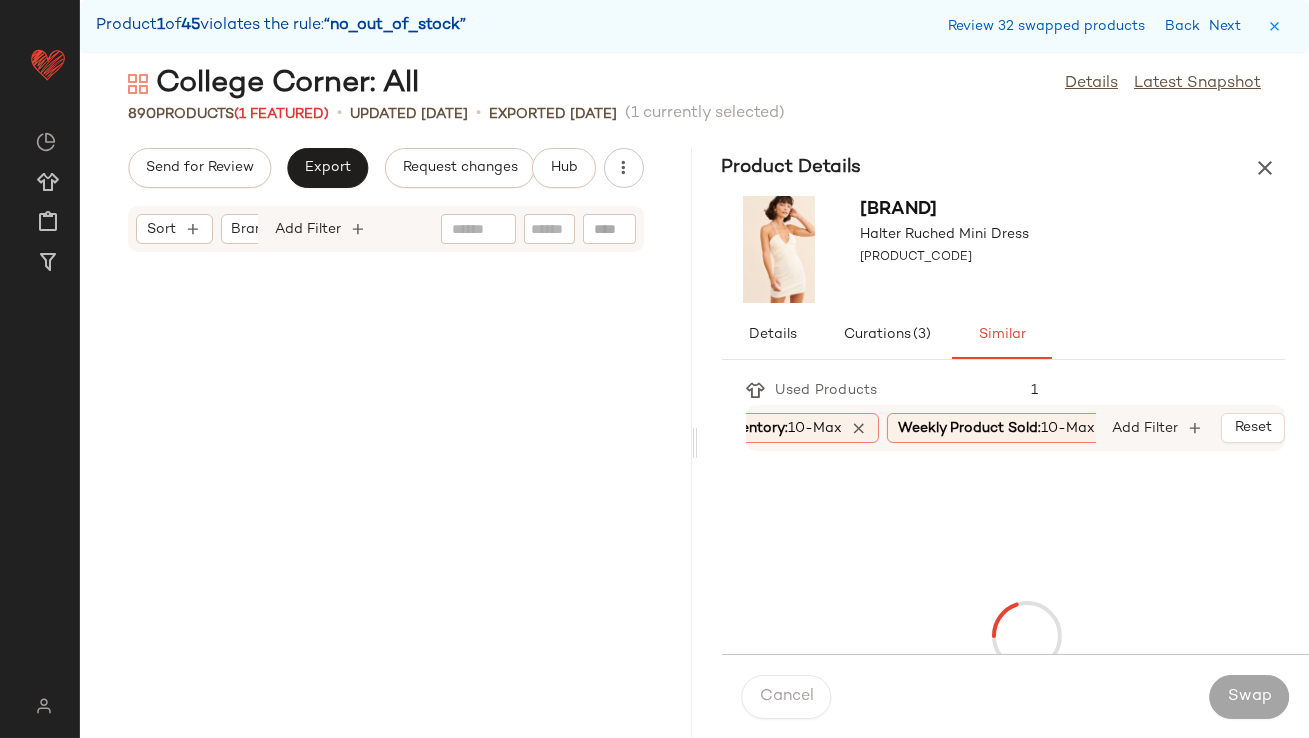 scroll, scrollTop: 57828, scrollLeft: 0, axis: vertical 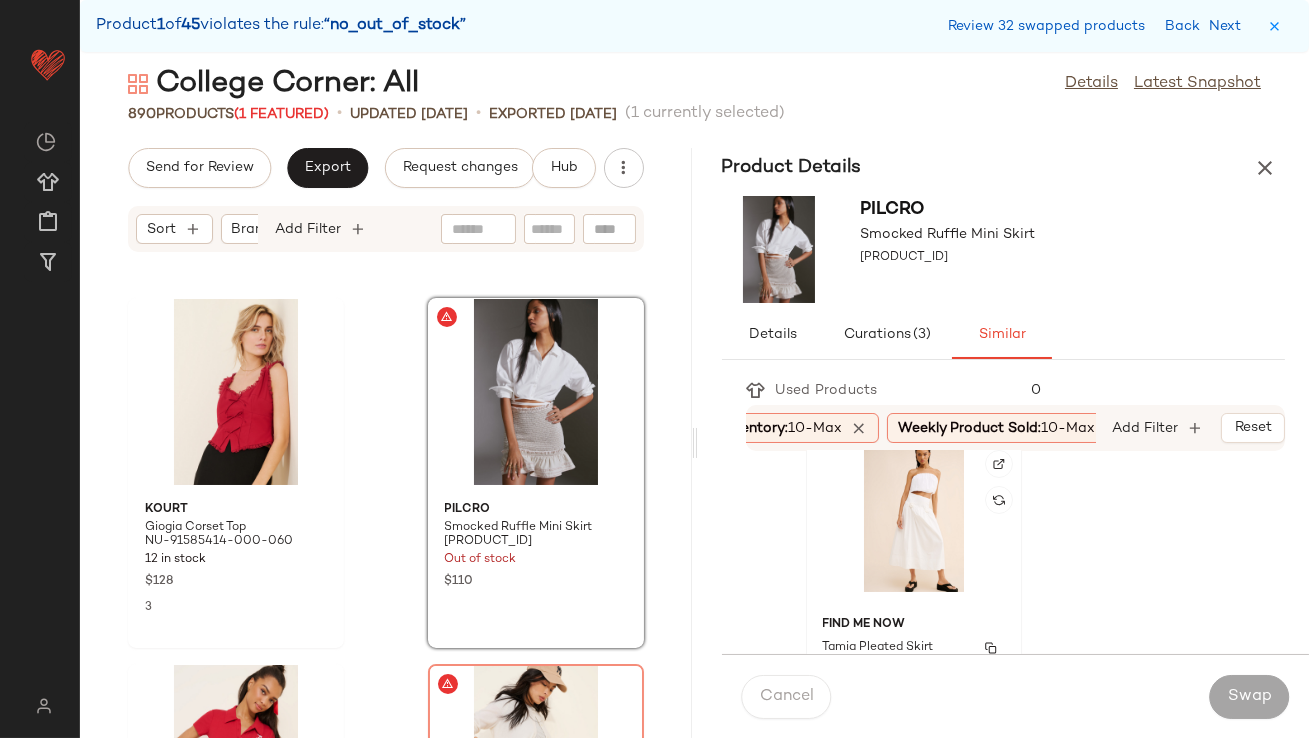 click on "Find Me Now Tamia Pleated Skirt [PRODUCT_ID] 27 in stock $156 8" 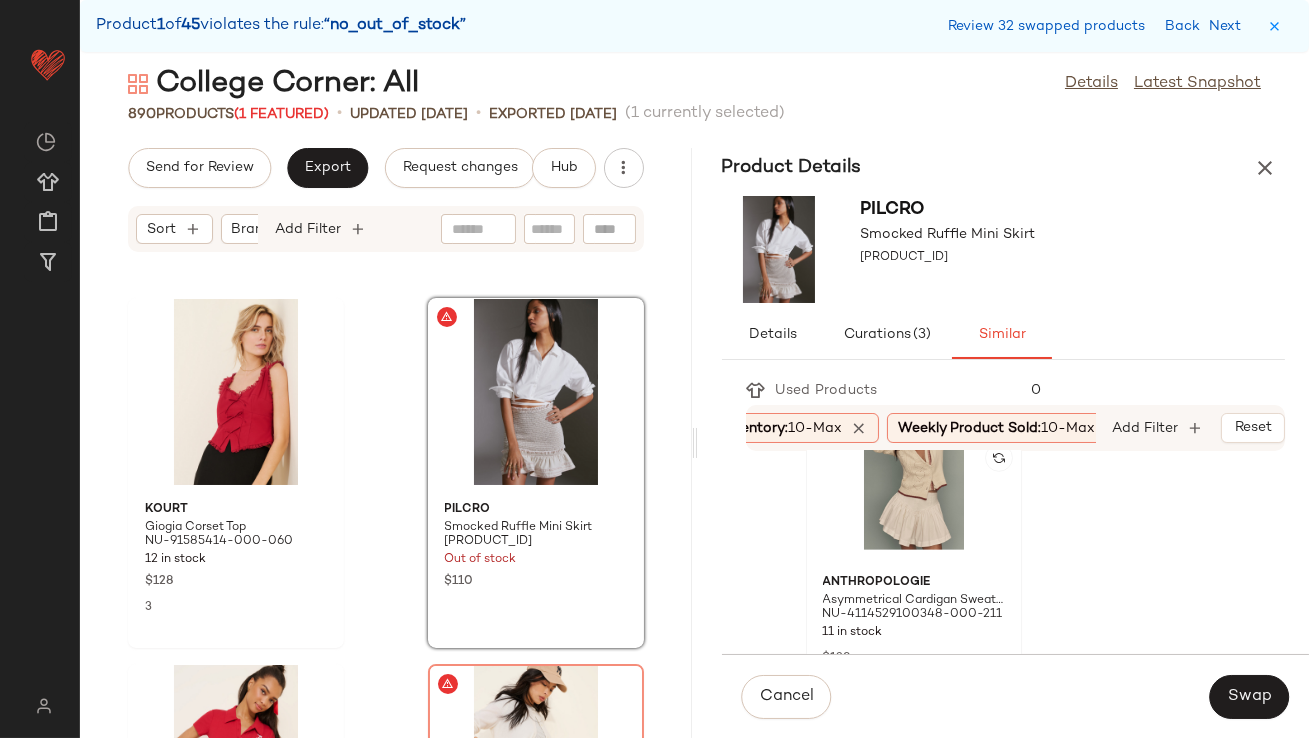scroll, scrollTop: 2266, scrollLeft: 0, axis: vertical 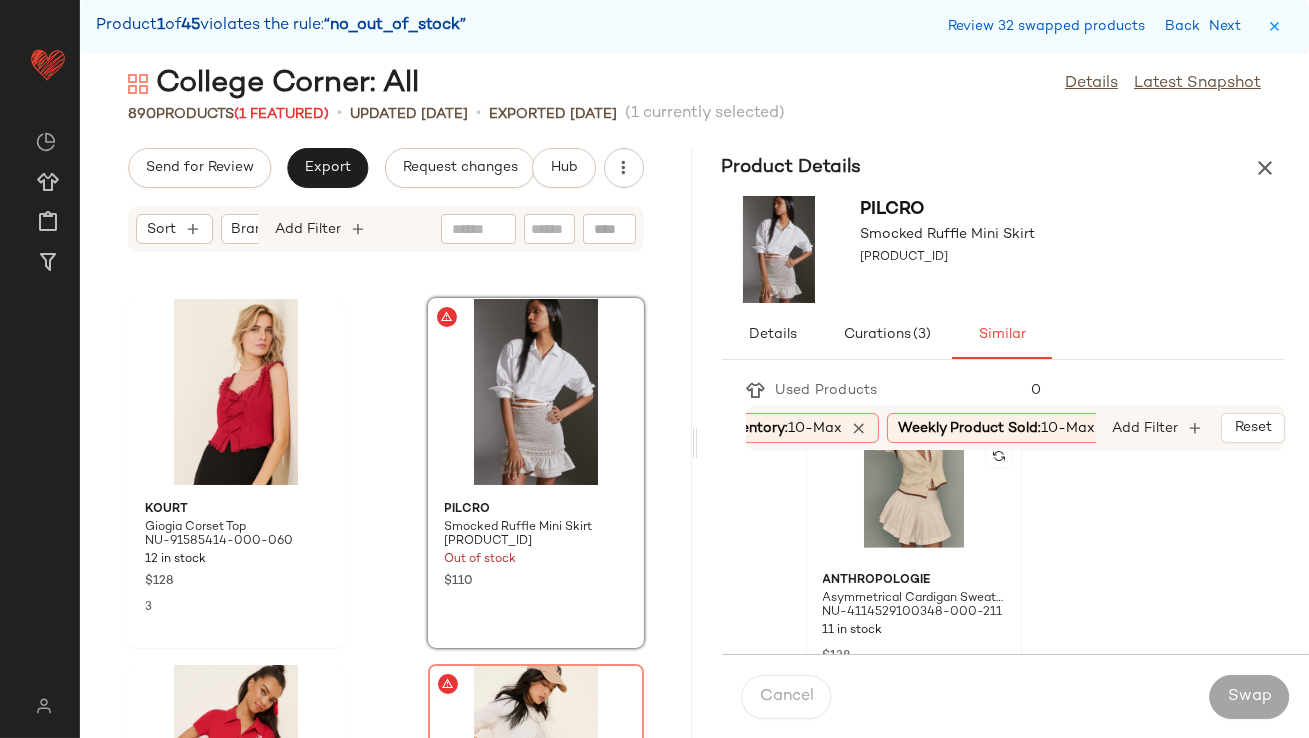 click 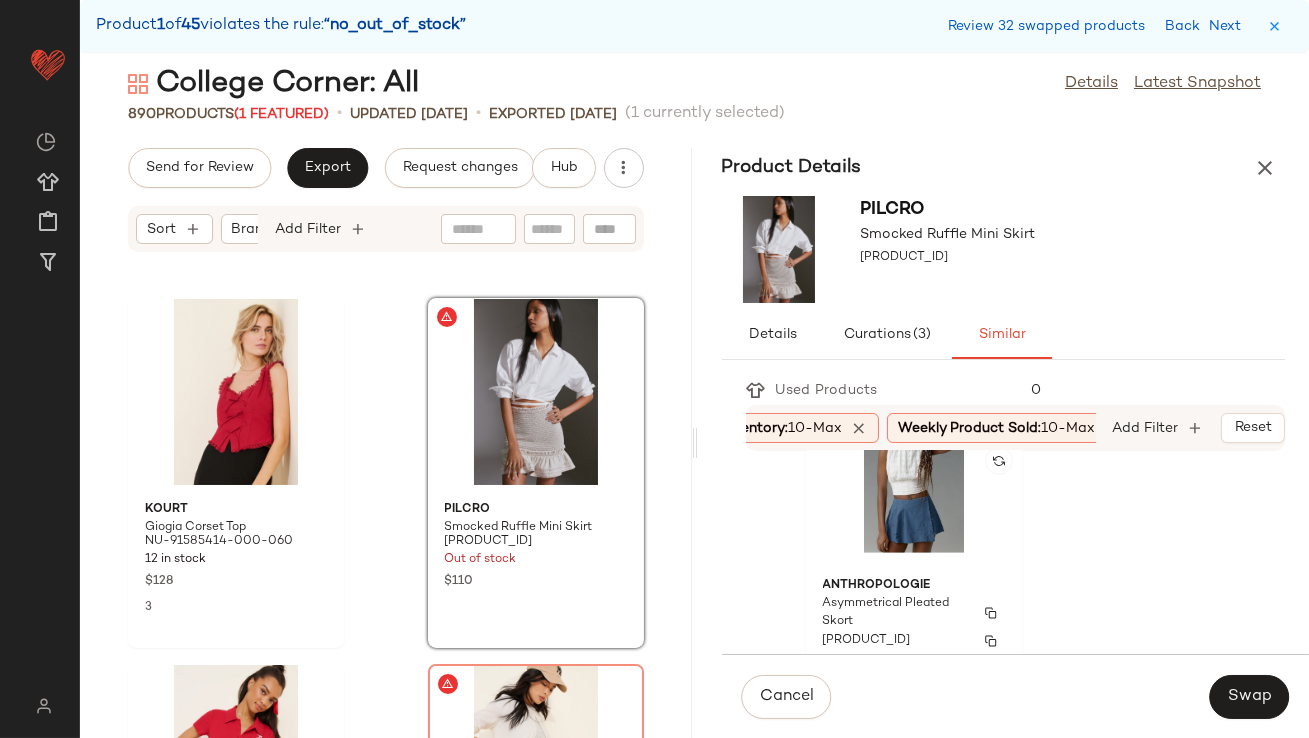 scroll, scrollTop: 2629, scrollLeft: 0, axis: vertical 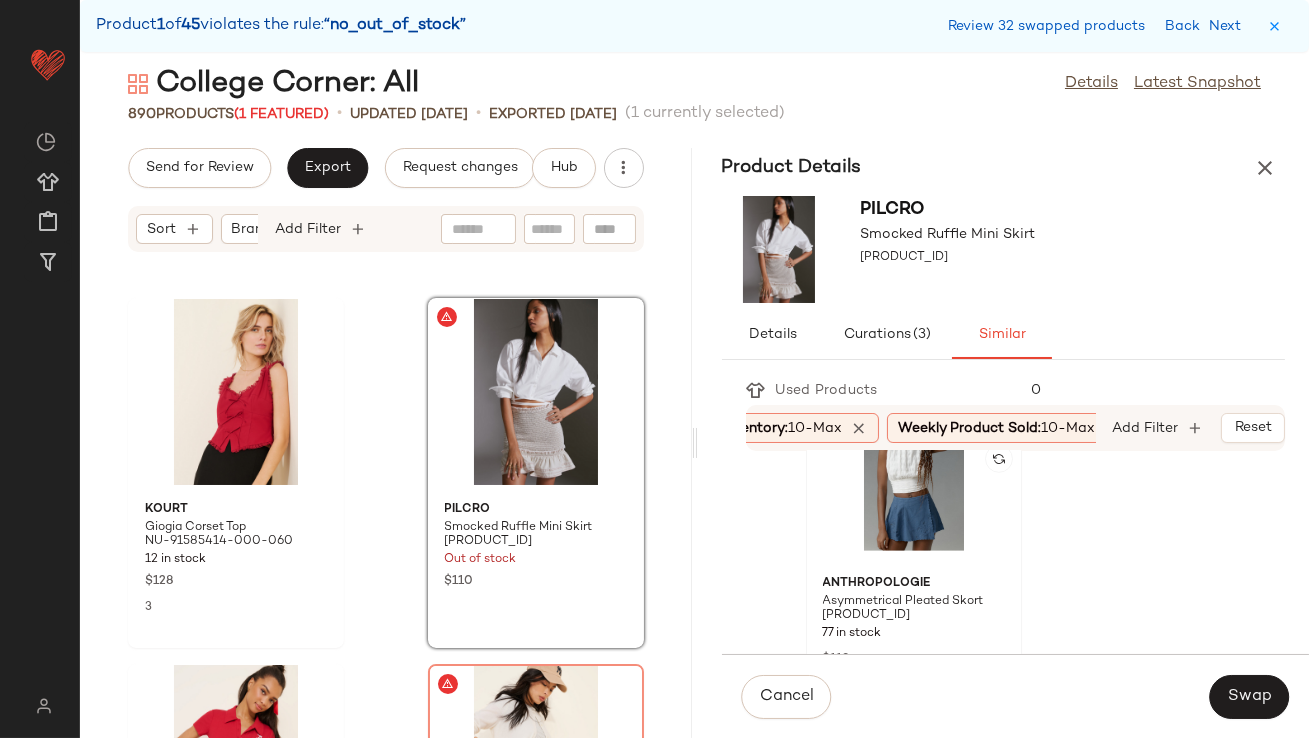 click 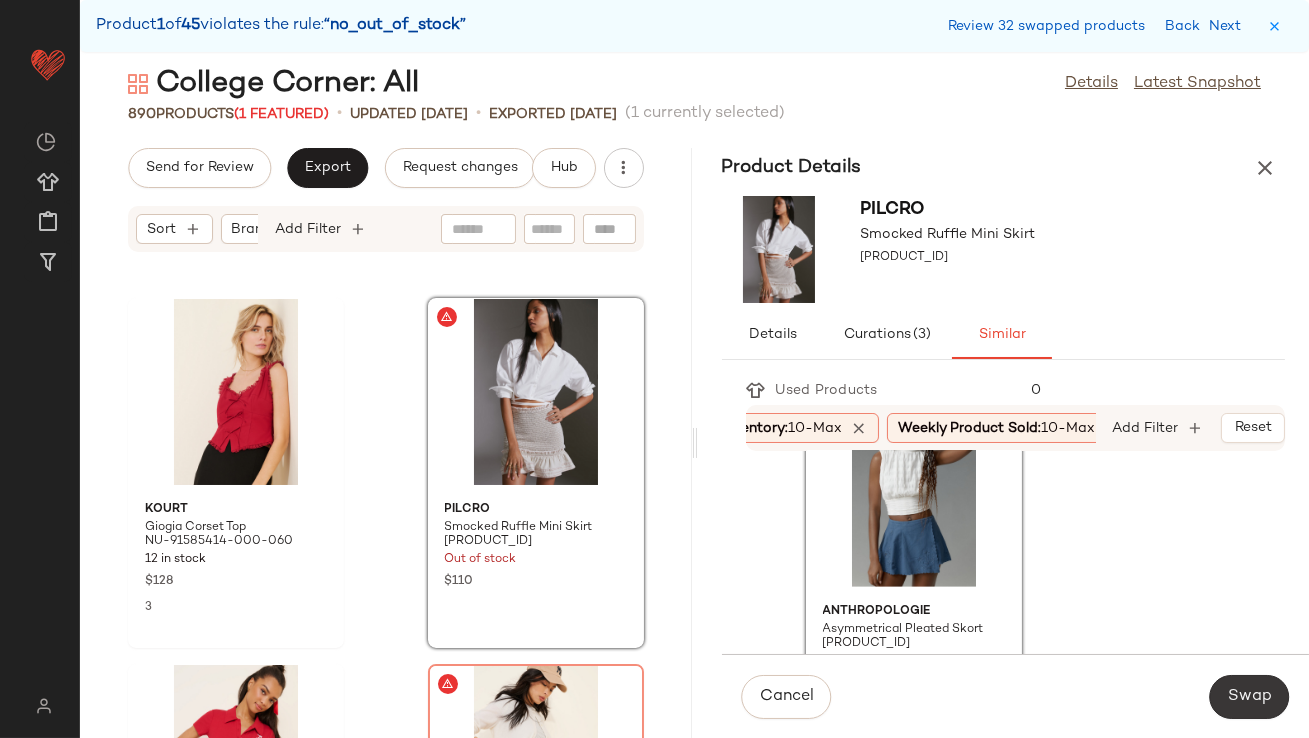 click on "Swap" at bounding box center (1249, 697) 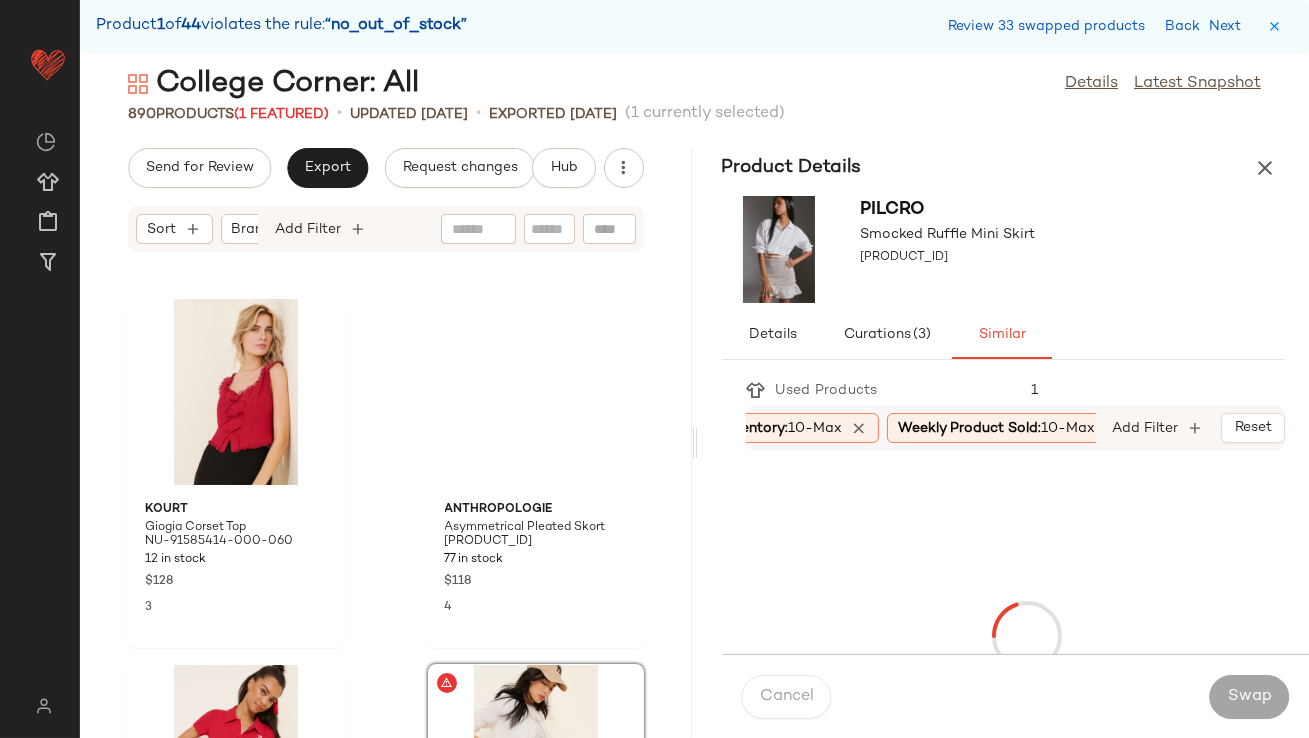 scroll, scrollTop: 58194, scrollLeft: 0, axis: vertical 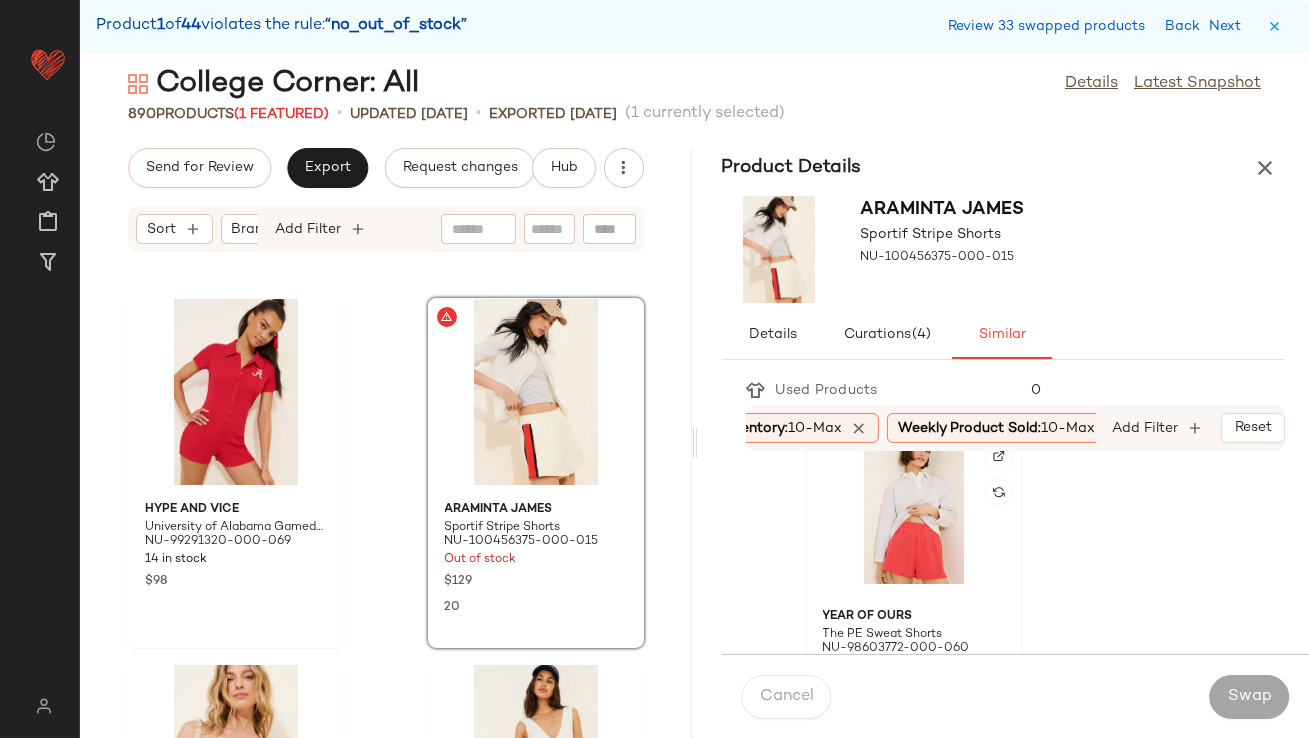 click 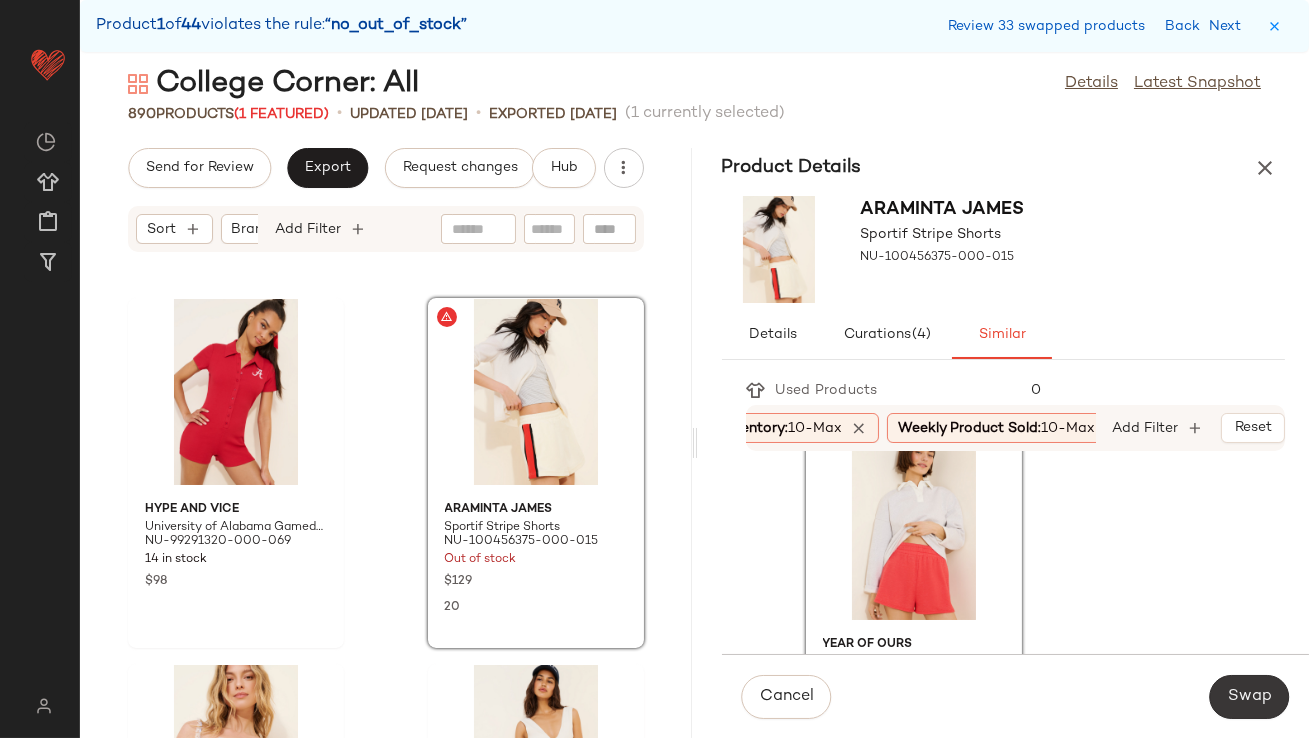 click on "Swap" 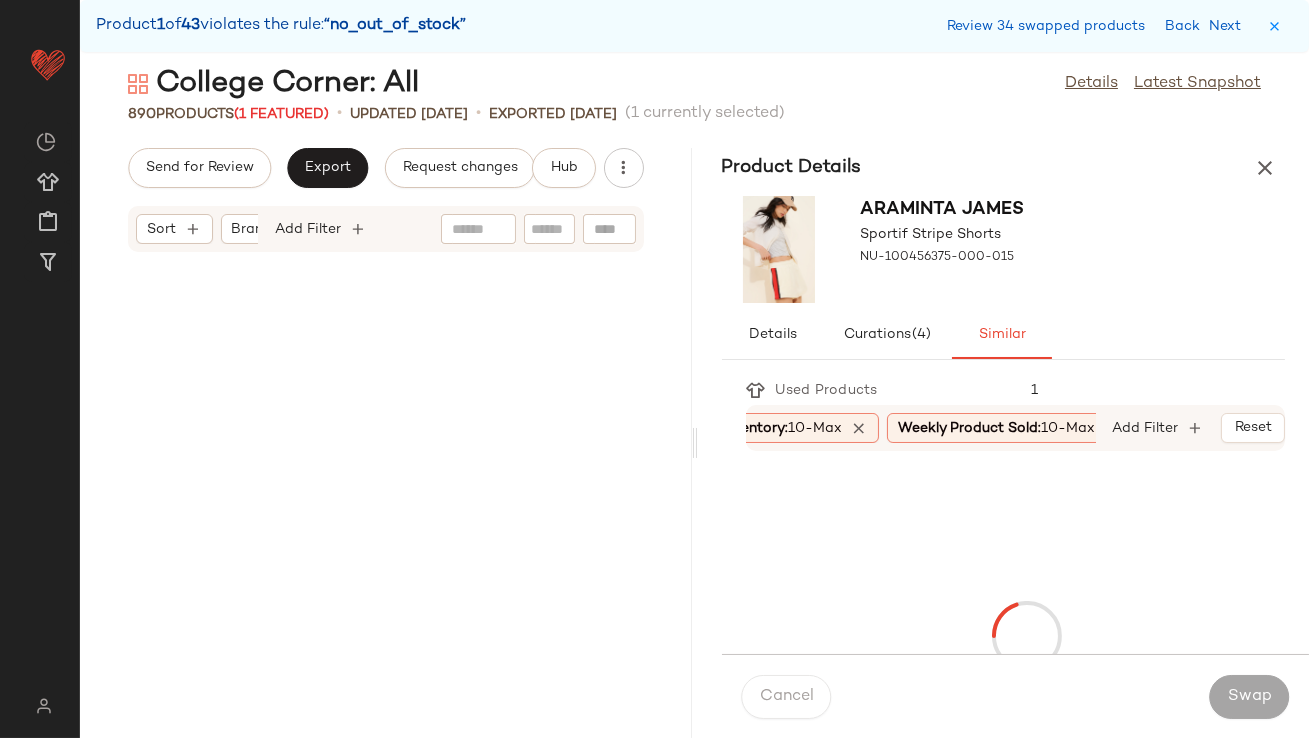 scroll, scrollTop: 63684, scrollLeft: 0, axis: vertical 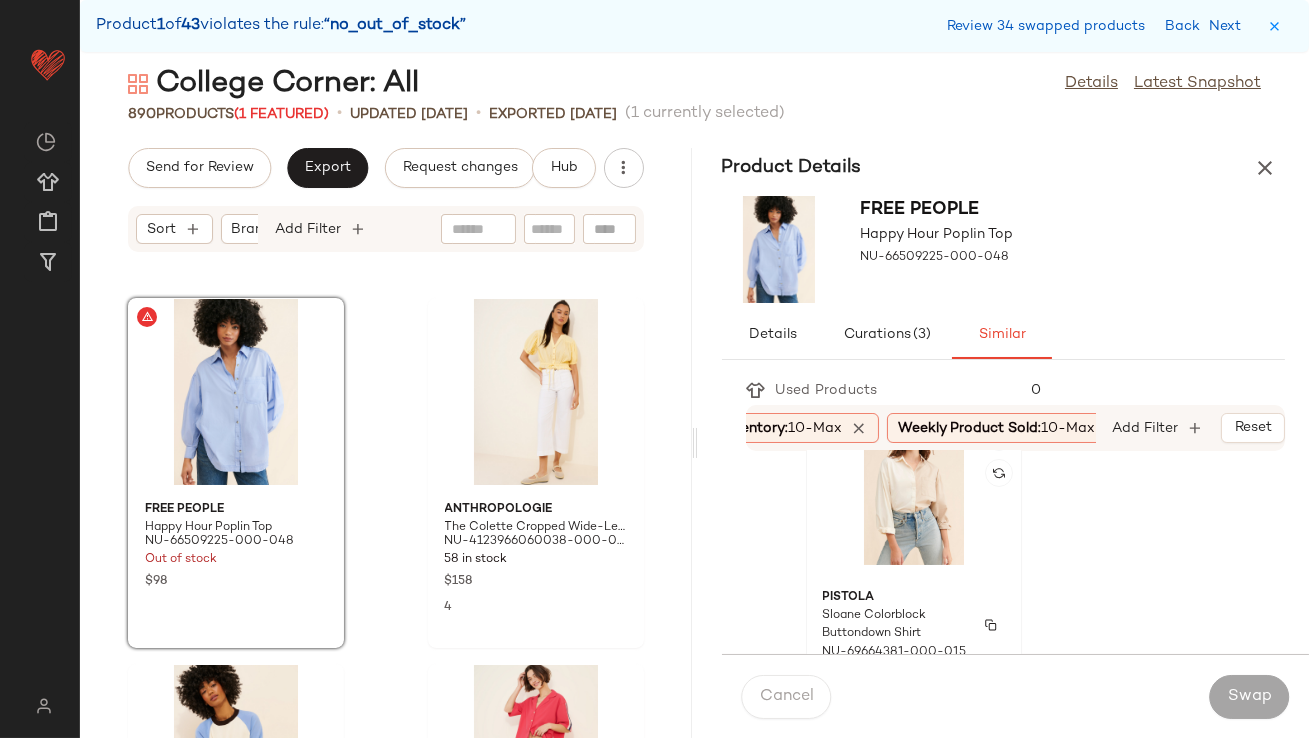 click on "[FIRST] [LAST] Colorblock Buttondown Shirt [PRODUCT_CODE] 120 in stock $128 14" 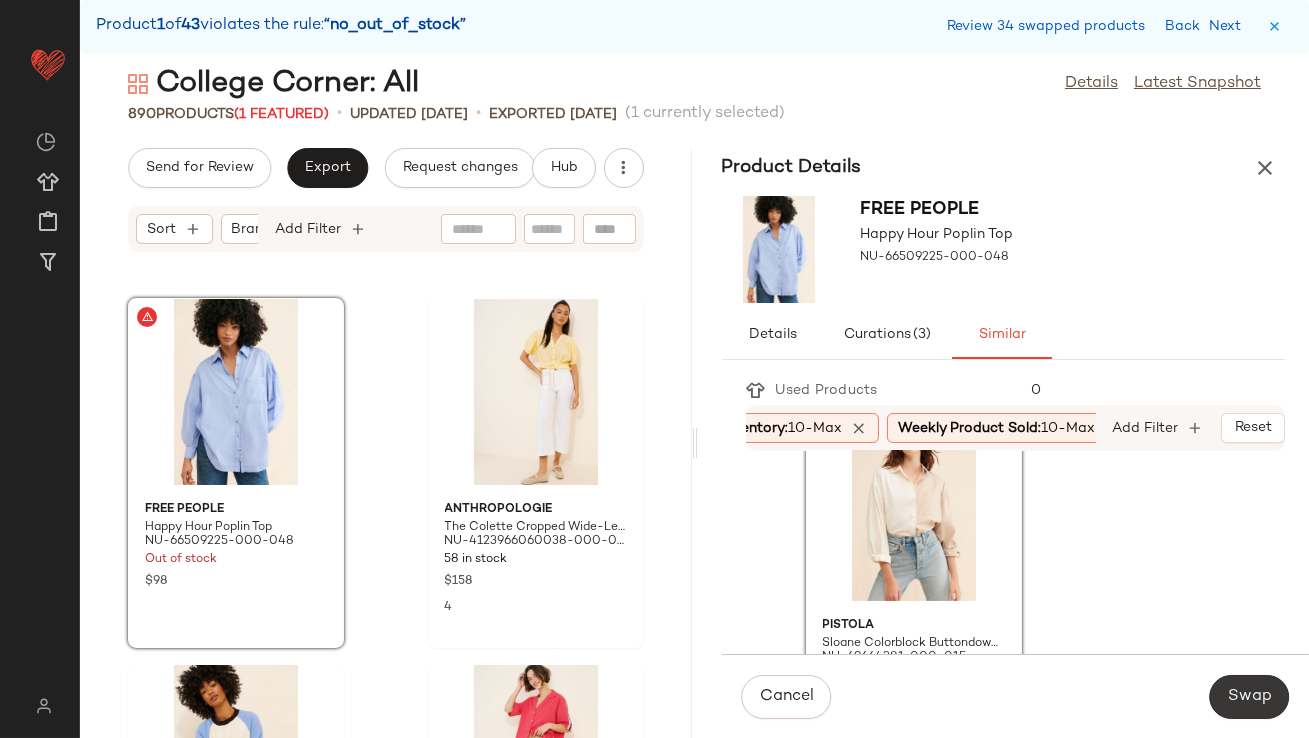 click on "Swap" 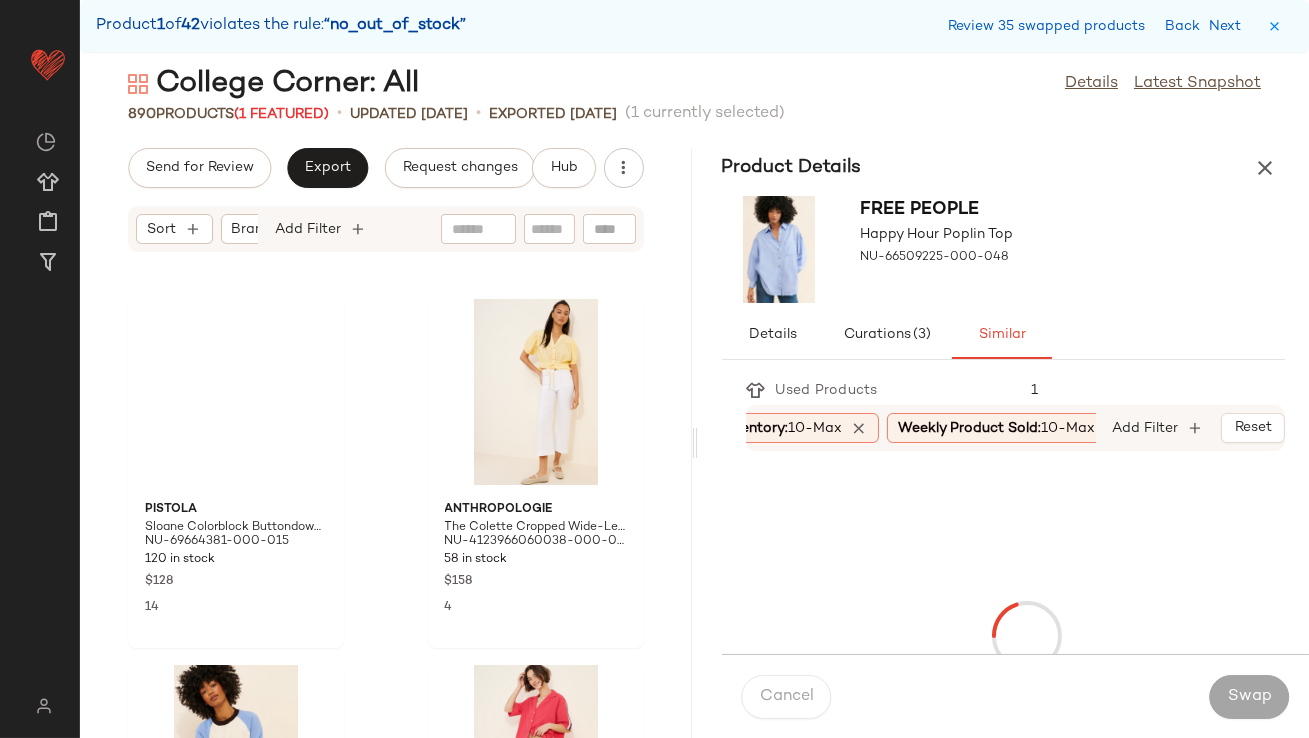scroll, scrollTop: 66245, scrollLeft: 0, axis: vertical 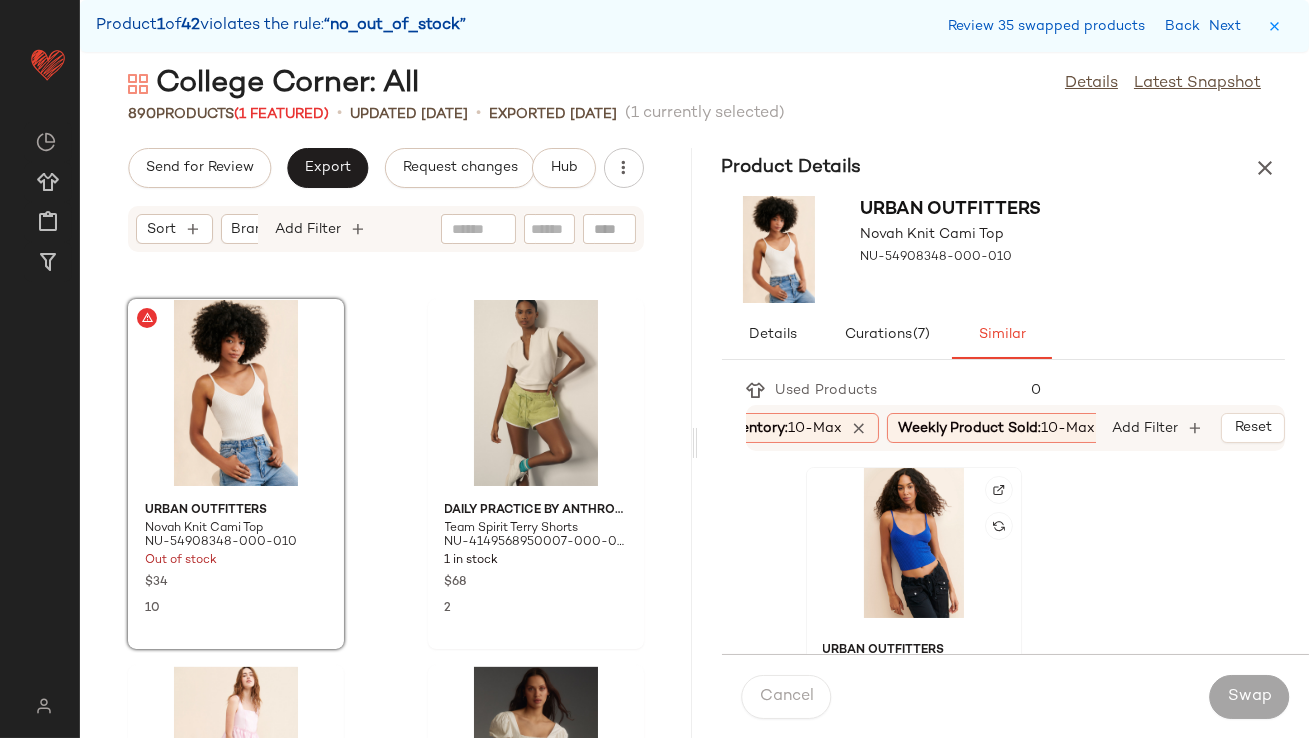 click 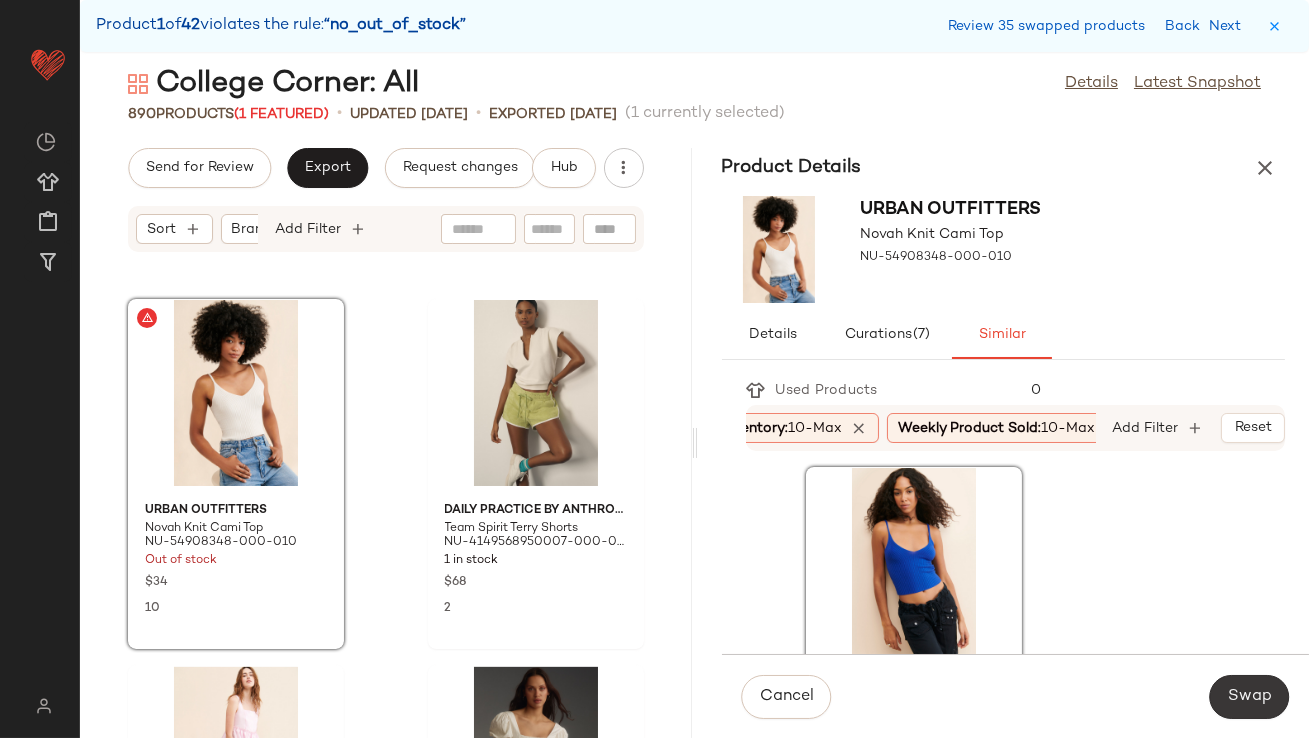 click on "Swap" 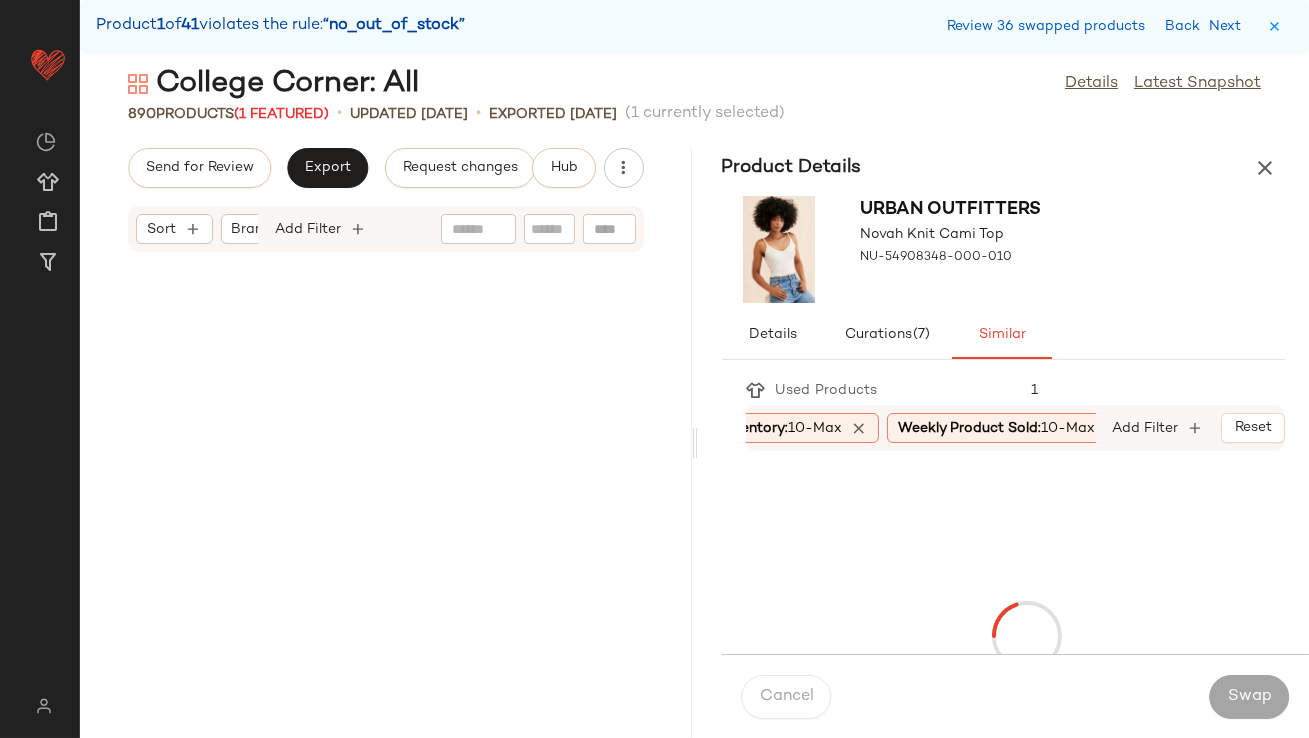 scroll, scrollTop: 76494, scrollLeft: 0, axis: vertical 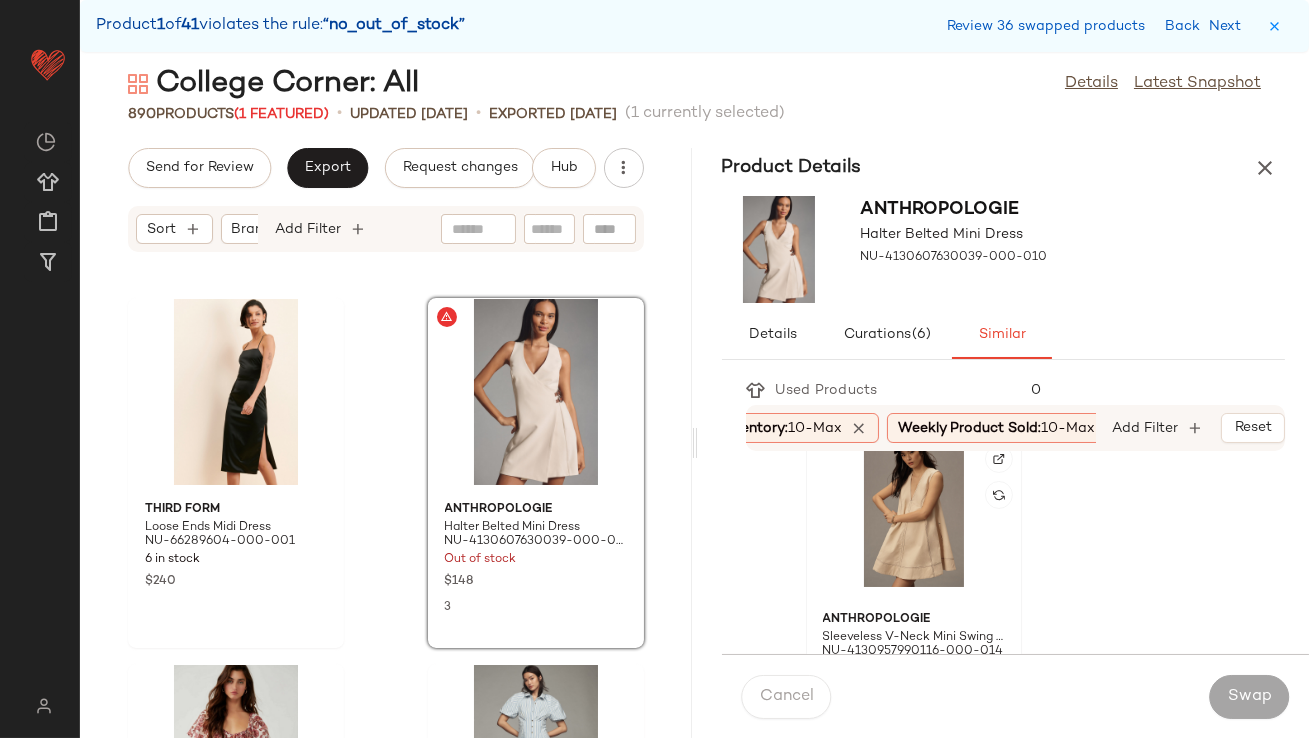 click 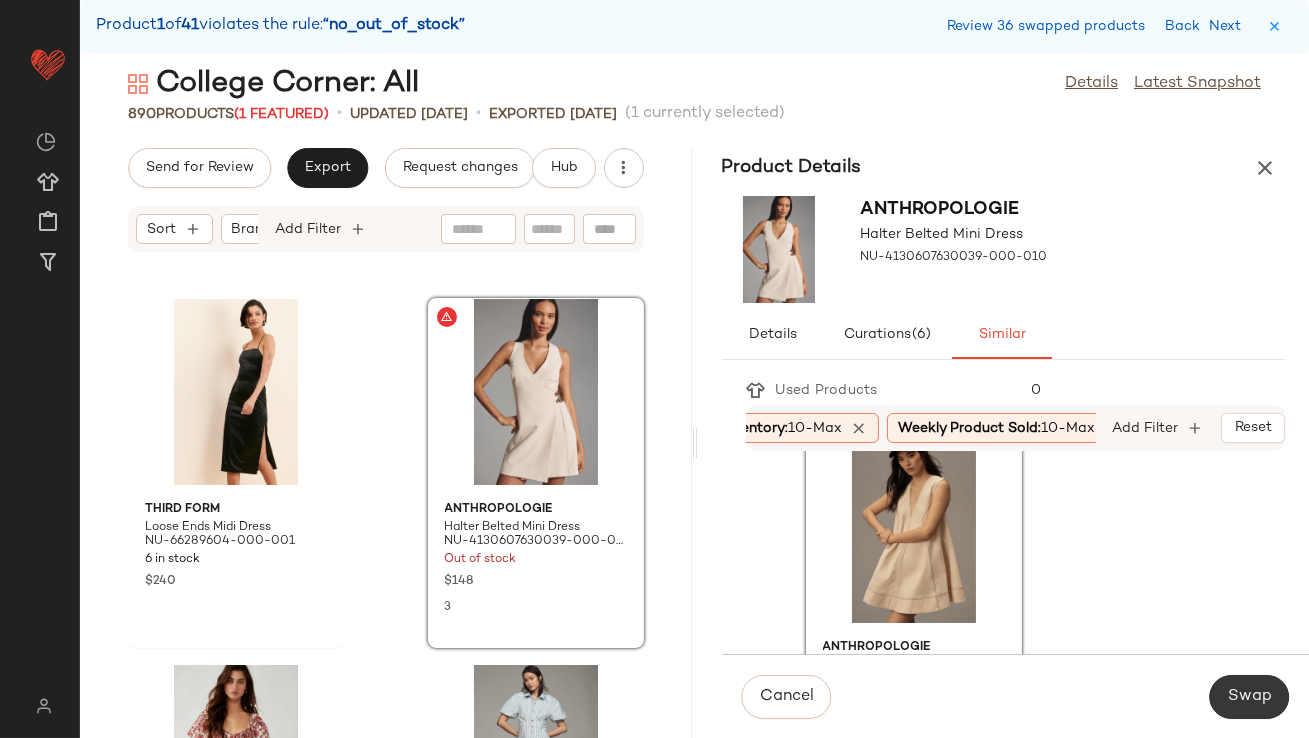 click on "Swap" at bounding box center (1249, 697) 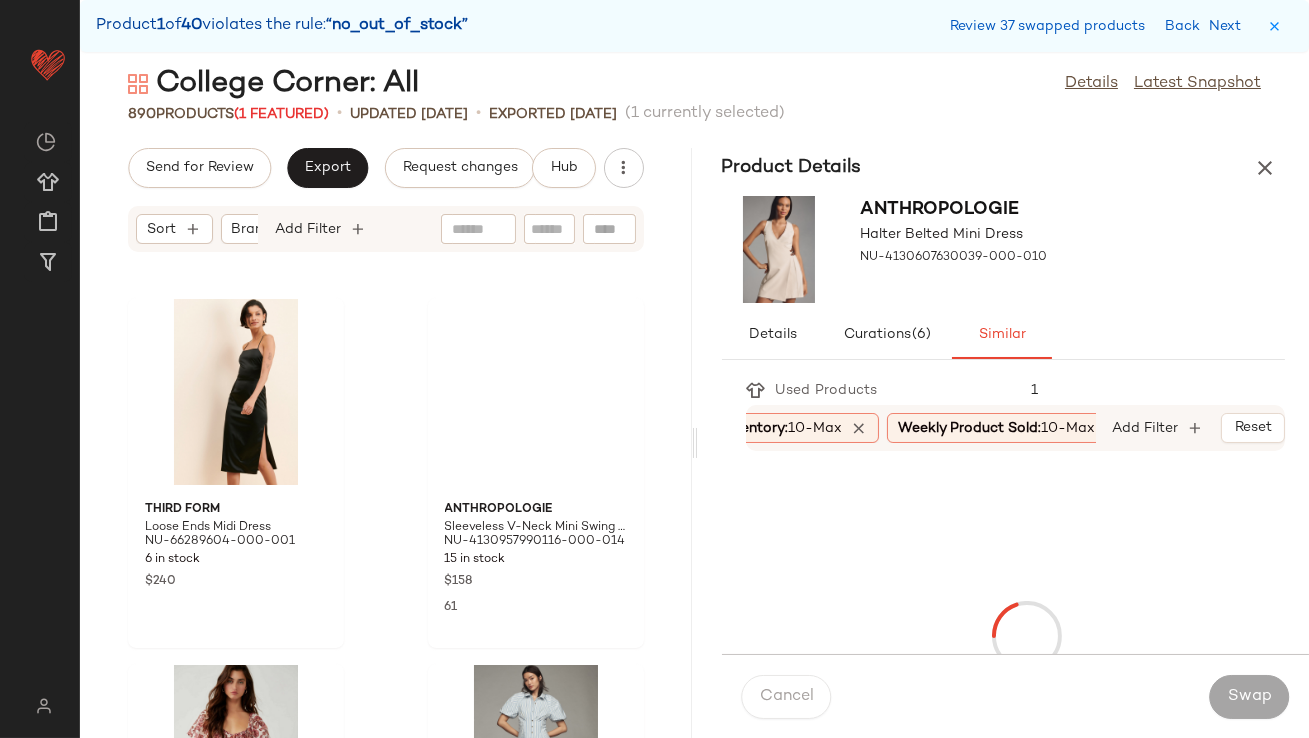 scroll, scrollTop: 77591, scrollLeft: 0, axis: vertical 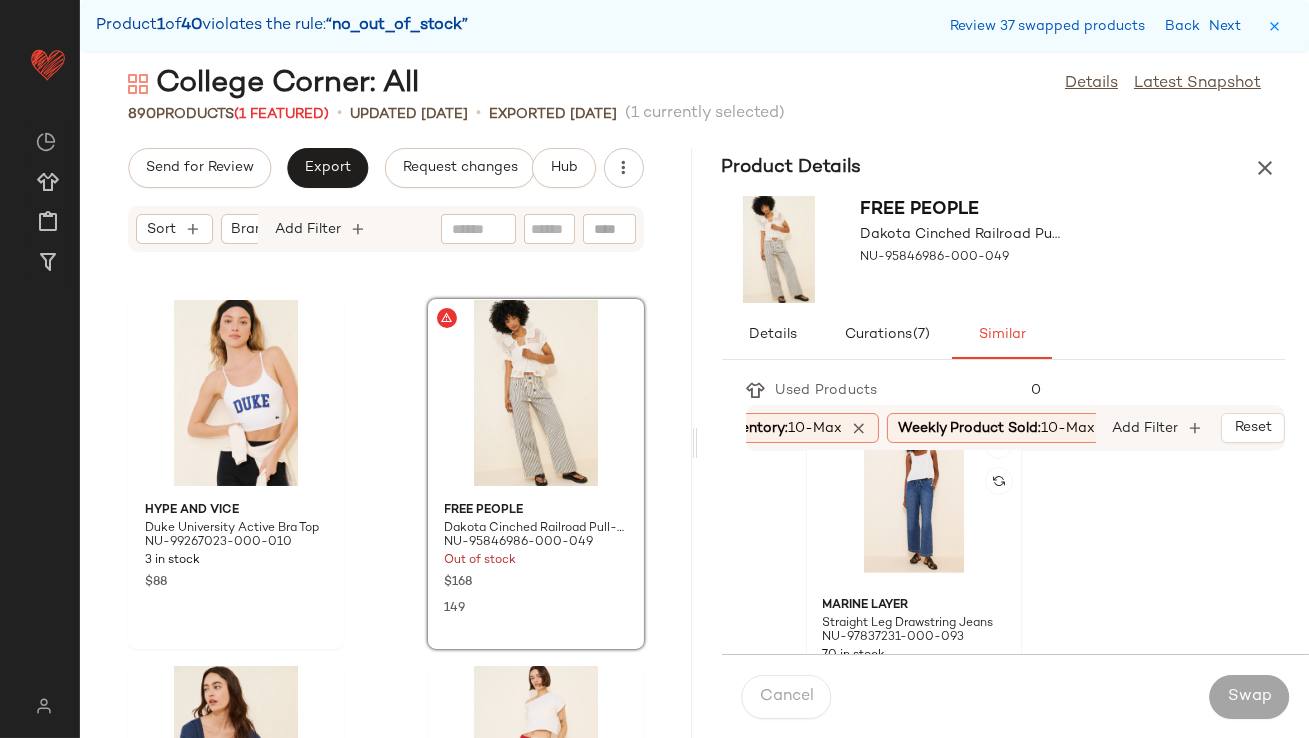 click 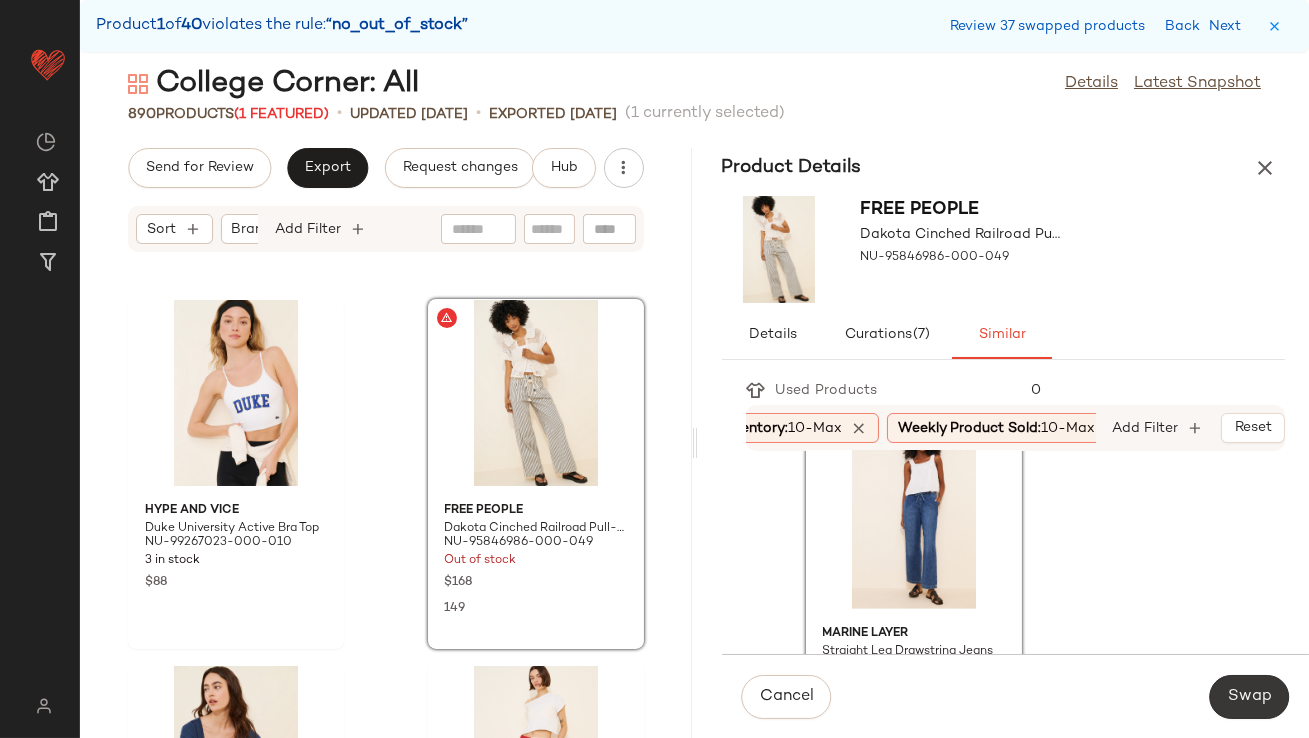 click on "Swap" 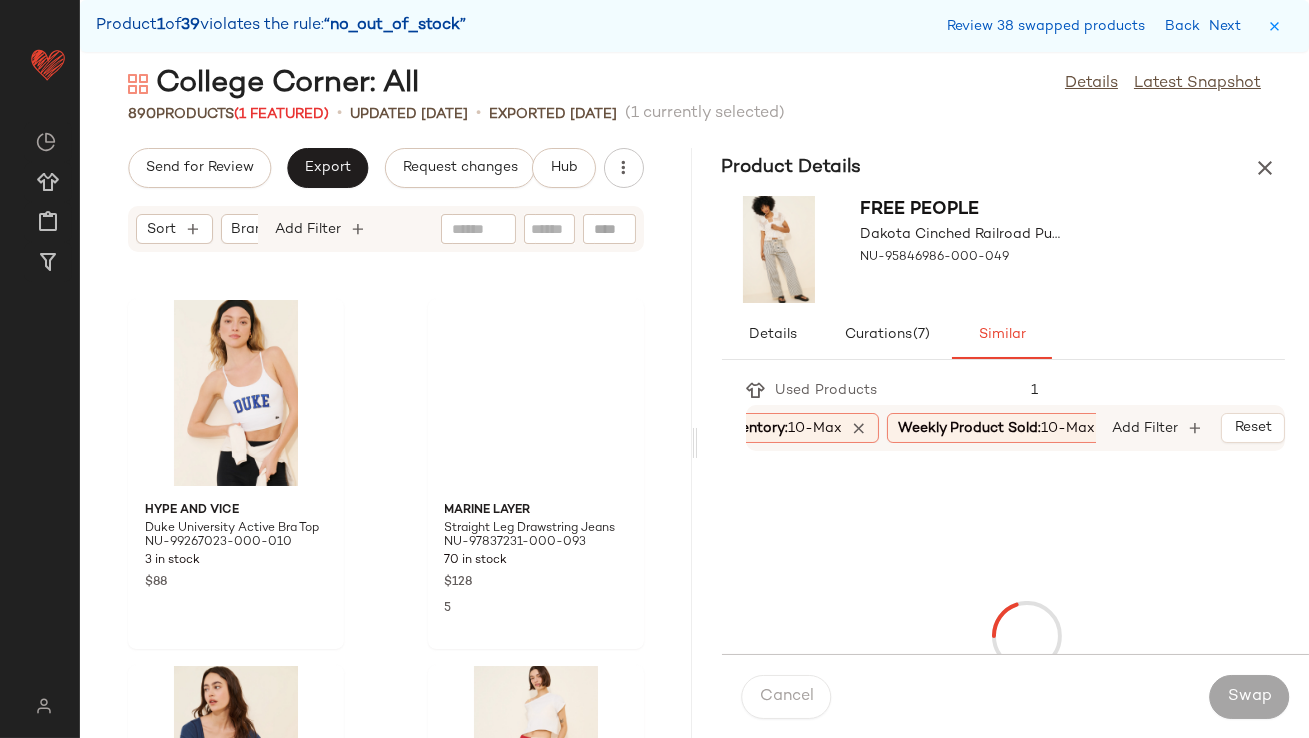 scroll, scrollTop: 78324, scrollLeft: 0, axis: vertical 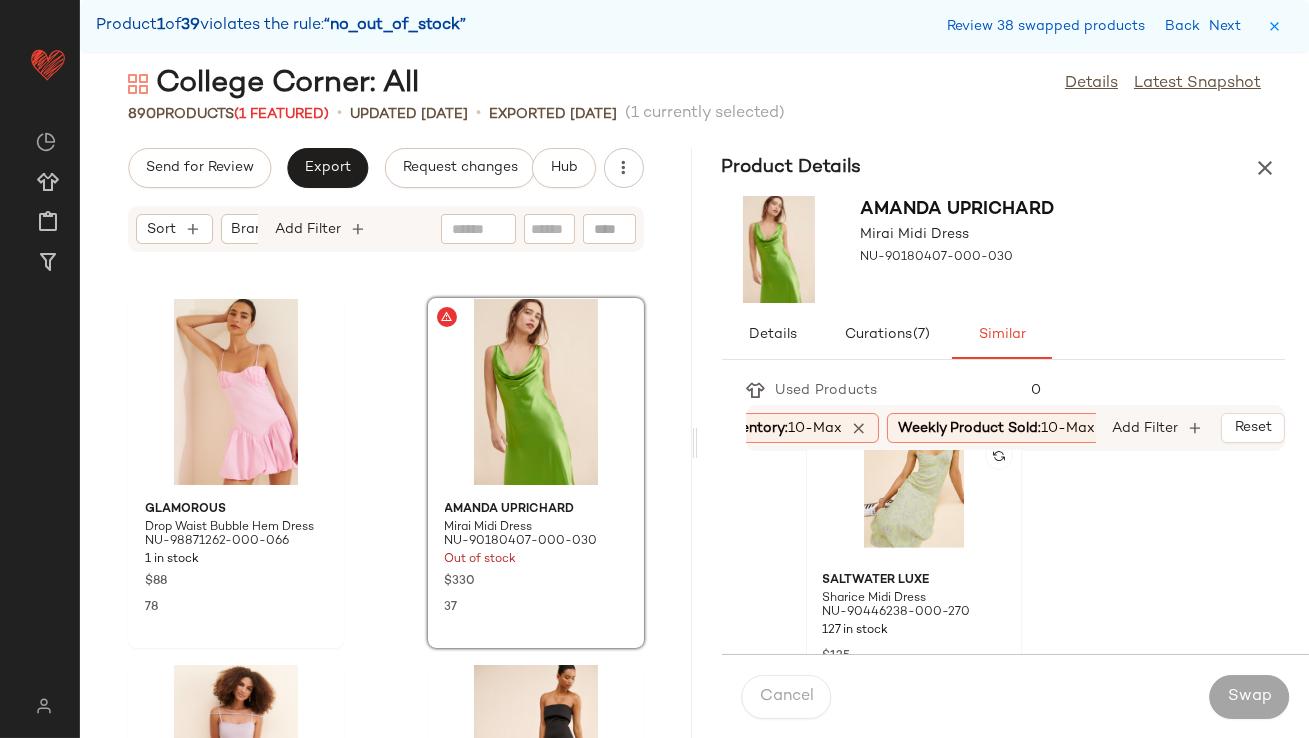 click 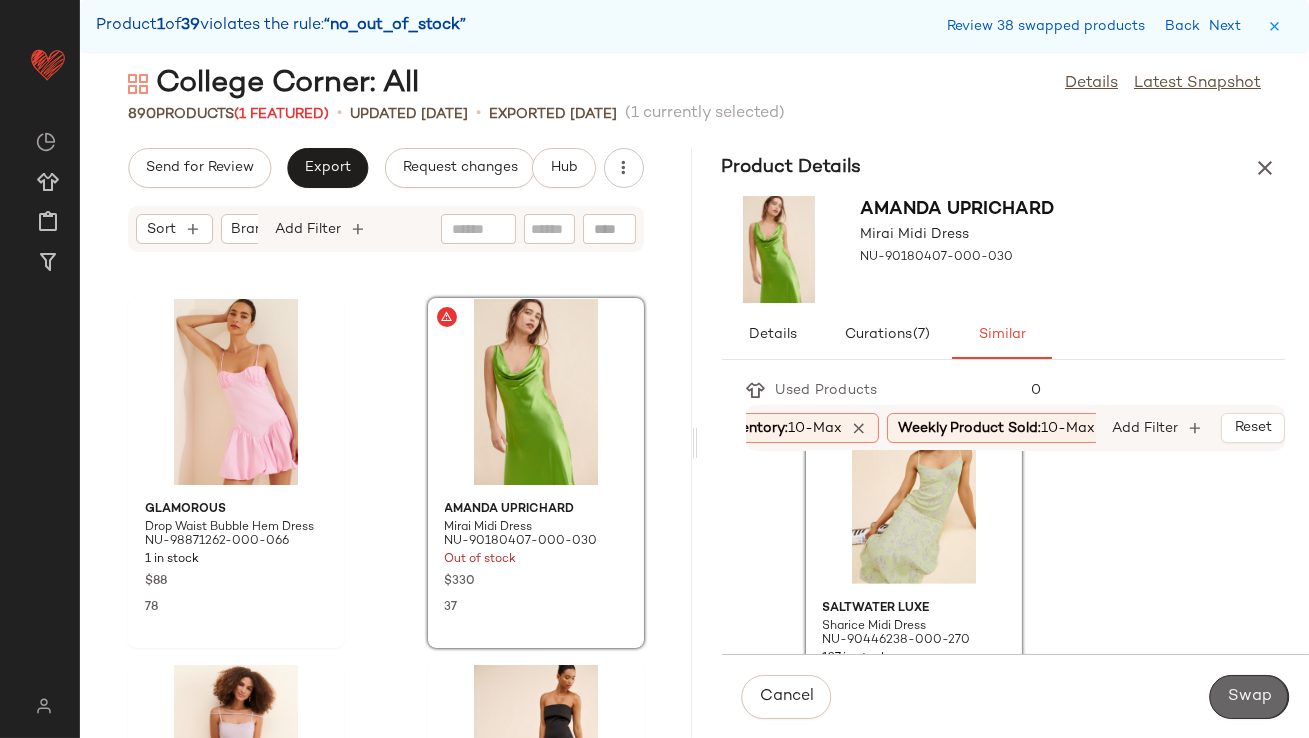 click on "Swap" 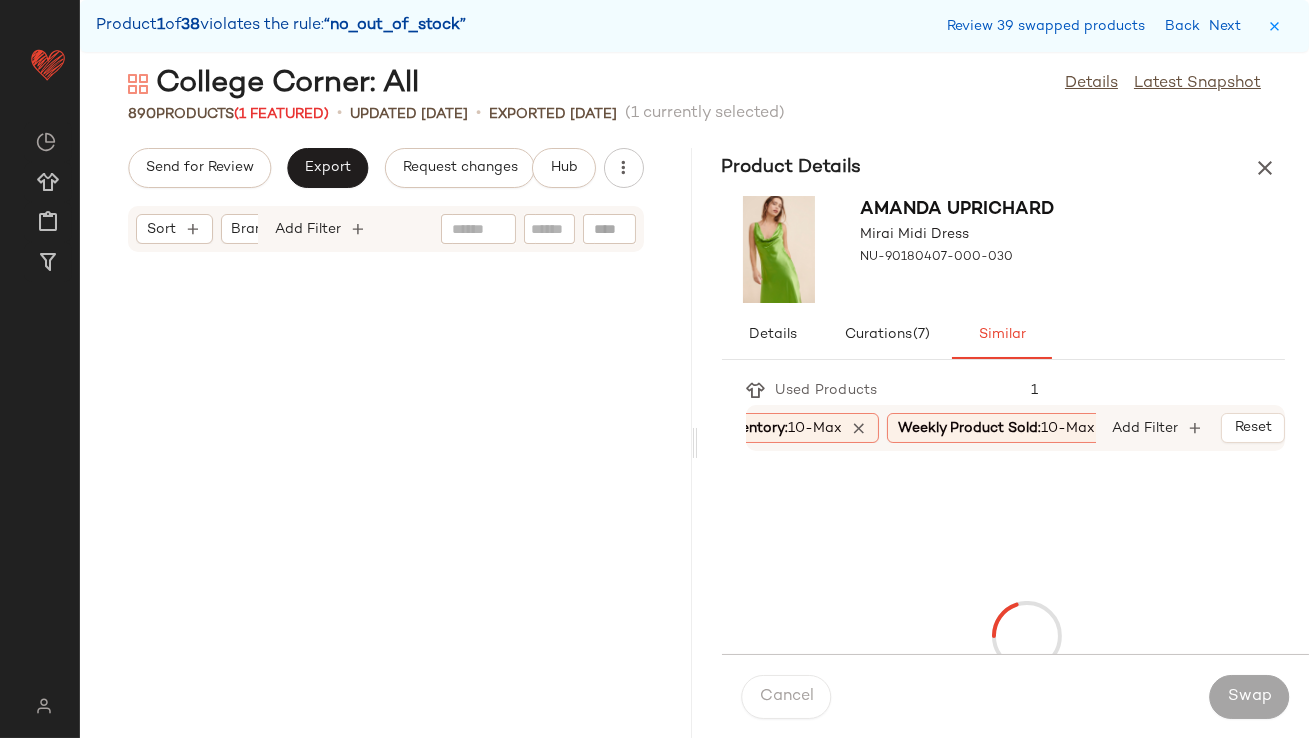 scroll, scrollTop: 80154, scrollLeft: 0, axis: vertical 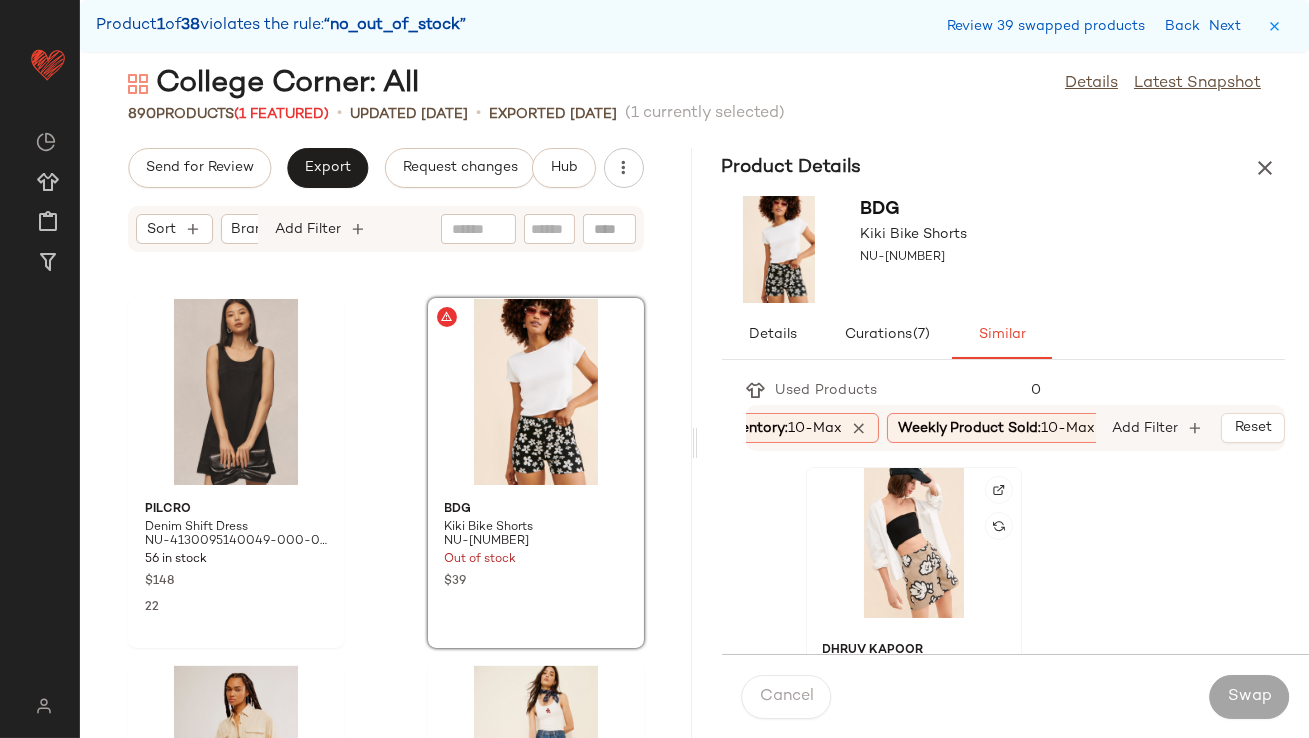 click 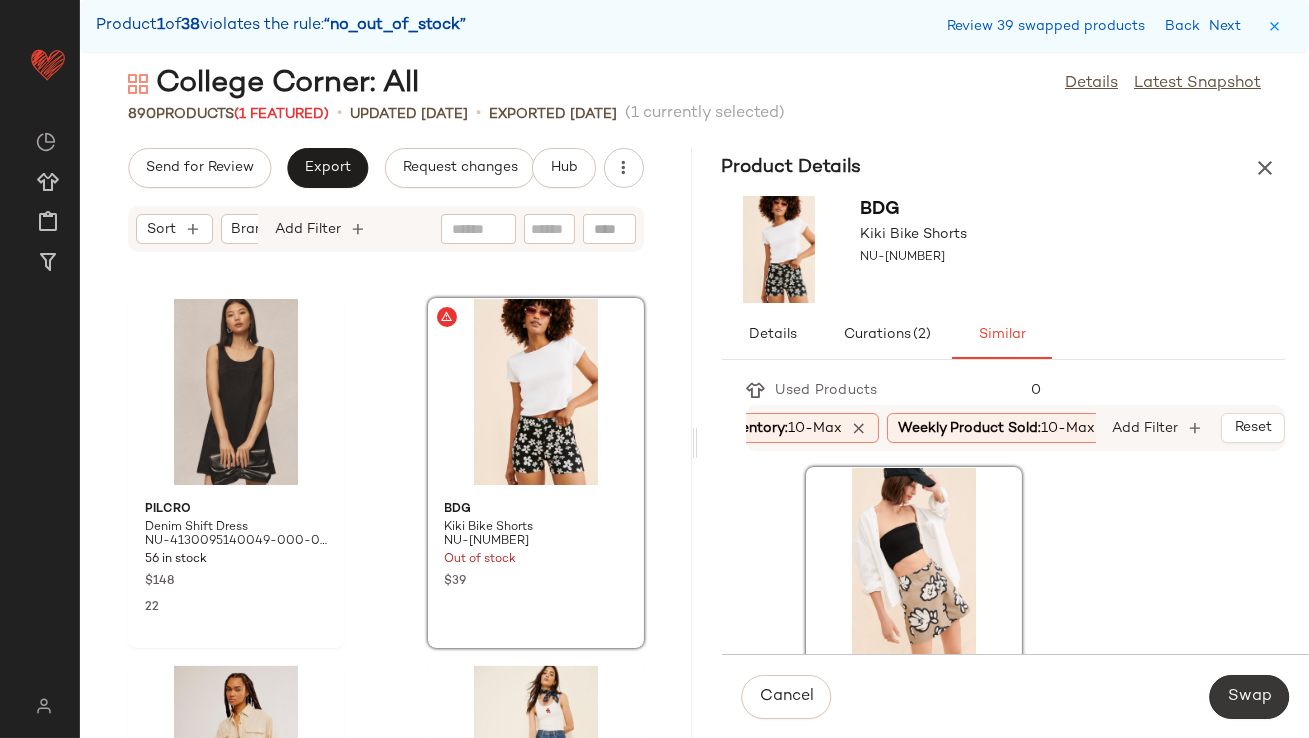 click on "Swap" 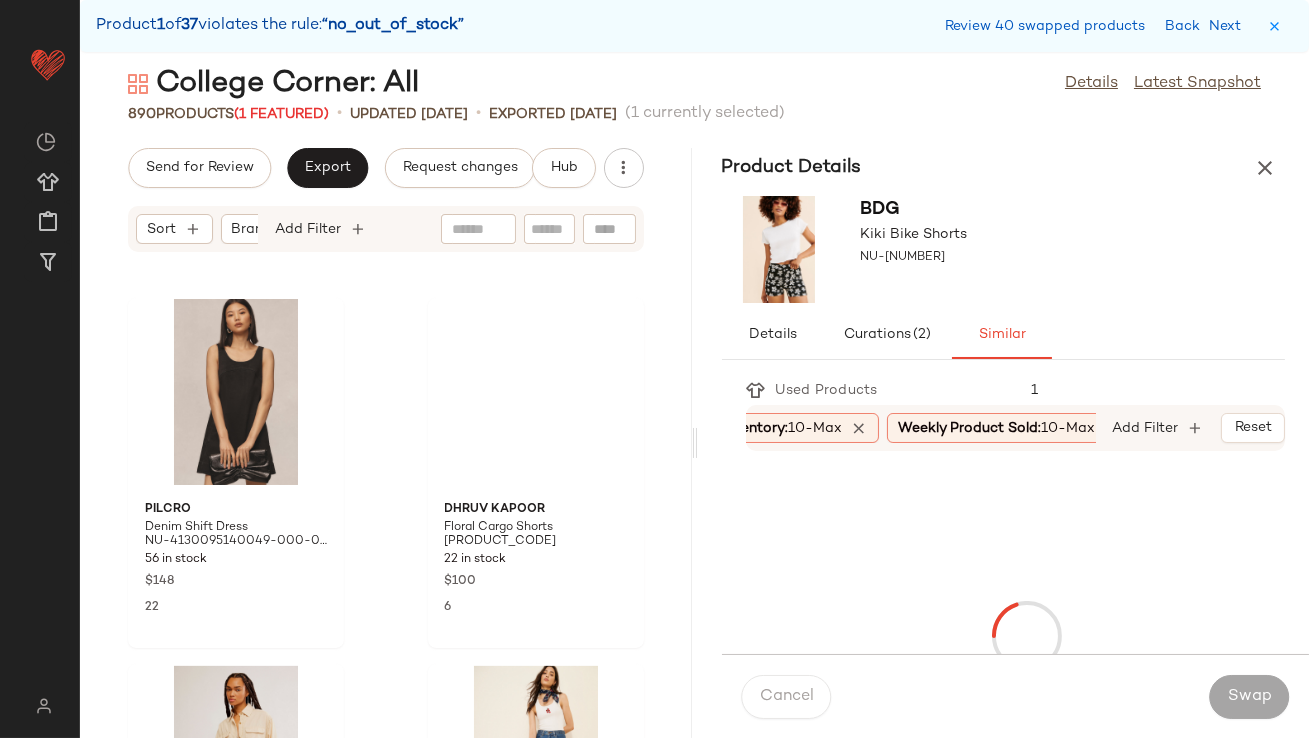scroll, scrollTop: 84180, scrollLeft: 0, axis: vertical 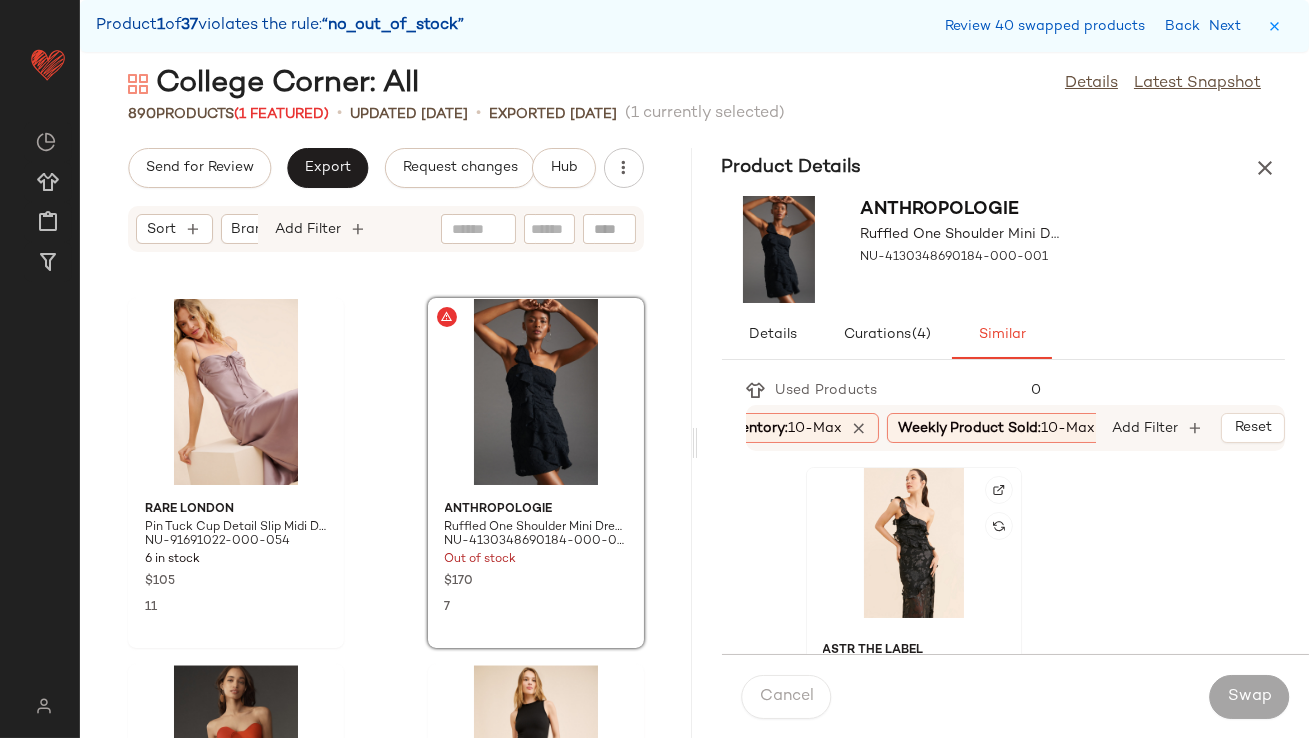click 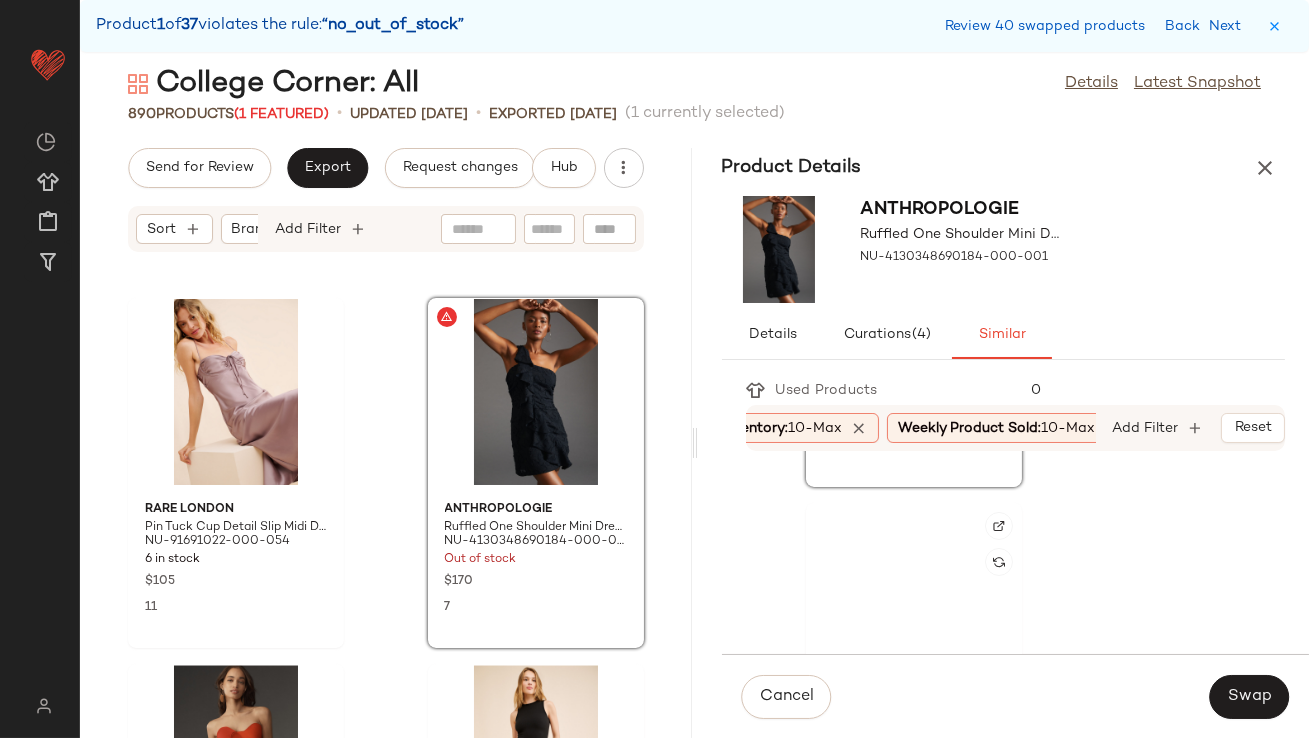 scroll, scrollTop: 400, scrollLeft: 0, axis: vertical 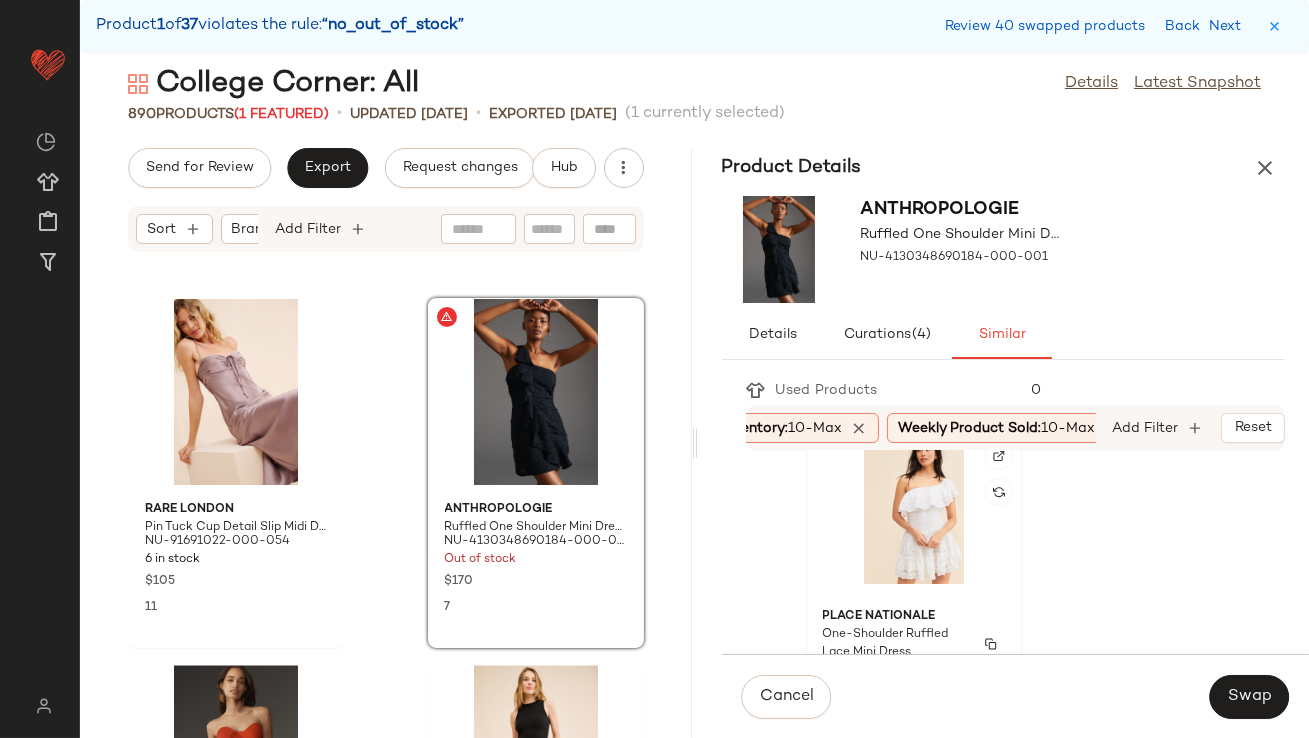 click on "Place Nationale One-Shoulder Ruffled Lace Mini Dress NU-[NUMBER] 43 in stock $276 17" 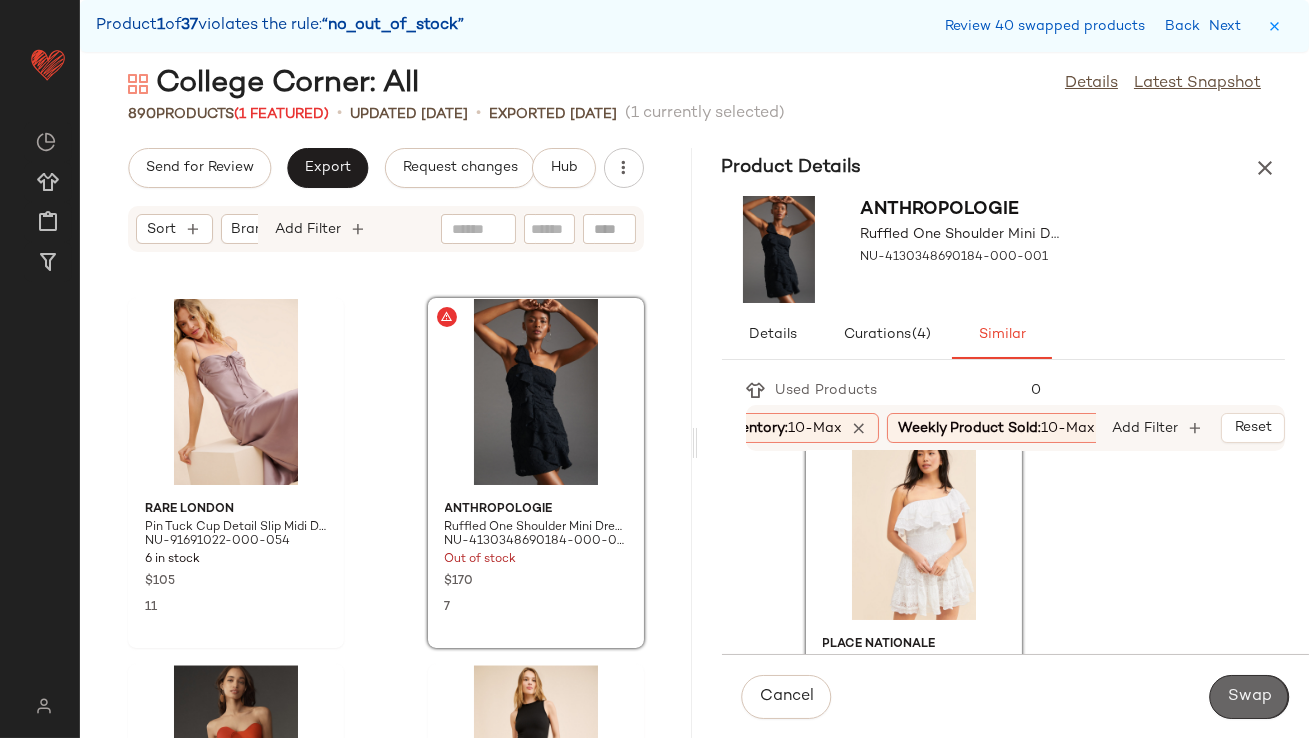 click on "Swap" at bounding box center [1249, 697] 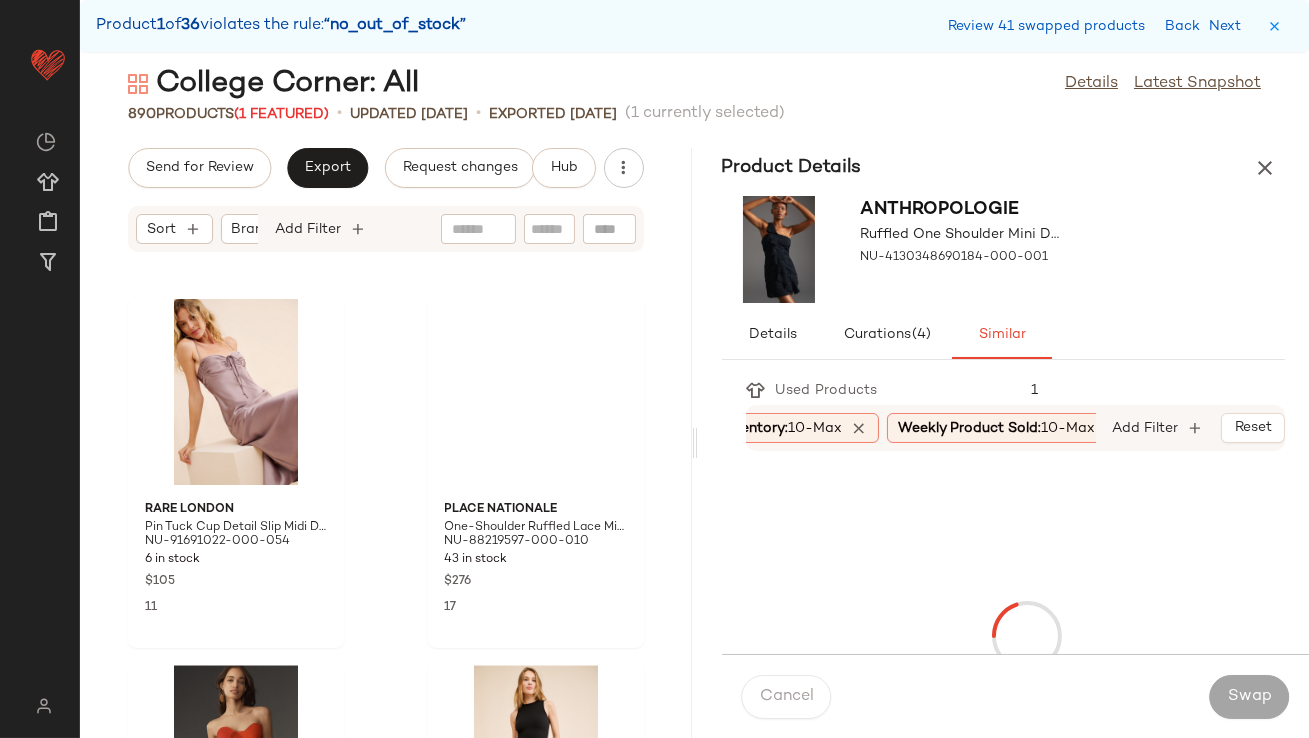 scroll, scrollTop: 89304, scrollLeft: 0, axis: vertical 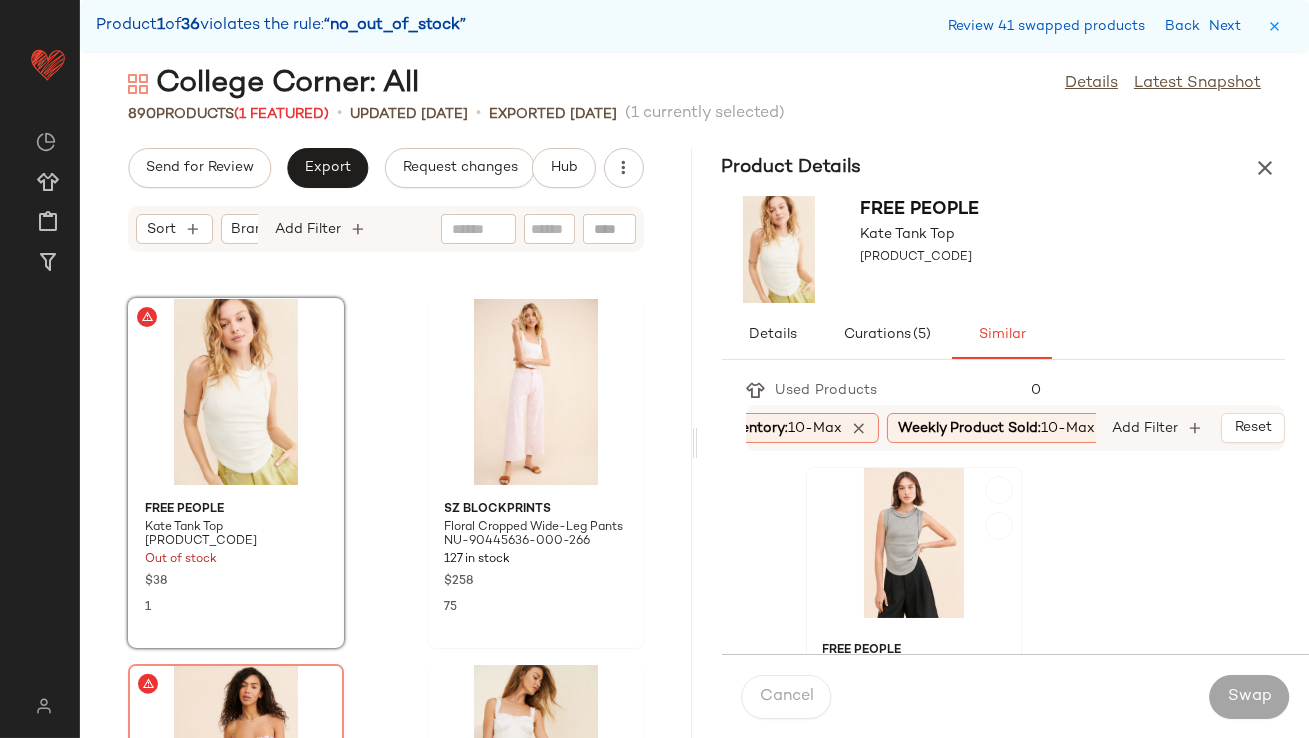 click on "Free People Kate Tank Top [PRODUCT_ID] 82 in stock $38 3" 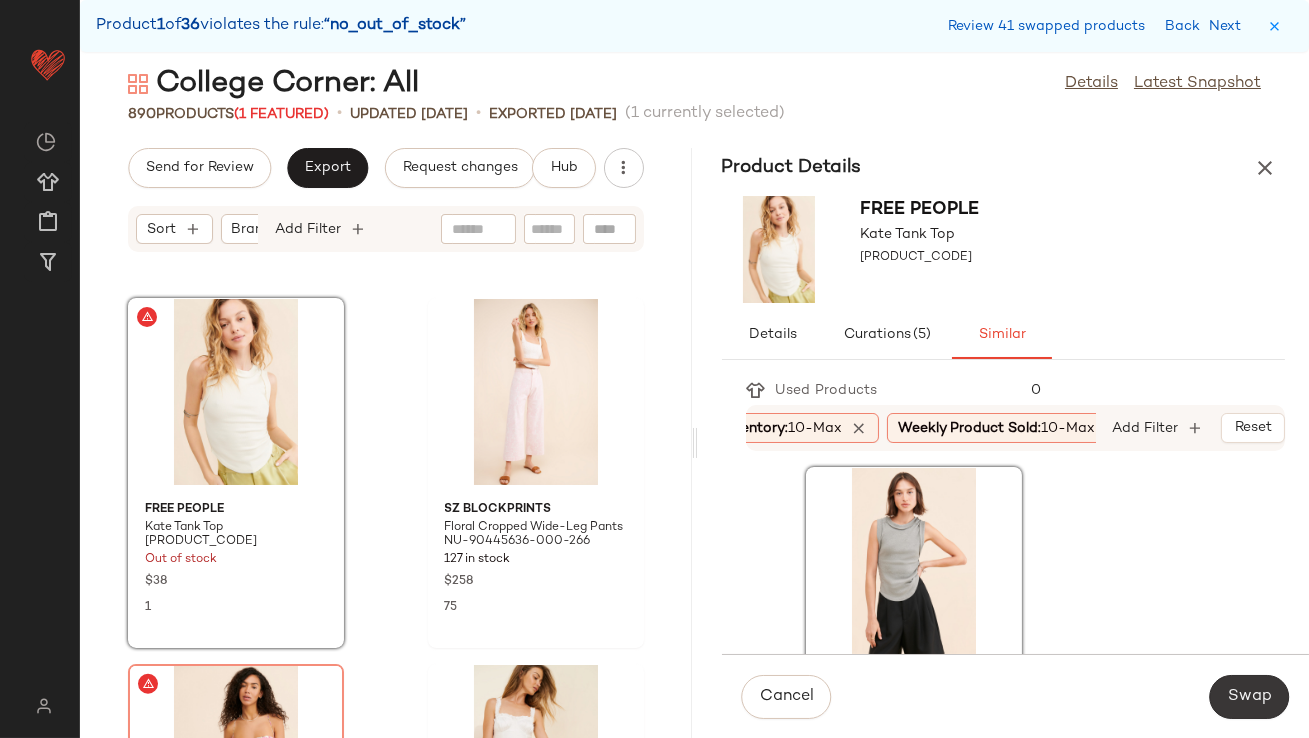 click on "Swap" 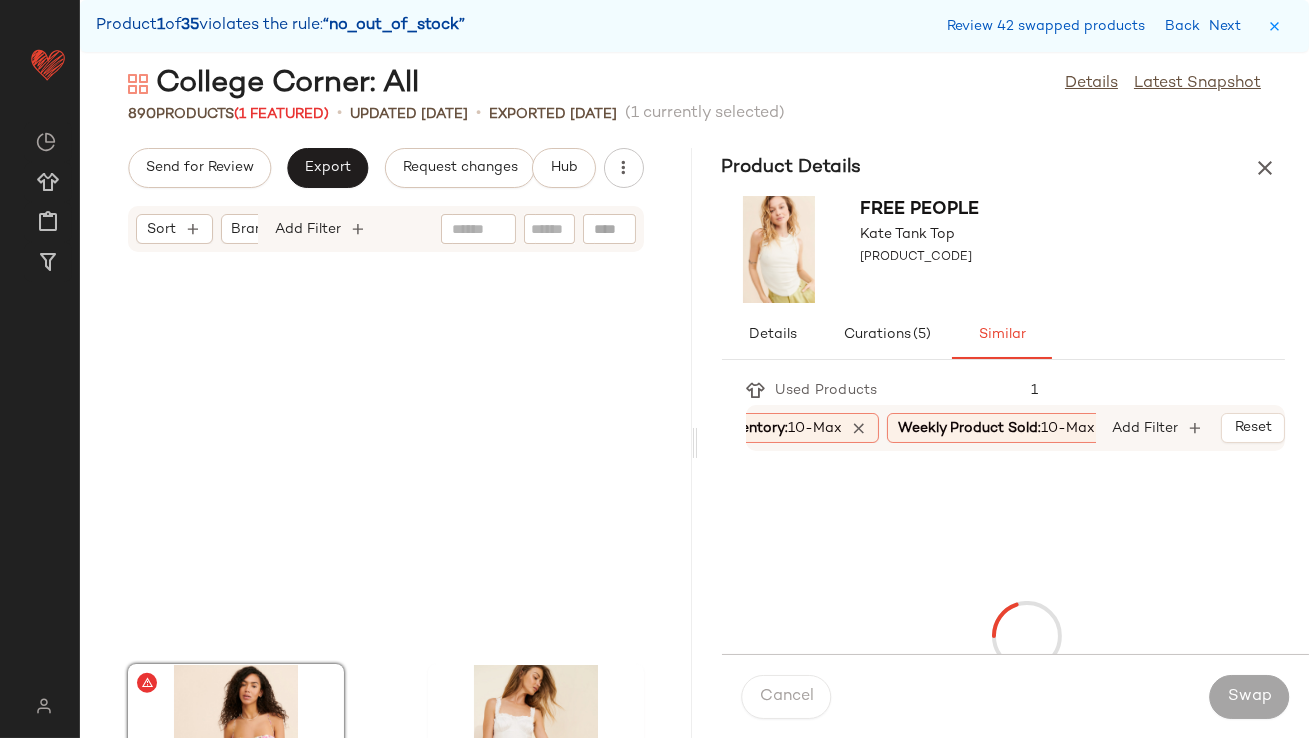 scroll, scrollTop: 89670, scrollLeft: 0, axis: vertical 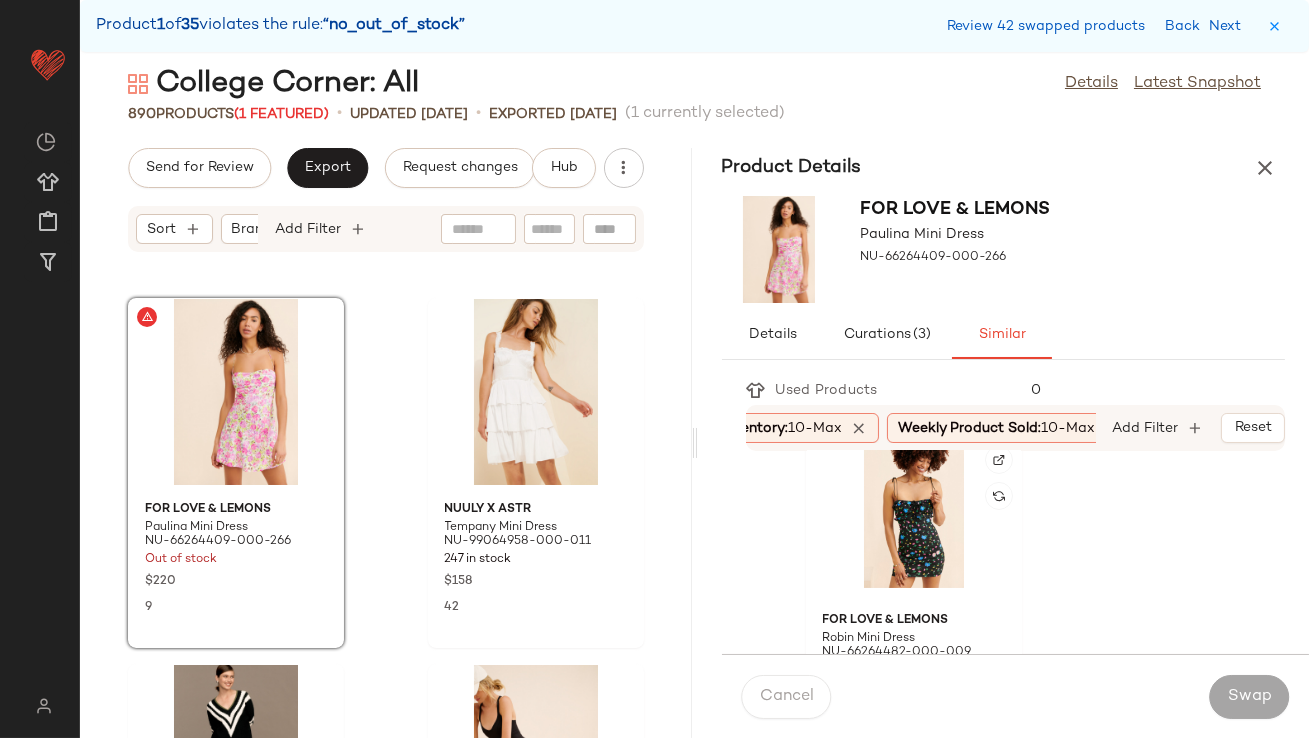 click 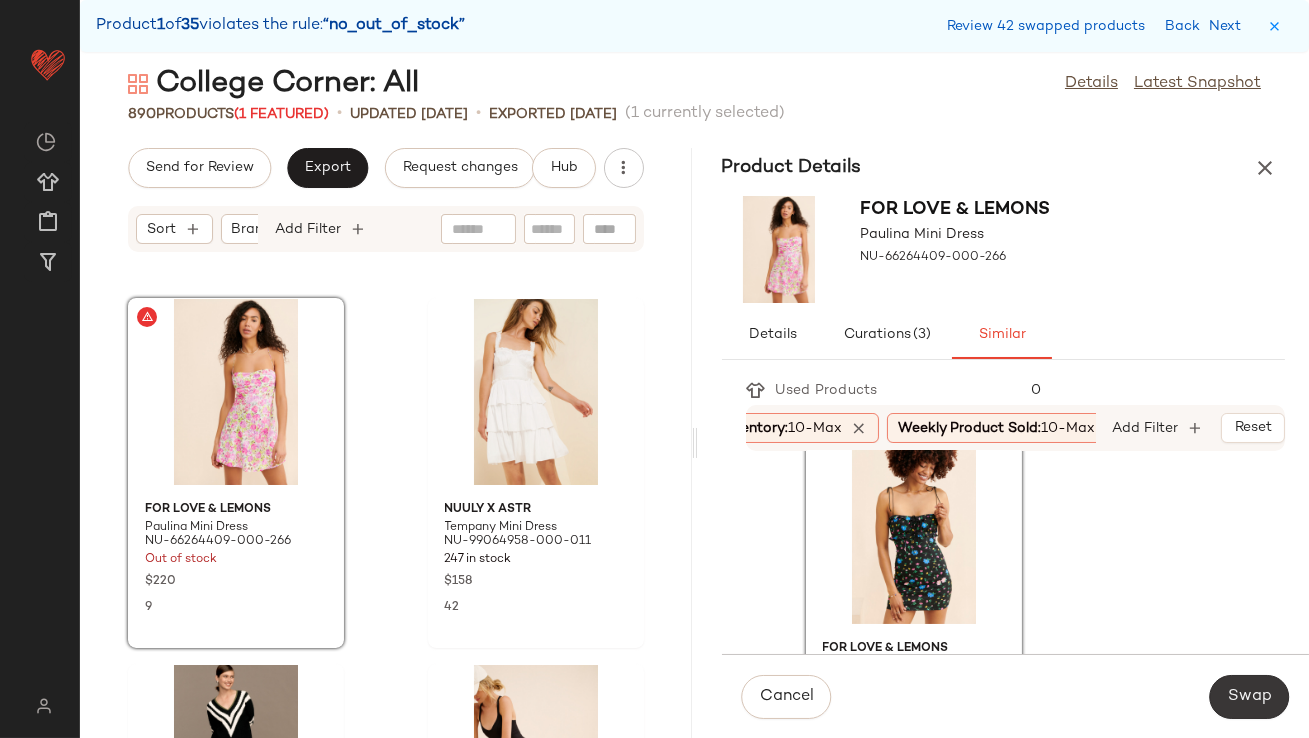 click on "Swap" at bounding box center [1249, 697] 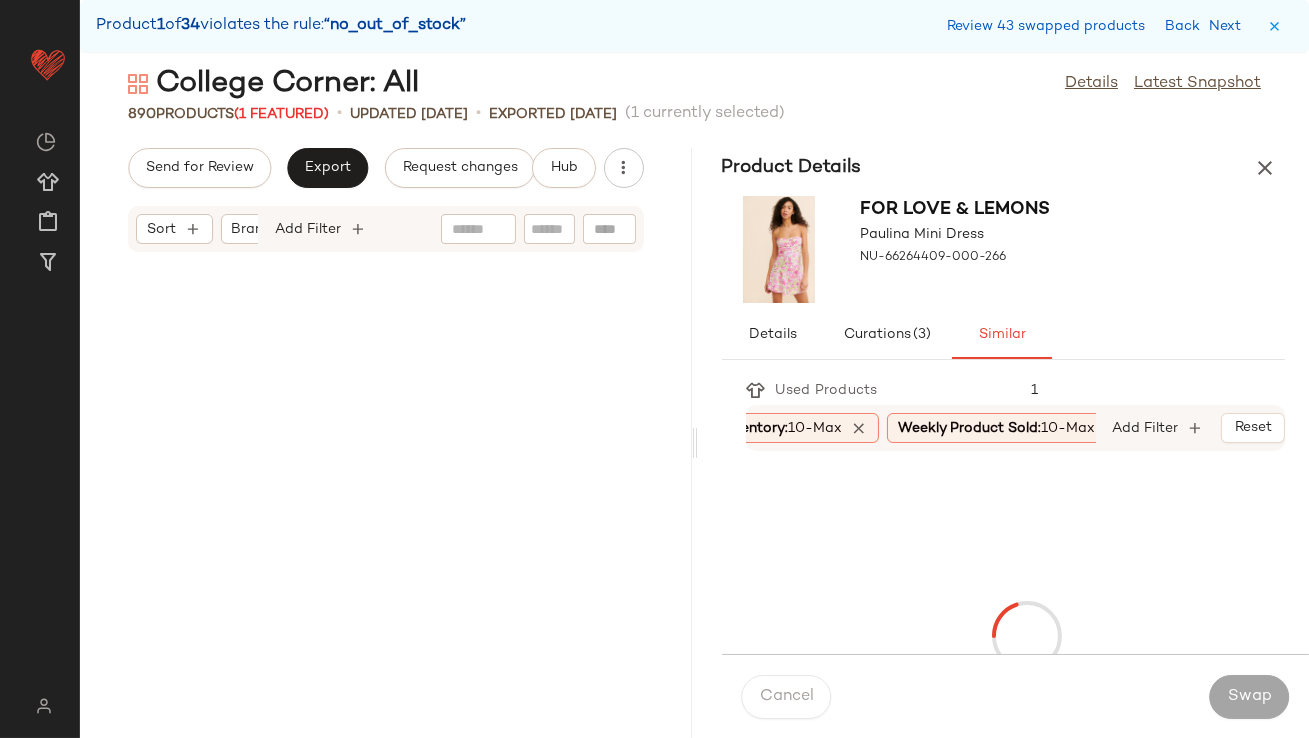 scroll, scrollTop: 94061, scrollLeft: 0, axis: vertical 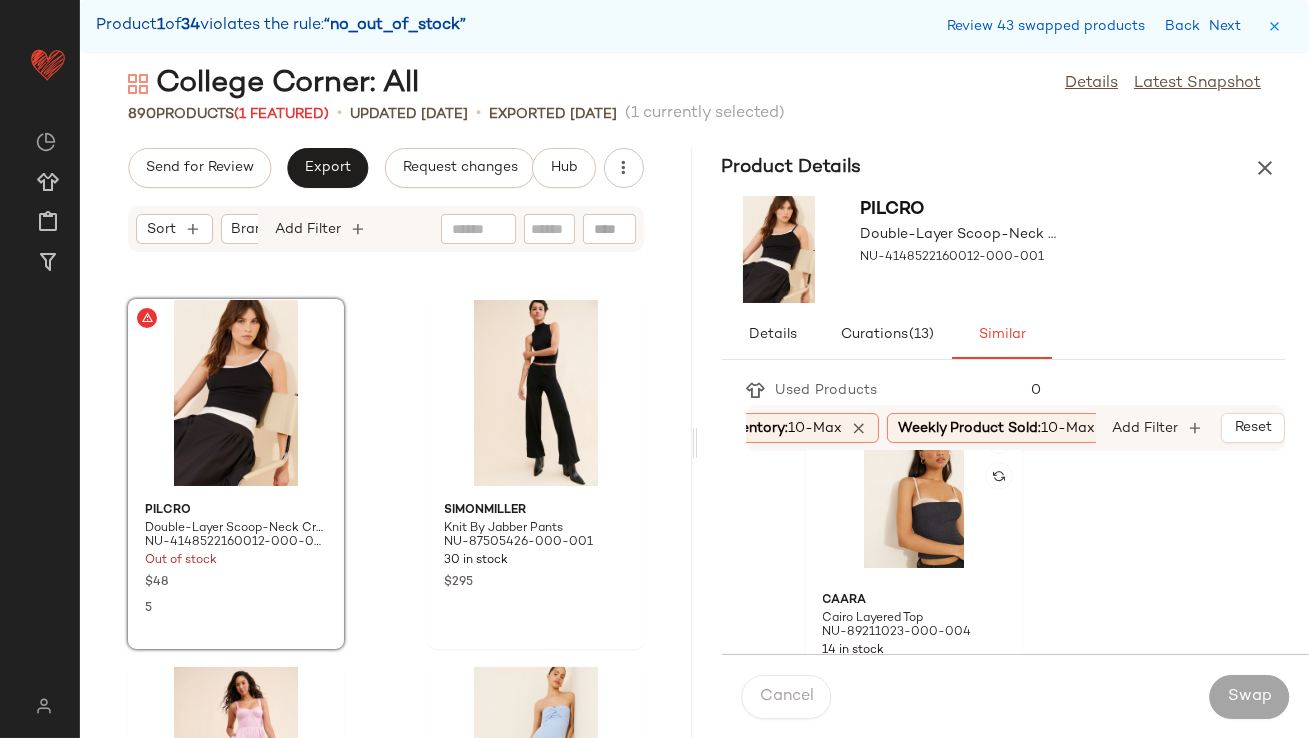 click 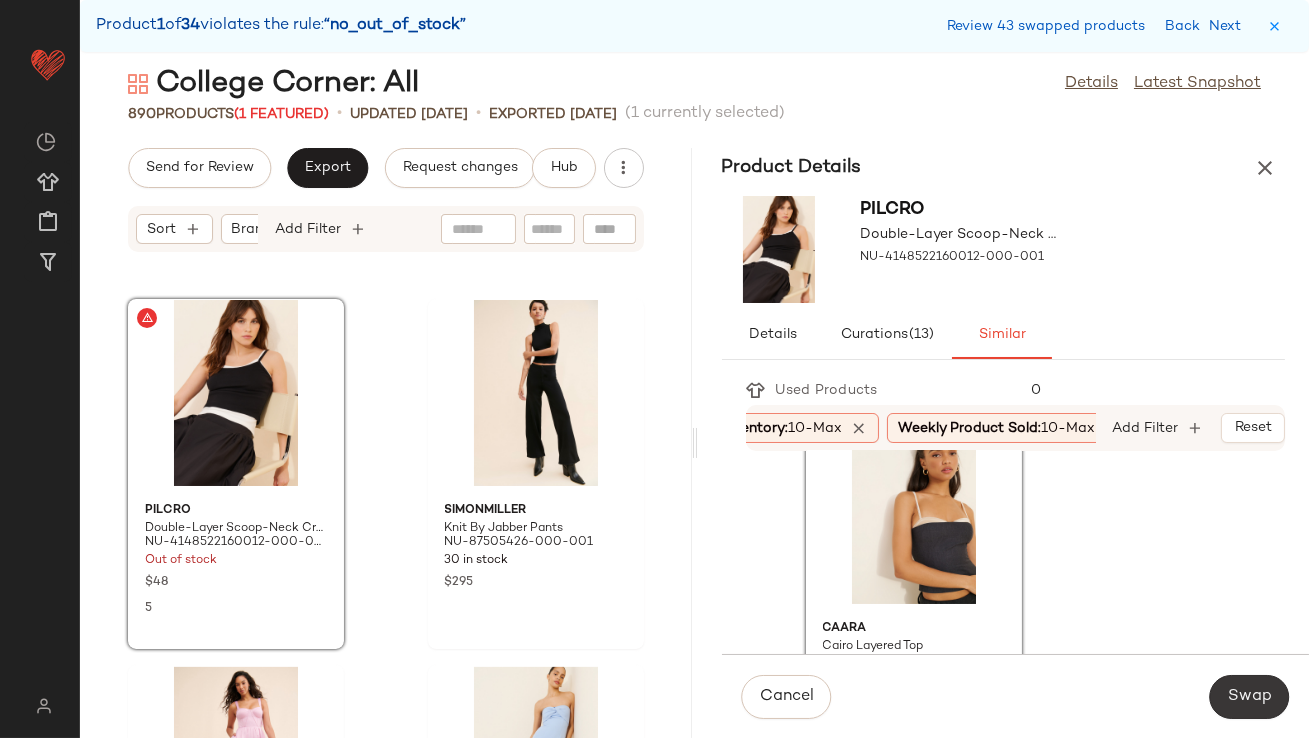 click on "Swap" at bounding box center [1249, 697] 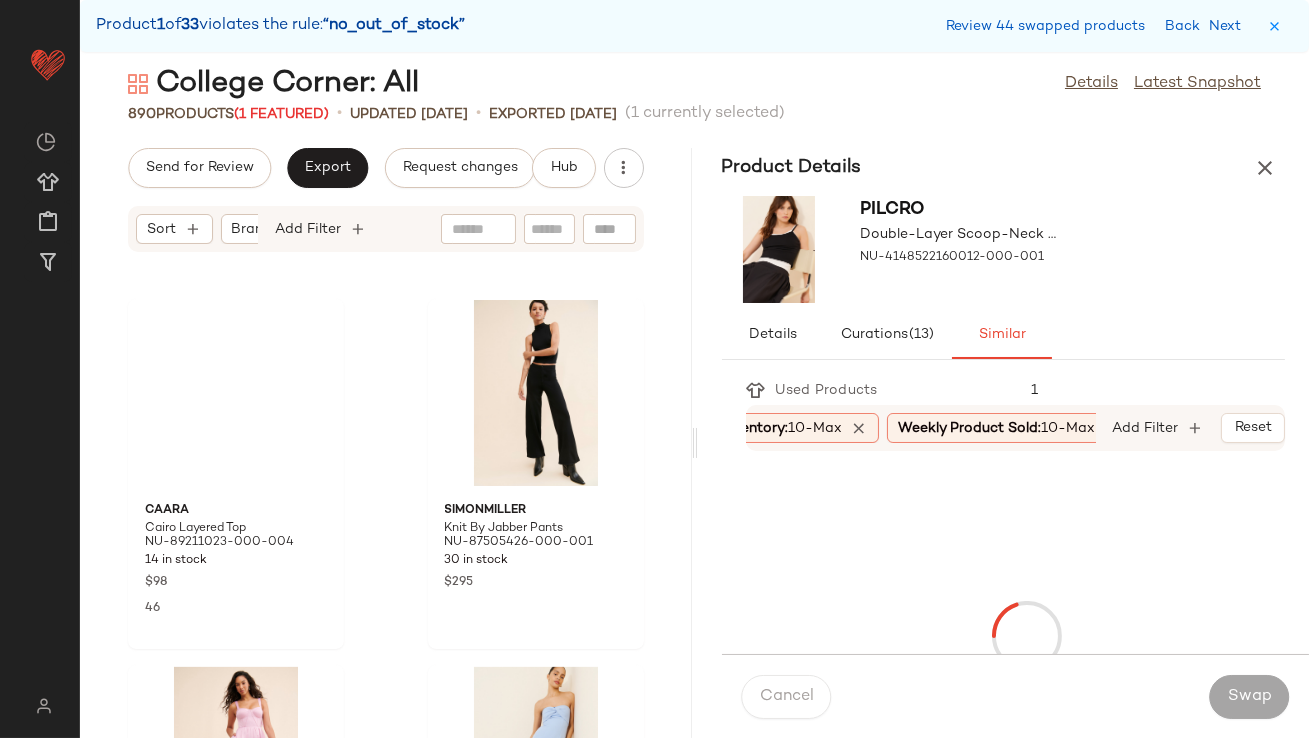 scroll, scrollTop: 96624, scrollLeft: 0, axis: vertical 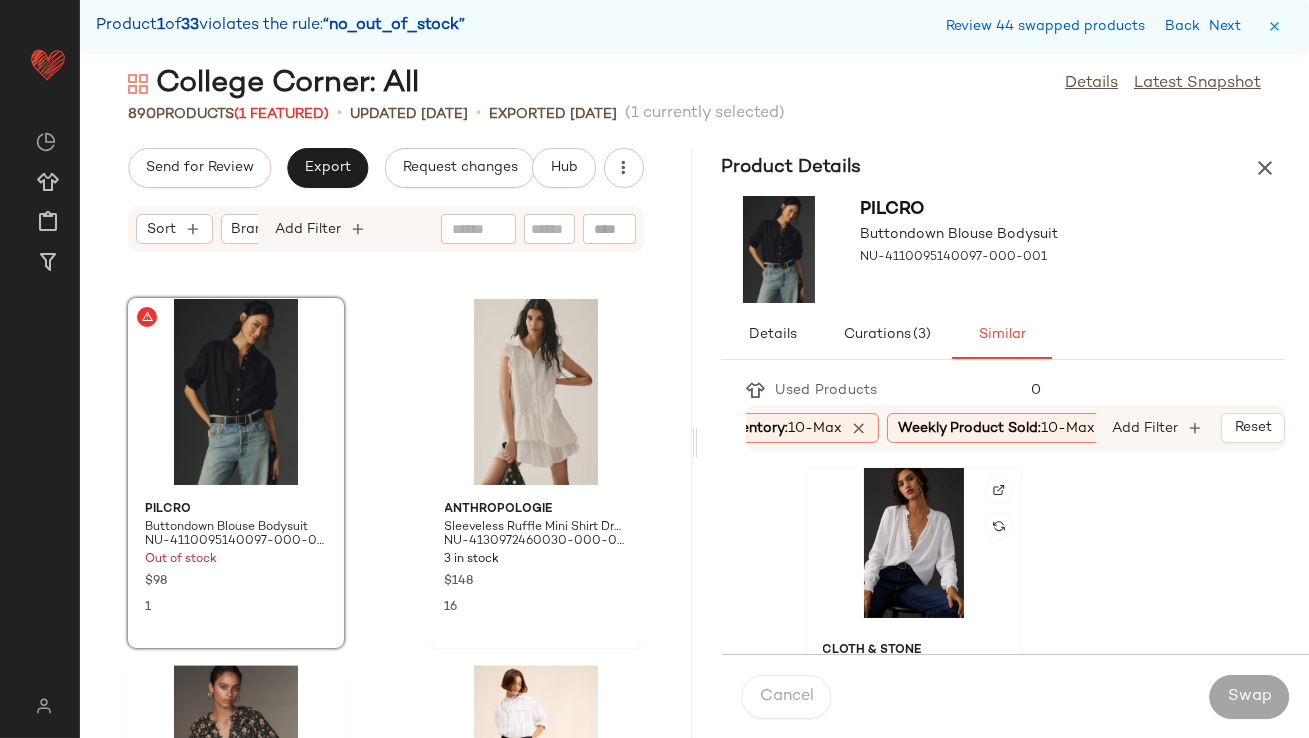click 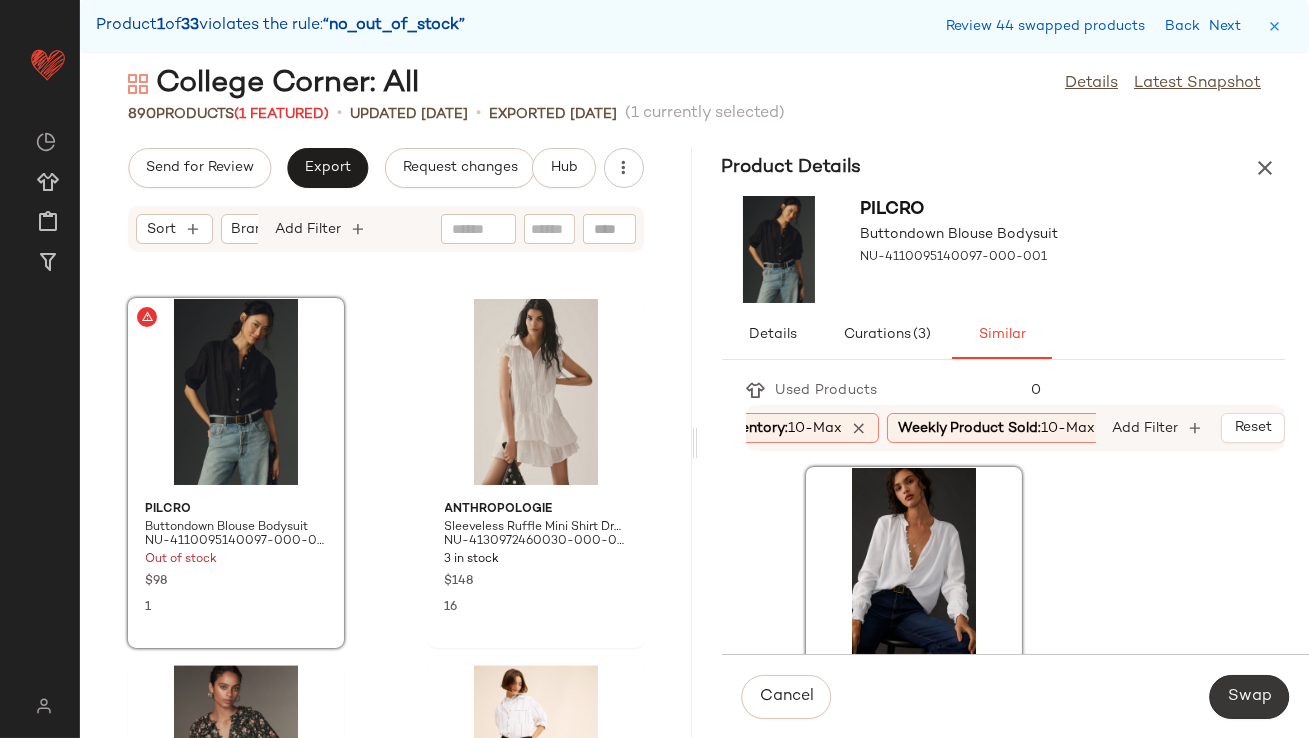click on "Swap" 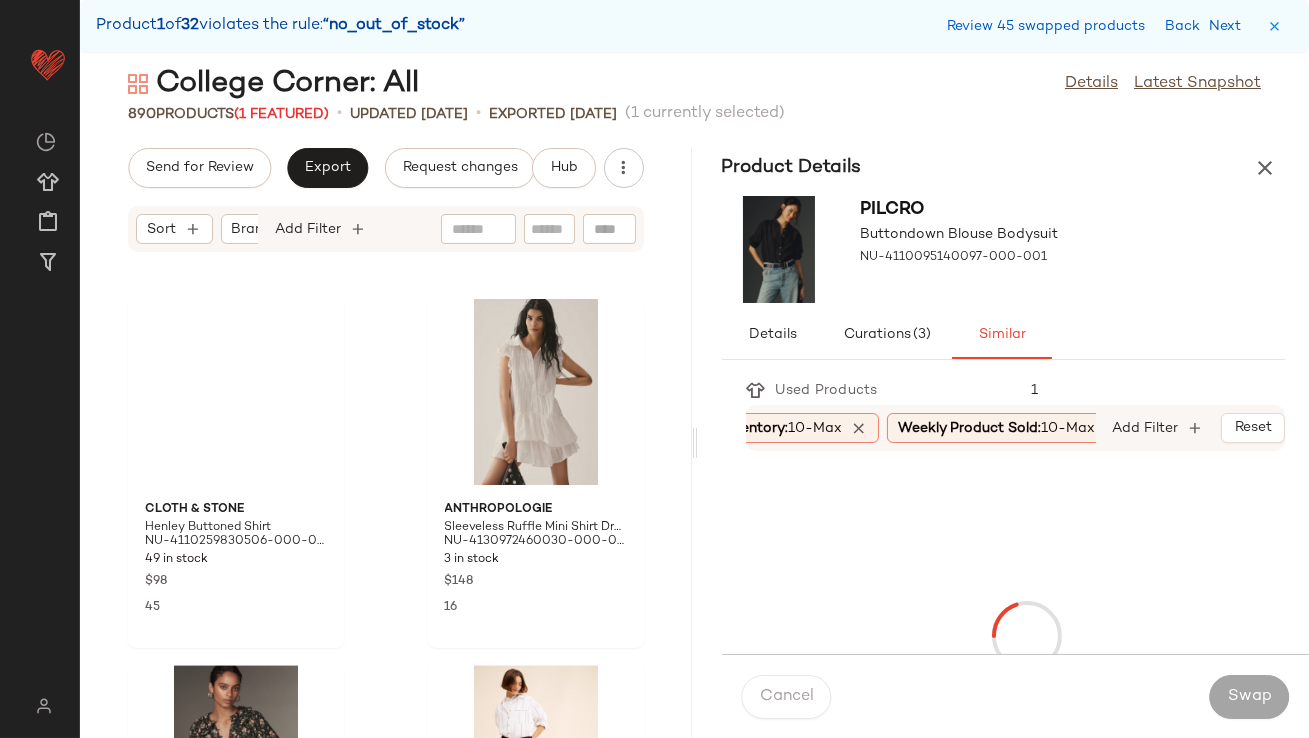 scroll, scrollTop: 97721, scrollLeft: 0, axis: vertical 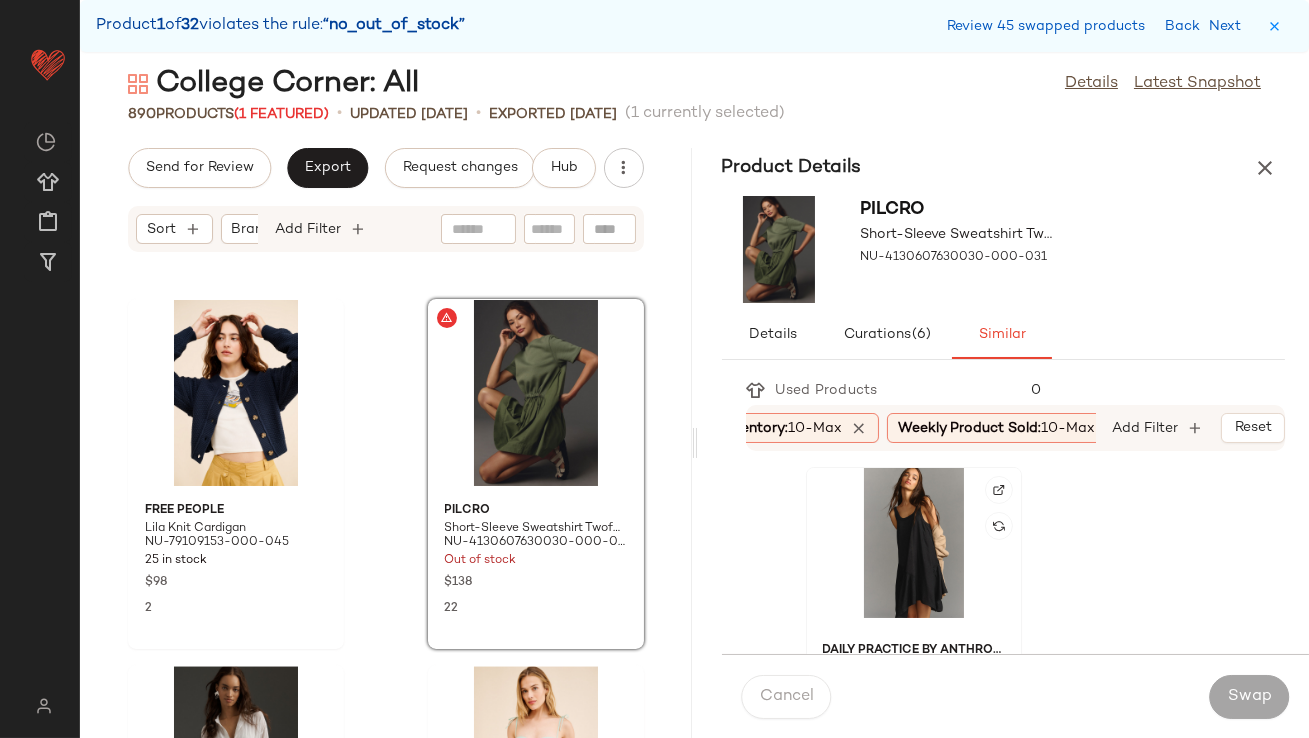 click 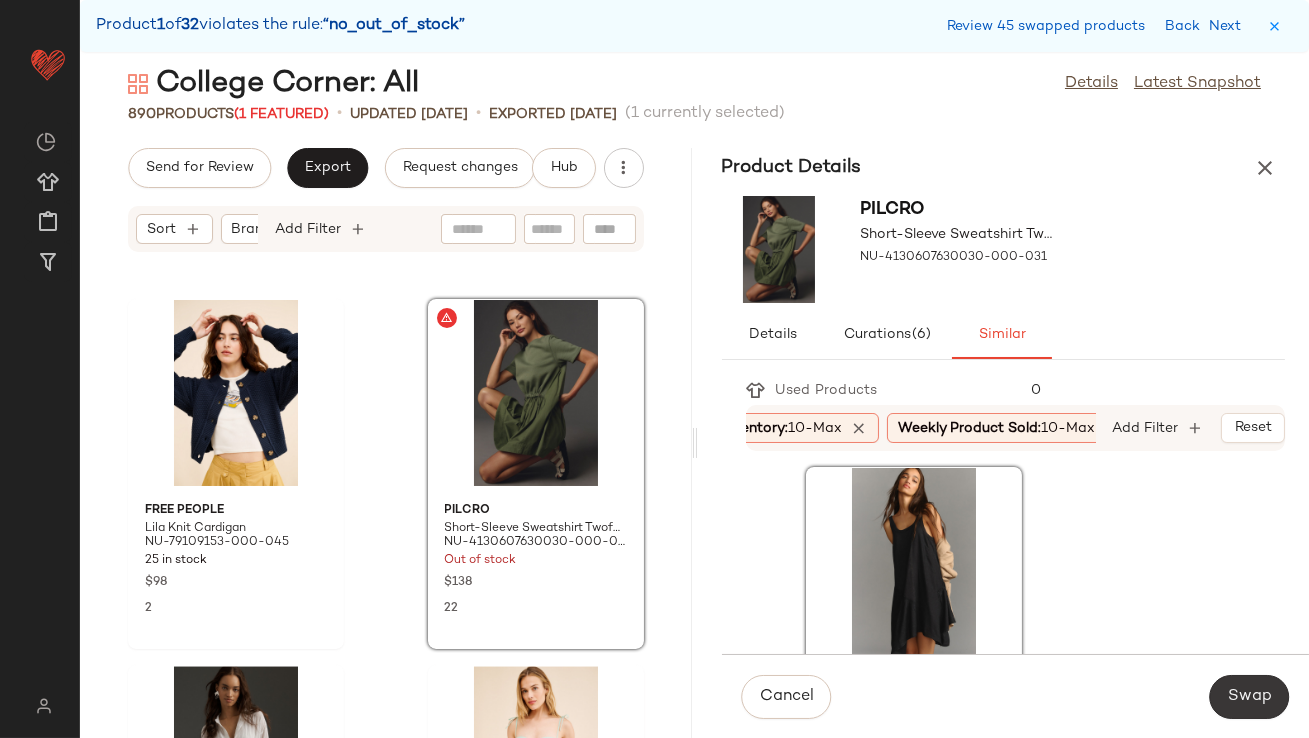 click on "Swap" at bounding box center [1249, 697] 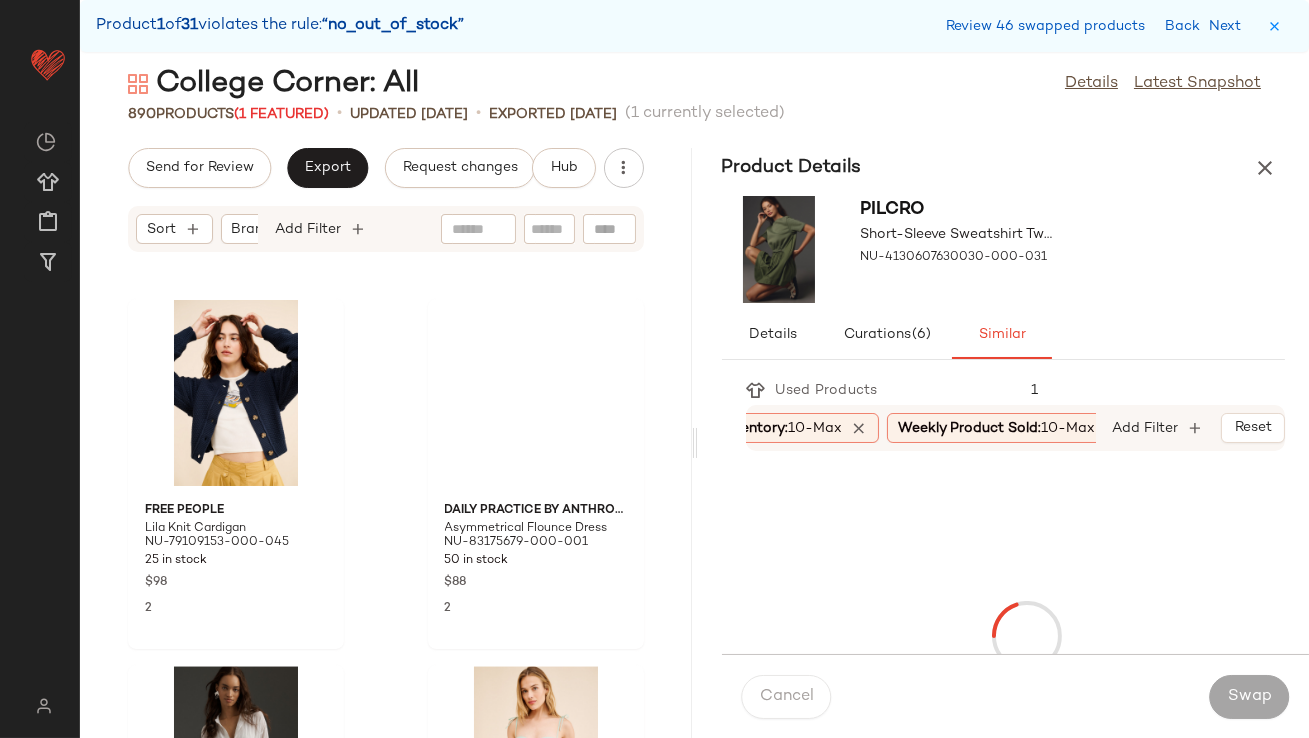 scroll, scrollTop: 101748, scrollLeft: 0, axis: vertical 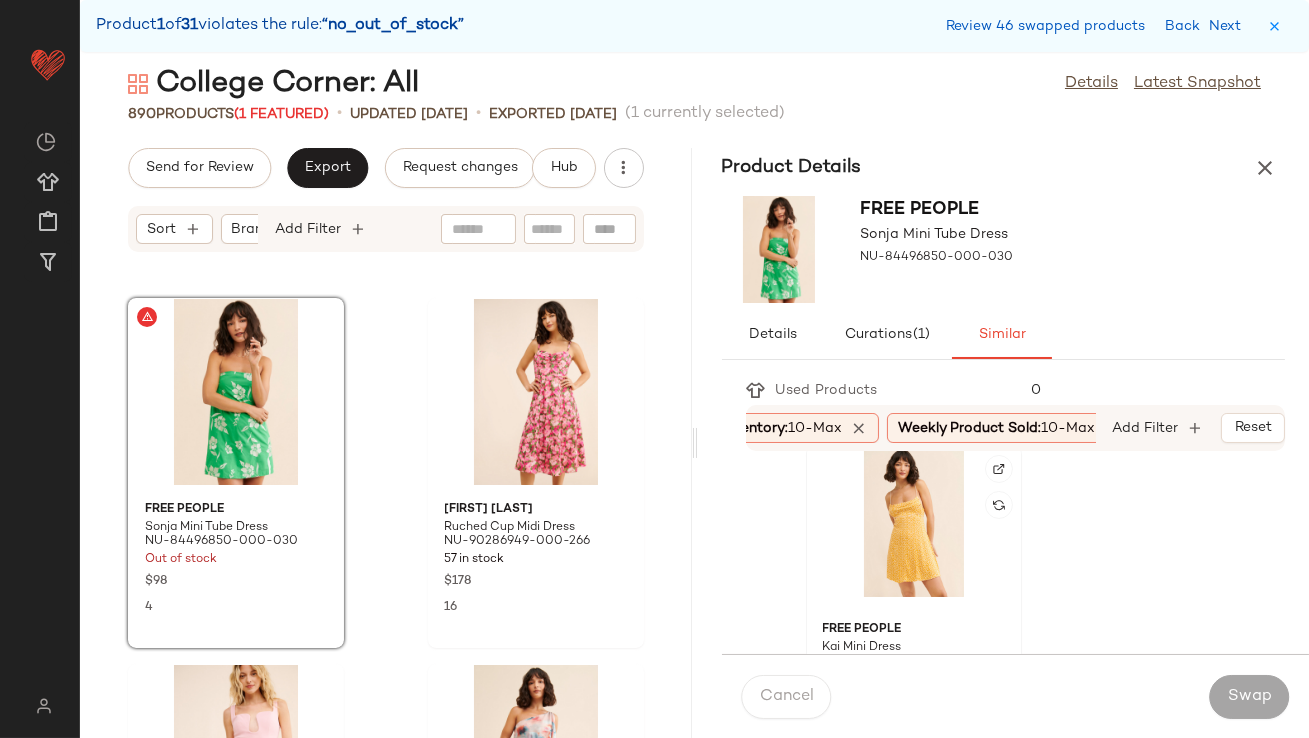 click 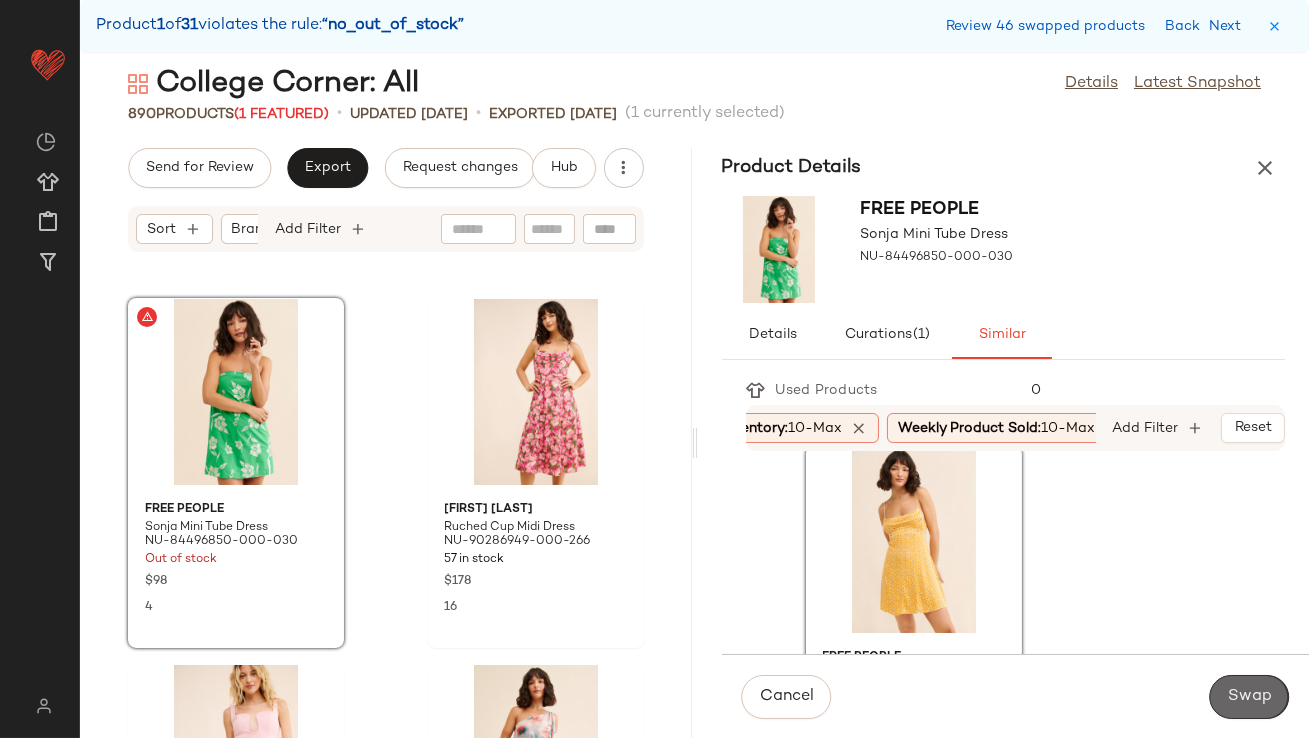 click on "Swap" at bounding box center [1249, 697] 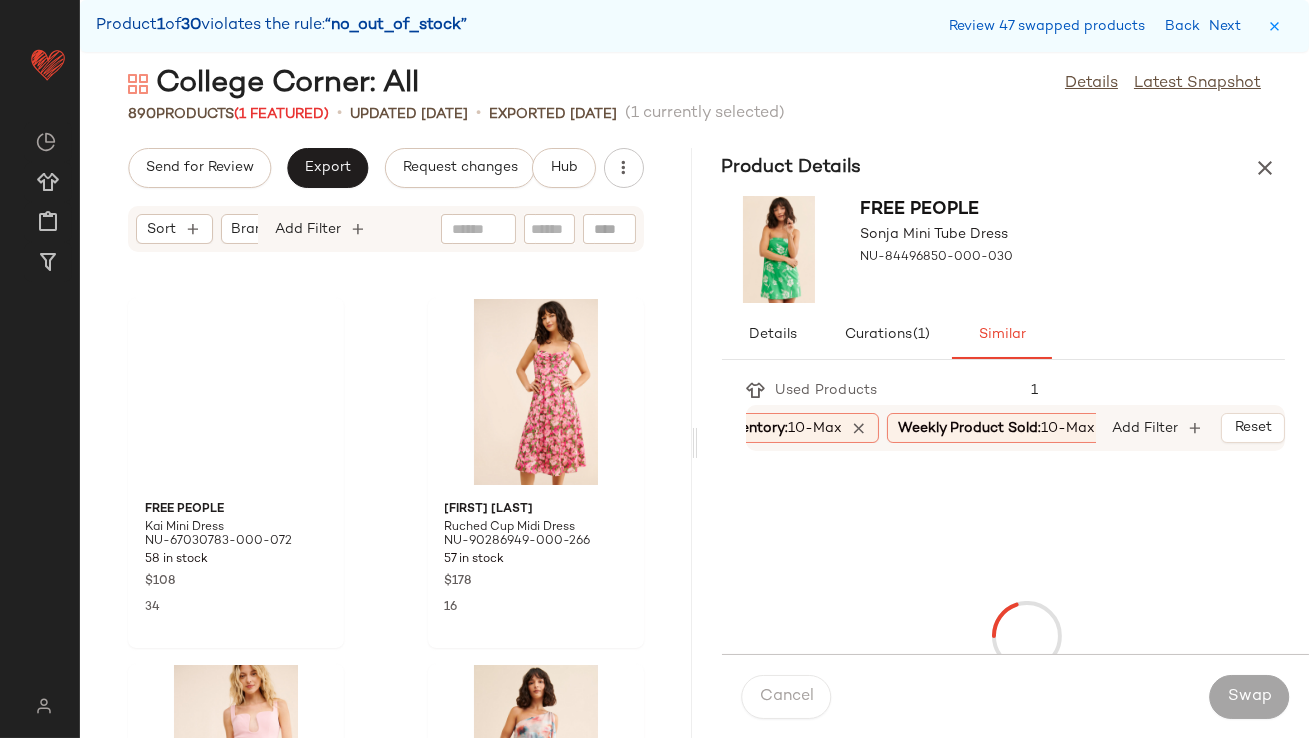 scroll, scrollTop: 102845, scrollLeft: 0, axis: vertical 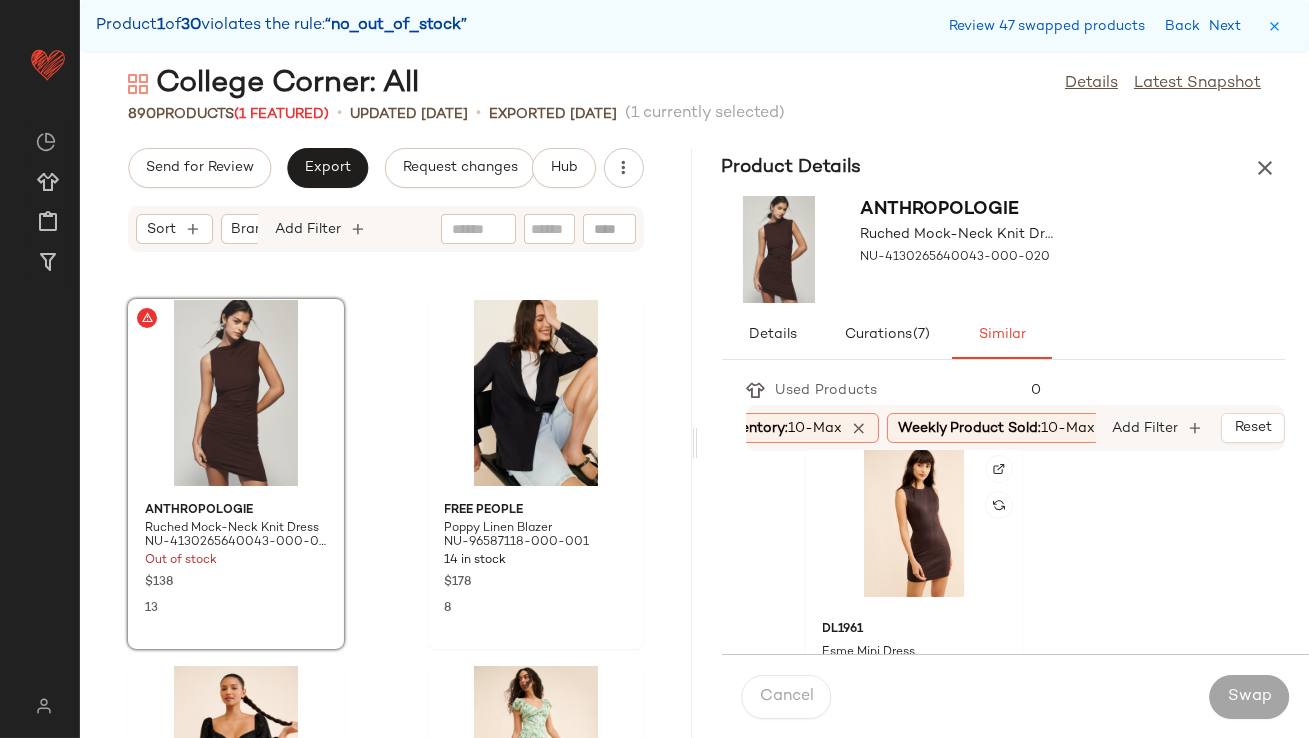click on "[BRAND] [ITEM] NU-[NUMBER] [QUANTITY] in stock $[PRICE] [SIZE]" 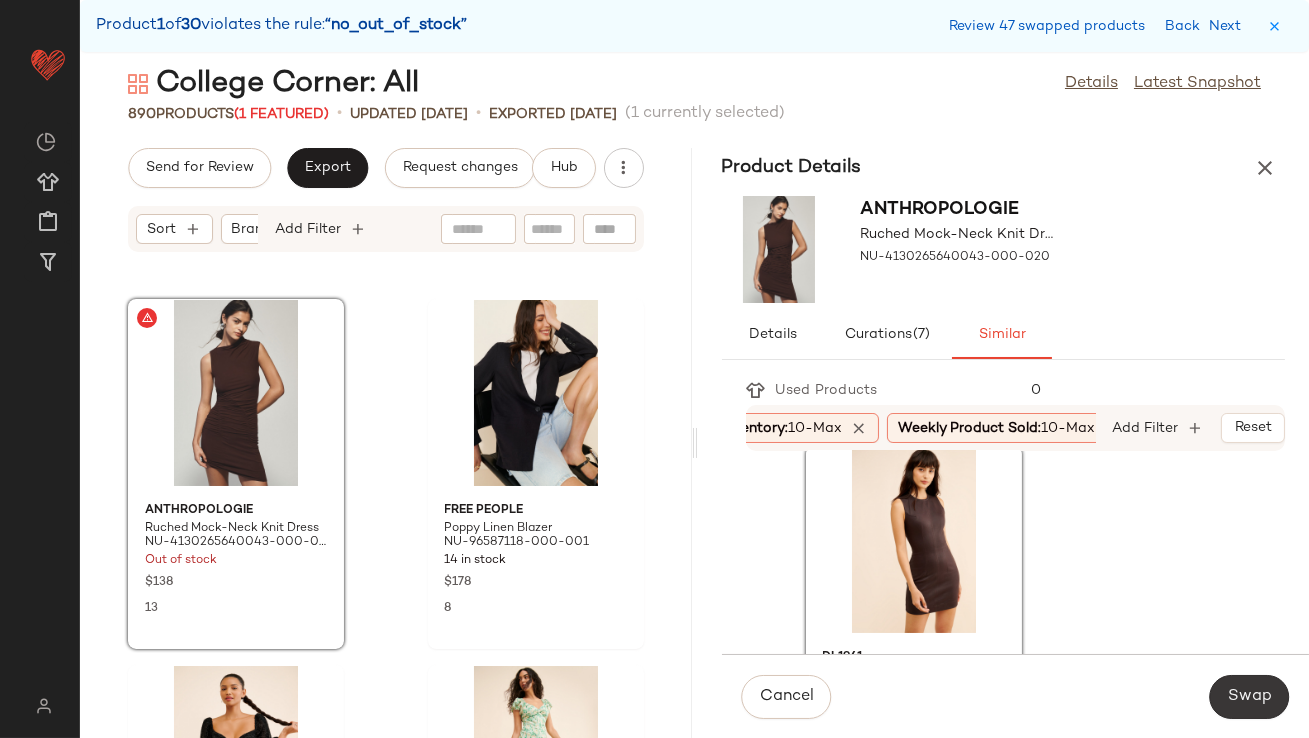 click on "Swap" 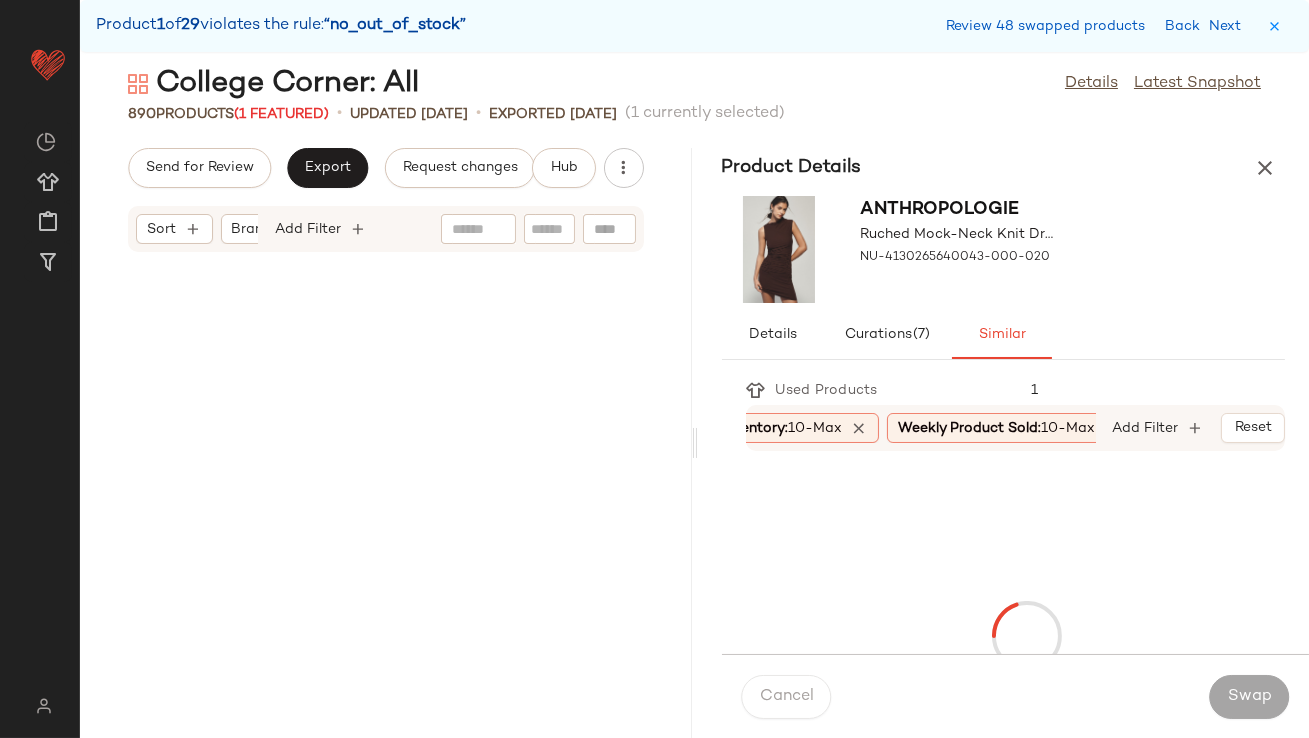scroll, scrollTop: 103578, scrollLeft: 0, axis: vertical 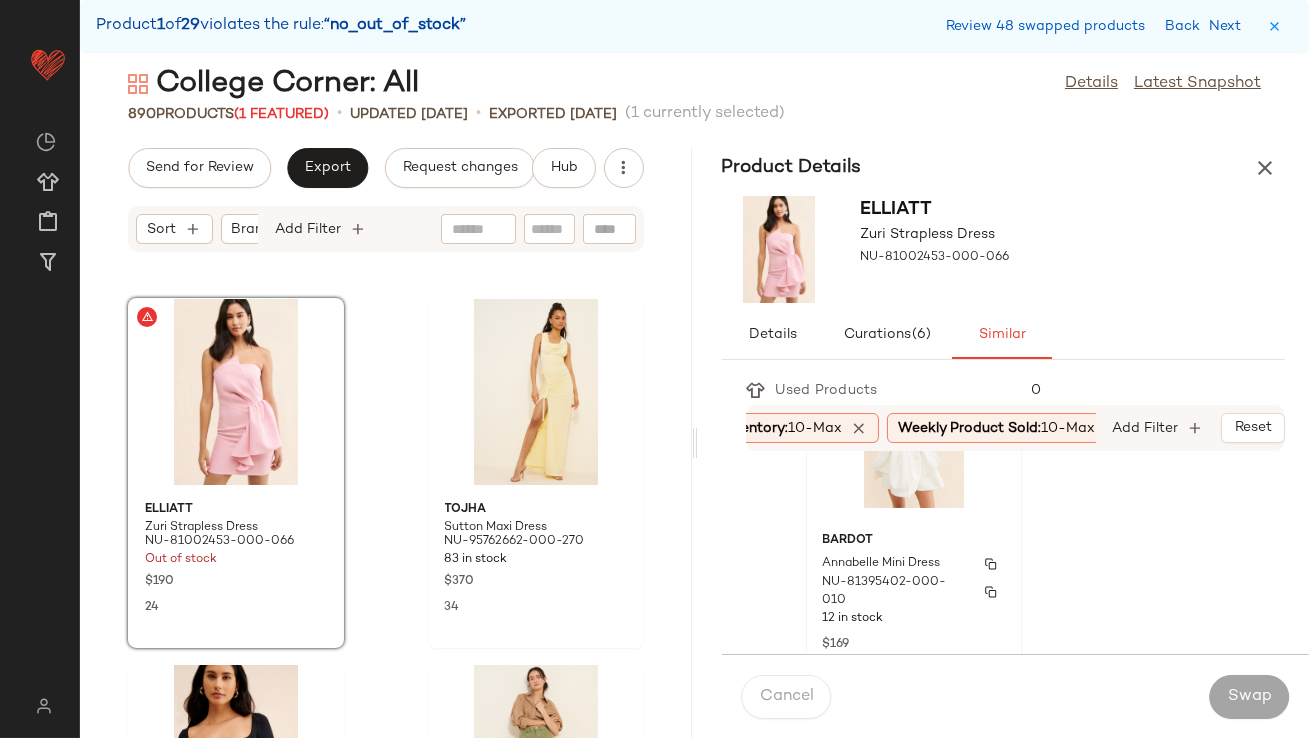click on "Bardot" at bounding box center [914, 541] 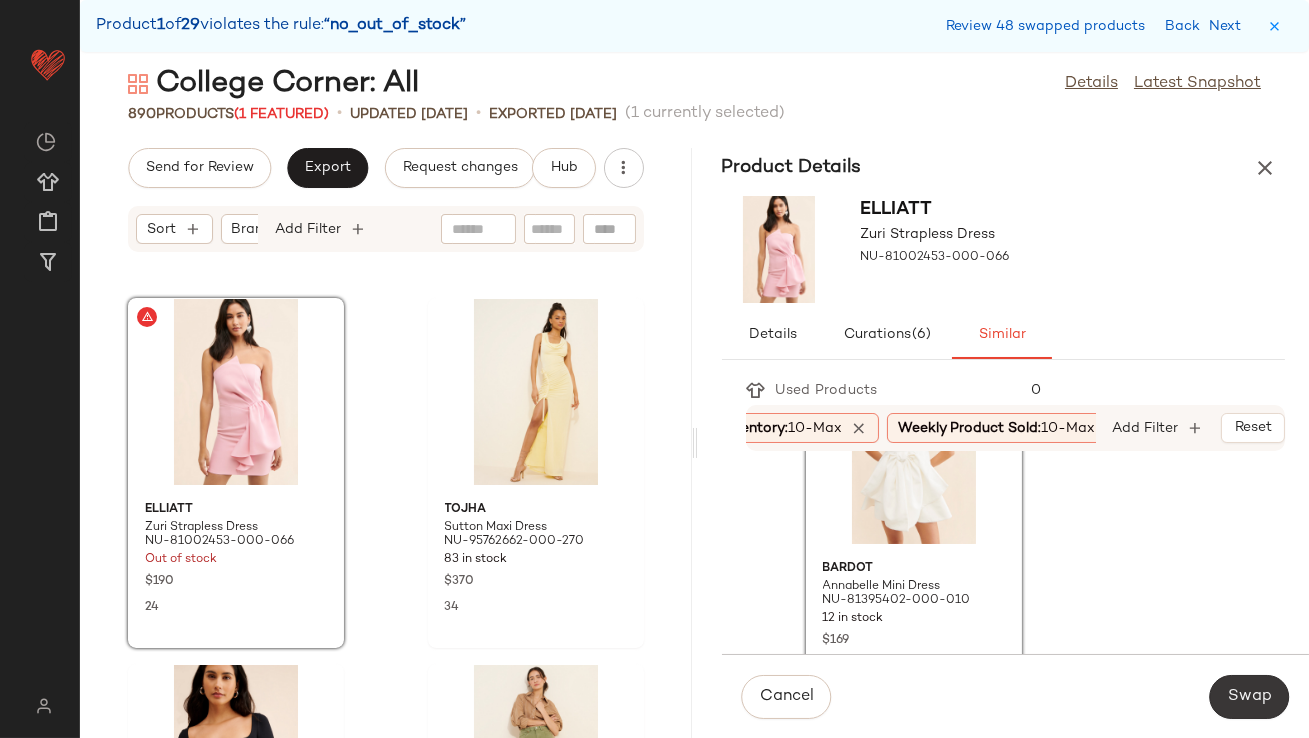 click on "Swap" 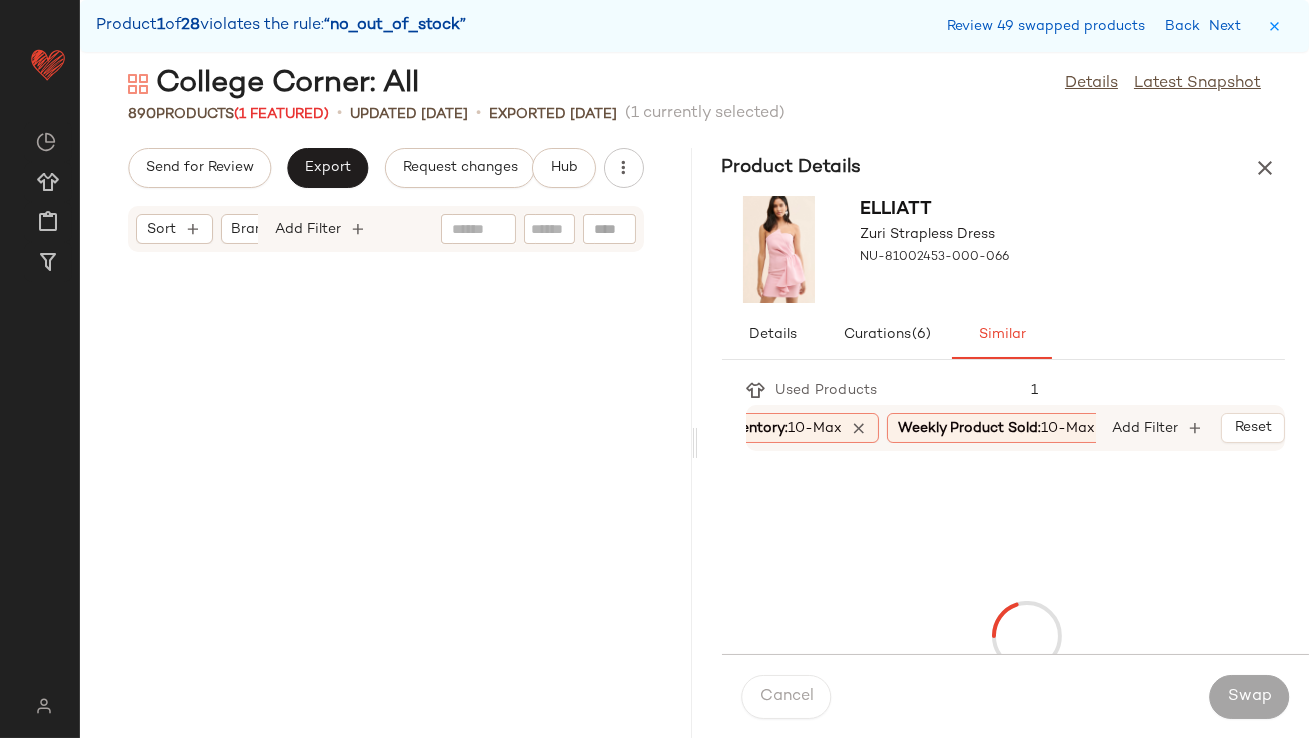 scroll, scrollTop: 107604, scrollLeft: 0, axis: vertical 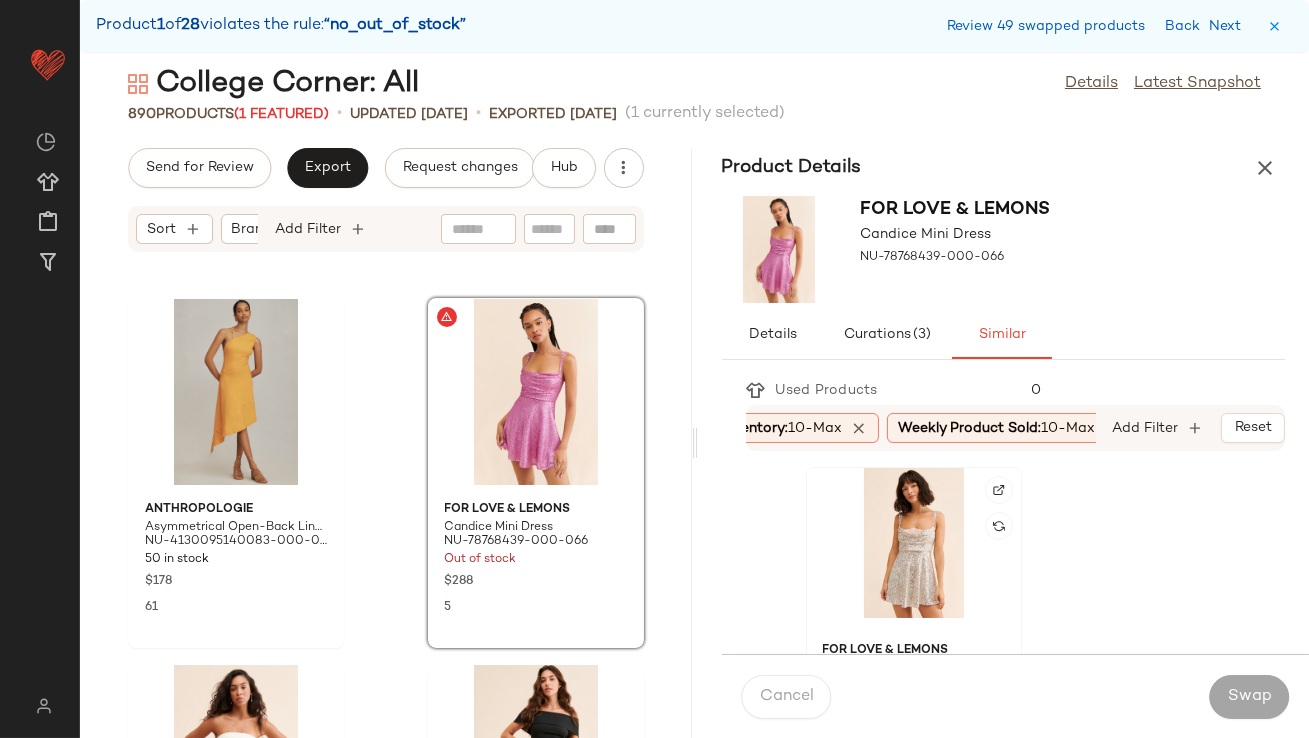 click 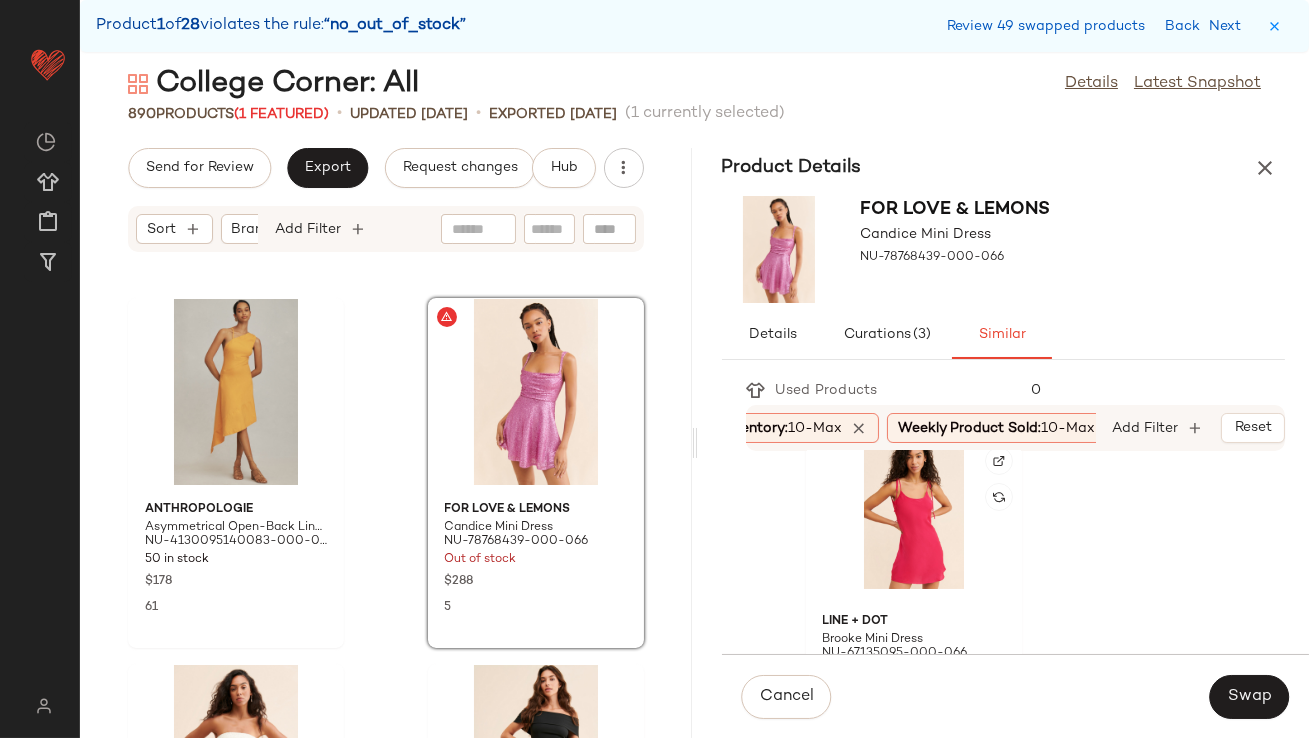 scroll, scrollTop: 396, scrollLeft: 0, axis: vertical 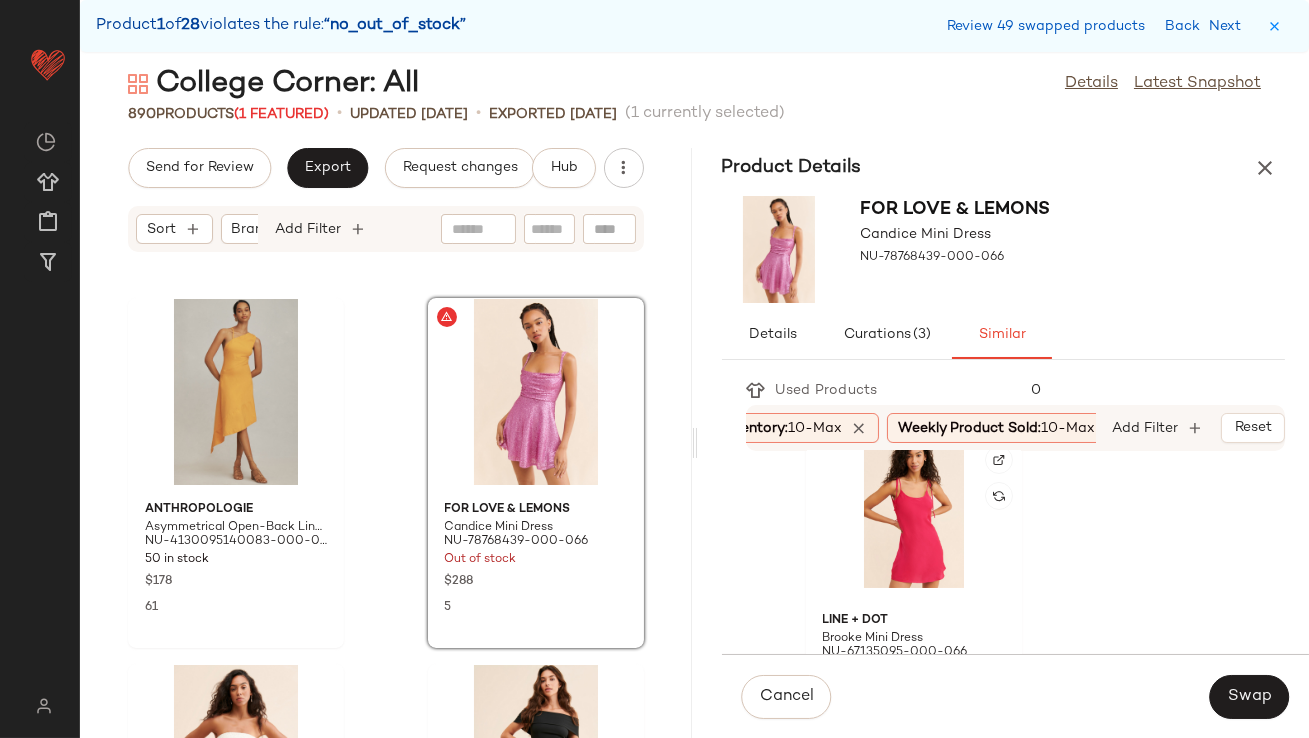 click 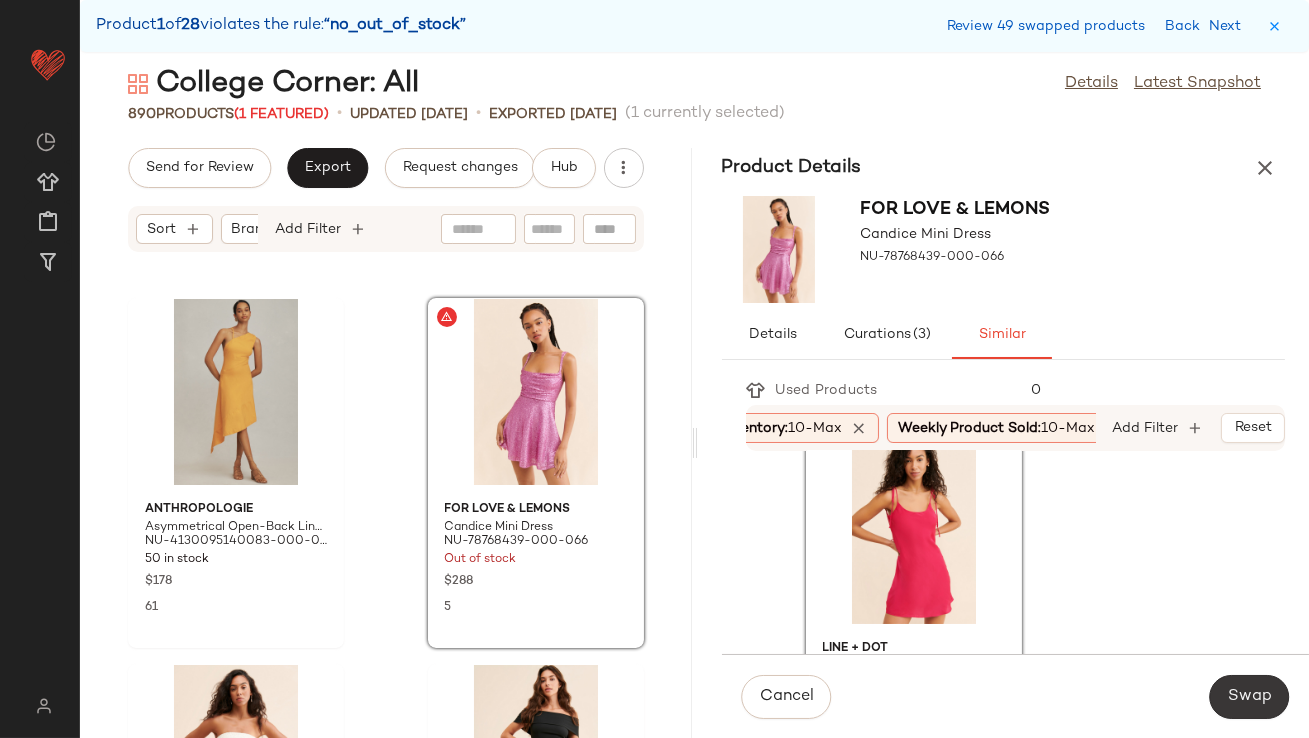 click on "Swap" at bounding box center [1249, 697] 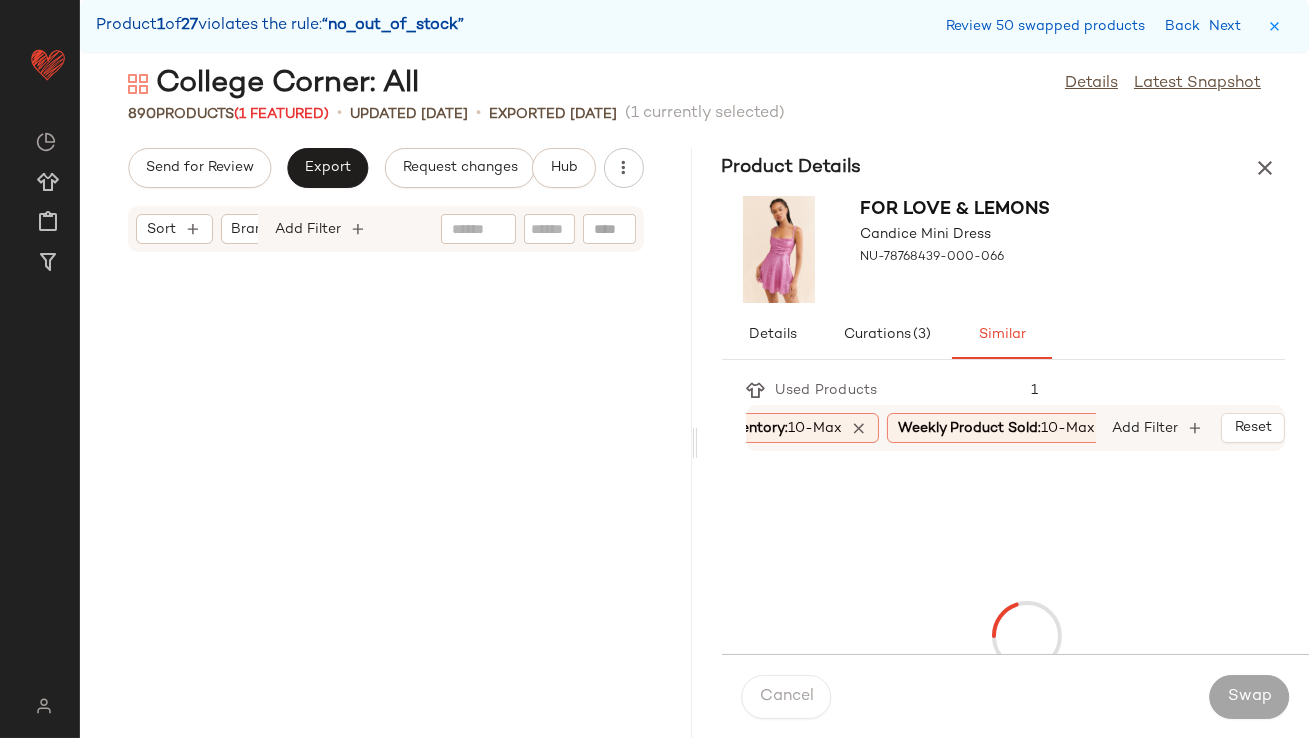 scroll, scrollTop: 114558, scrollLeft: 0, axis: vertical 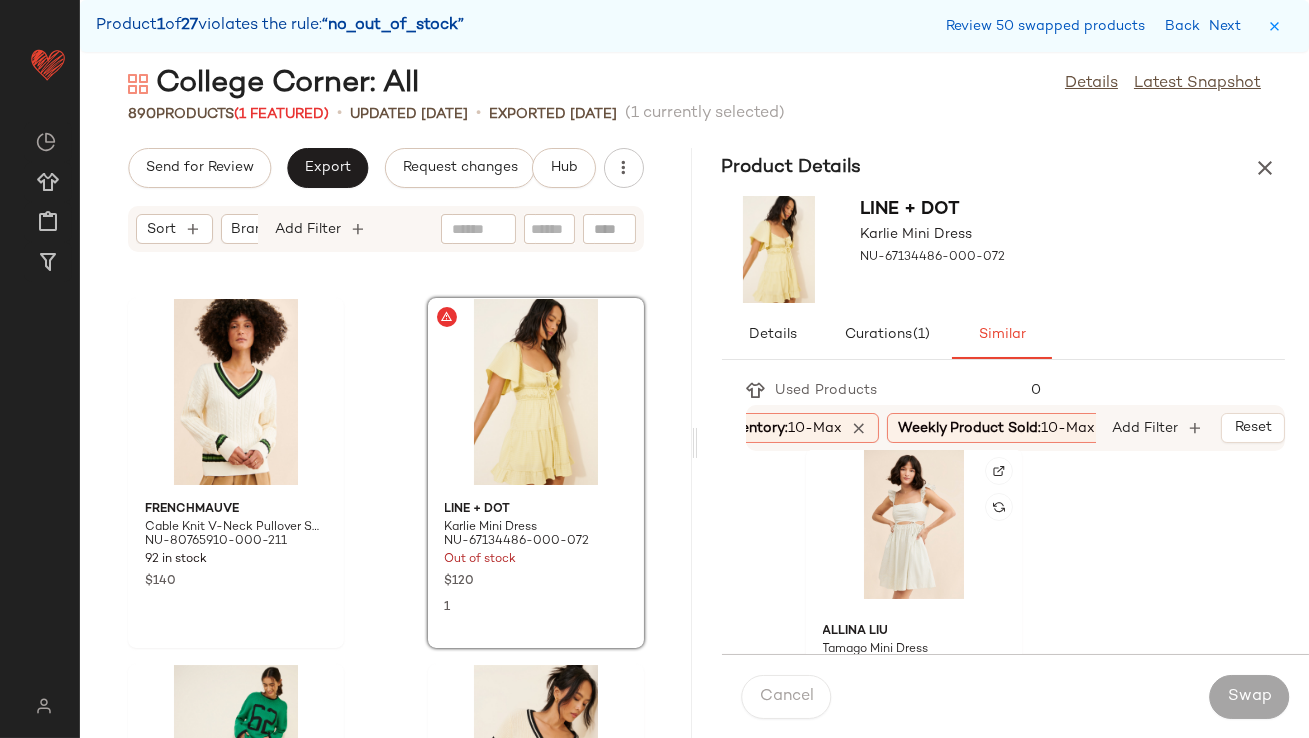 click 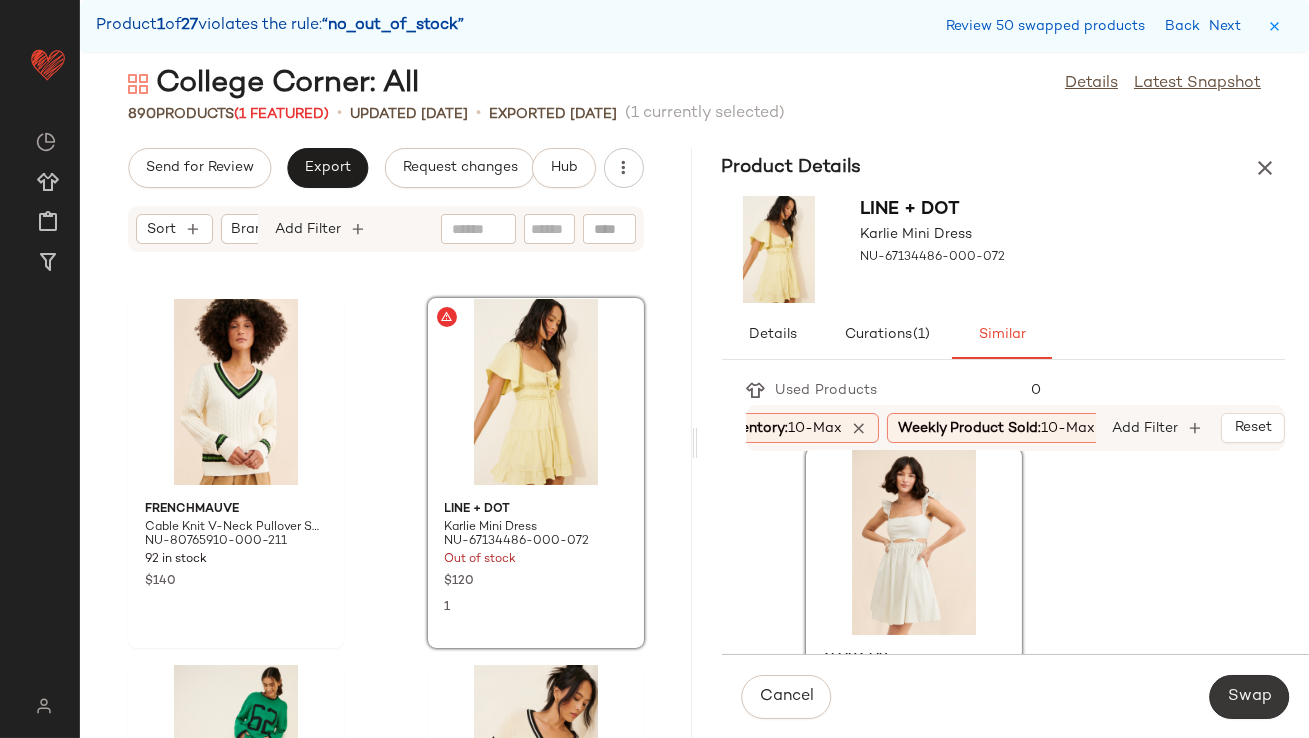 click on "Swap" 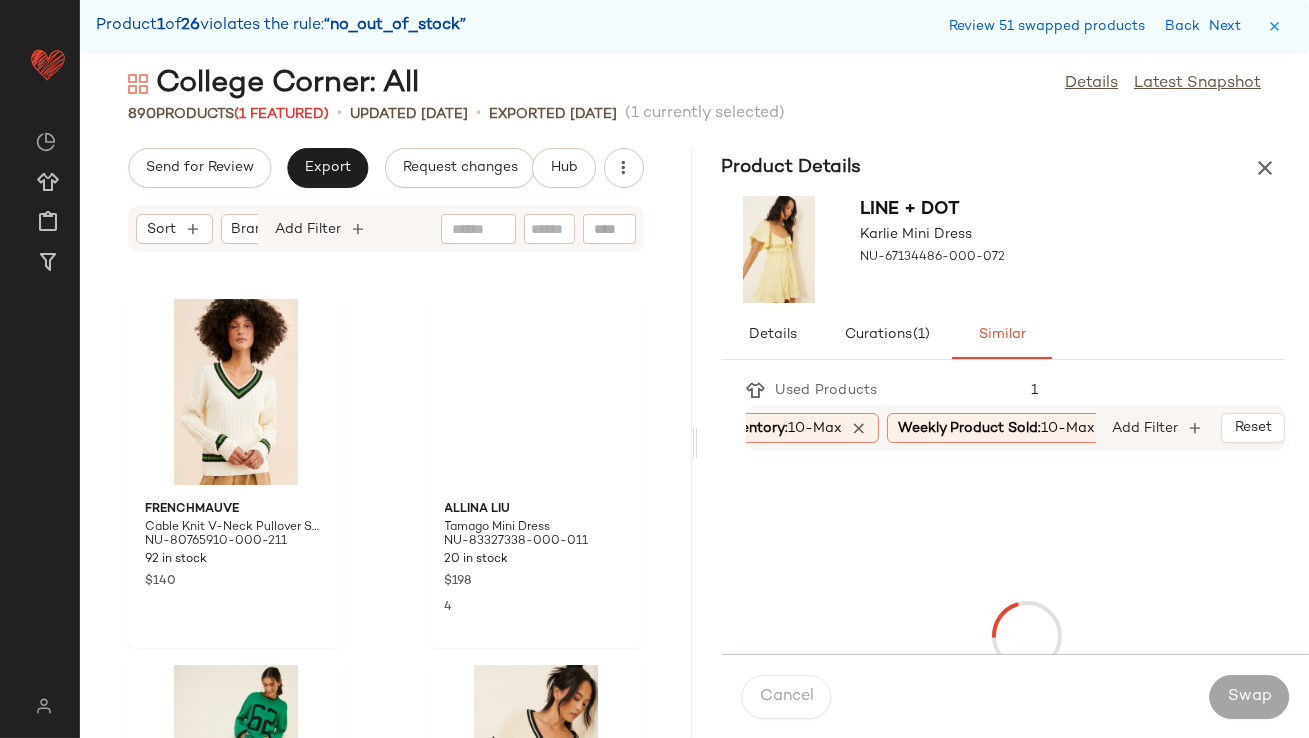 scroll, scrollTop: 116754, scrollLeft: 0, axis: vertical 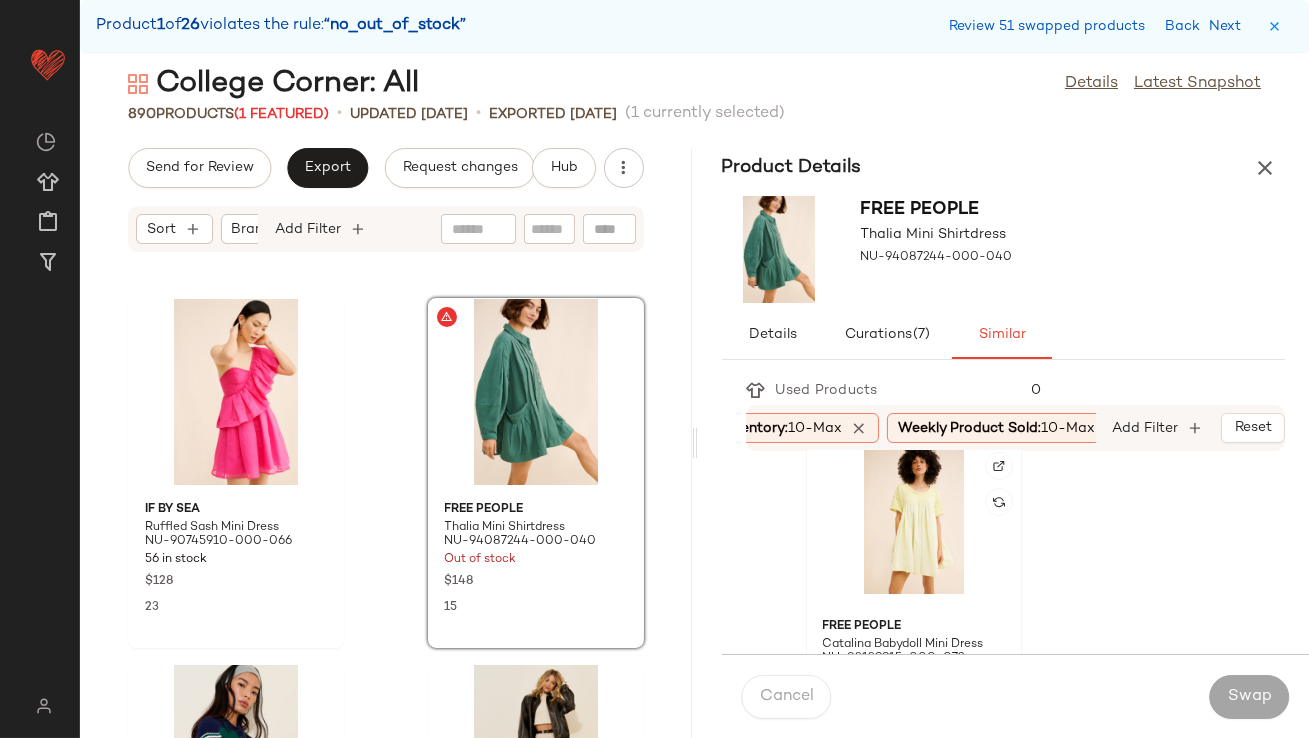 click 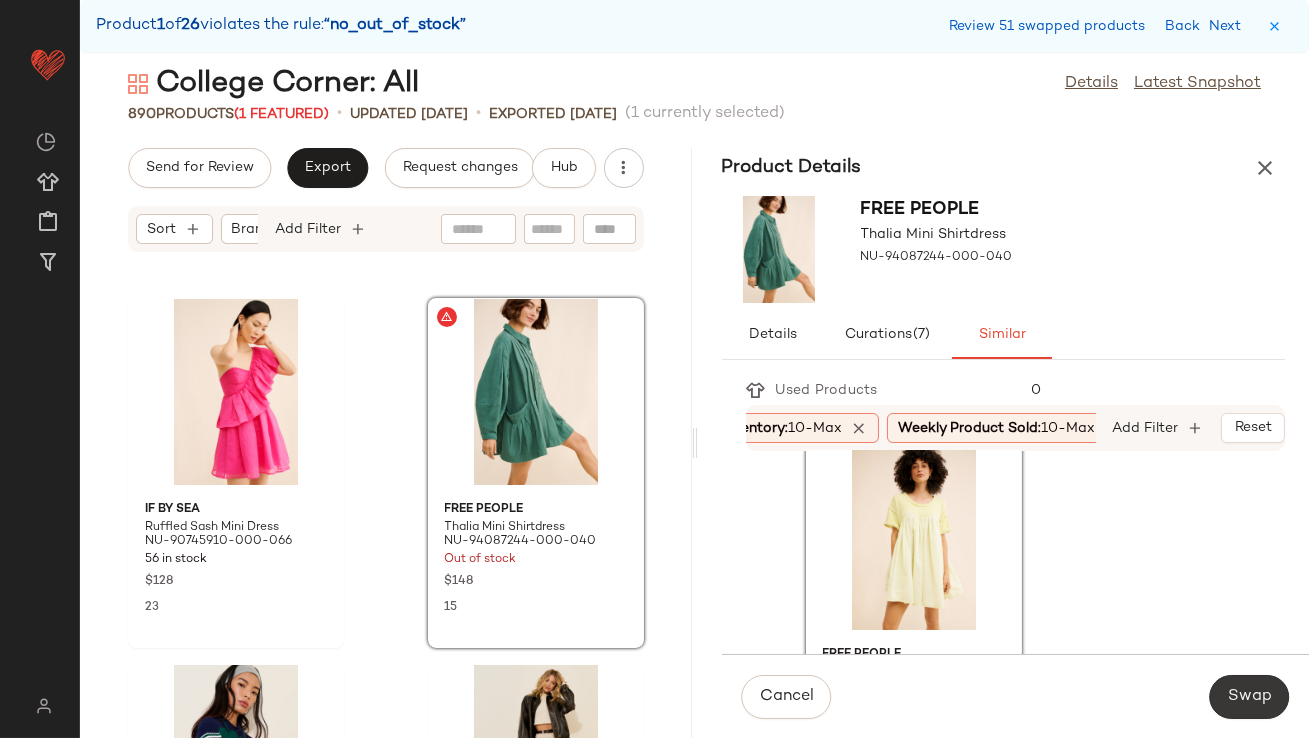 click on "Swap" 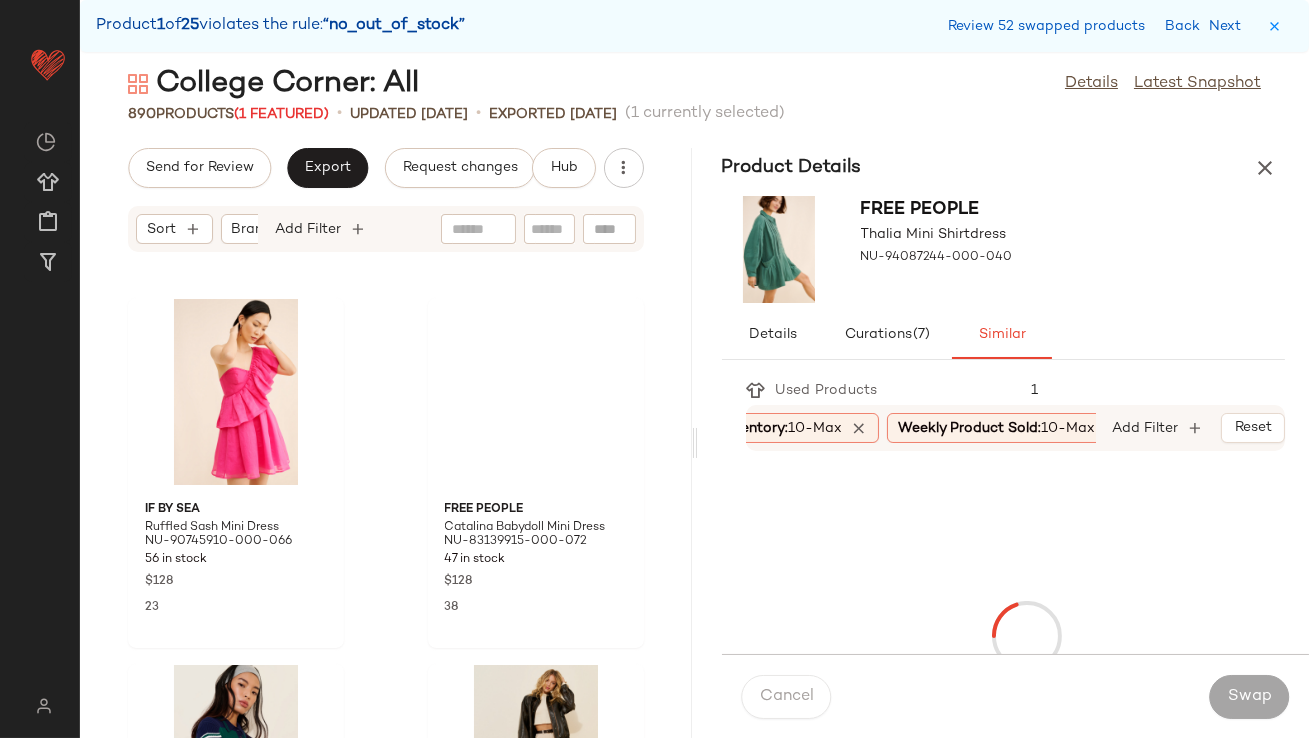 scroll, scrollTop: 117485, scrollLeft: 0, axis: vertical 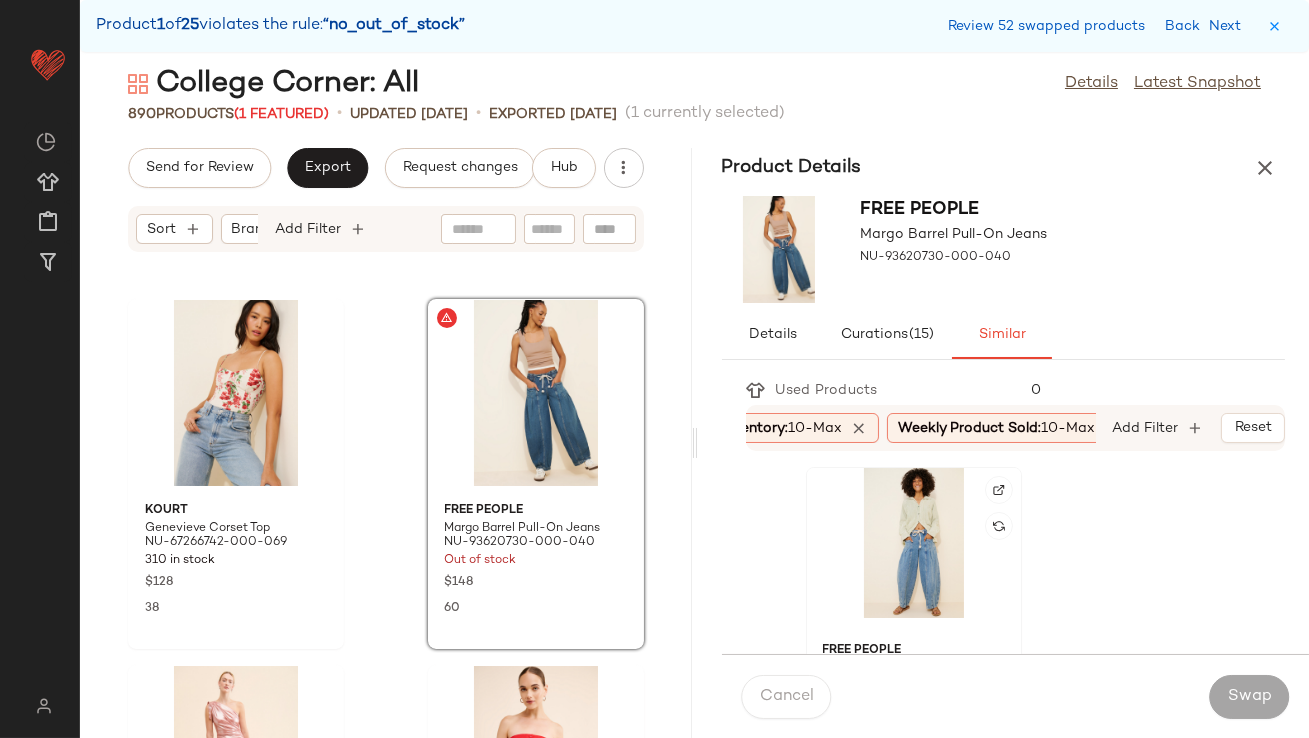 click 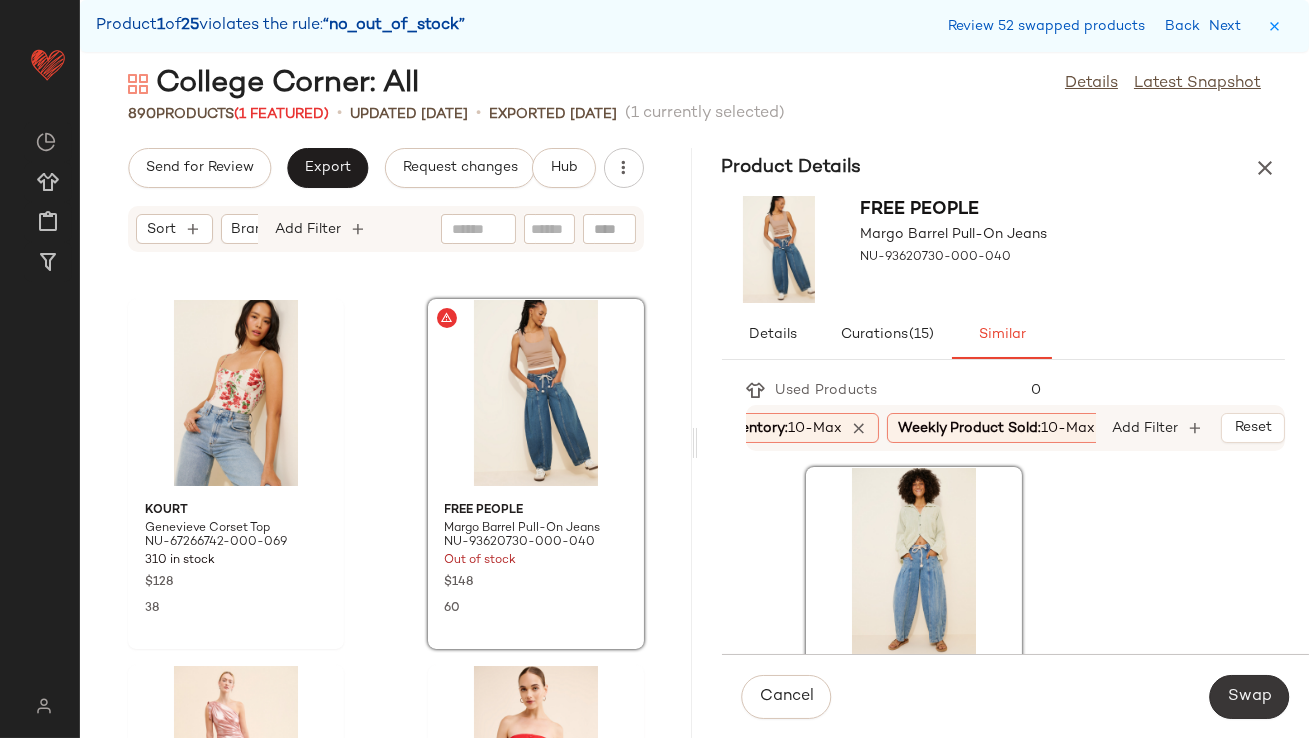 click on "Swap" 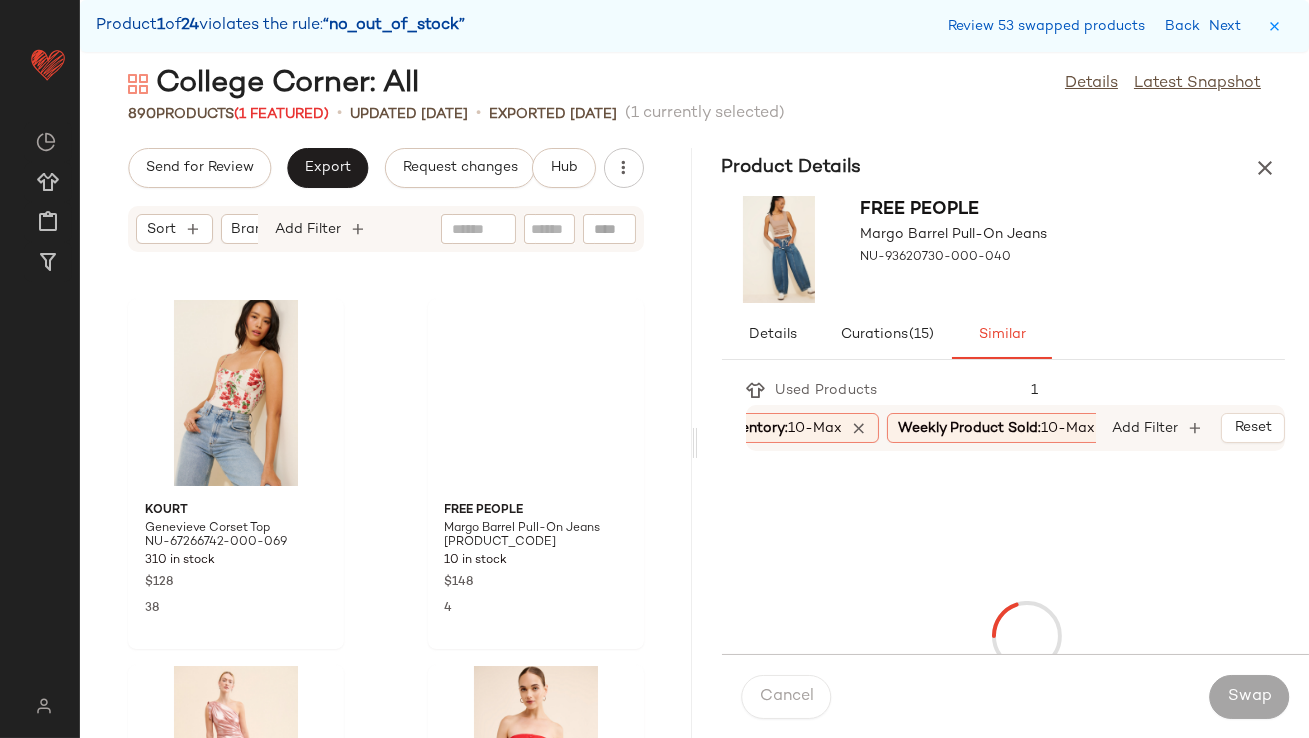 scroll, scrollTop: 120414, scrollLeft: 0, axis: vertical 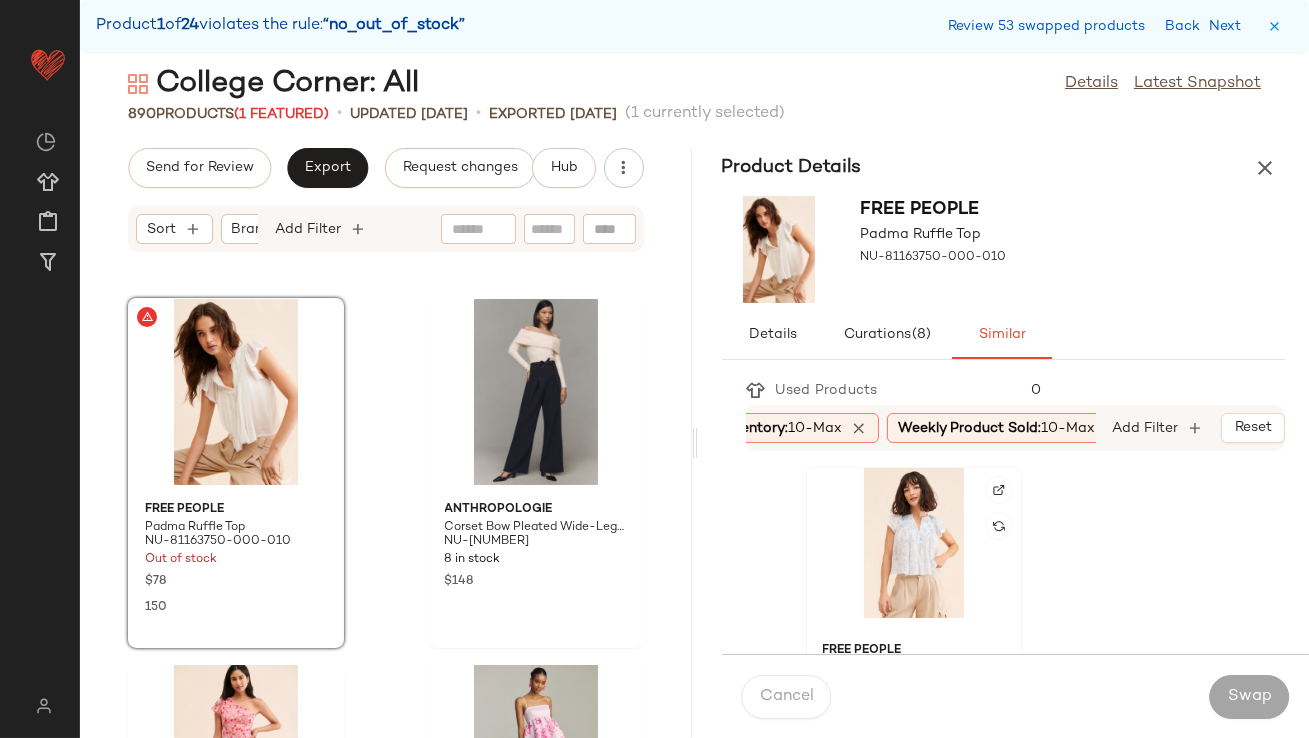 click 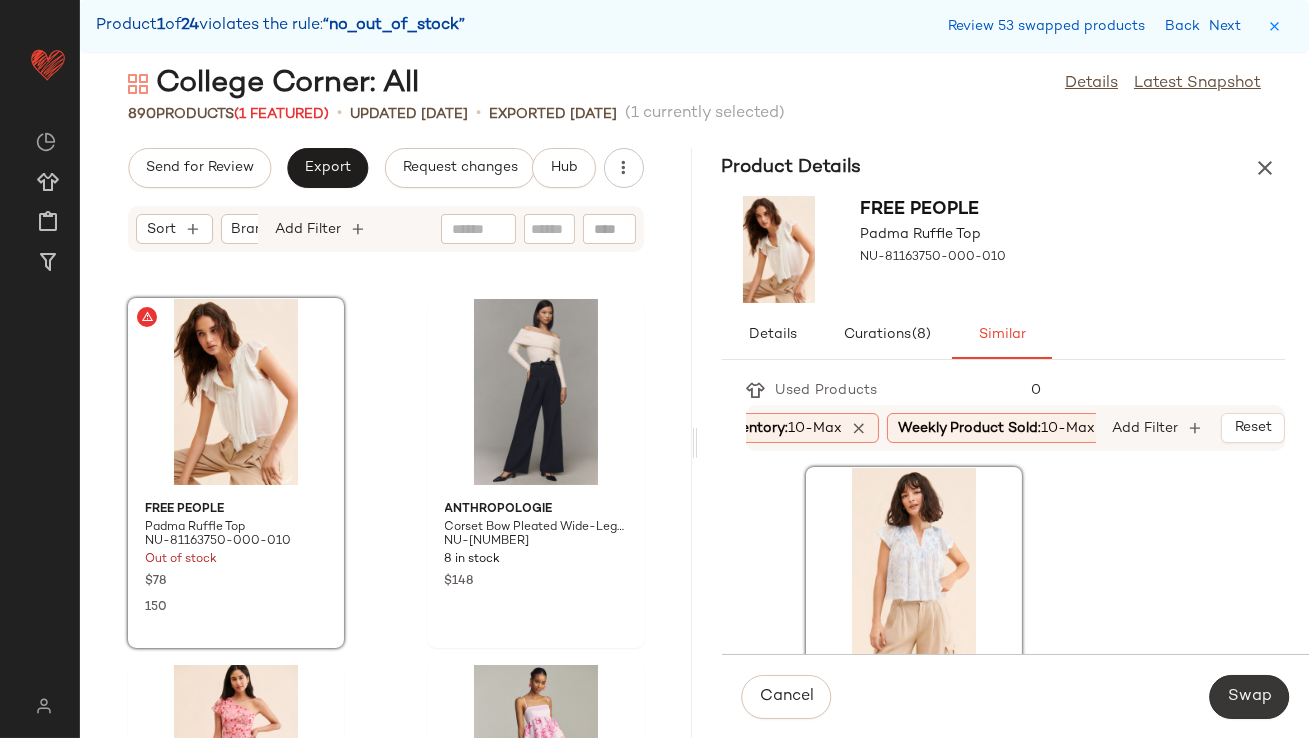 click on "Swap" 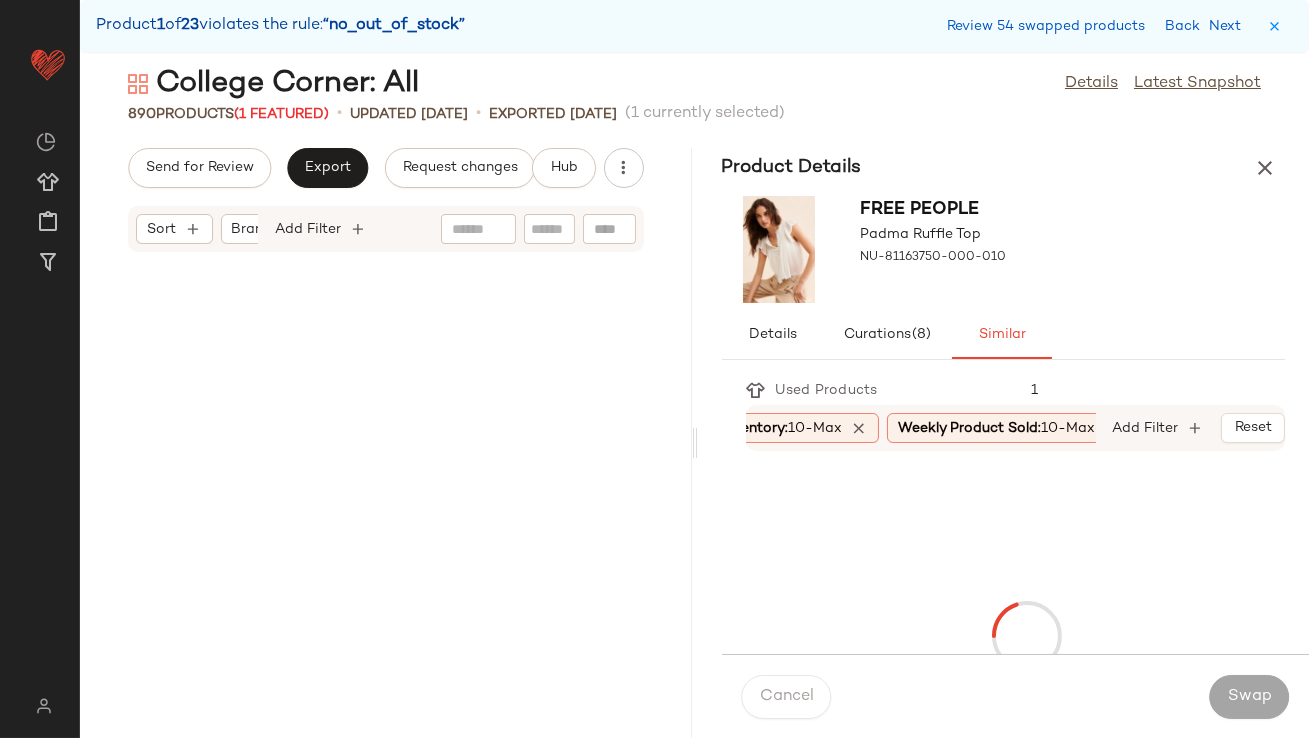 scroll, scrollTop: 121511, scrollLeft: 0, axis: vertical 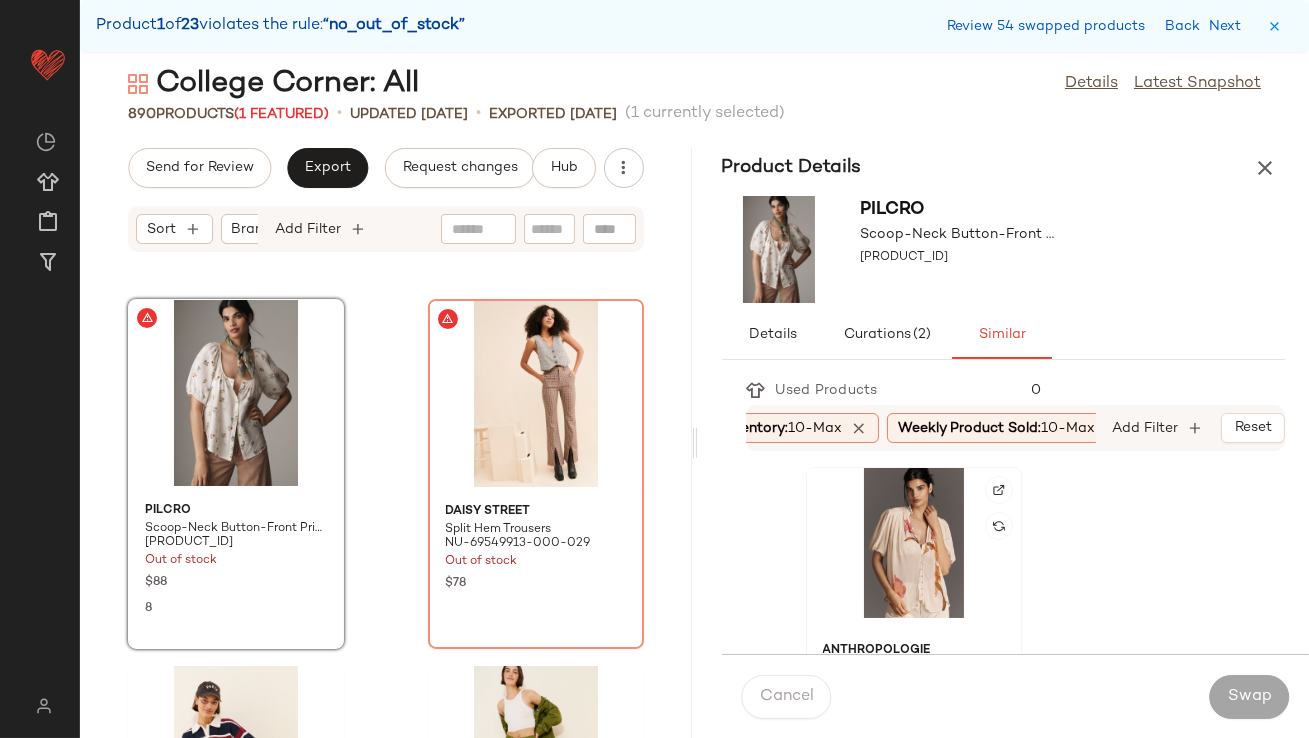 click 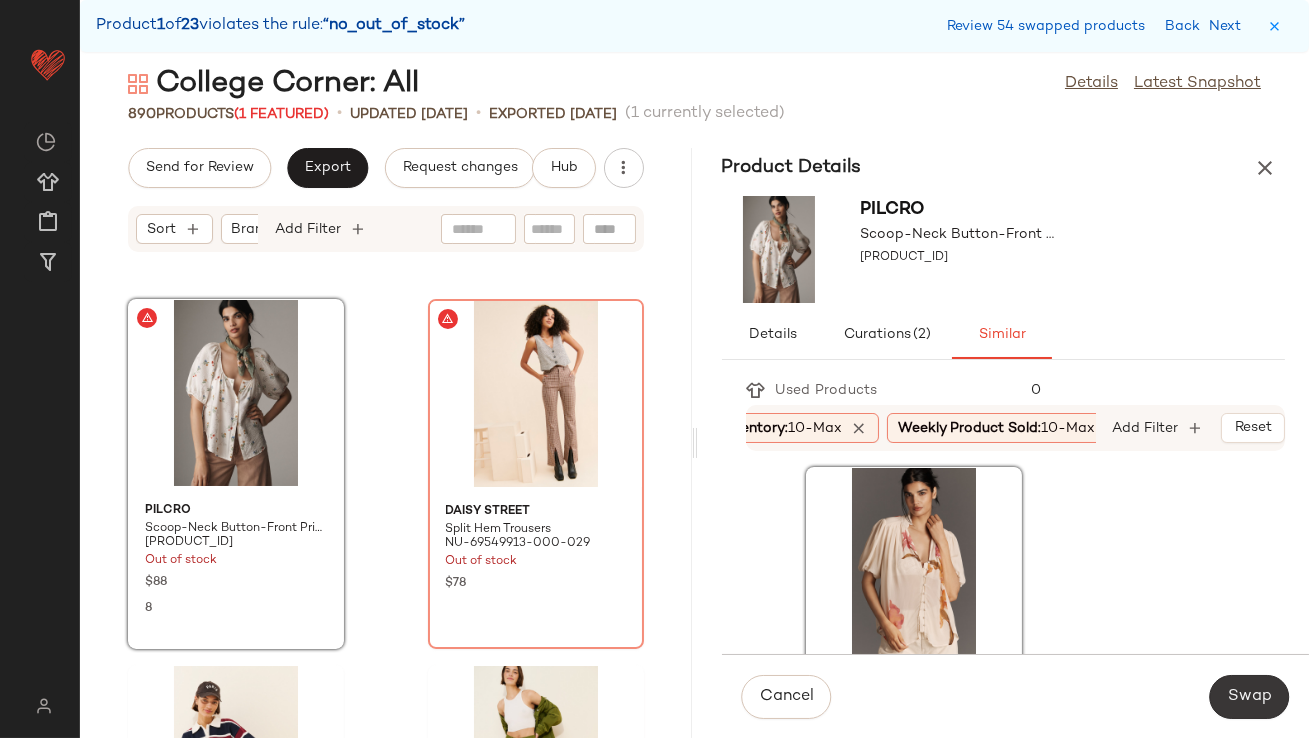 click on "Swap" at bounding box center [1249, 697] 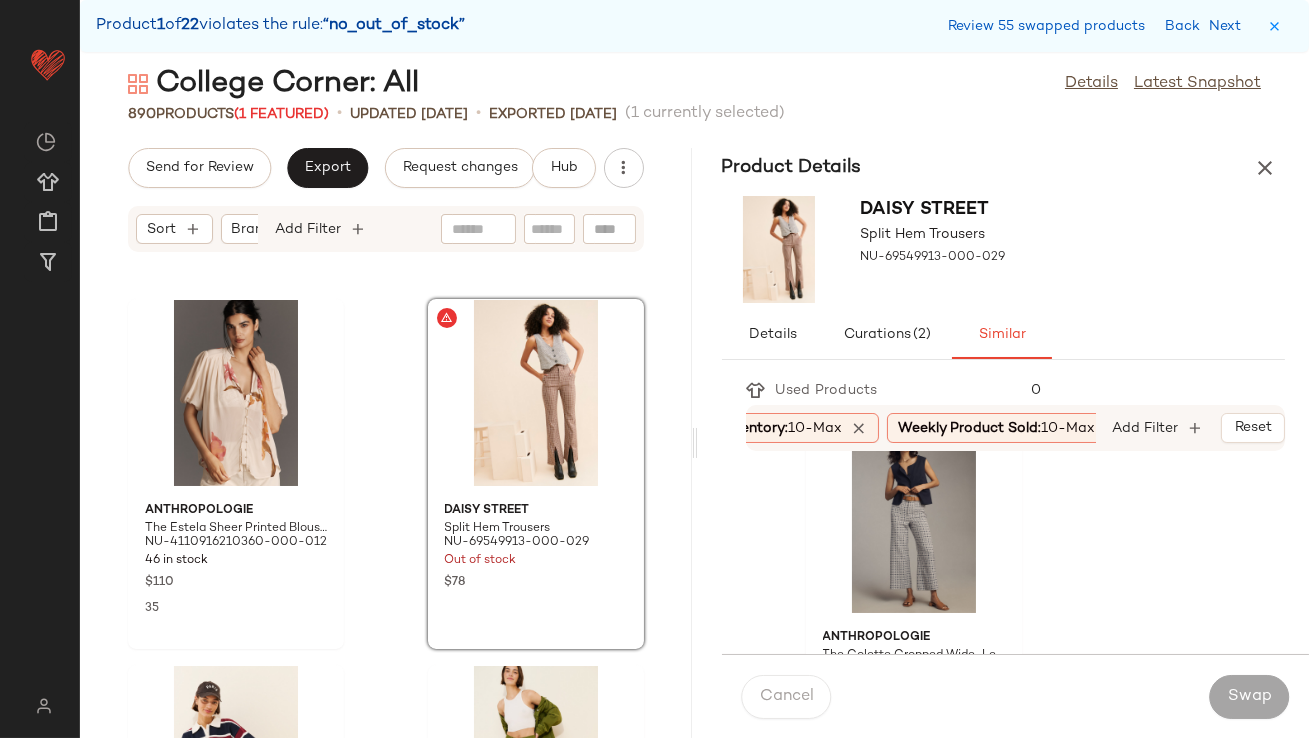 scroll, scrollTop: 57, scrollLeft: 0, axis: vertical 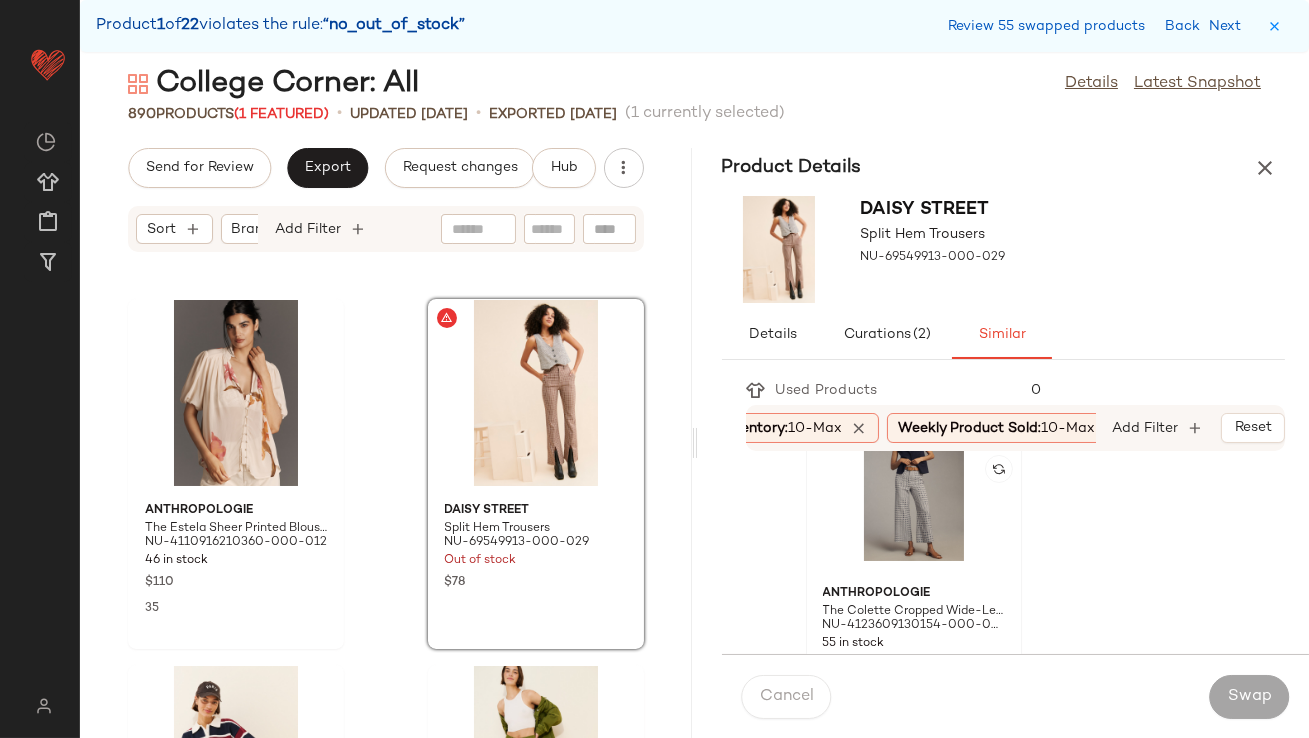 click 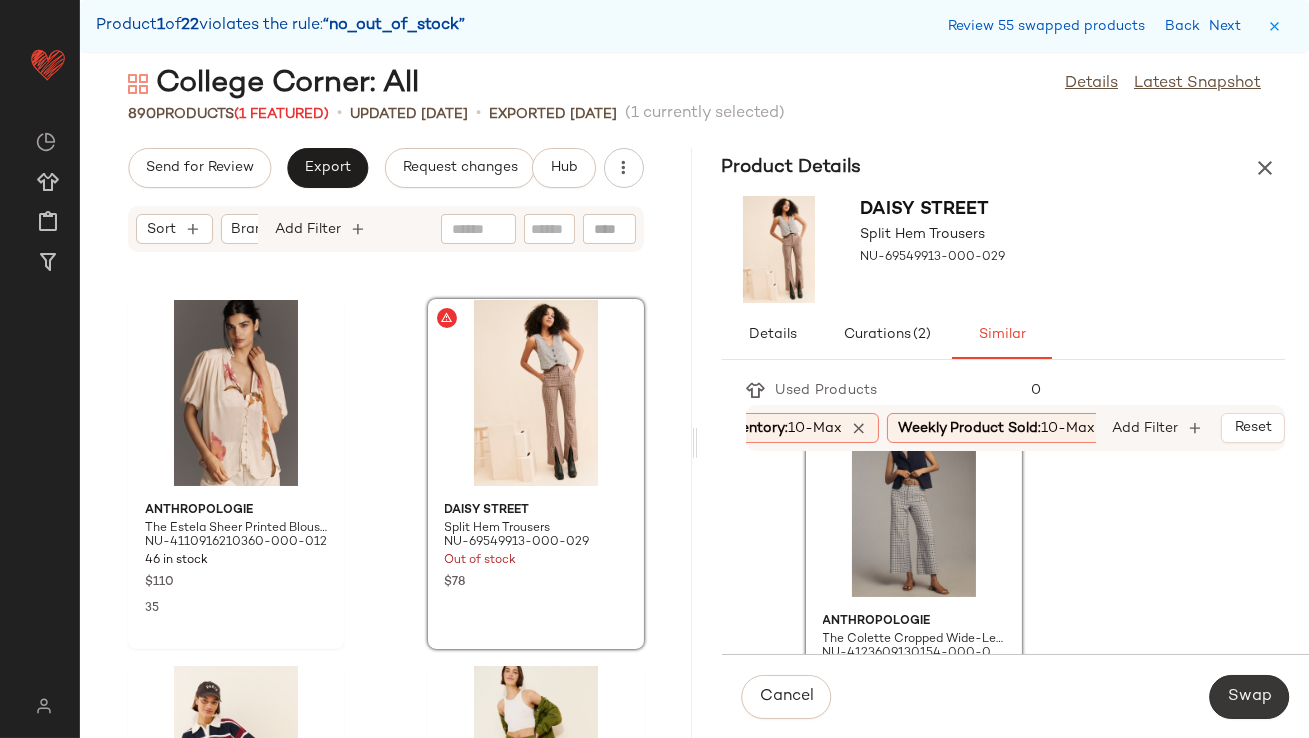 click on "Swap" 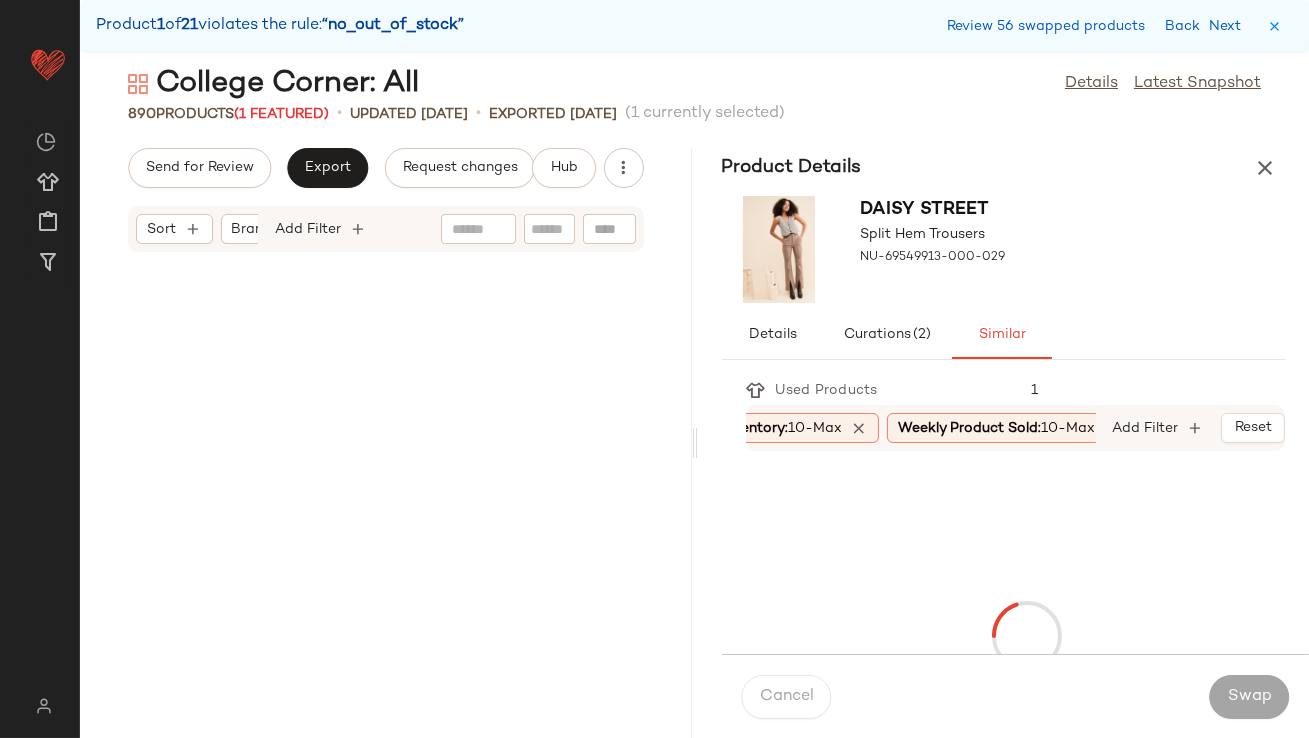 scroll, scrollTop: 124074, scrollLeft: 0, axis: vertical 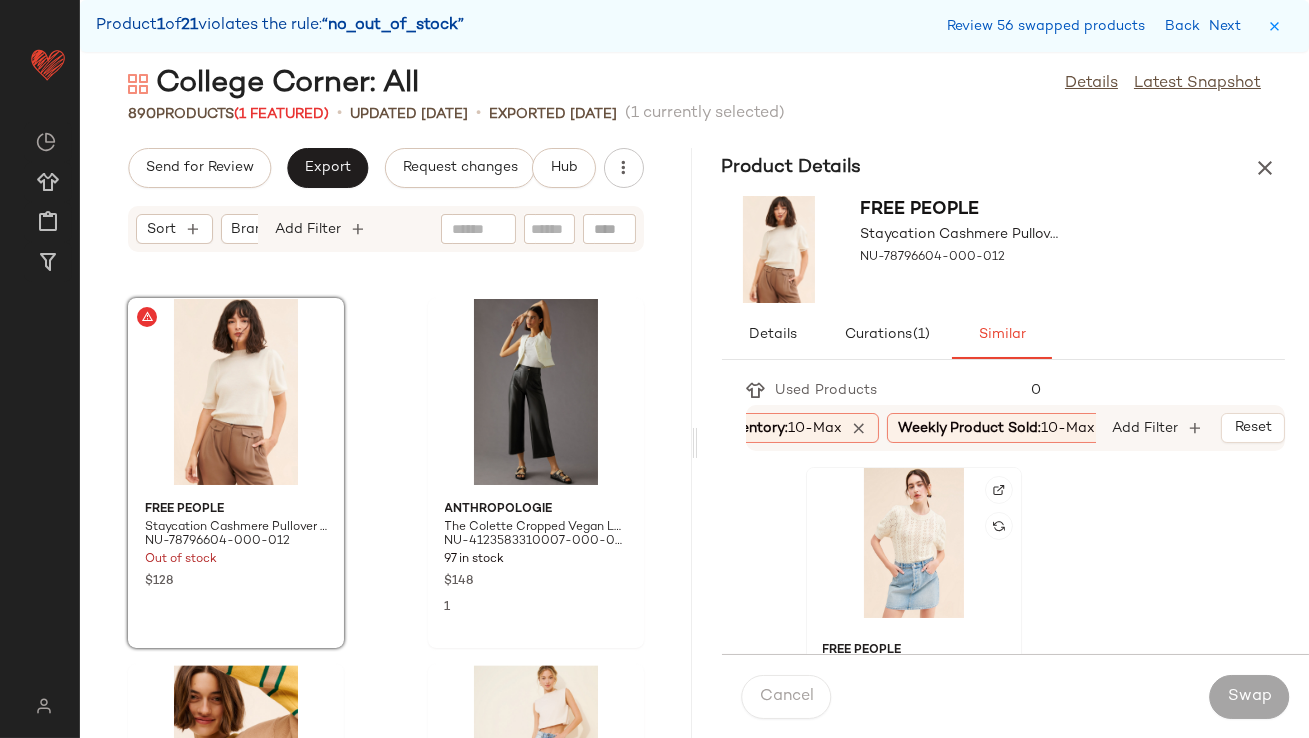 click 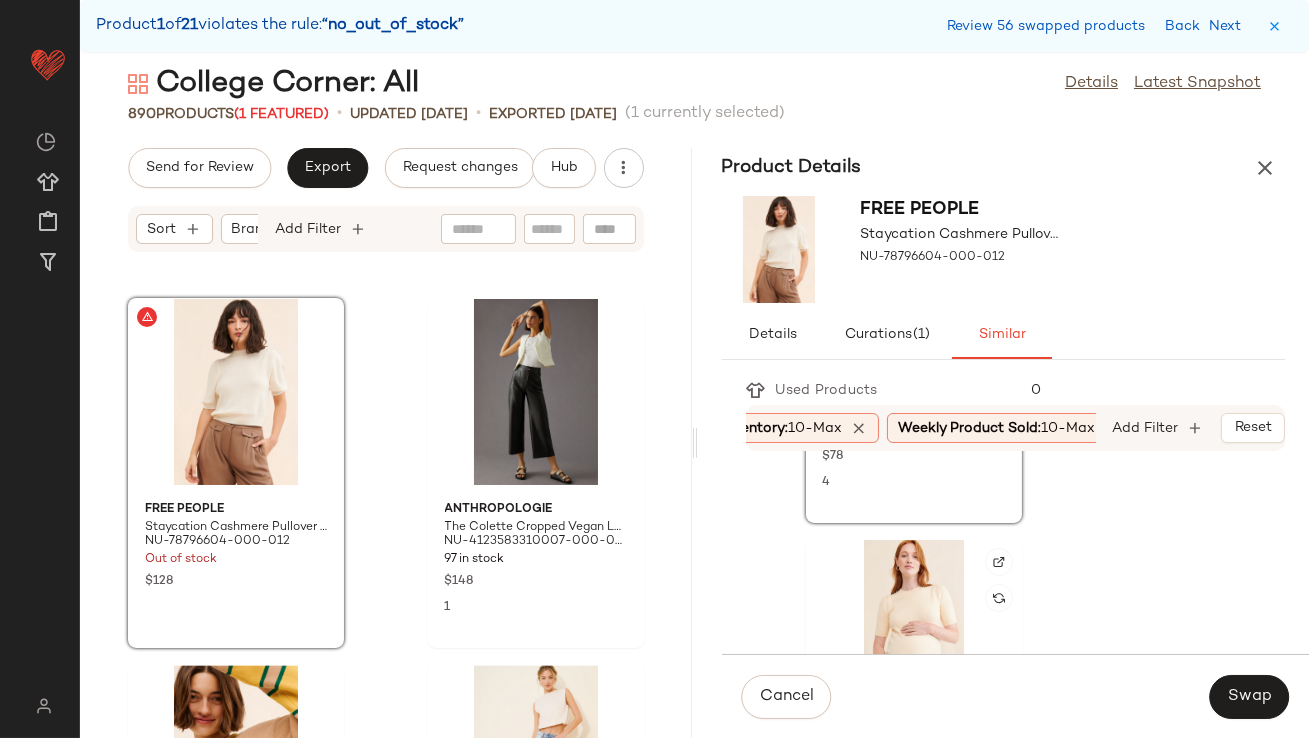 scroll, scrollTop: 100, scrollLeft: 0, axis: vertical 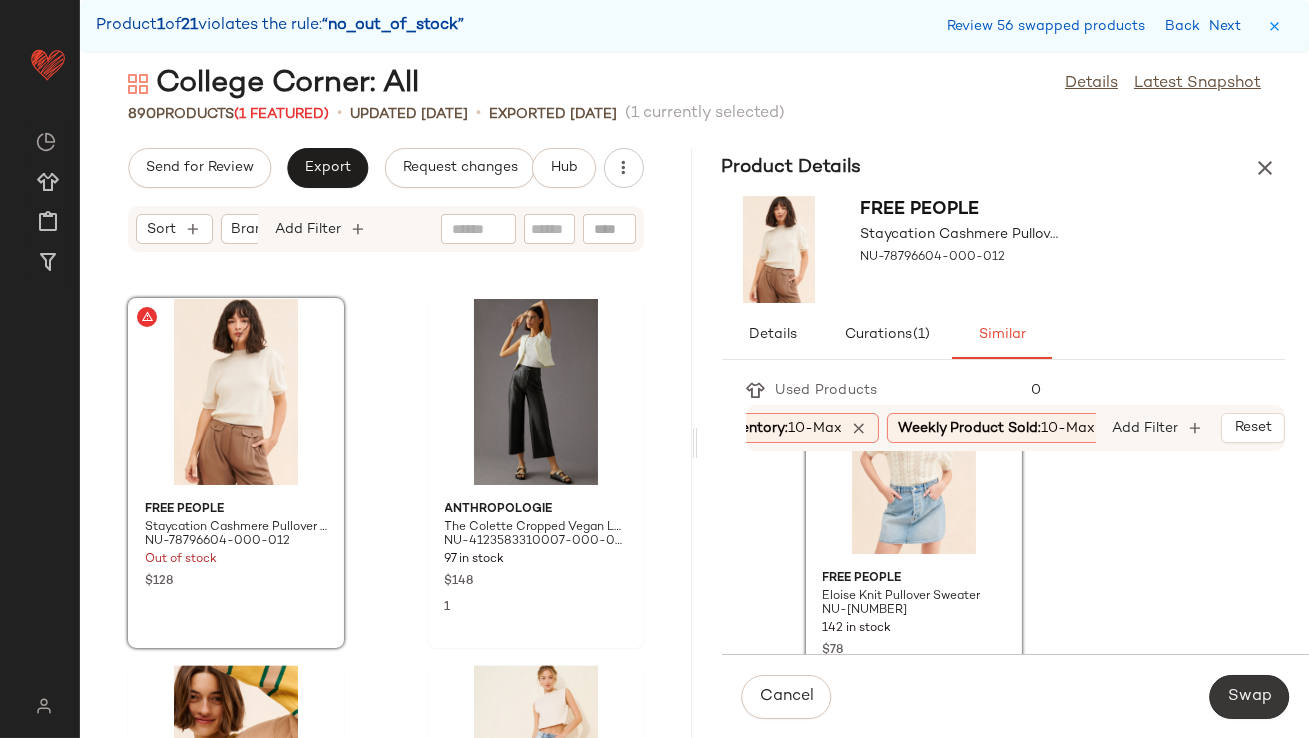 click on "Swap" at bounding box center [1249, 697] 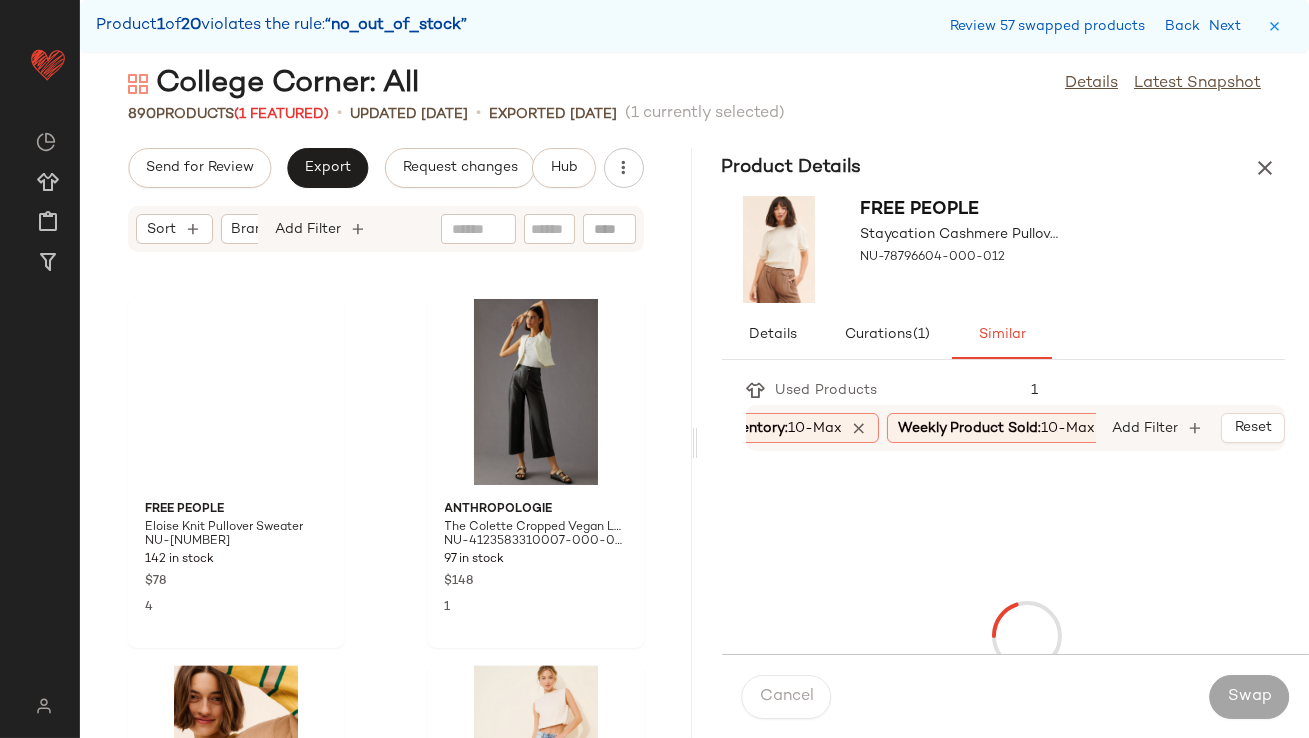 scroll, scrollTop: 125171, scrollLeft: 0, axis: vertical 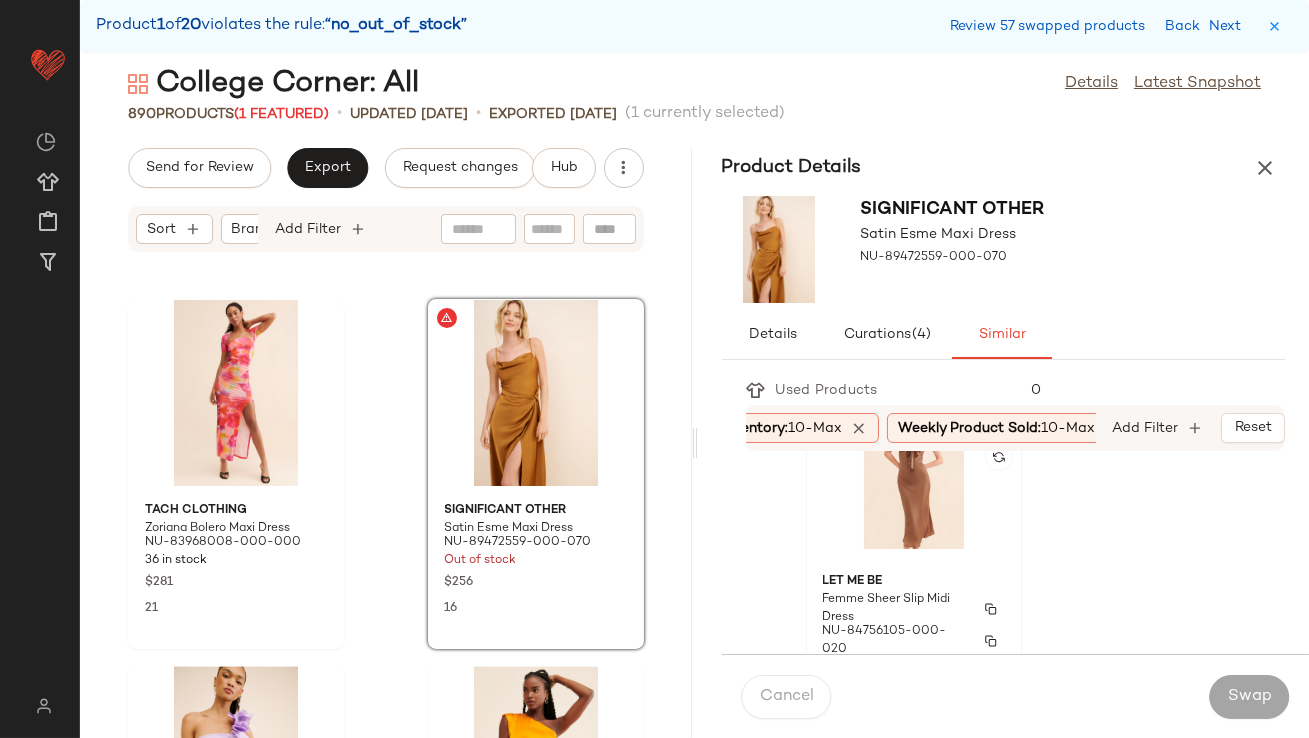 click on "Let Me Be" at bounding box center [914, 582] 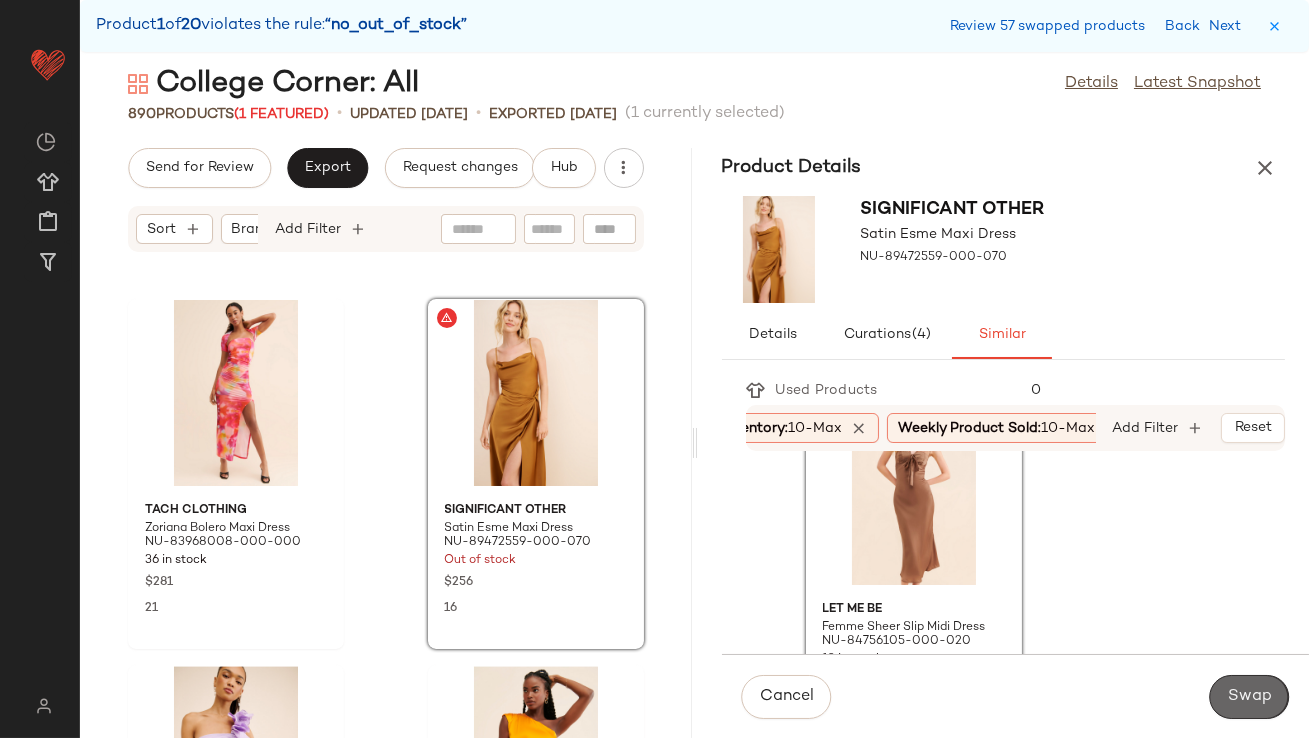 click on "Swap" 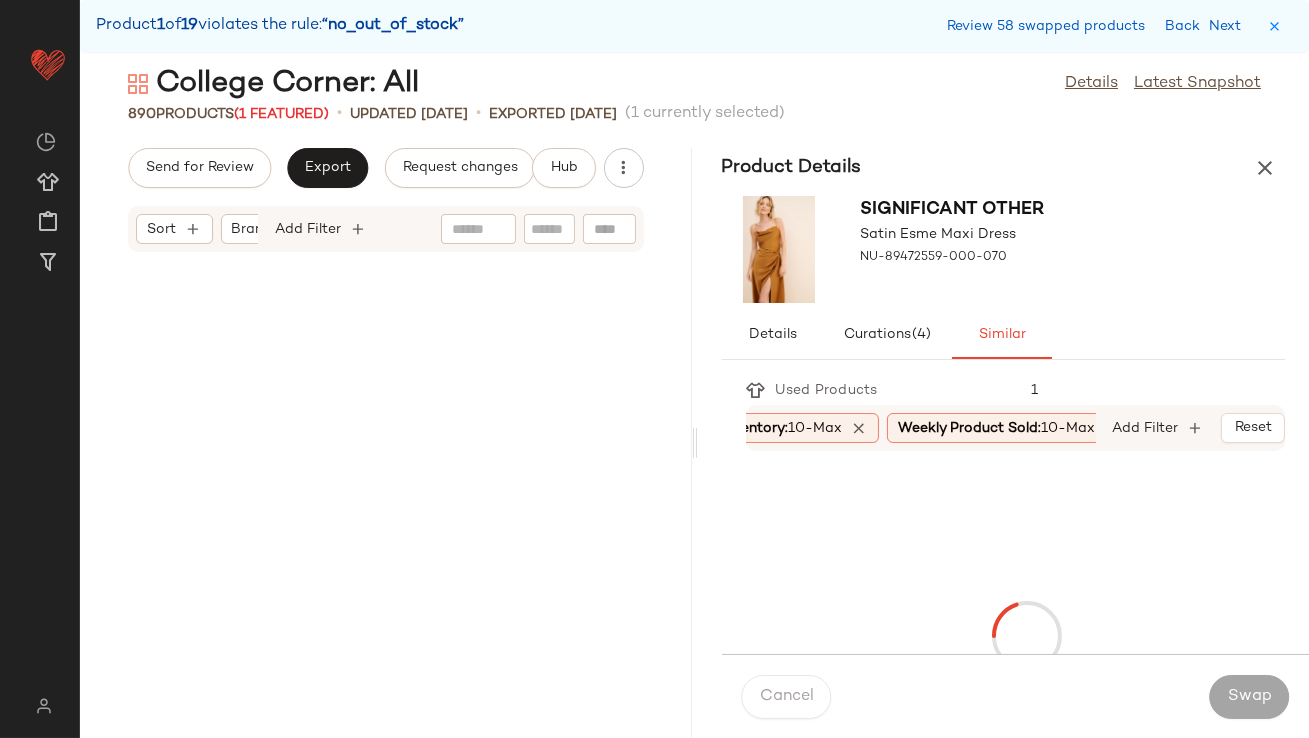 scroll, scrollTop: 125904, scrollLeft: 0, axis: vertical 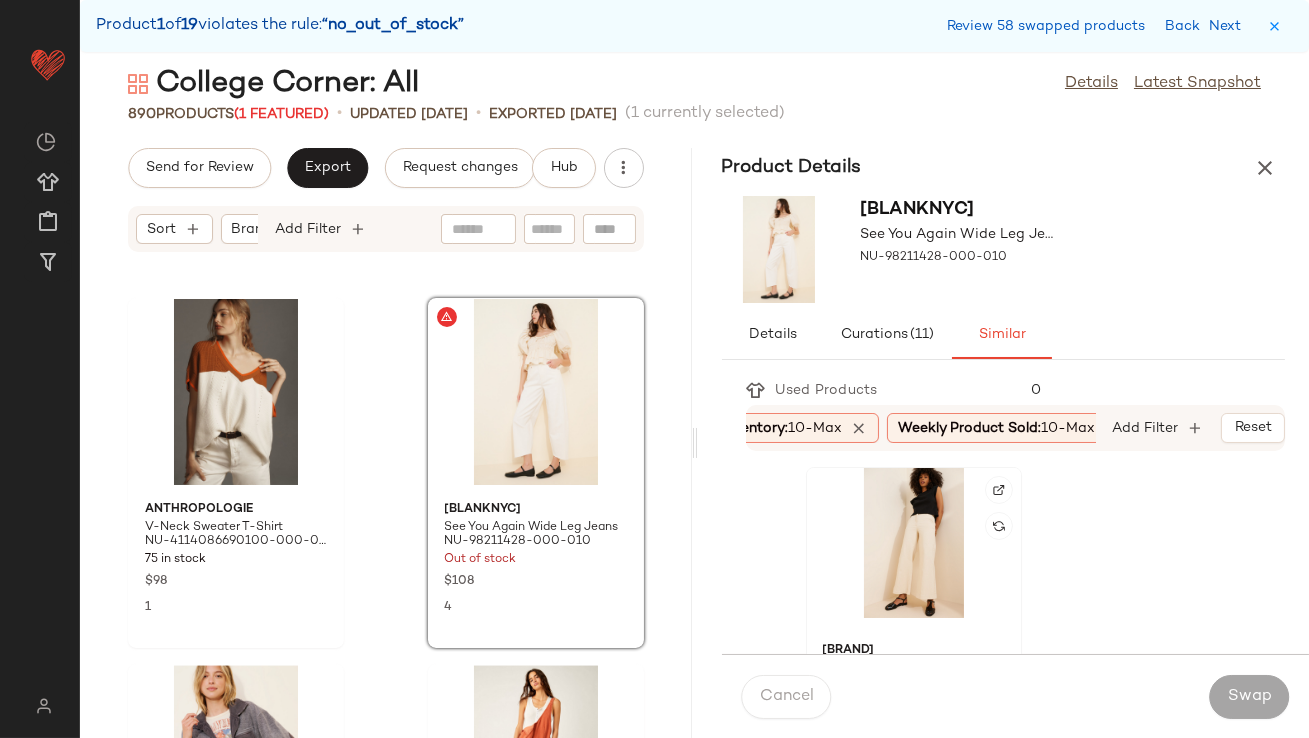 click 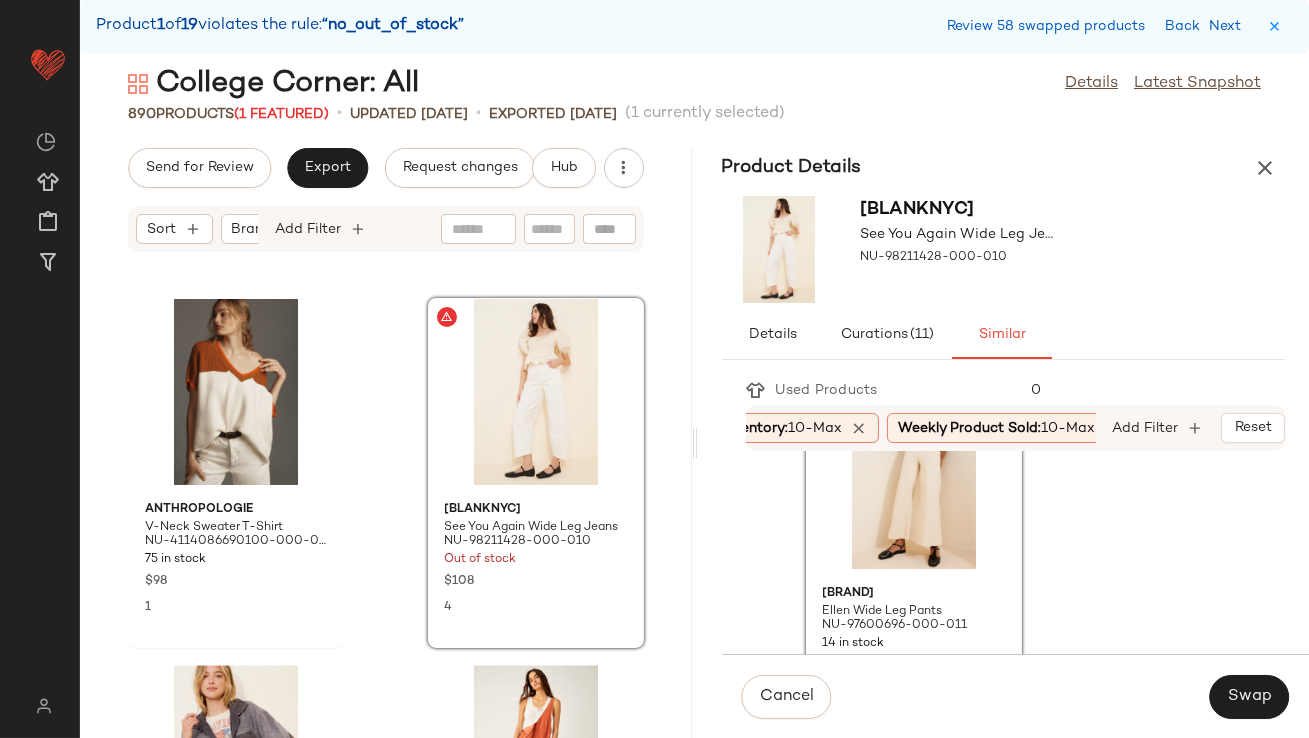 scroll, scrollTop: 87, scrollLeft: 0, axis: vertical 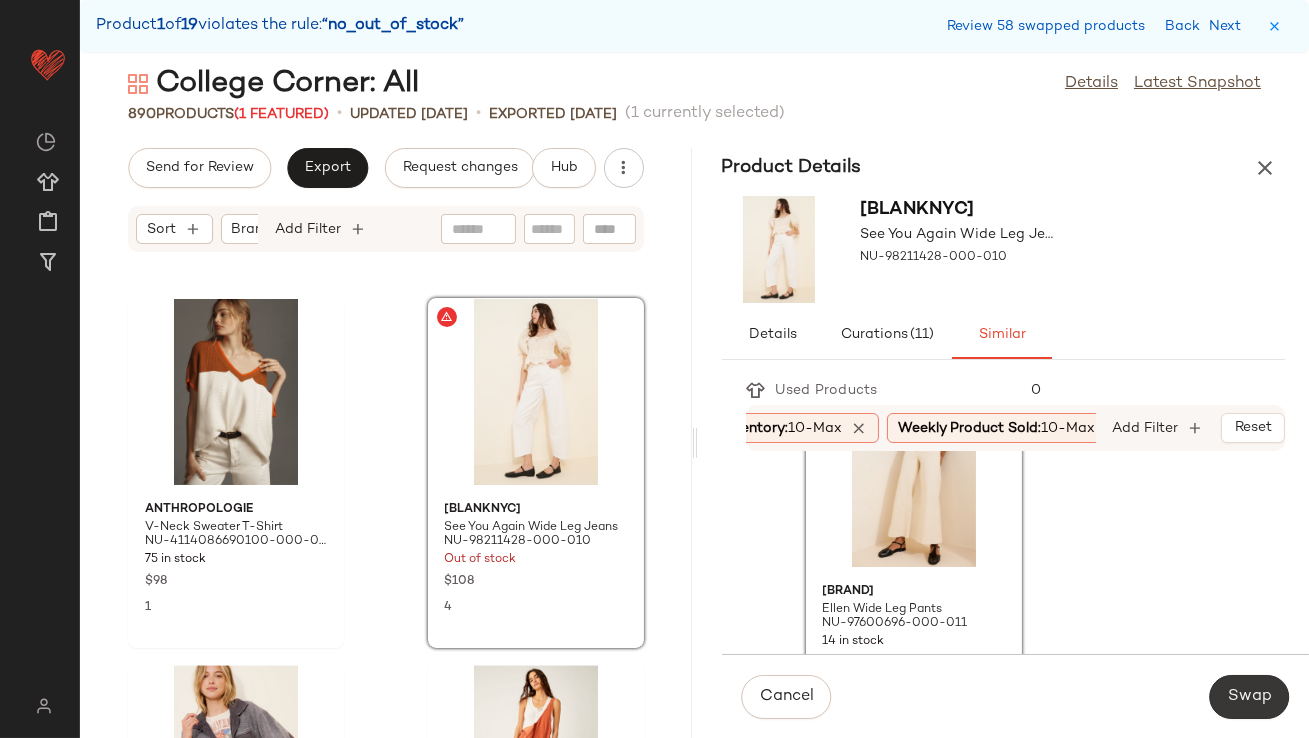 click on "Swap" 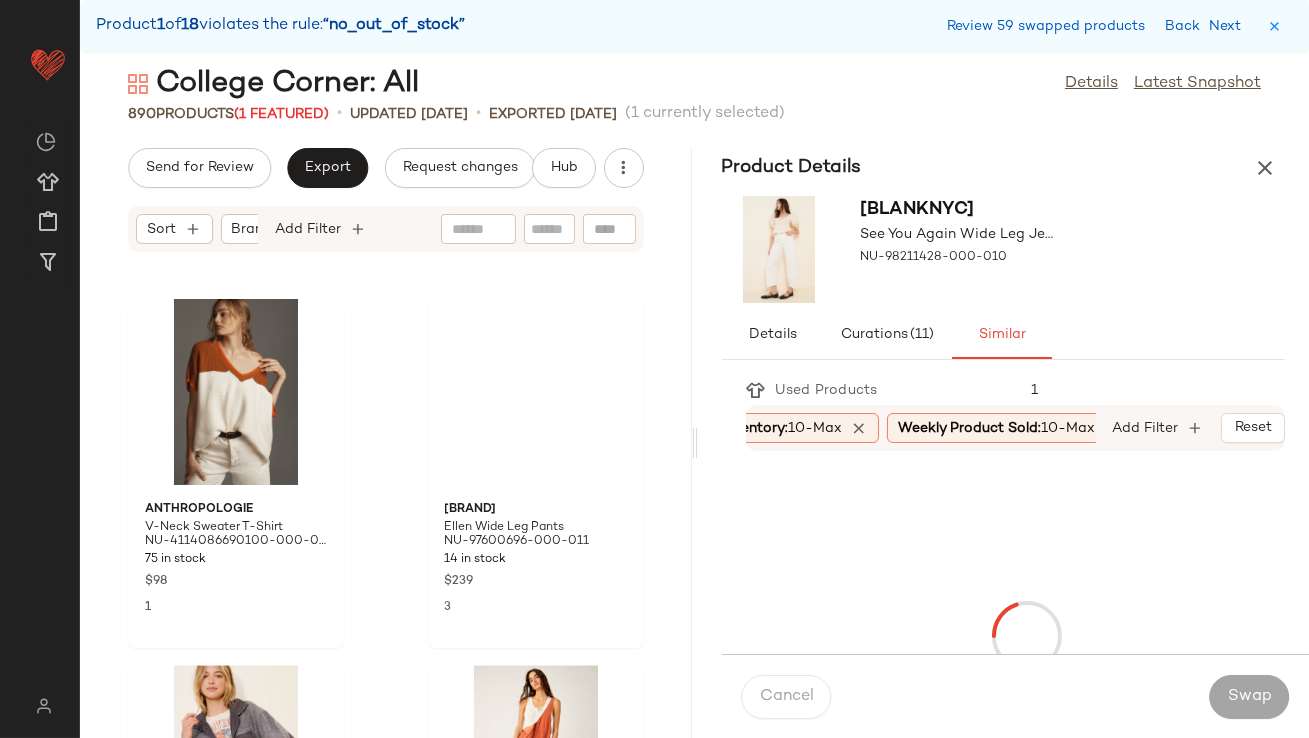 scroll, scrollTop: 127368, scrollLeft: 0, axis: vertical 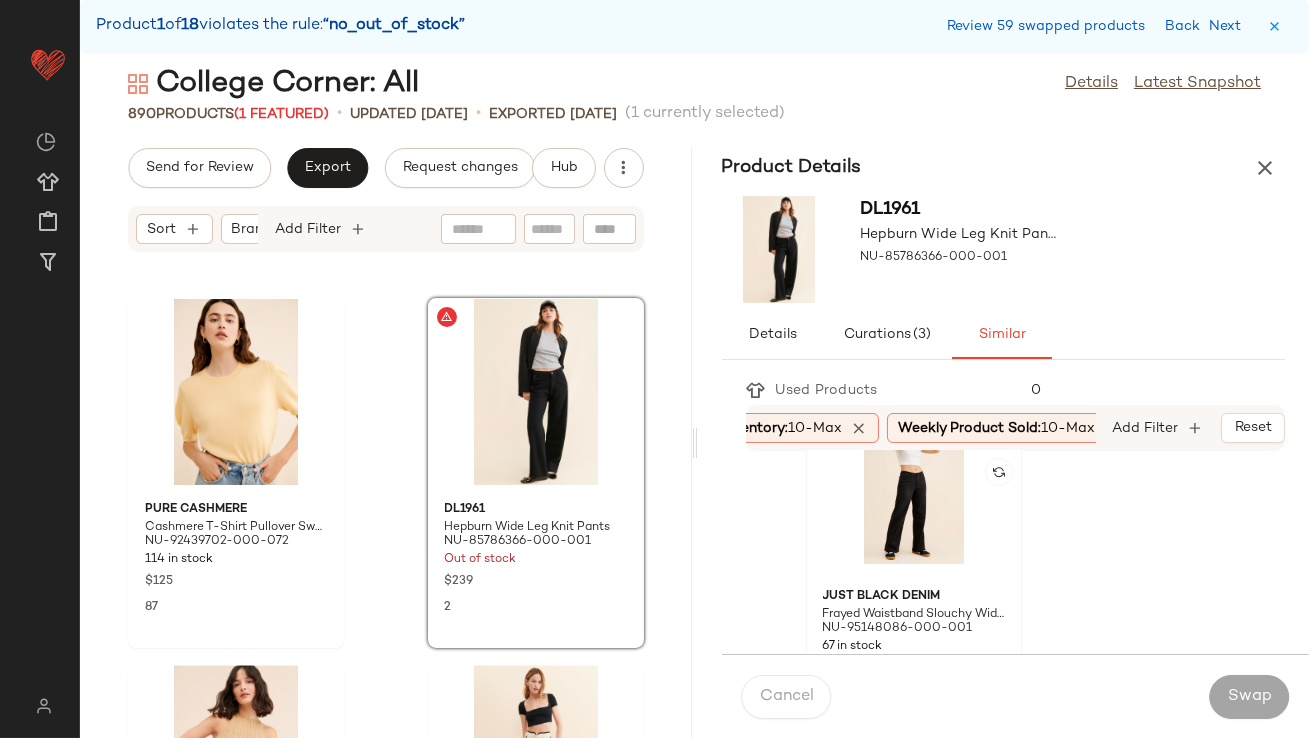click 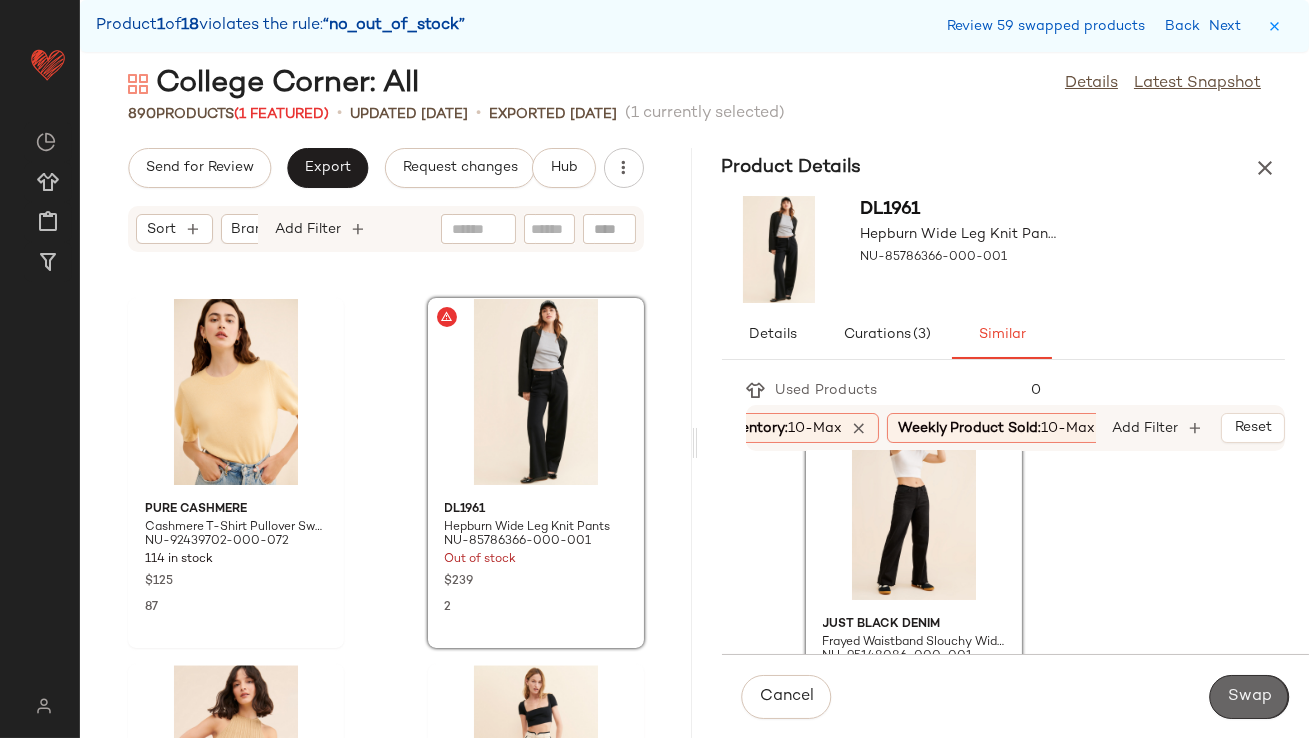 click on "Swap" 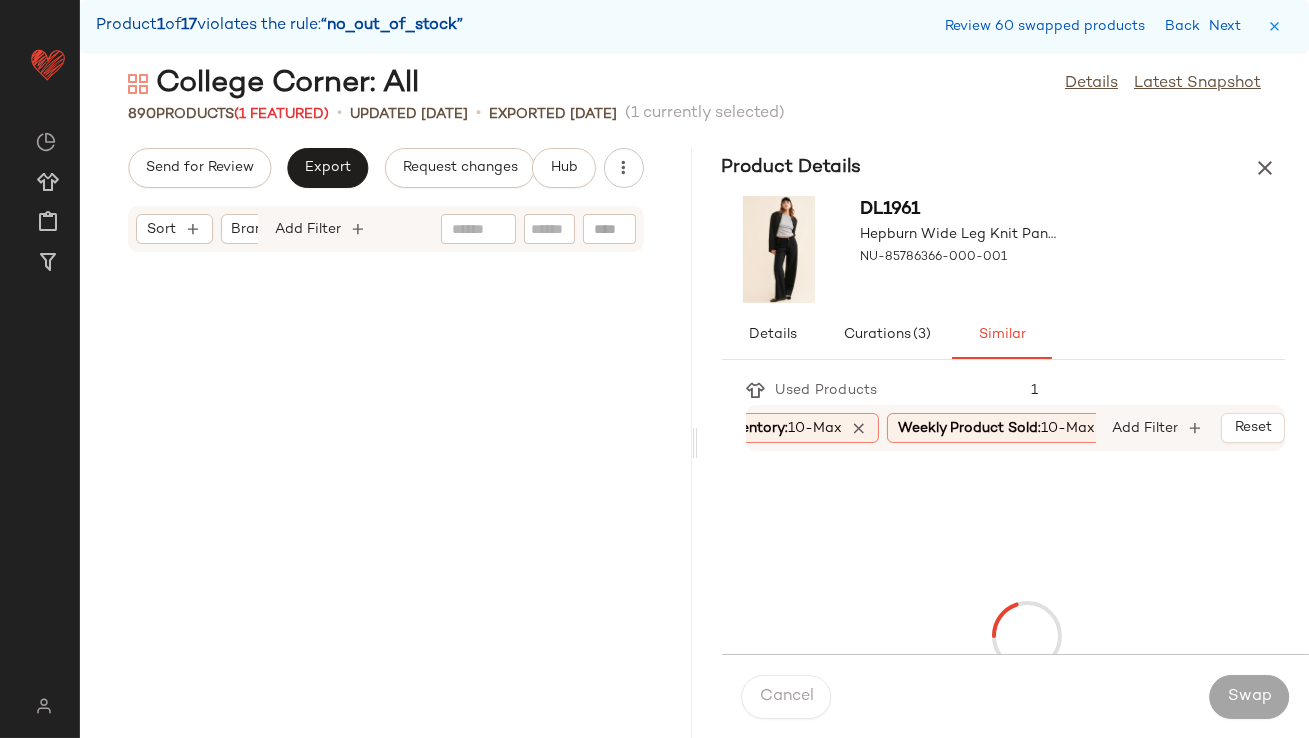 scroll, scrollTop: 129930, scrollLeft: 0, axis: vertical 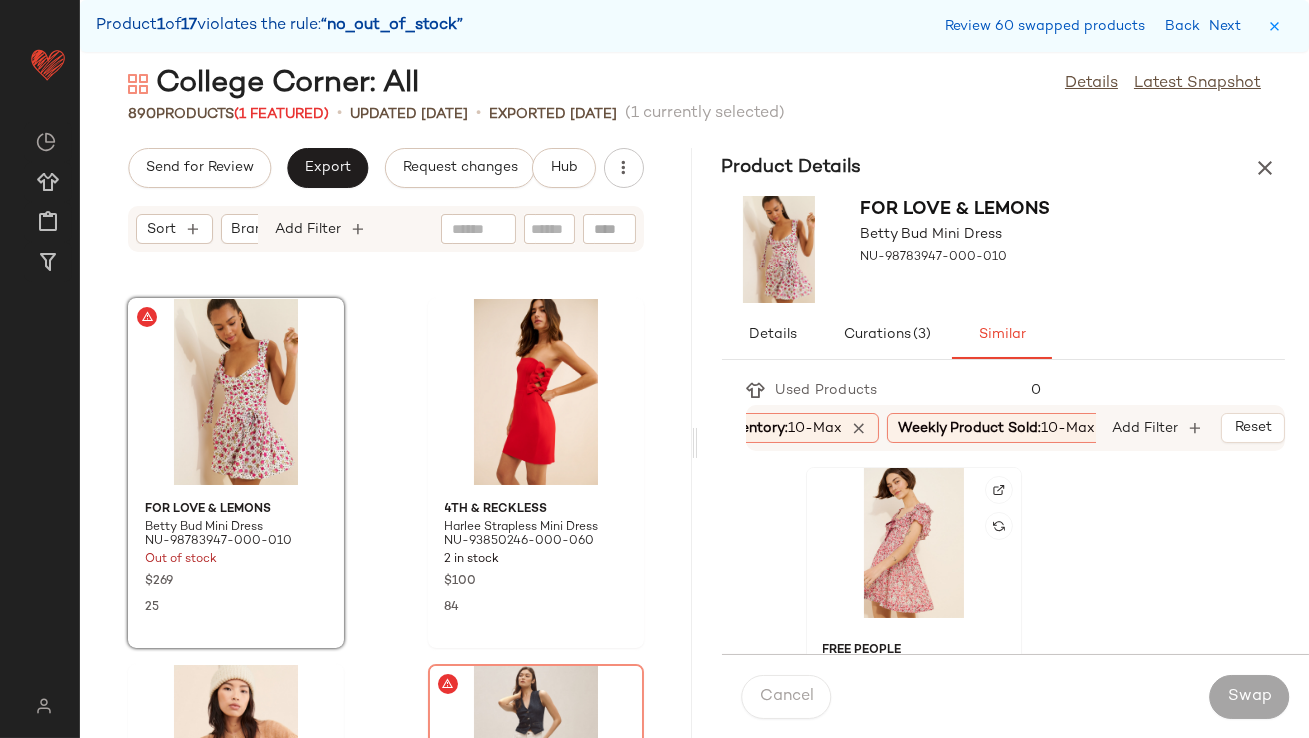 click 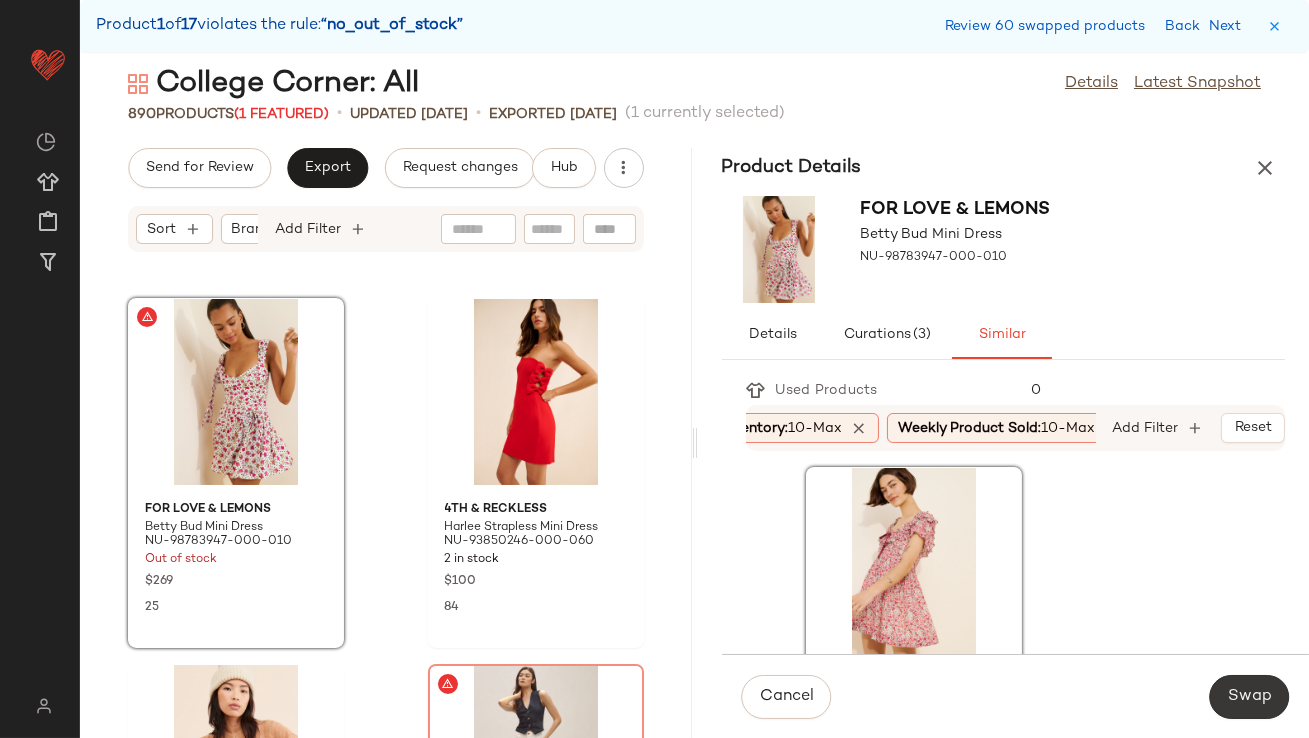 click on "Swap" 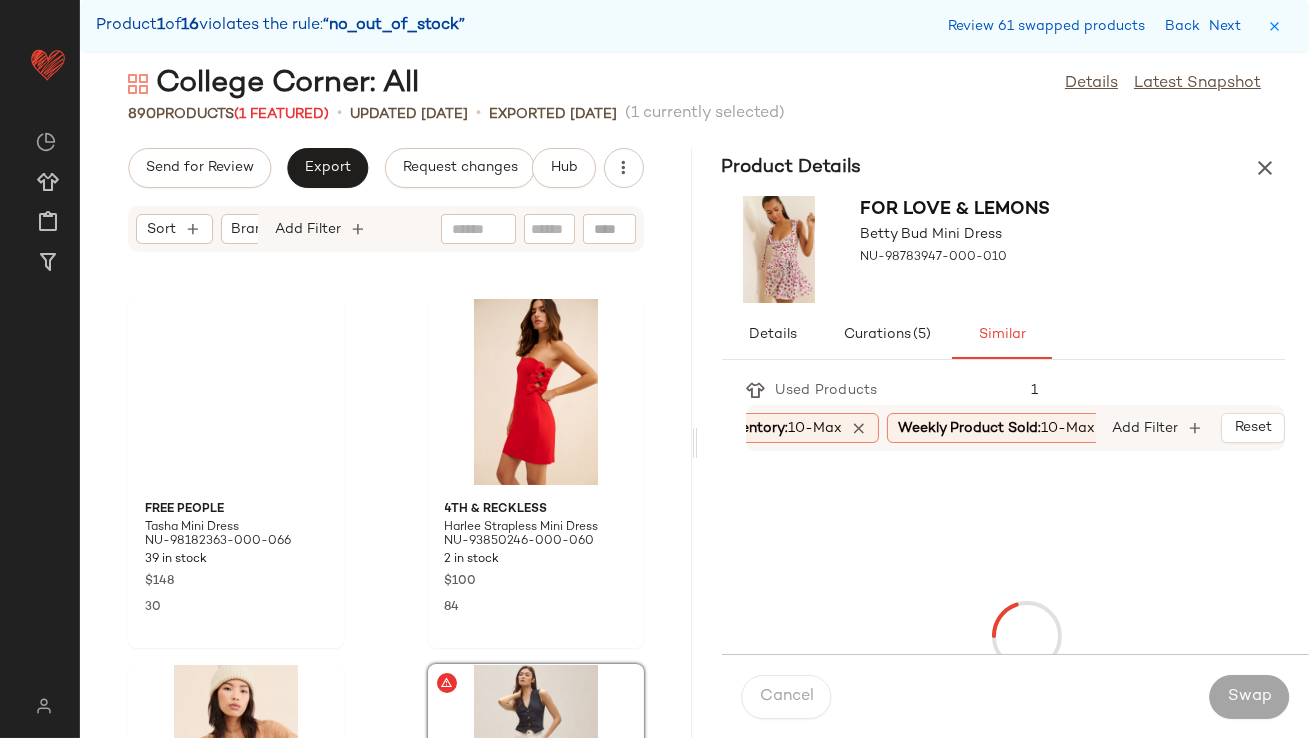 scroll, scrollTop: 130295, scrollLeft: 0, axis: vertical 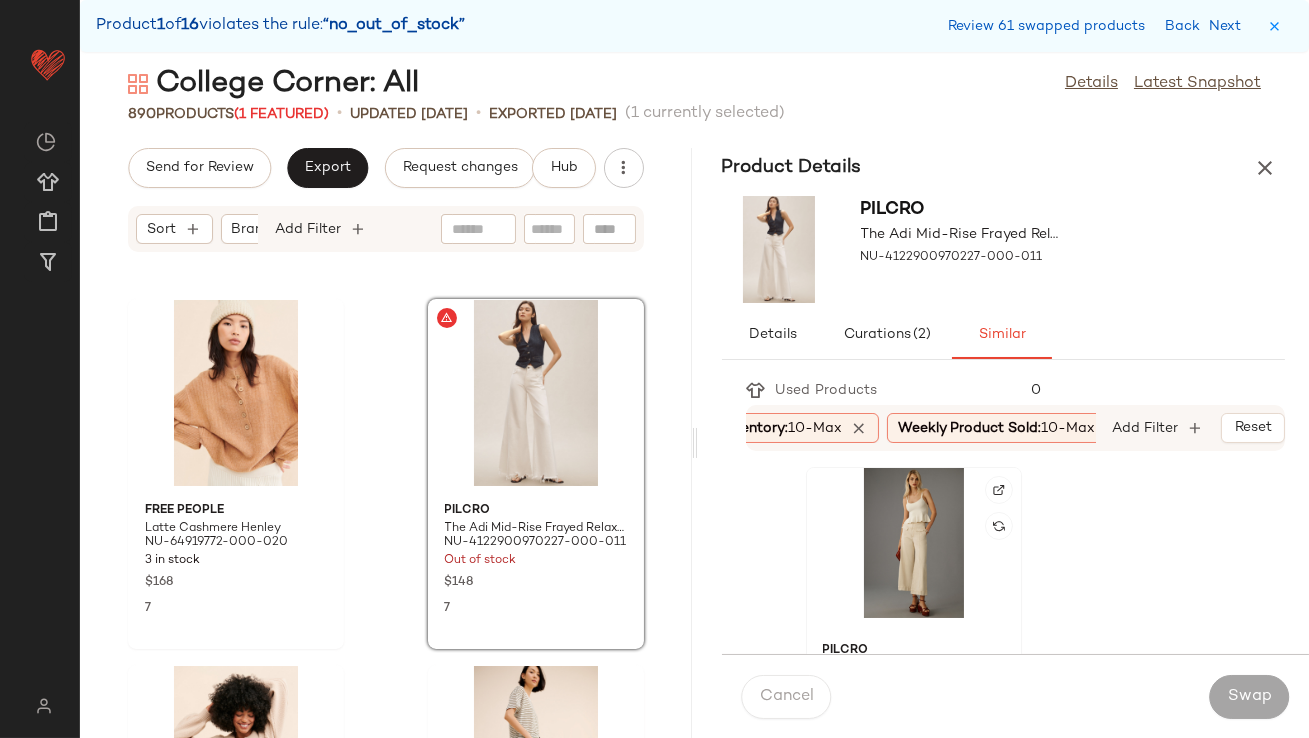 click 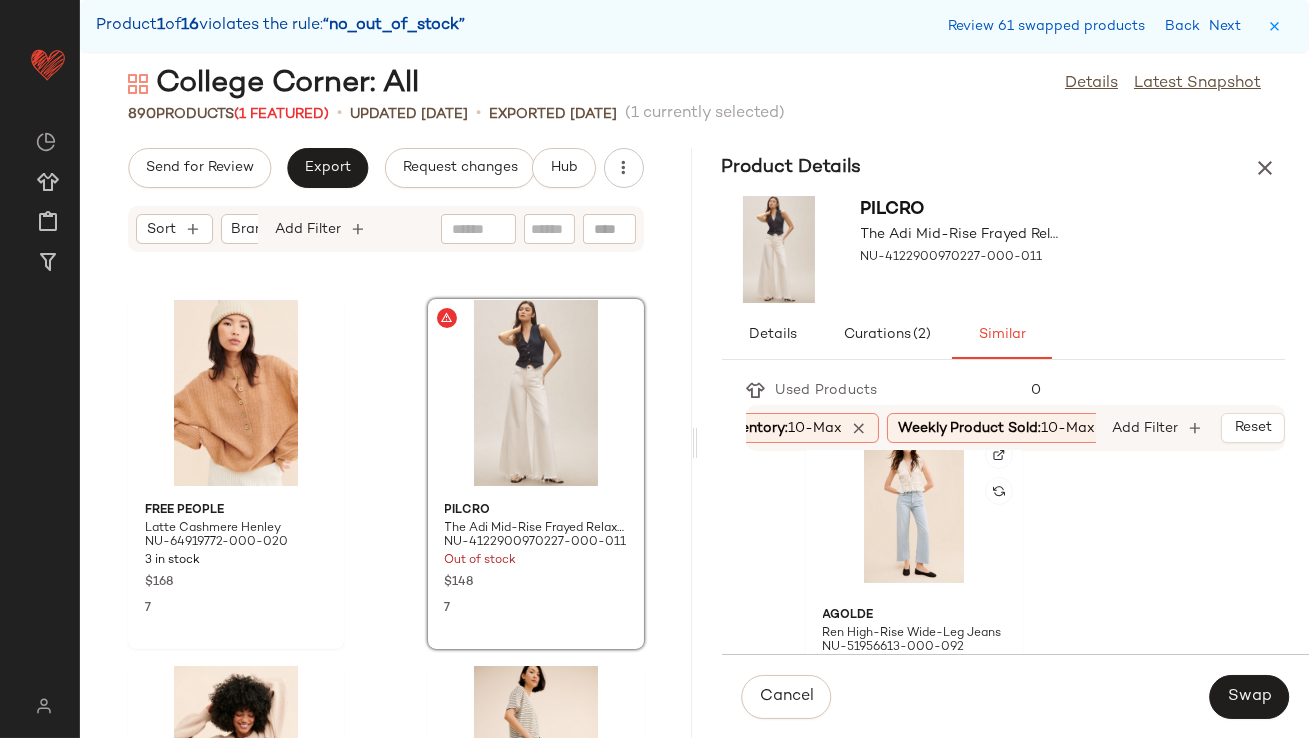 scroll, scrollTop: 403, scrollLeft: 0, axis: vertical 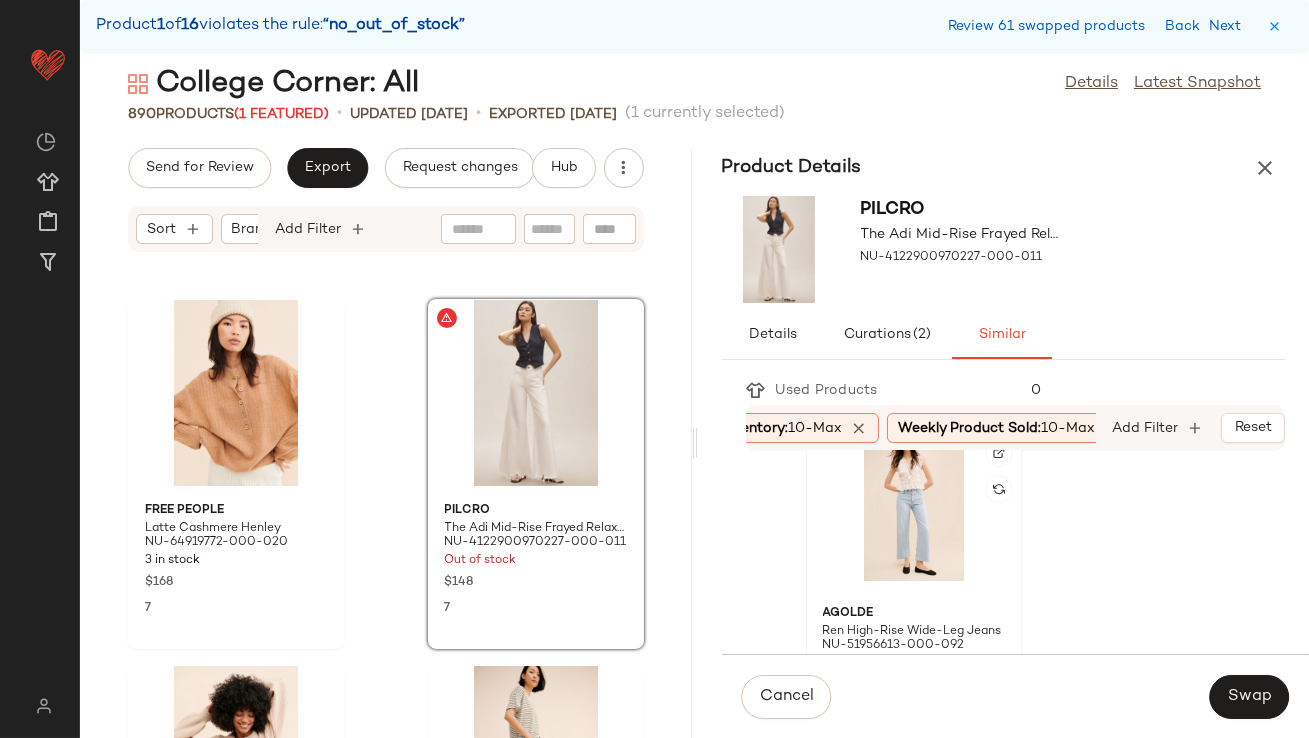click 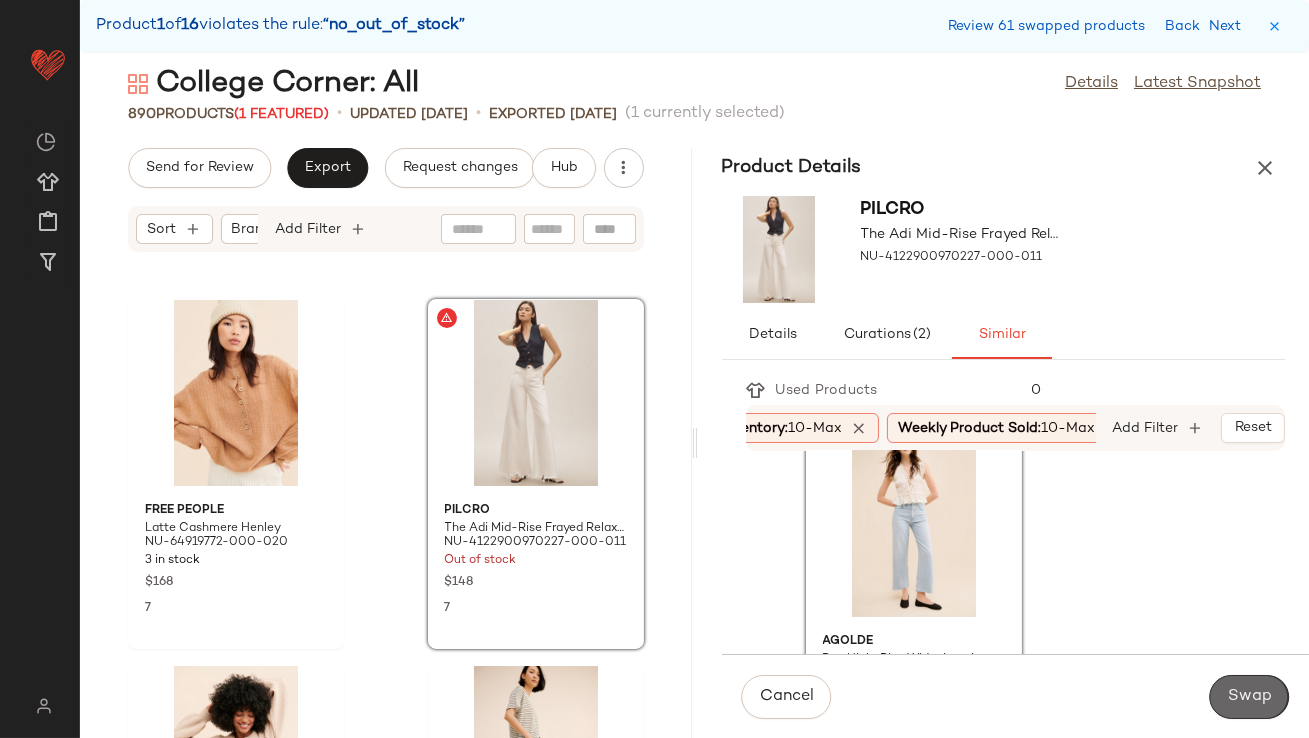 click on "Swap" at bounding box center [1249, 697] 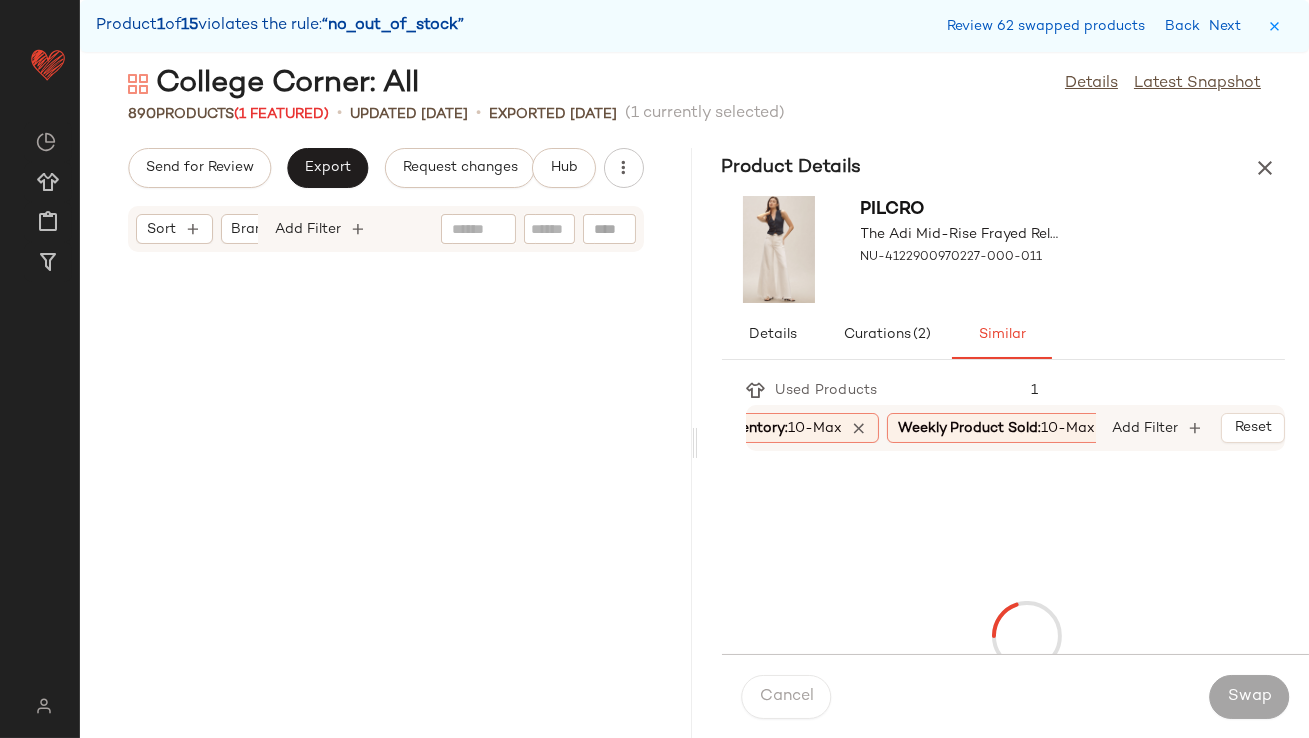 scroll, scrollTop: 131760, scrollLeft: 0, axis: vertical 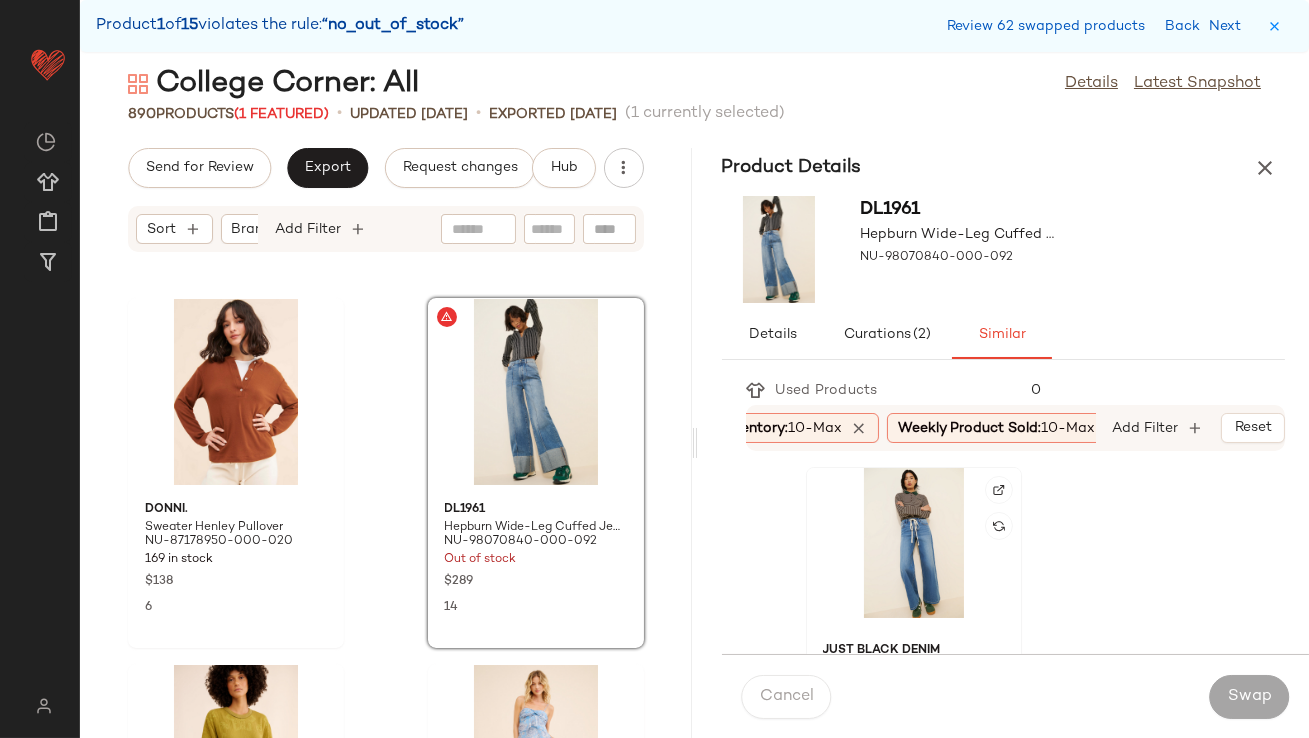 click 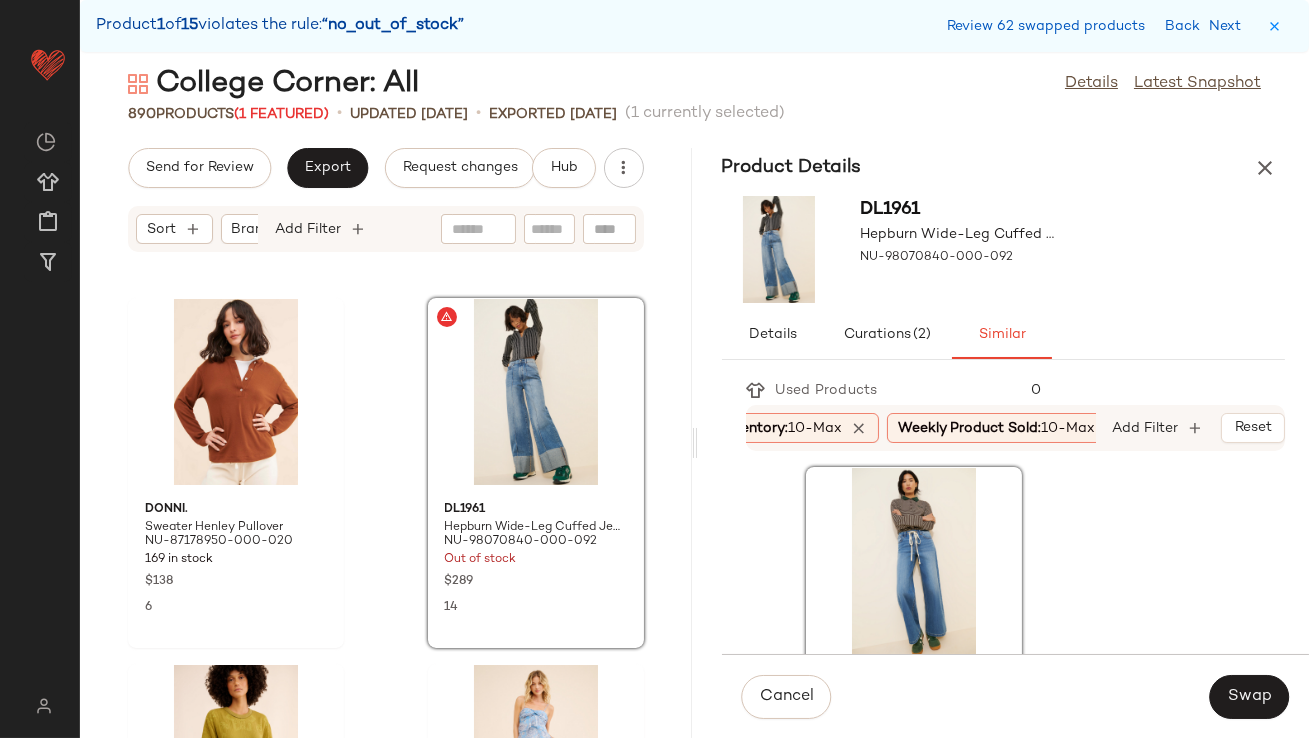 click on "Cancel   Swap" at bounding box center [1016, 696] 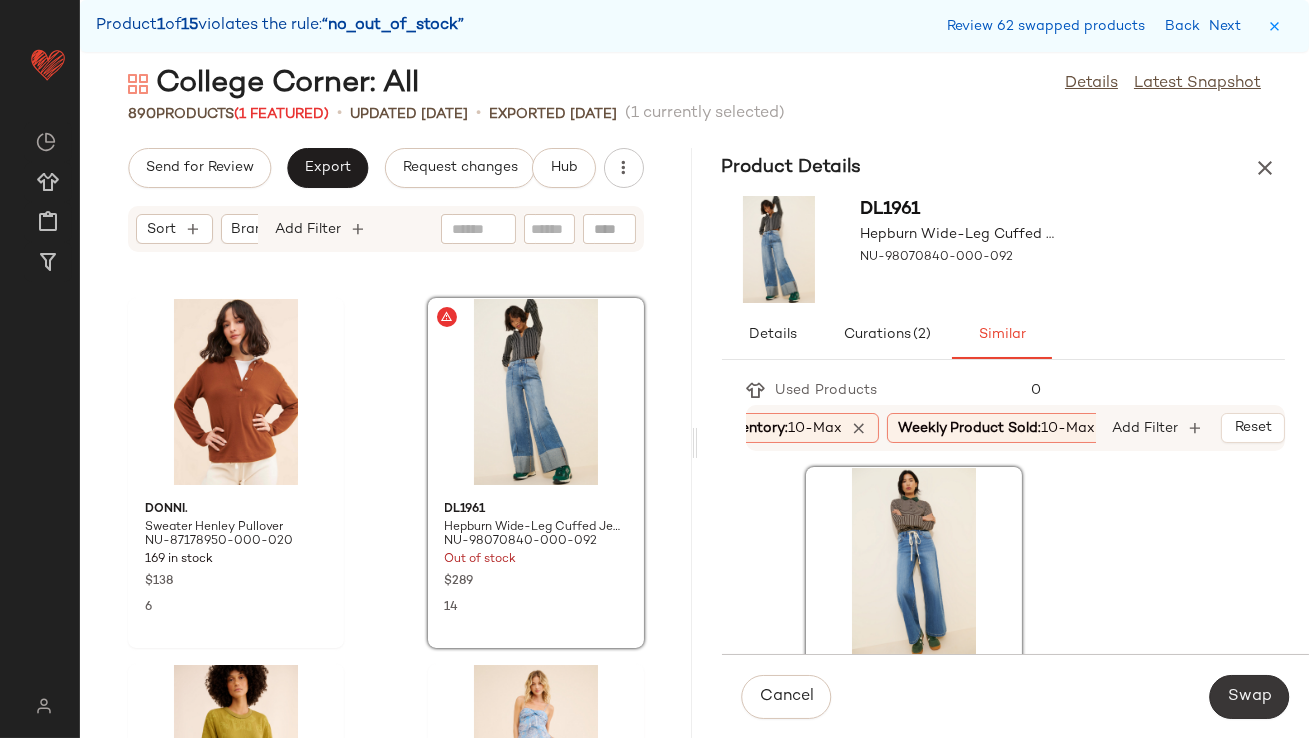 click on "Swap" 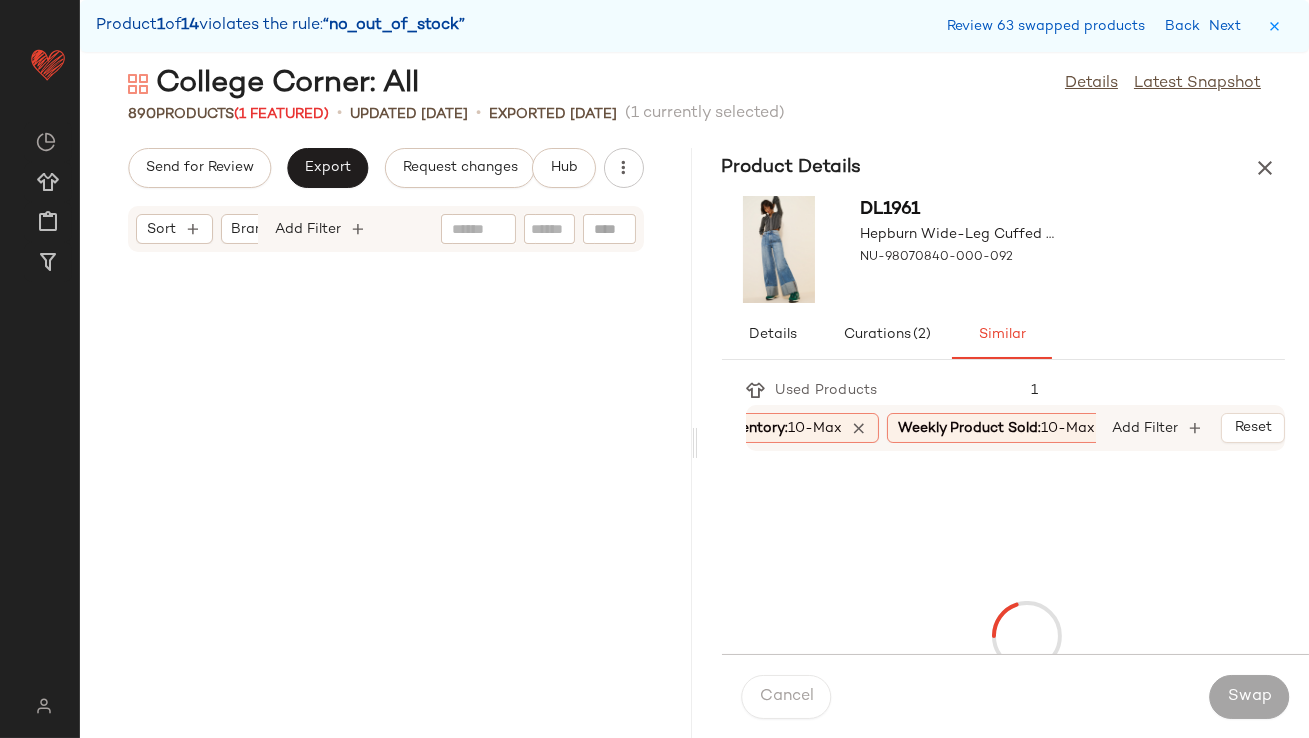 scroll, scrollTop: 135054, scrollLeft: 0, axis: vertical 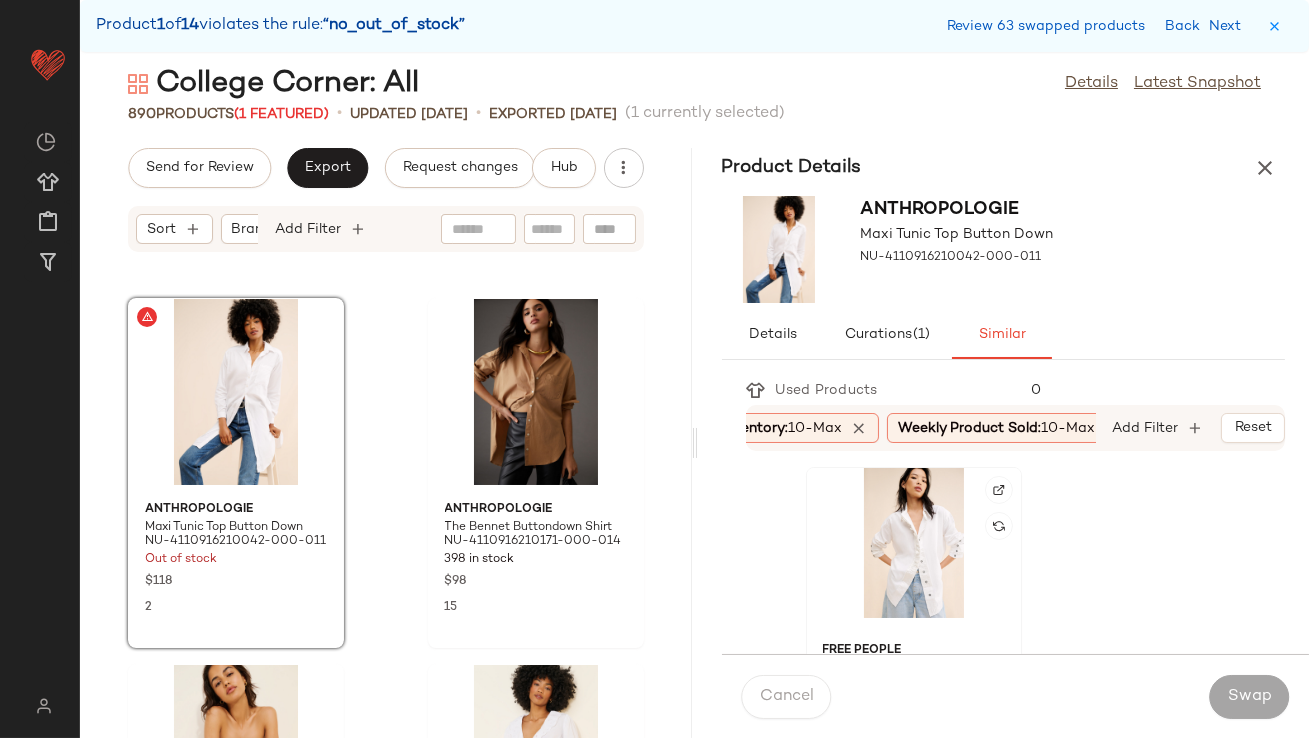 click 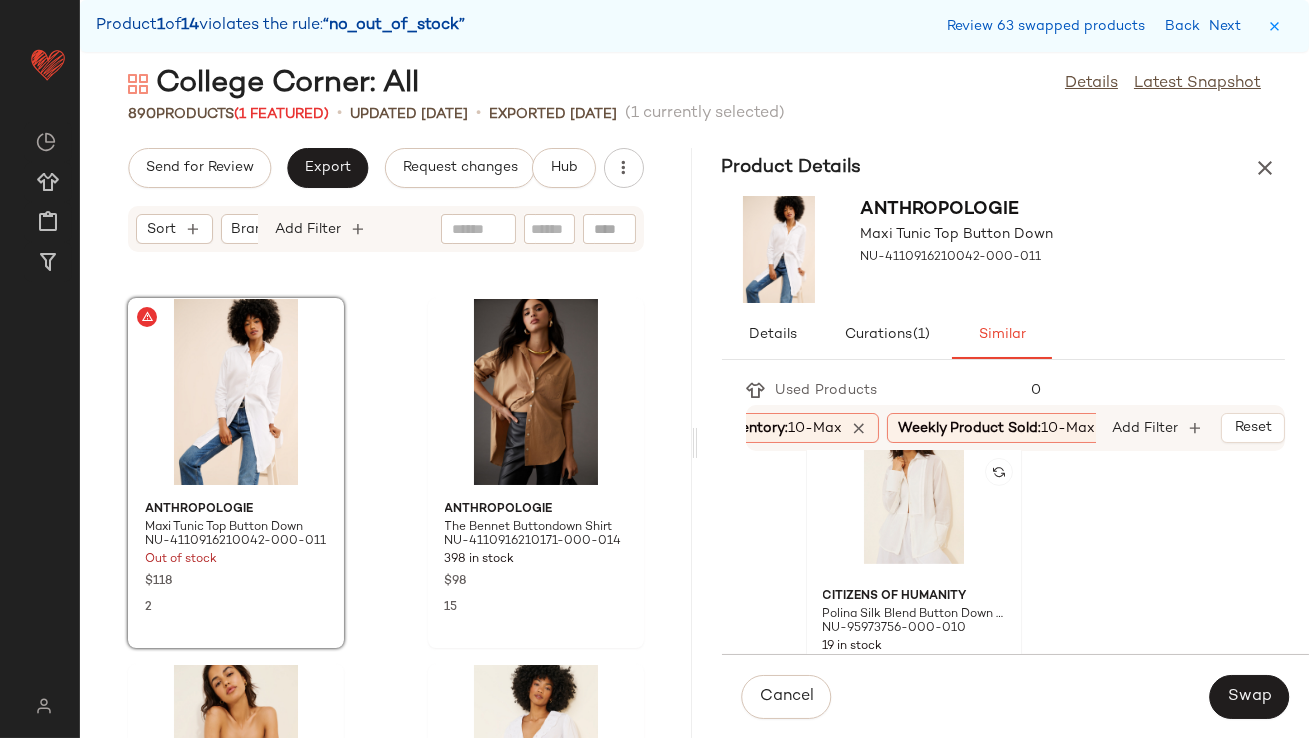 click 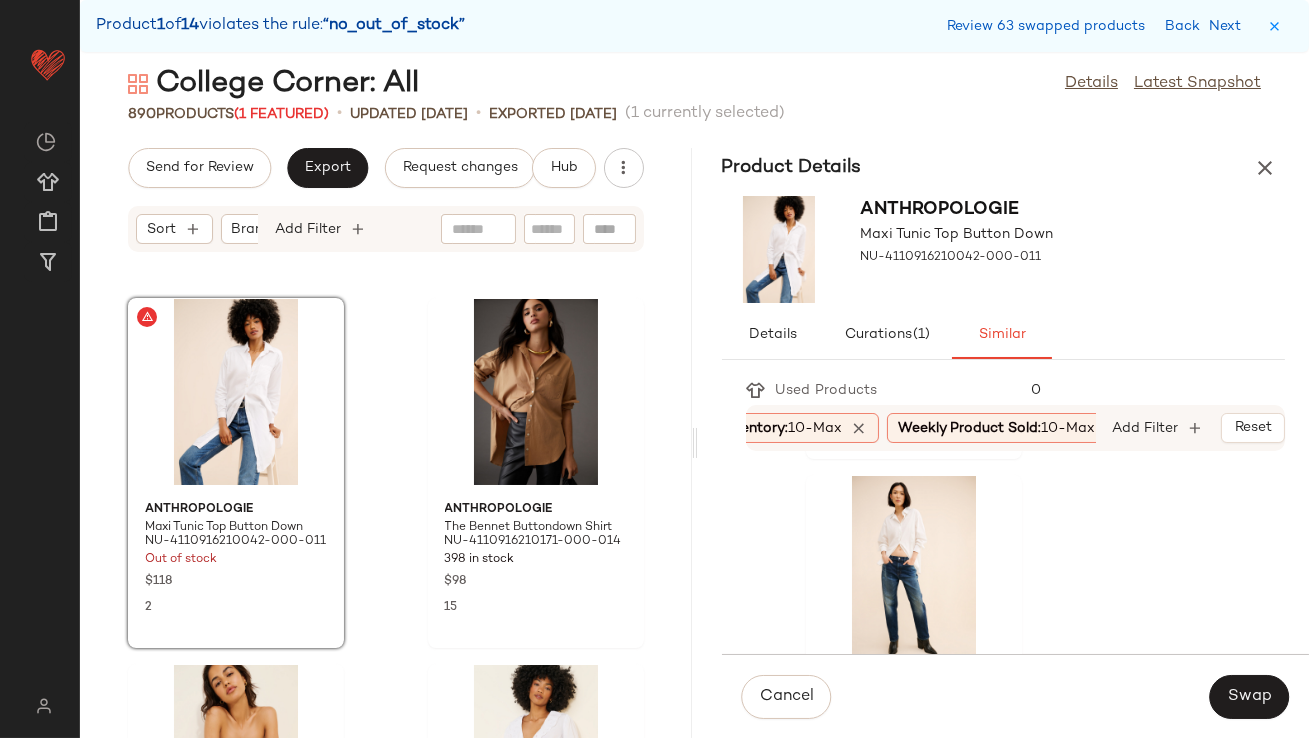 click 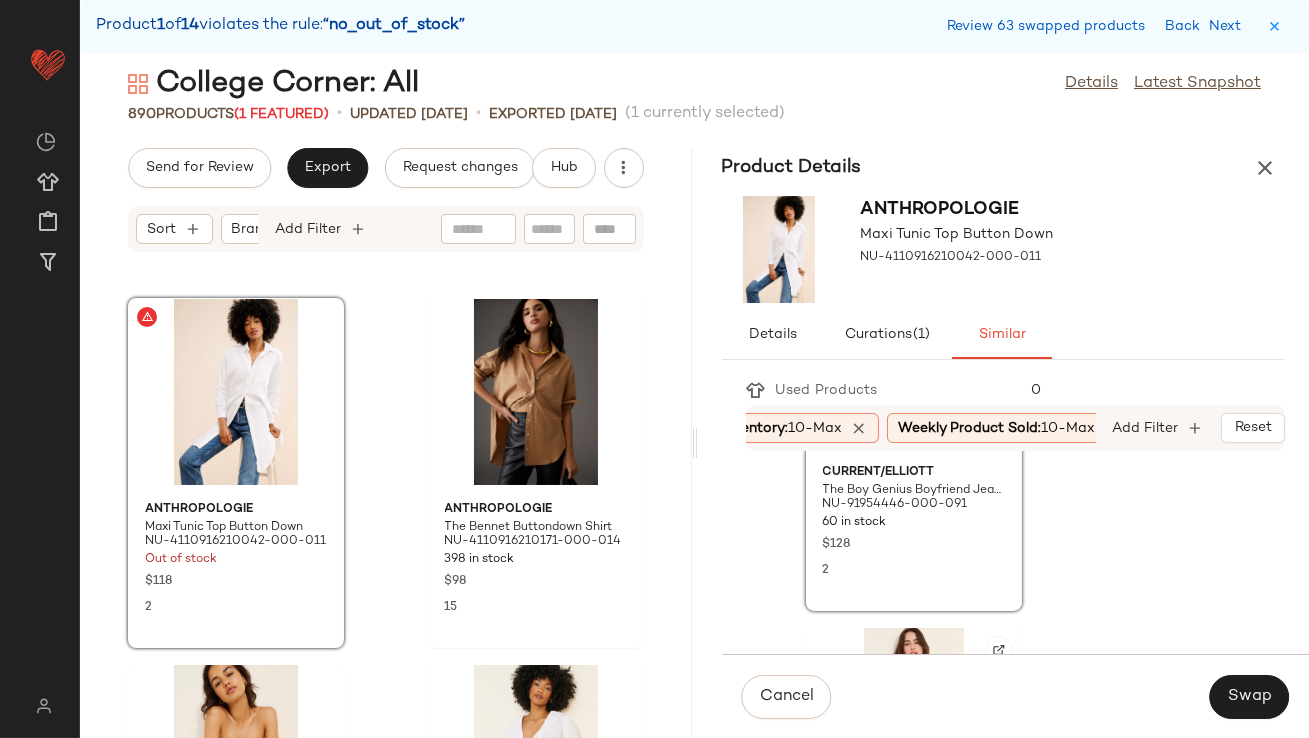 scroll, scrollTop: 2643, scrollLeft: 0, axis: vertical 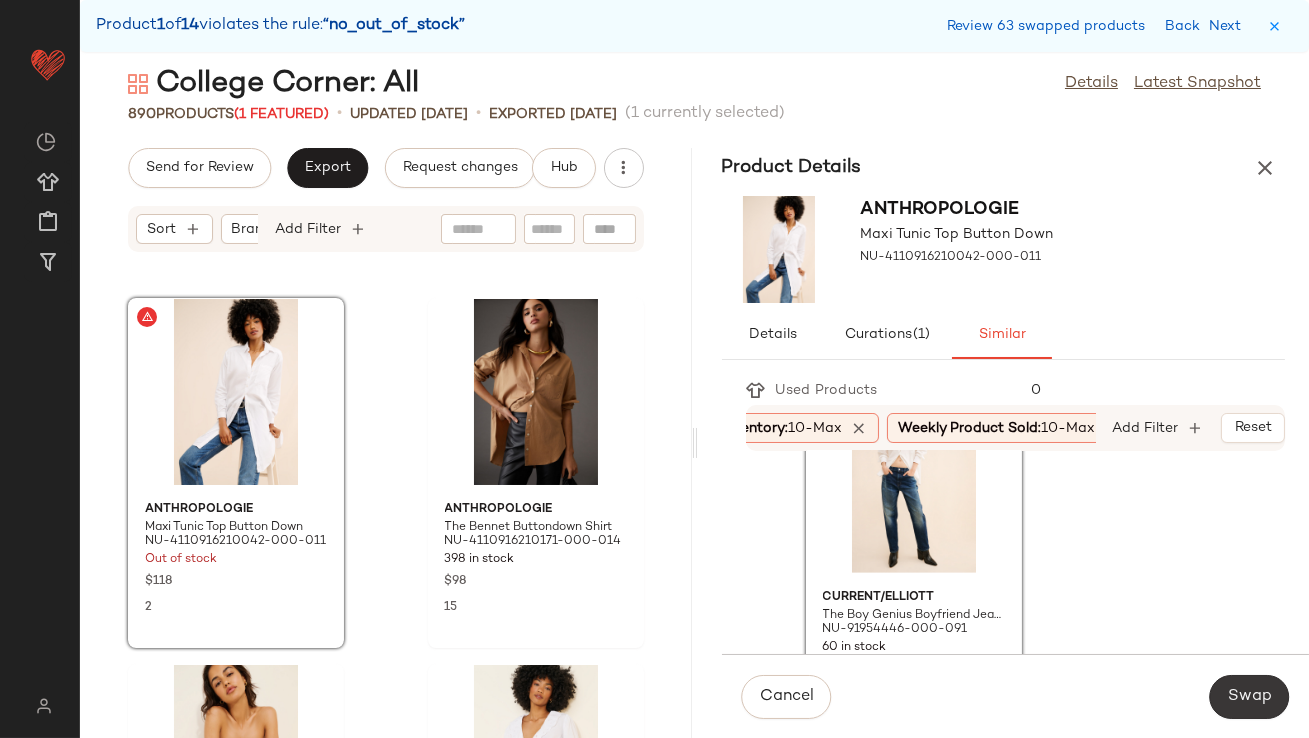 click on "Swap" at bounding box center [1249, 697] 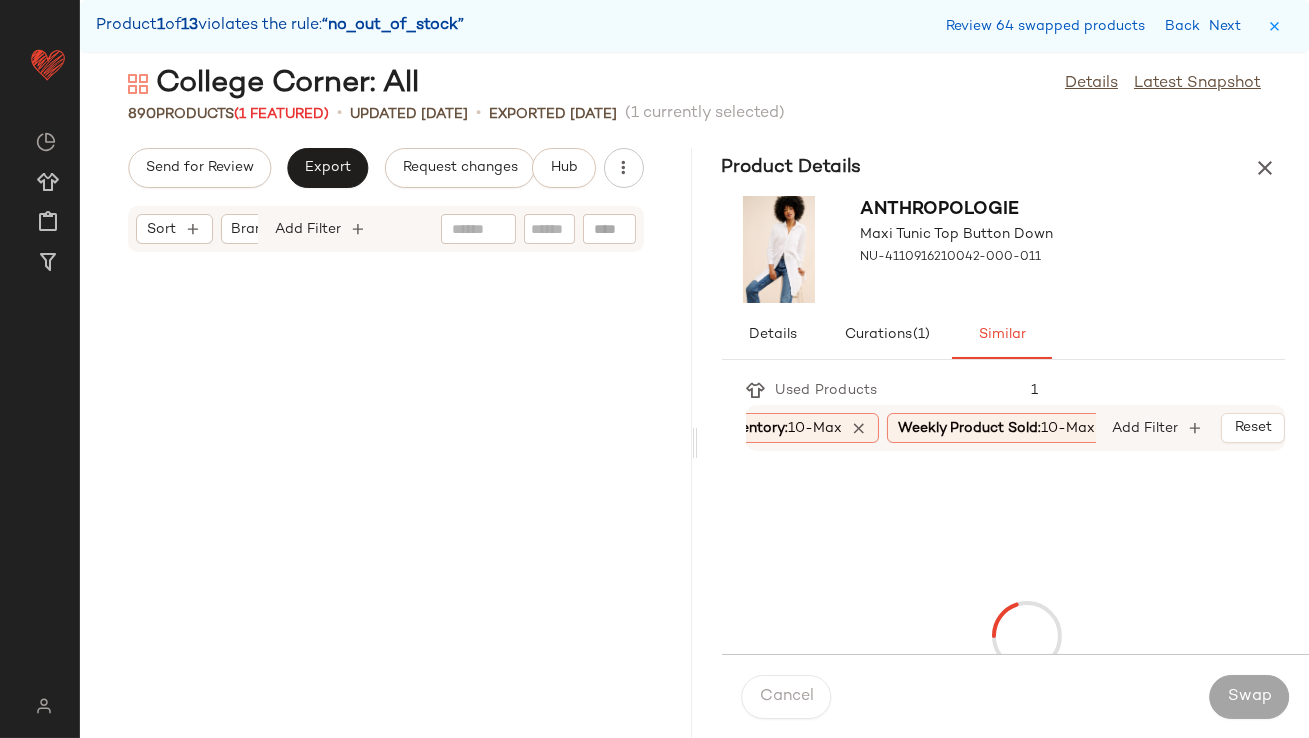 scroll, scrollTop: 137250, scrollLeft: 0, axis: vertical 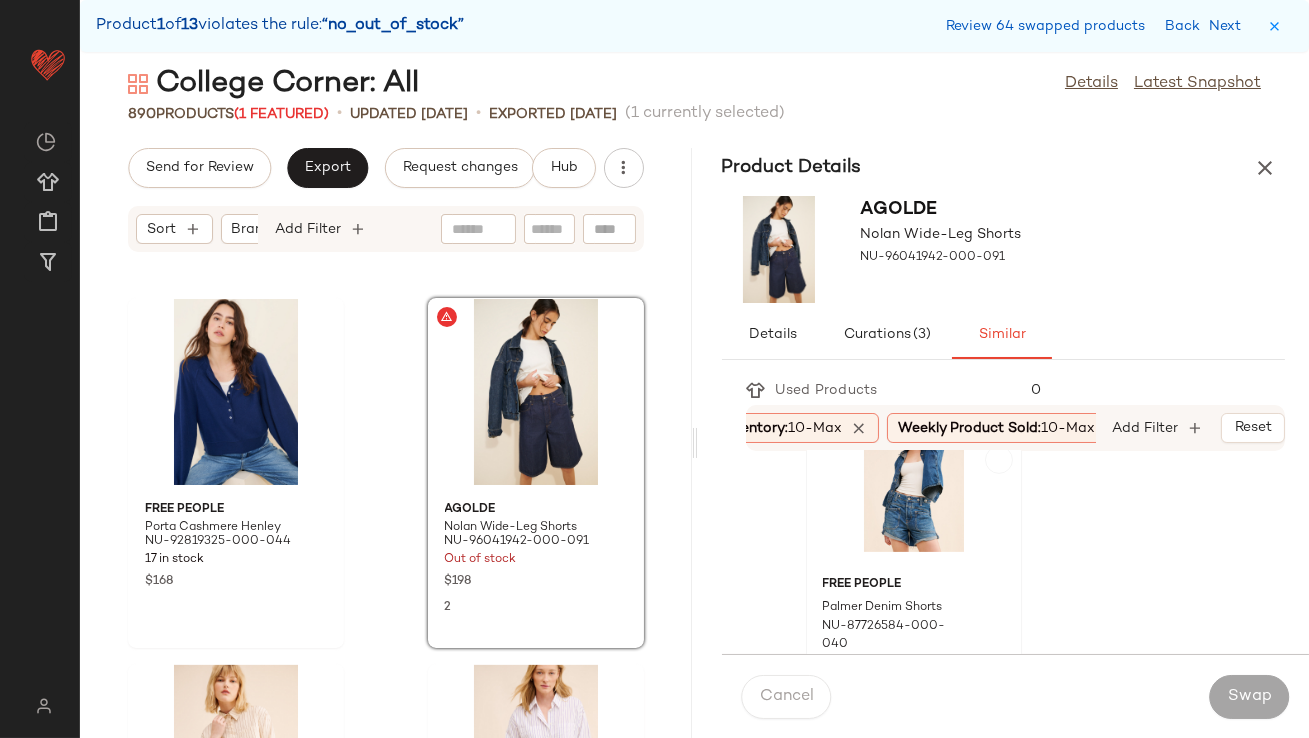 click on "[BRAND] [ITEM] NU-[NUMBER] [QUANTITY] in stock $[PRICE] [SIZE]" 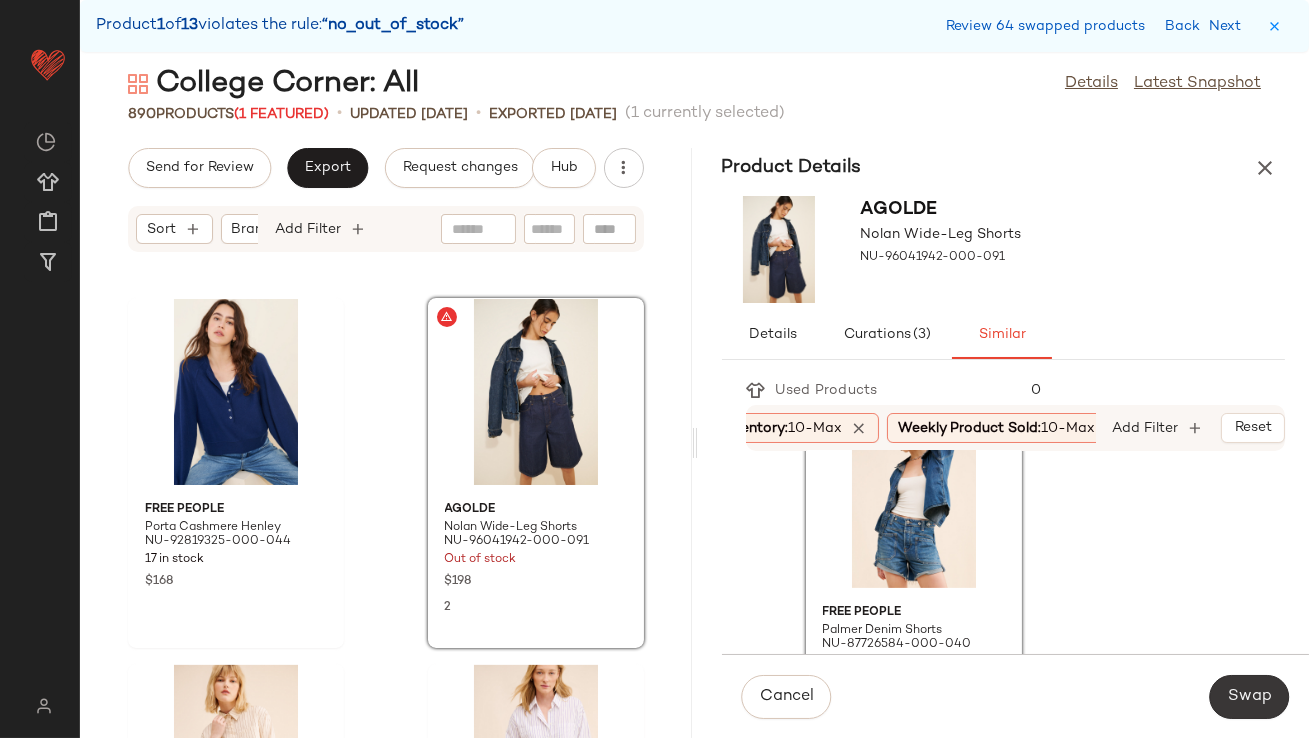 click on "Swap" 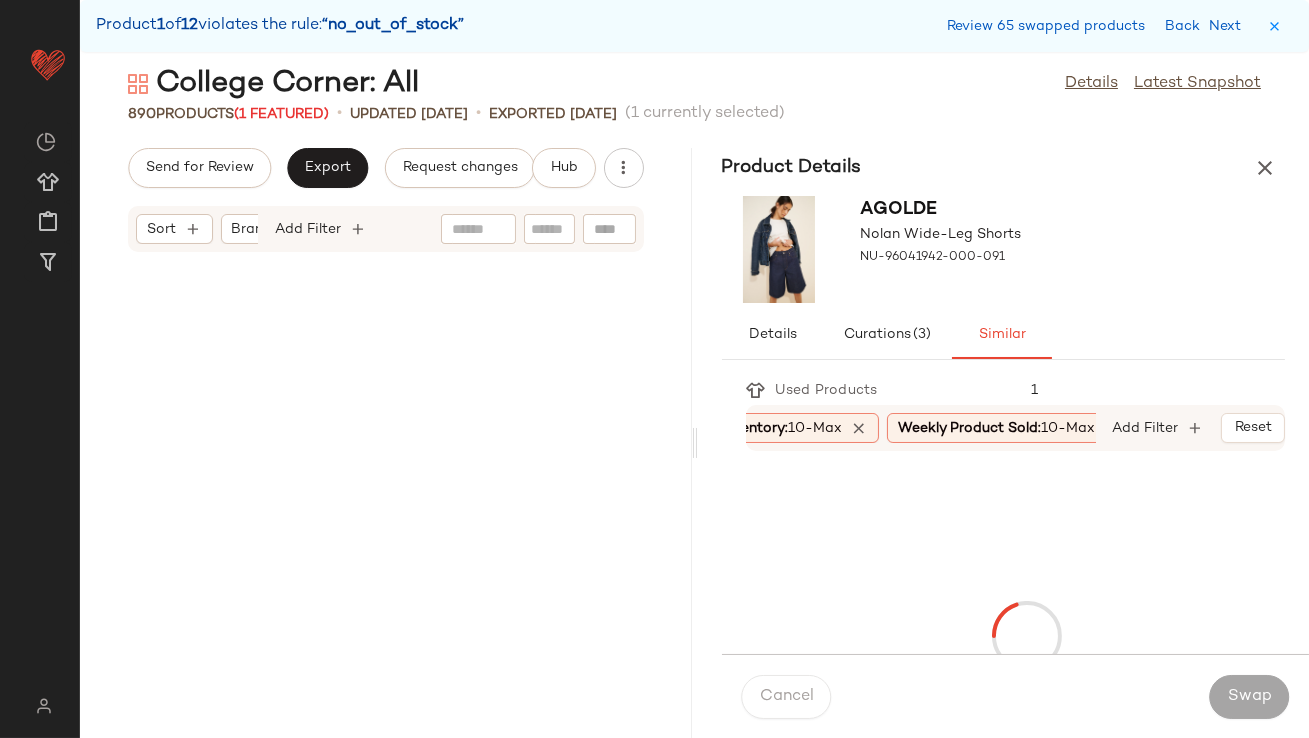 scroll, scrollTop: 137981, scrollLeft: 0, axis: vertical 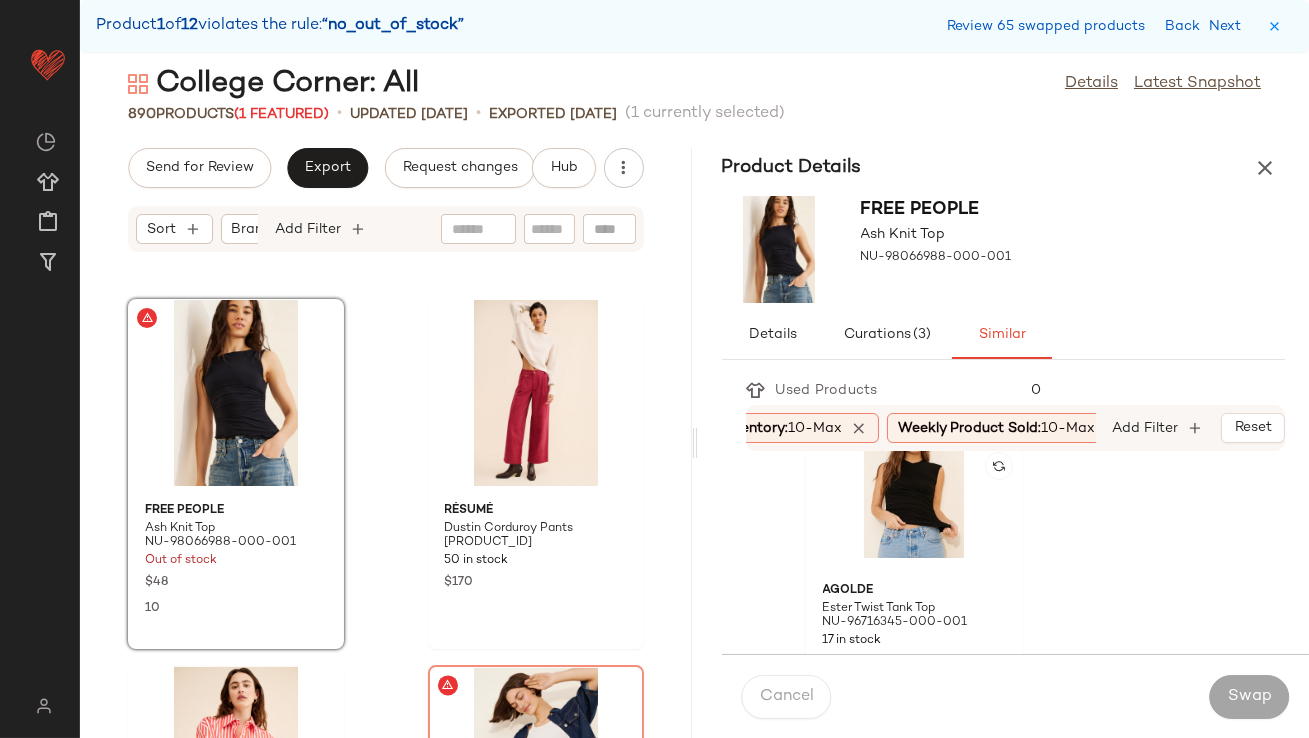 click on "Ester Twist Tank Top" at bounding box center (914, 609) 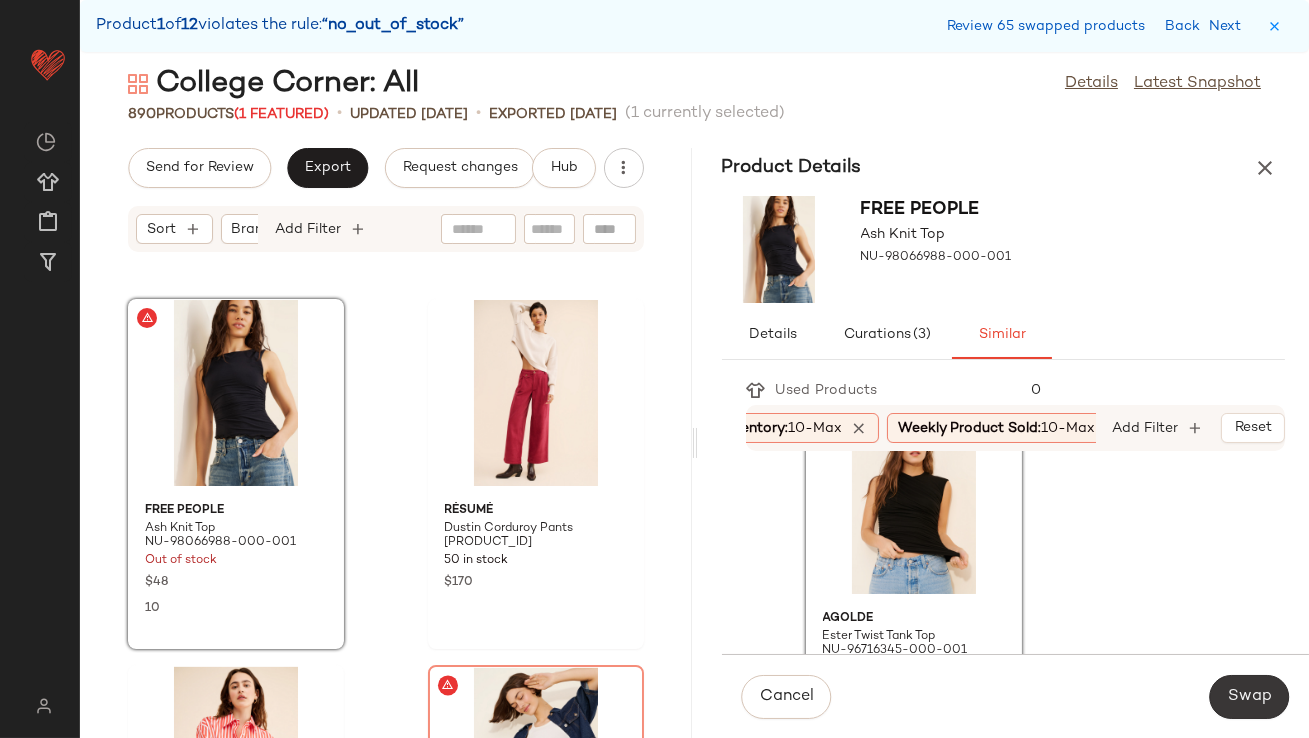 click on "Swap" 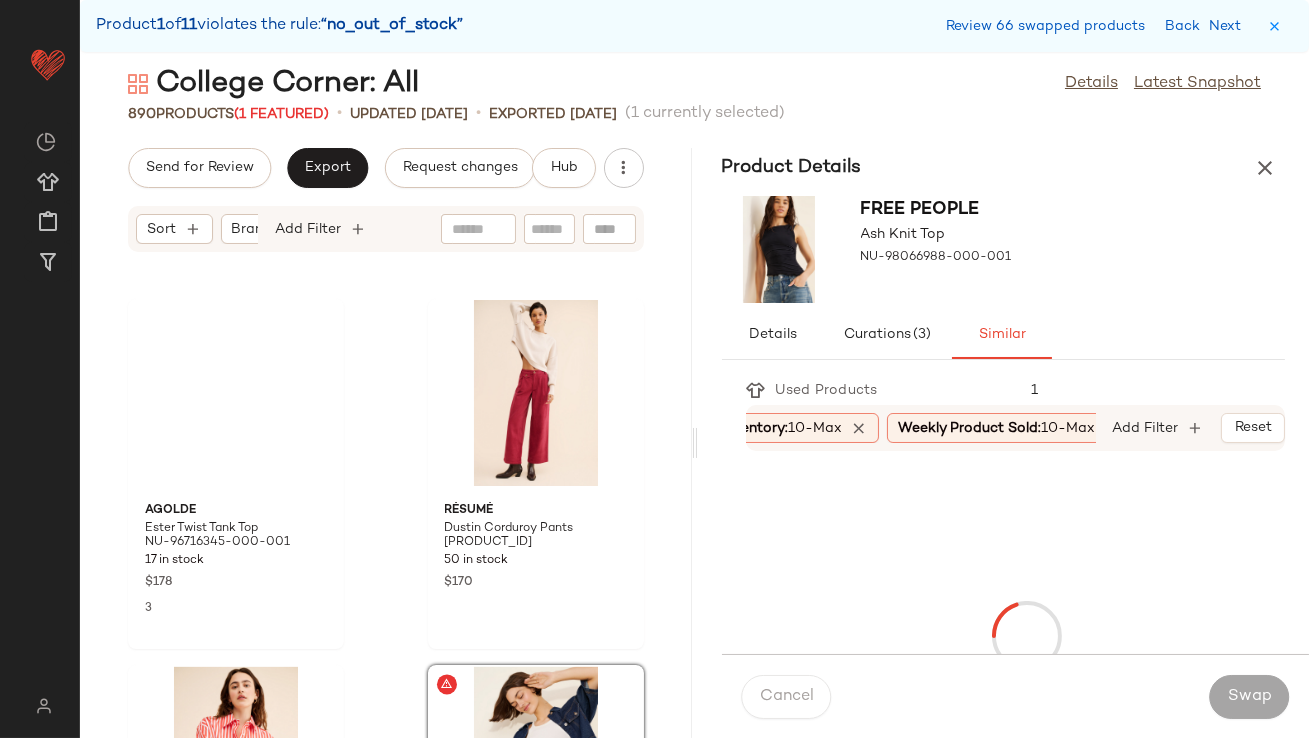 scroll, scrollTop: 138348, scrollLeft: 0, axis: vertical 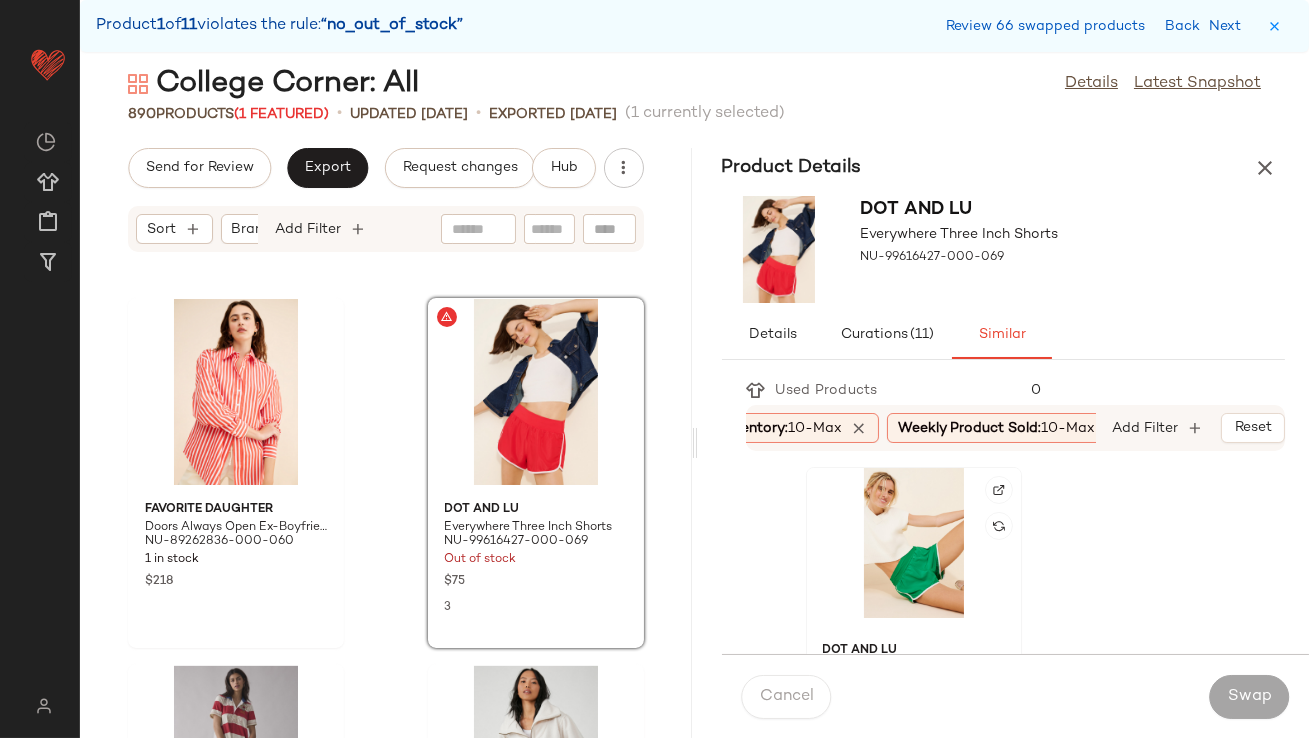click 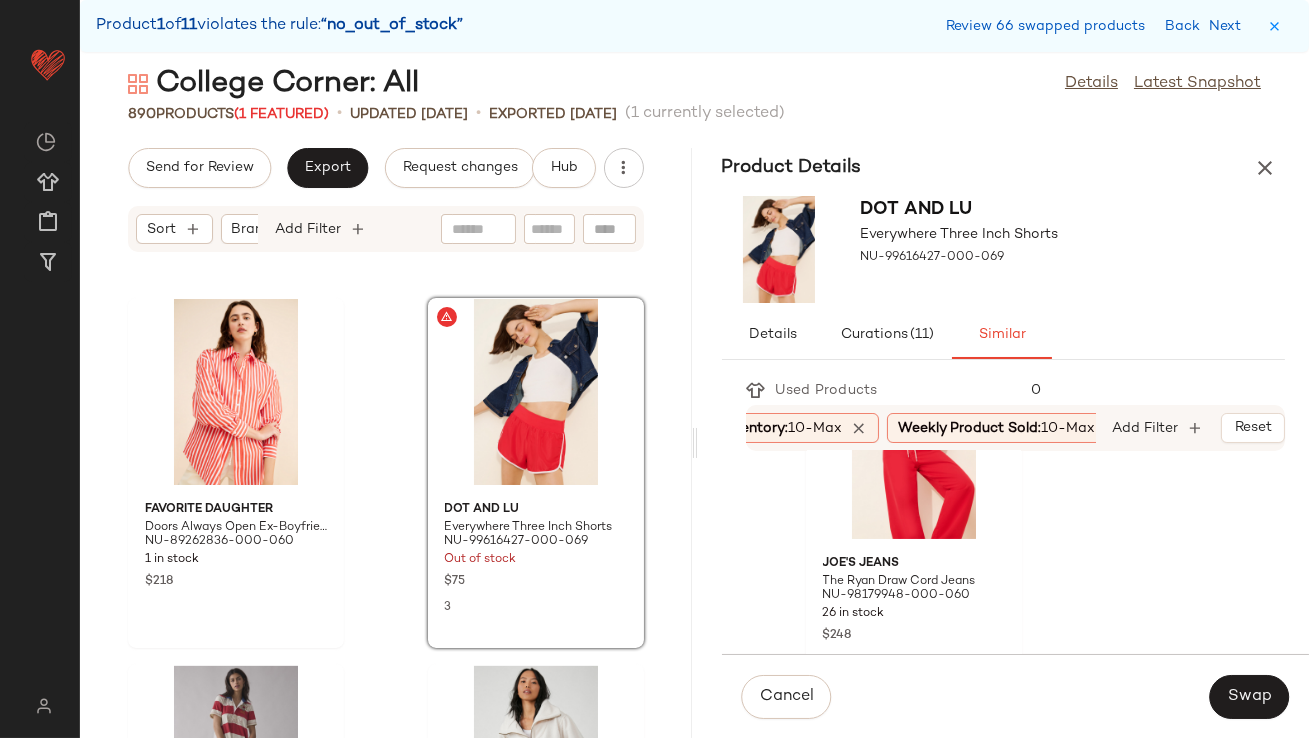scroll, scrollTop: 878, scrollLeft: 0, axis: vertical 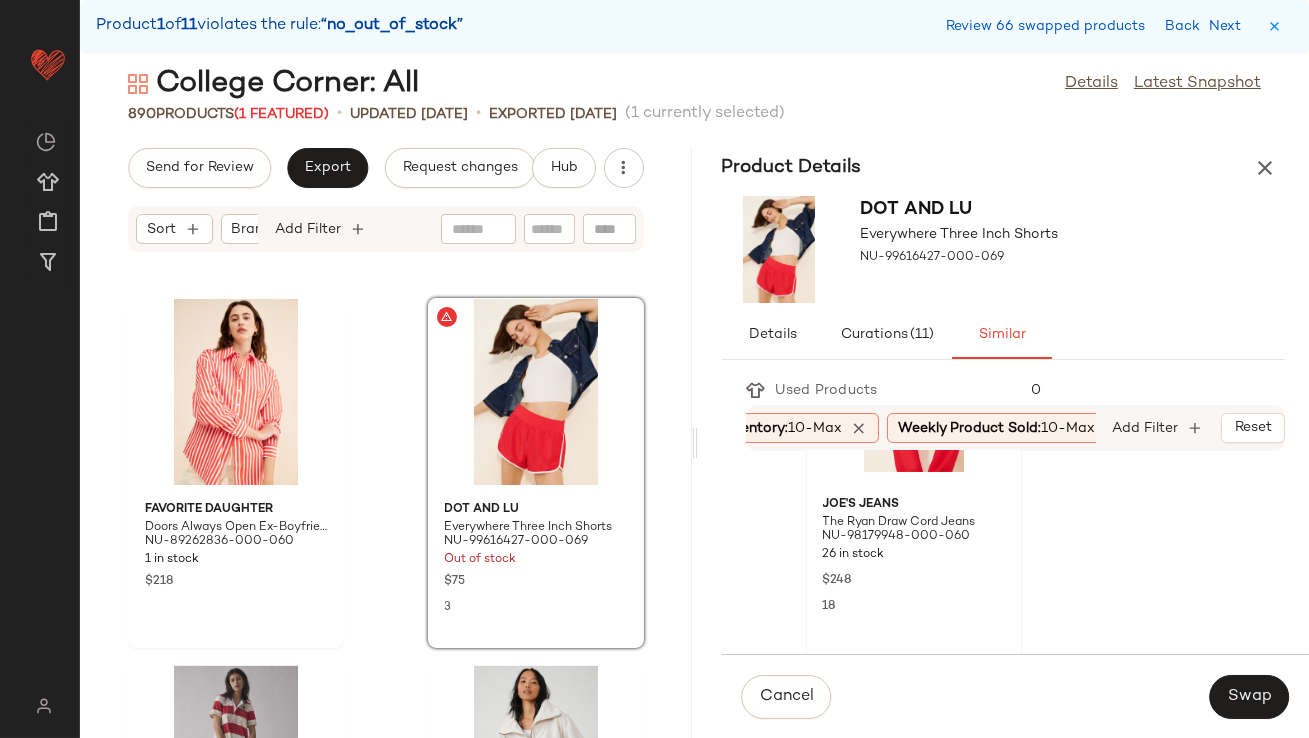click 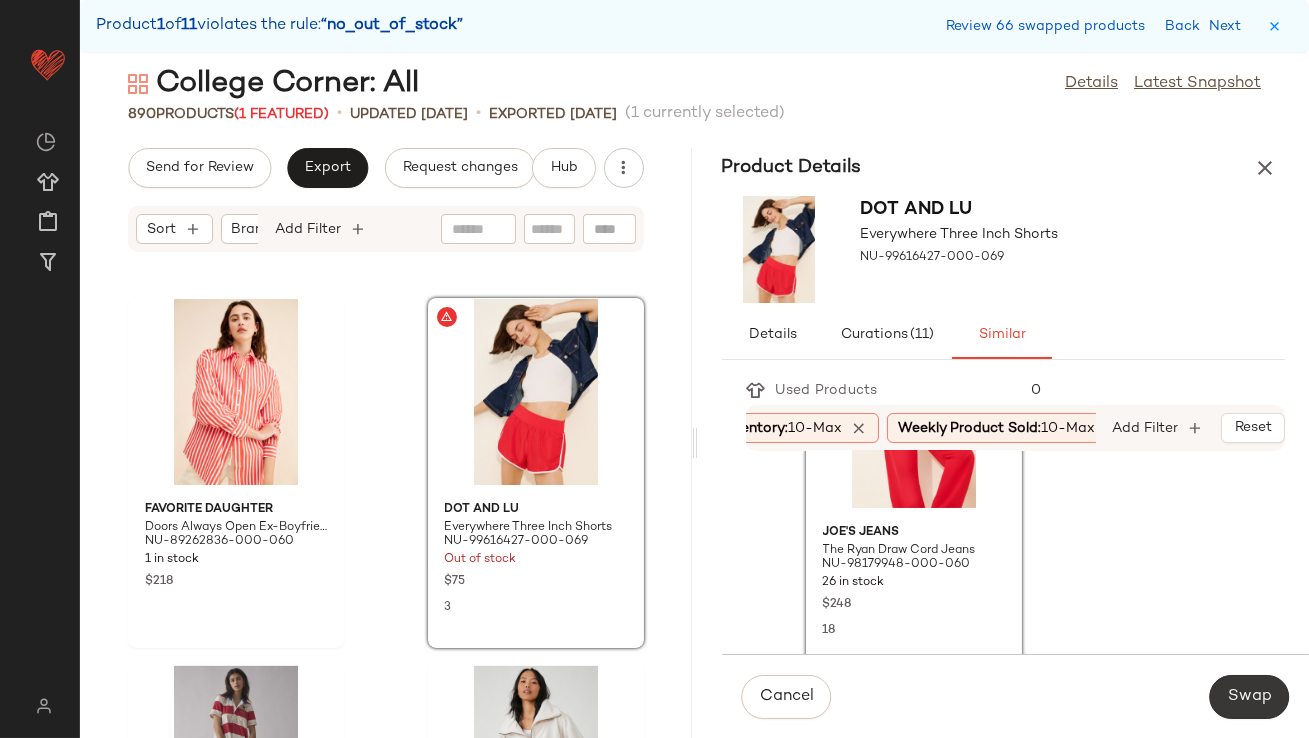 click on "Swap" at bounding box center [1249, 697] 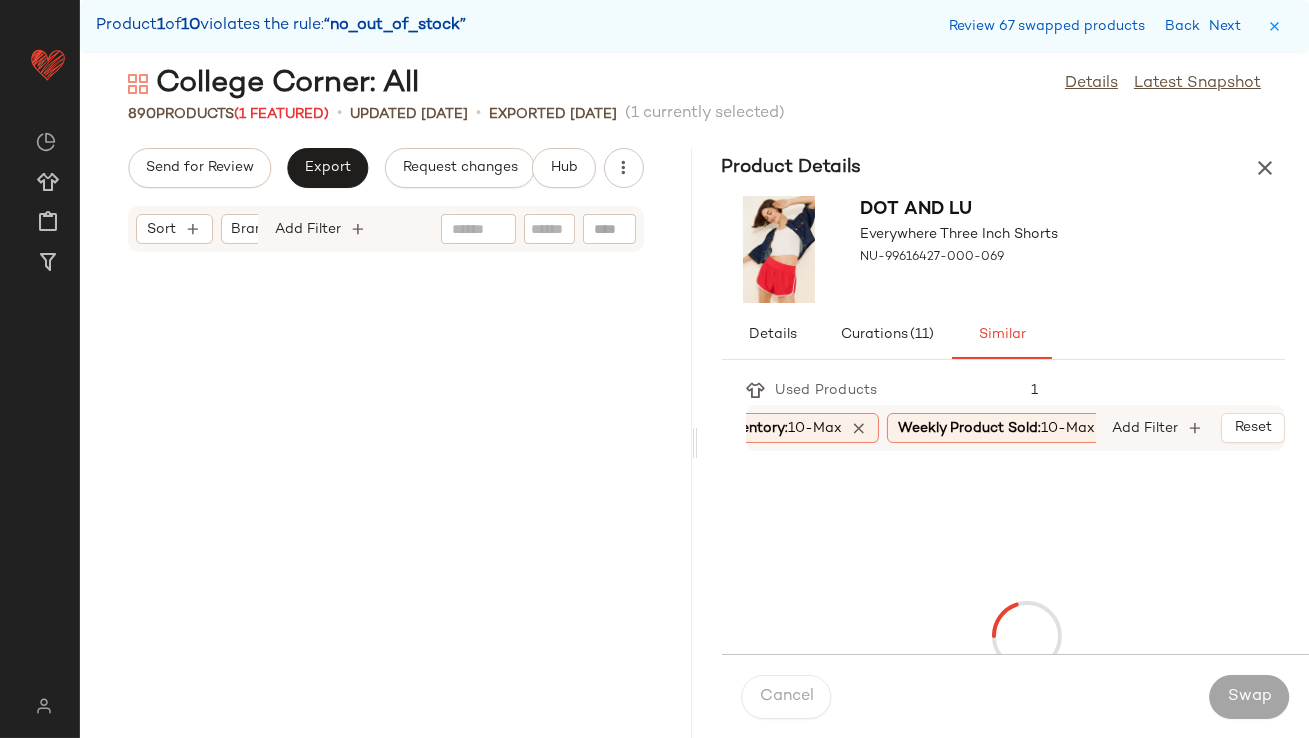 scroll, scrollTop: 140544, scrollLeft: 0, axis: vertical 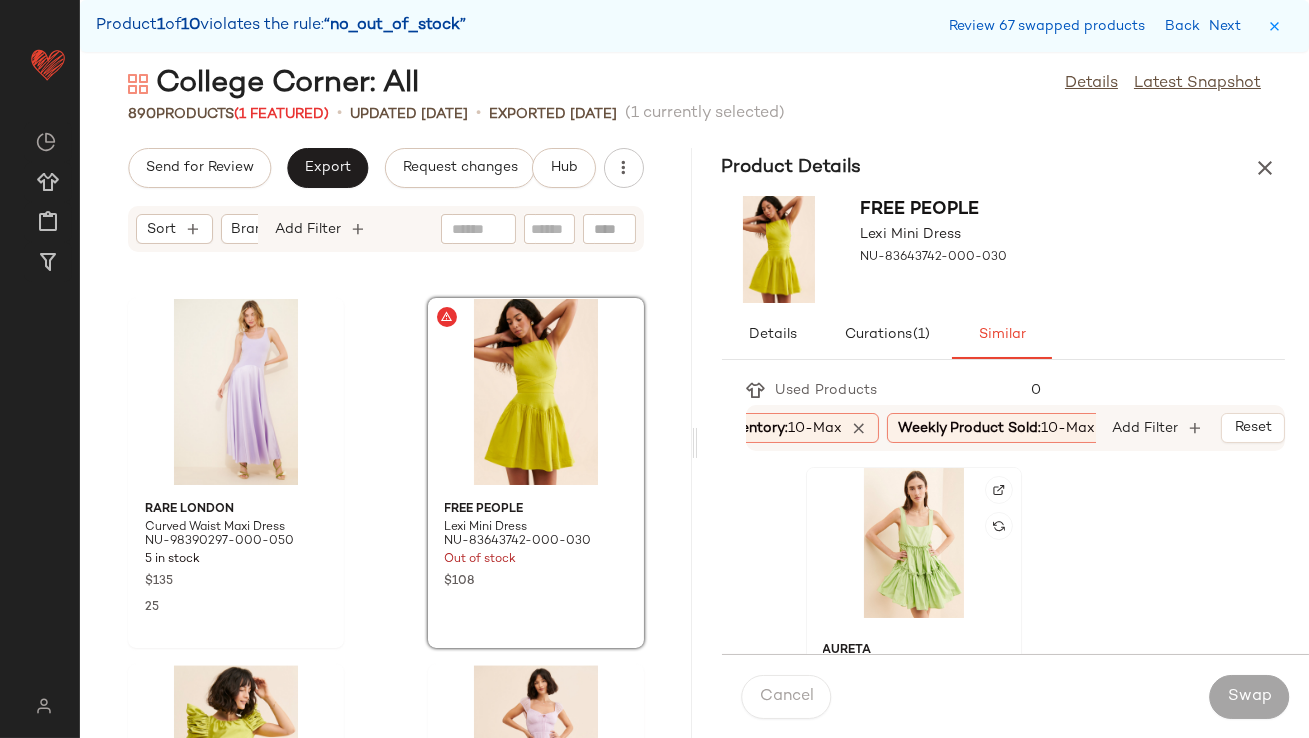 click 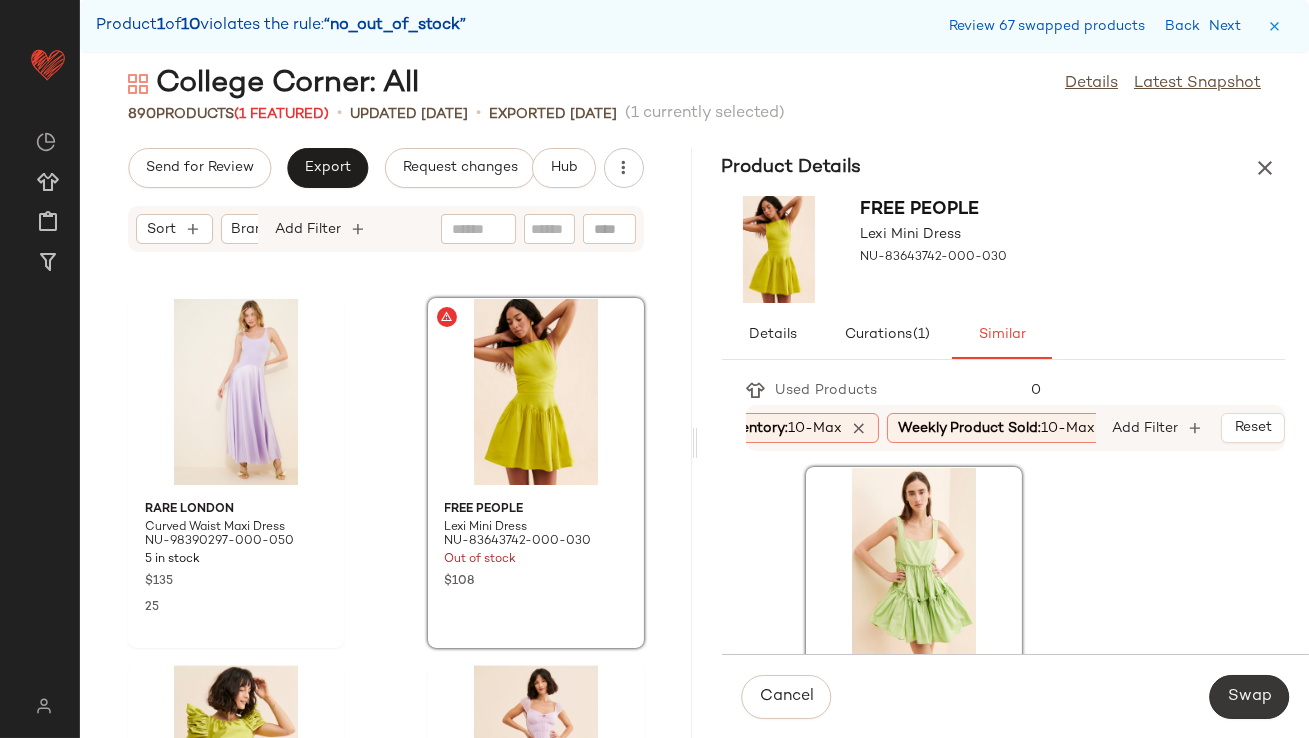 click on "Swap" at bounding box center [1249, 697] 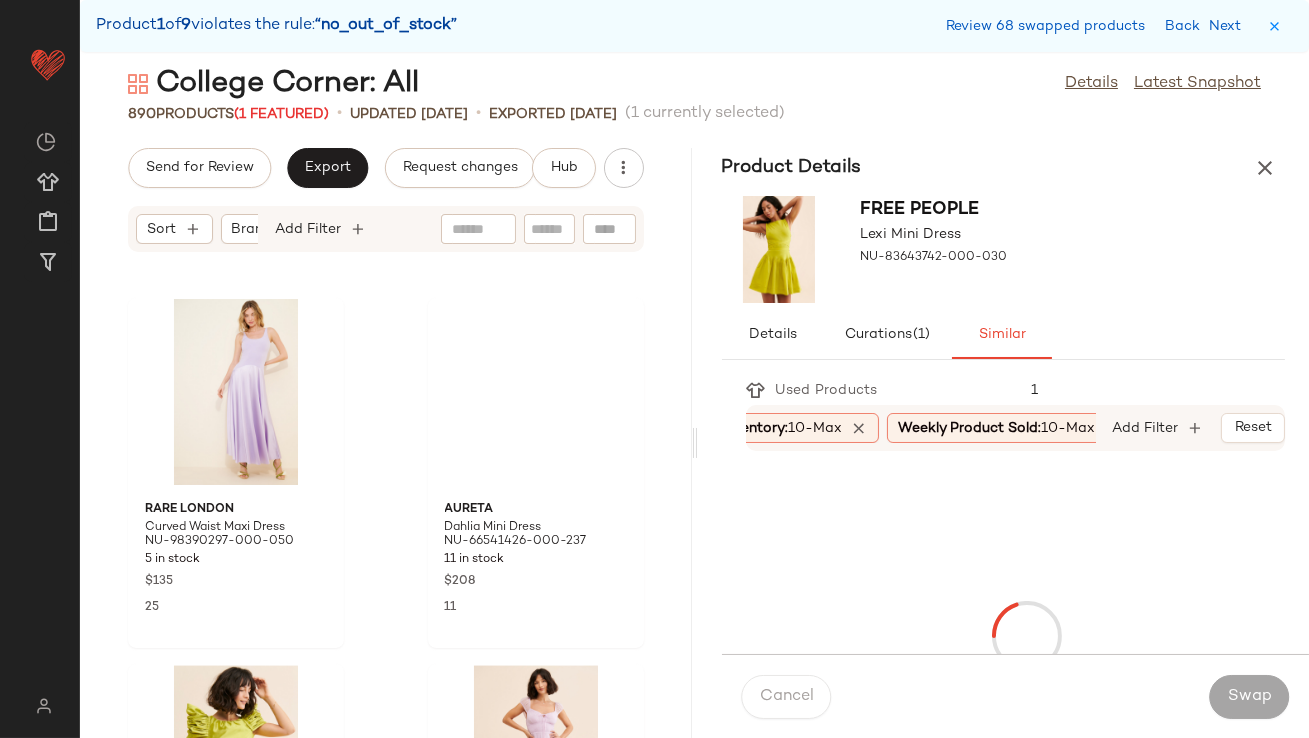 scroll, scrollTop: 145668, scrollLeft: 0, axis: vertical 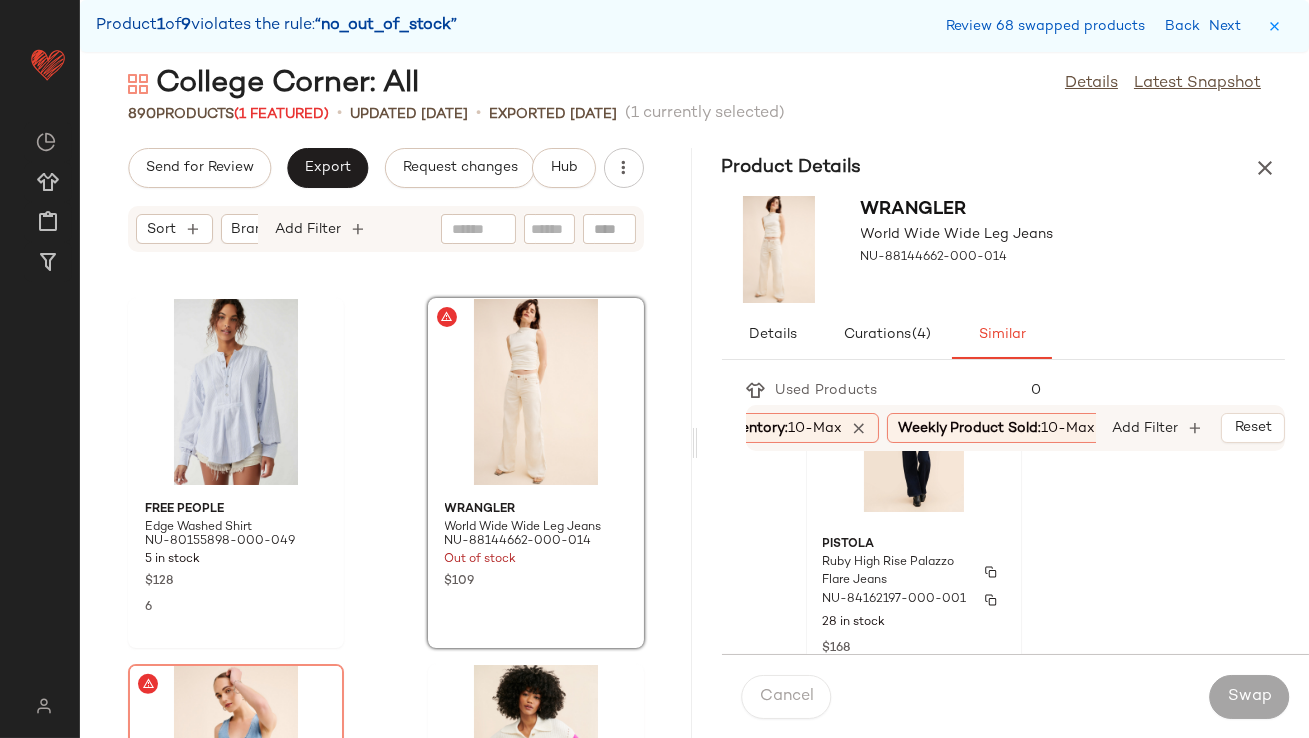 click on "Pistola Ruby High Rise Palazzo Flare Jeans NU-[NUMBER] 28 in stock $168 6" 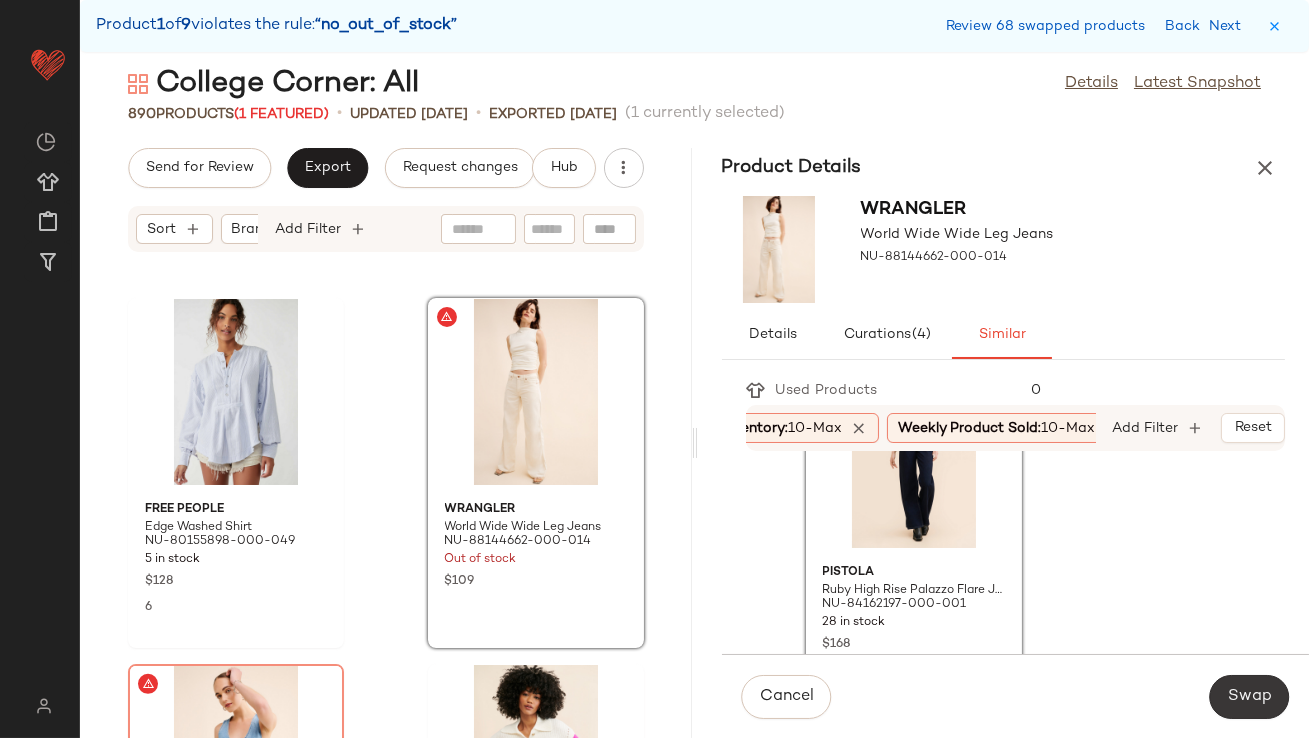 click on "Swap" at bounding box center [1249, 697] 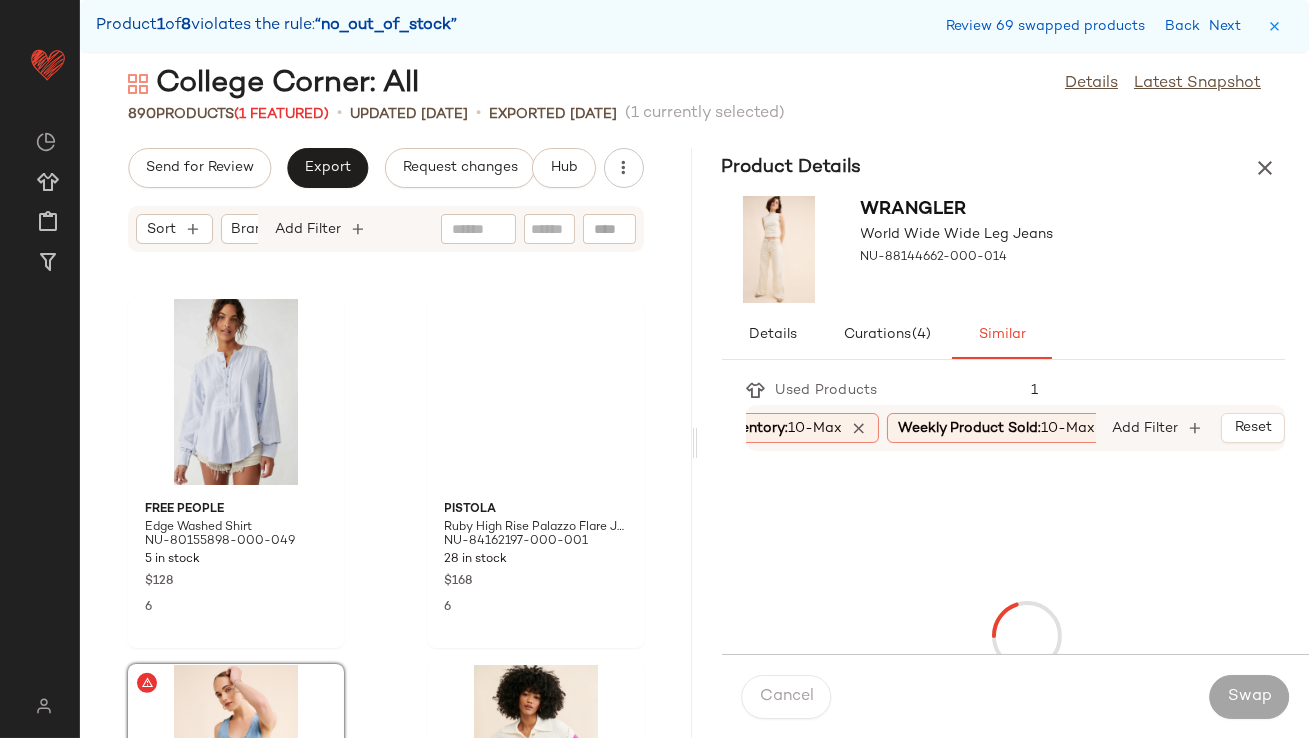 scroll, scrollTop: 146034, scrollLeft: 0, axis: vertical 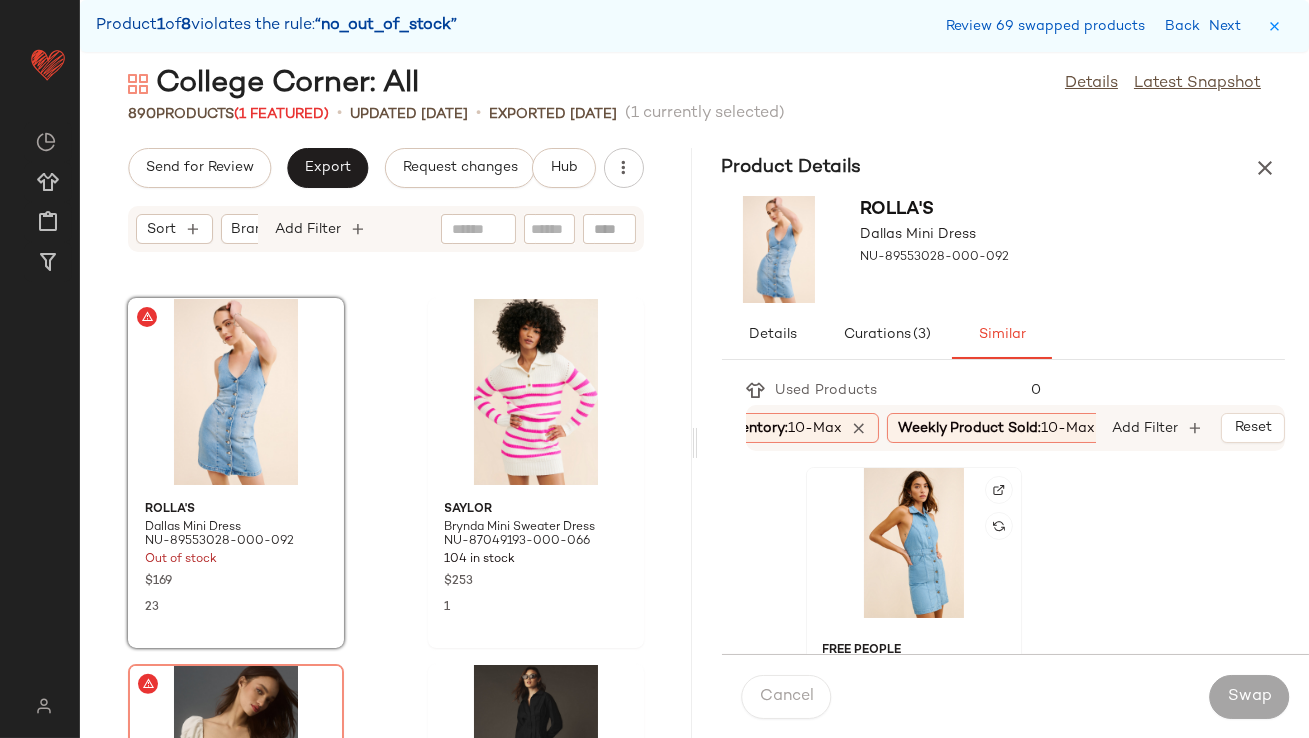 click 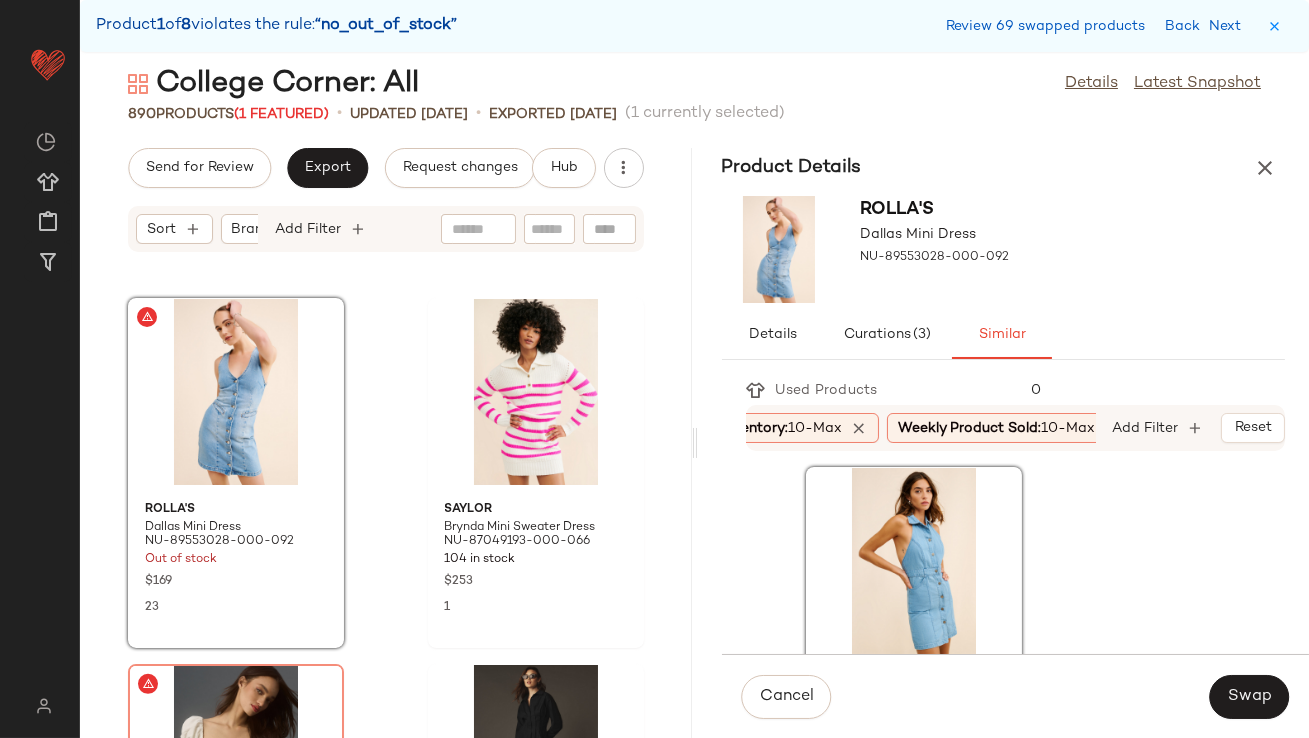 click on "Cancel   Swap" at bounding box center (1016, 696) 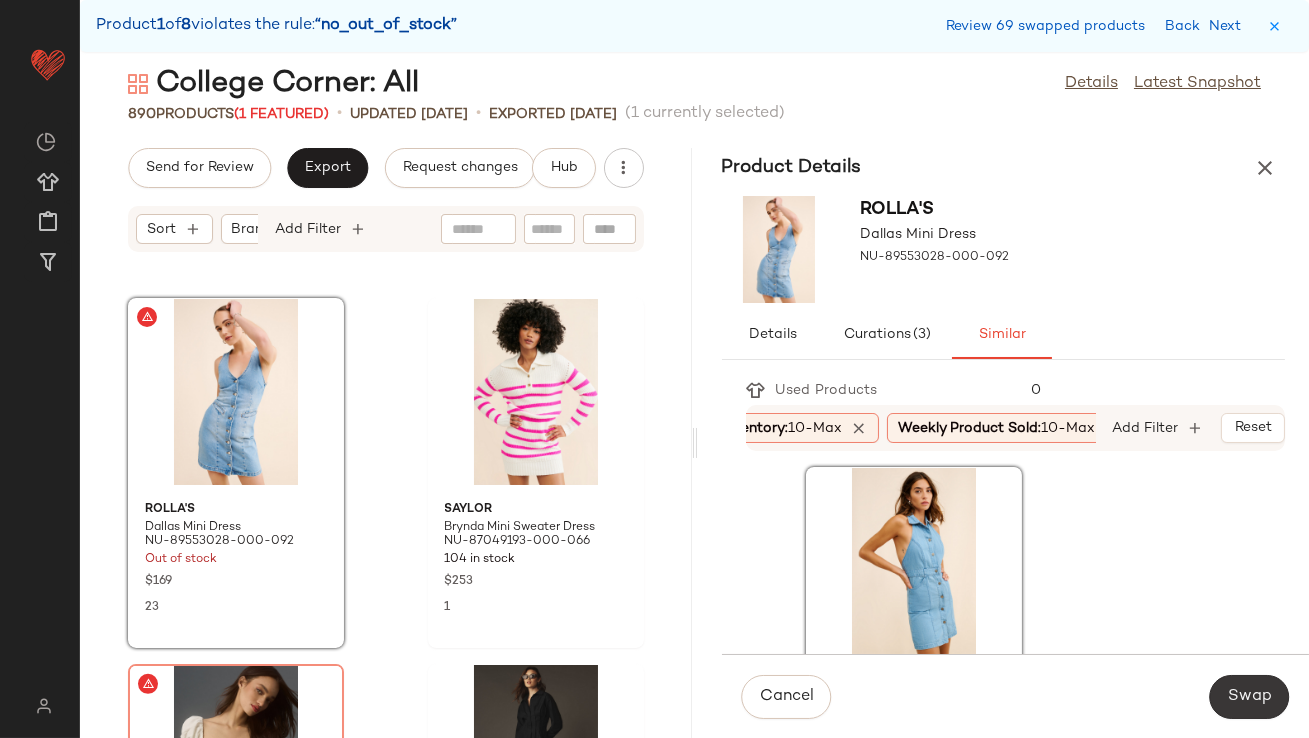 click on "Swap" 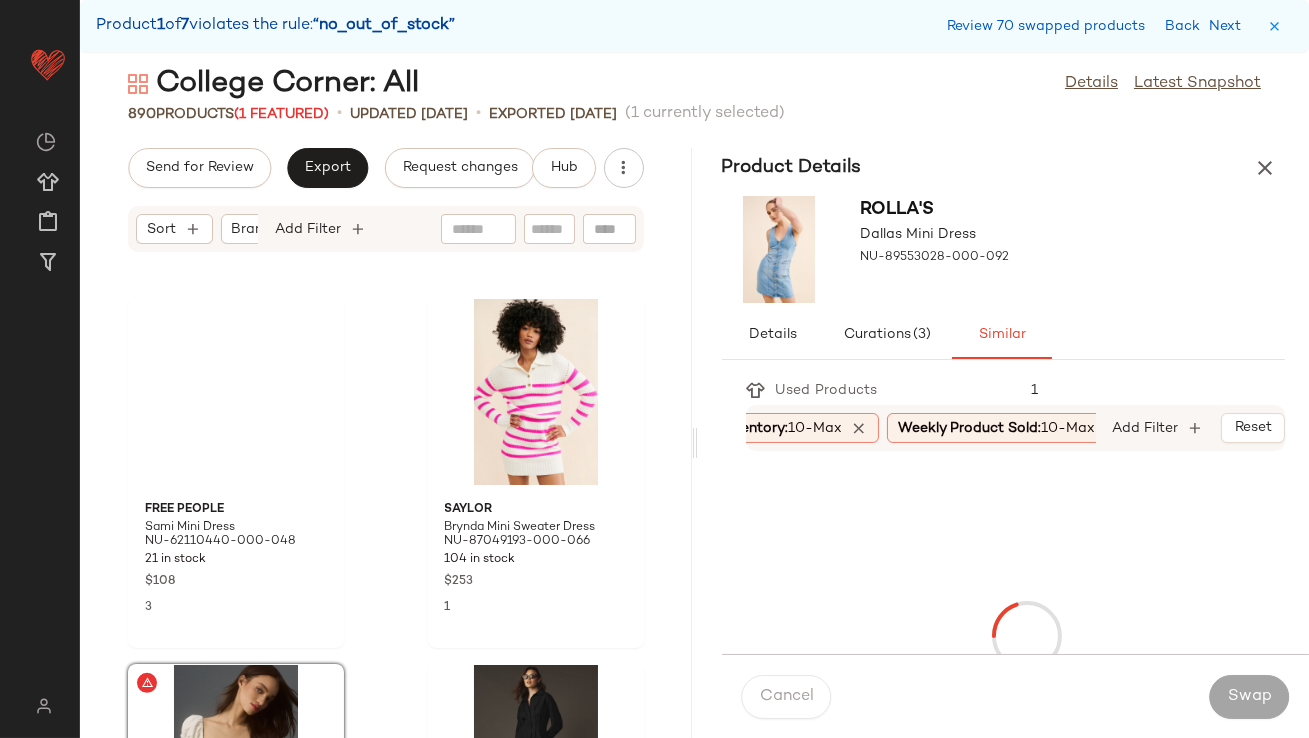 scroll, scrollTop: 146400, scrollLeft: 0, axis: vertical 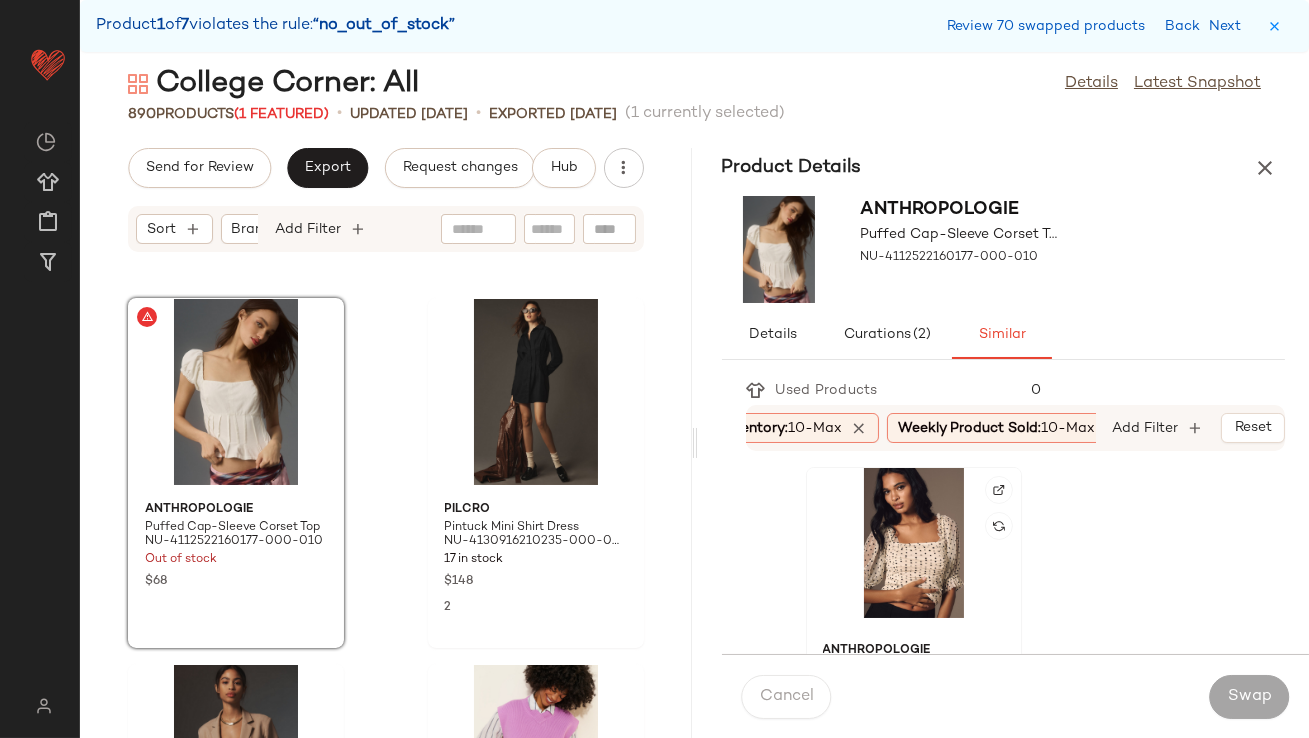 click 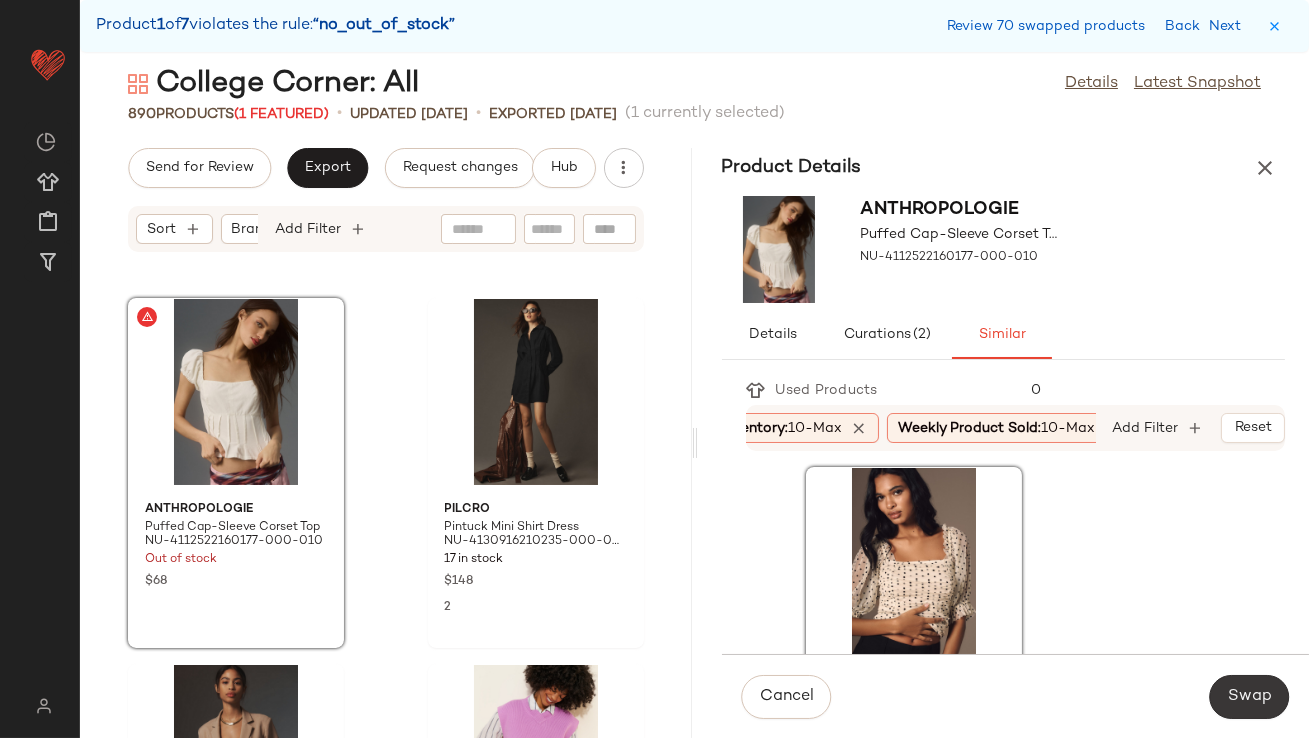 click on "Swap" 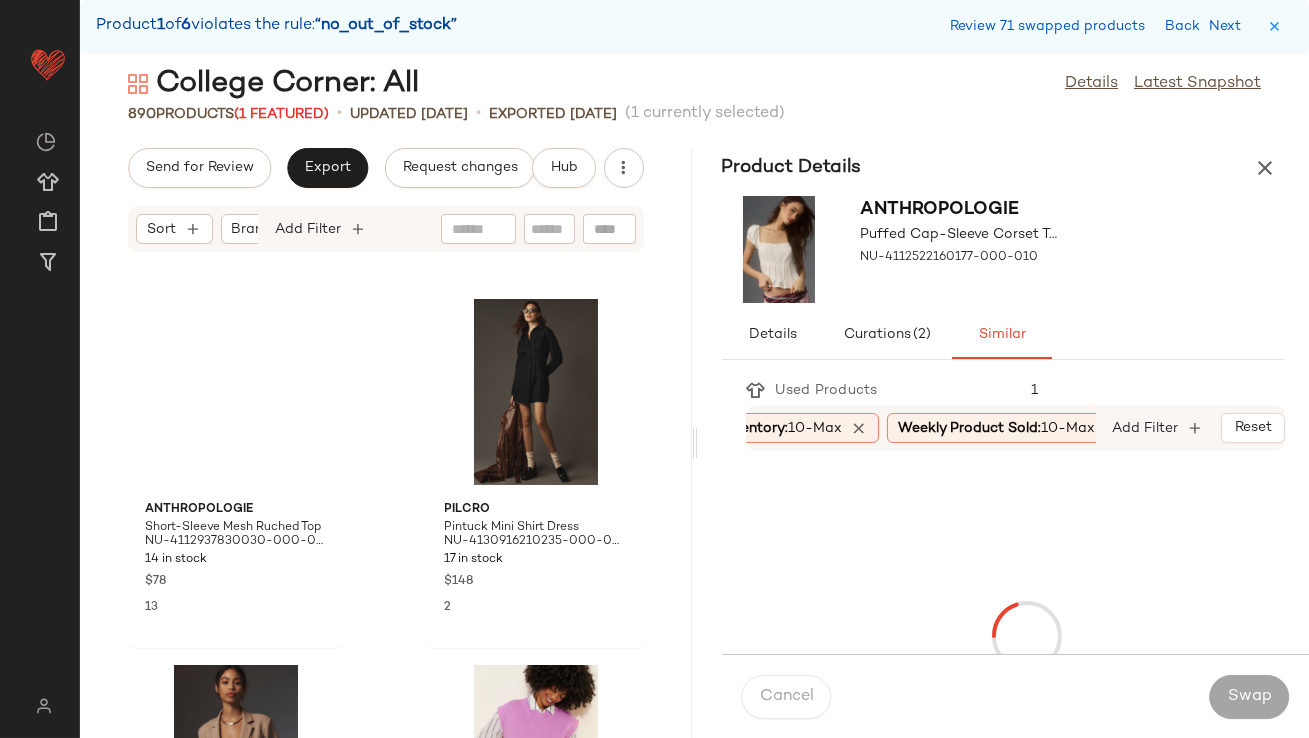 scroll, scrollTop: 147864, scrollLeft: 0, axis: vertical 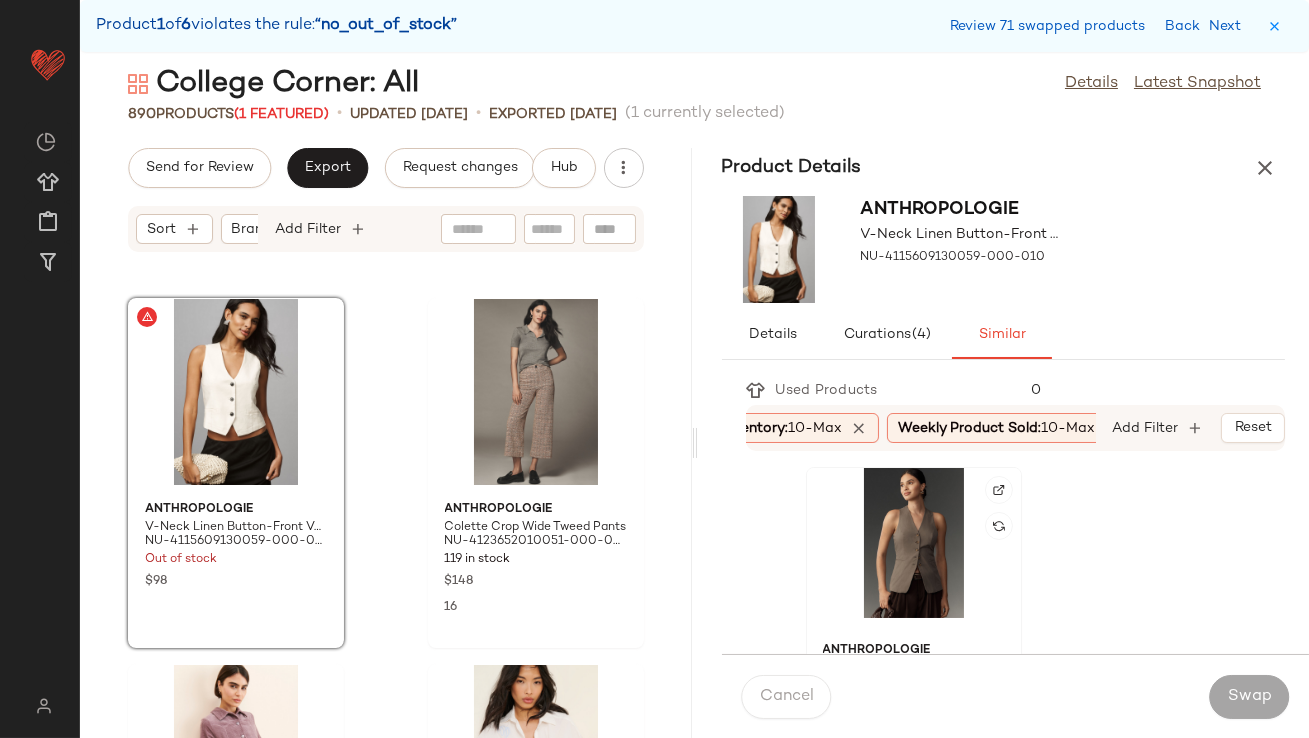 click 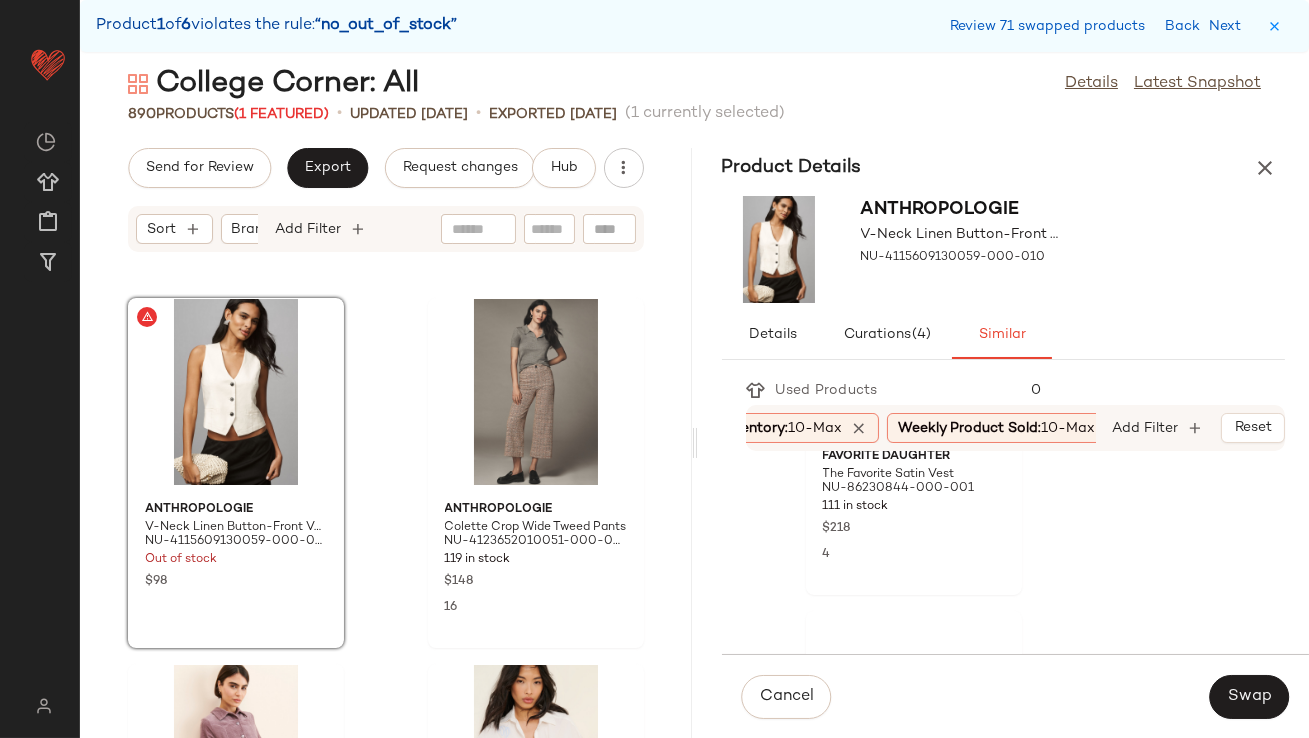 scroll, scrollTop: 770, scrollLeft: 0, axis: vertical 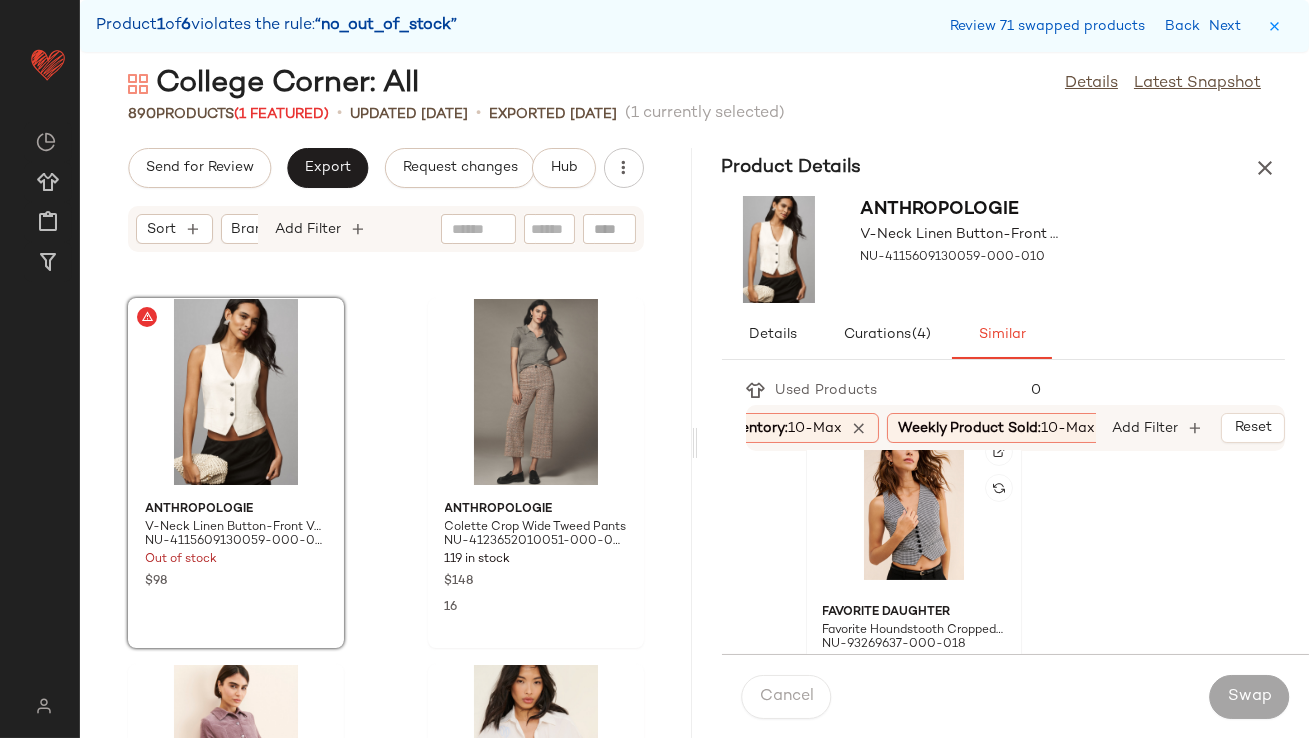 click 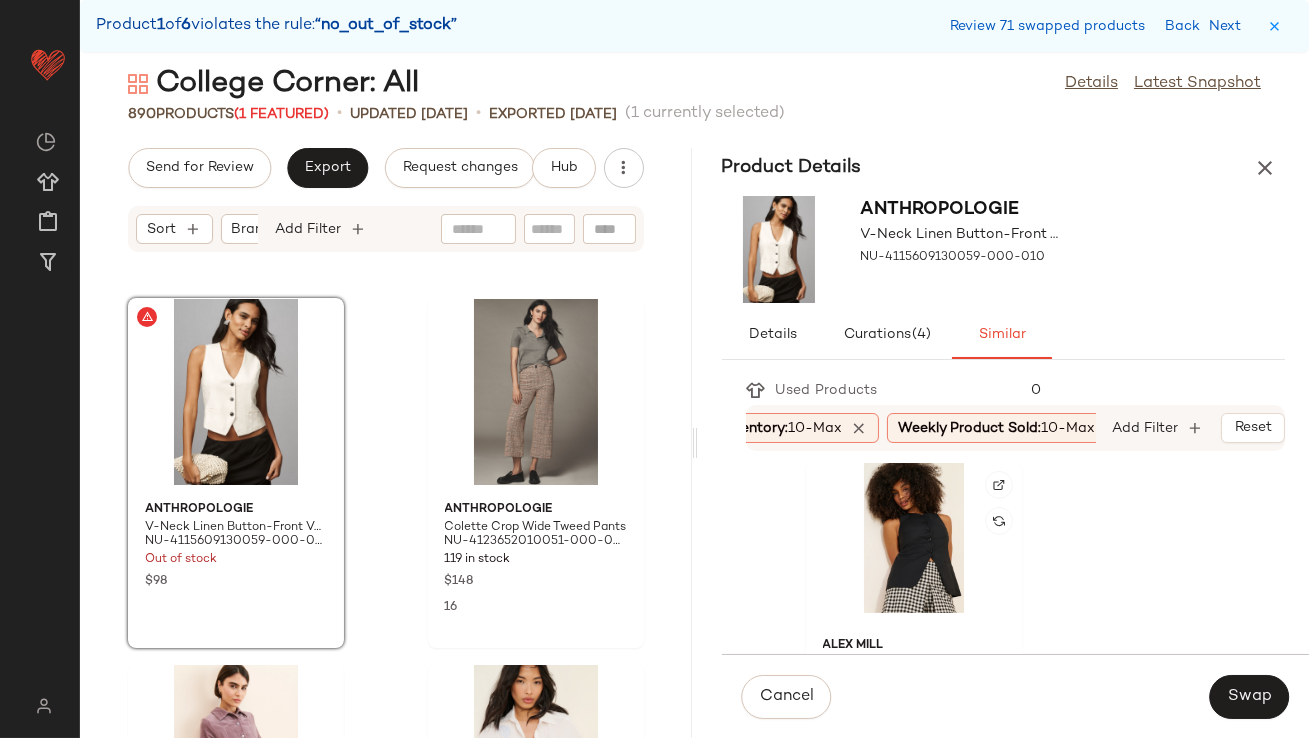 scroll, scrollTop: 1465, scrollLeft: 0, axis: vertical 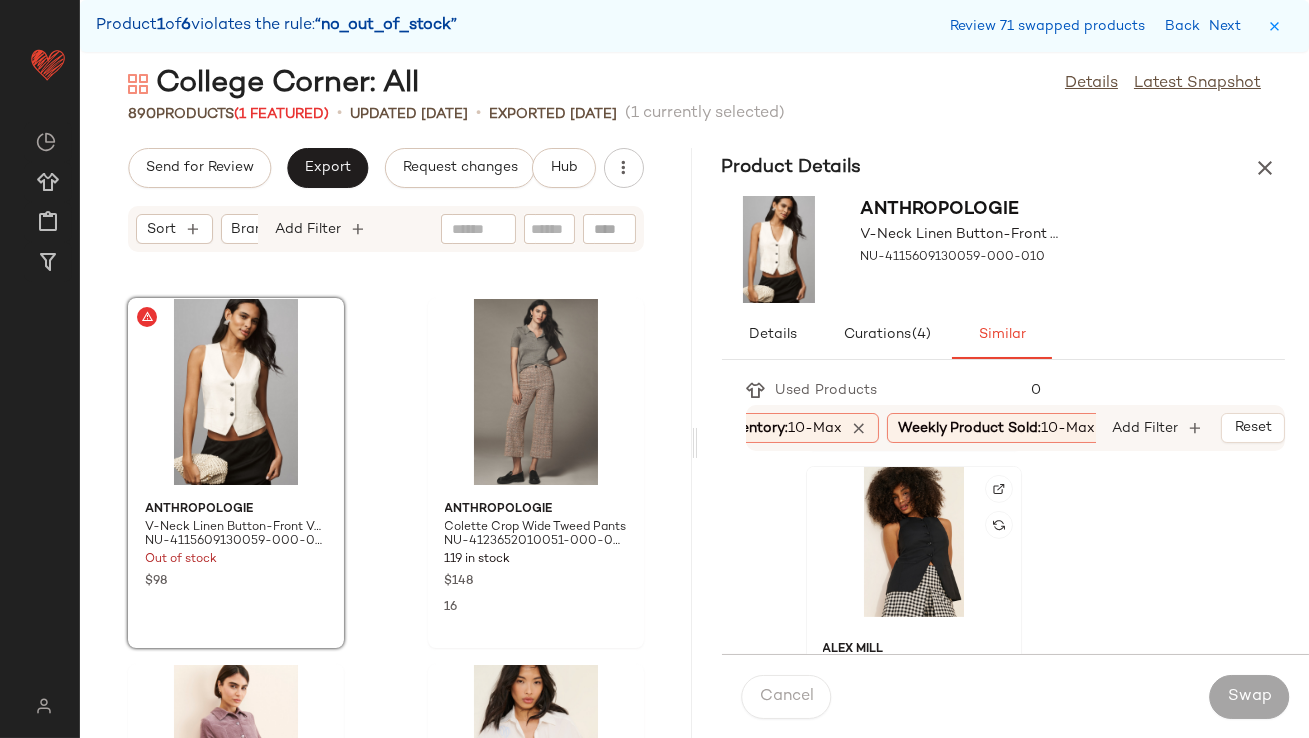click 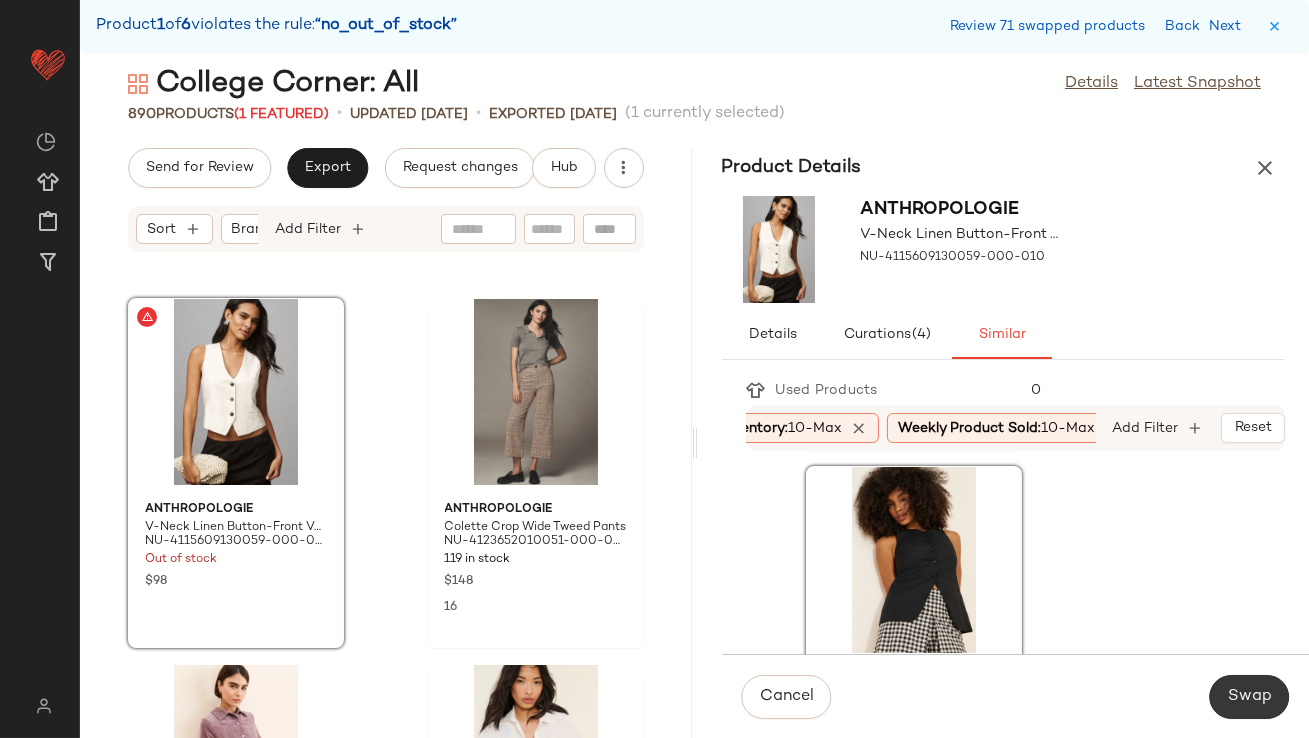 click on "Swap" at bounding box center (1249, 697) 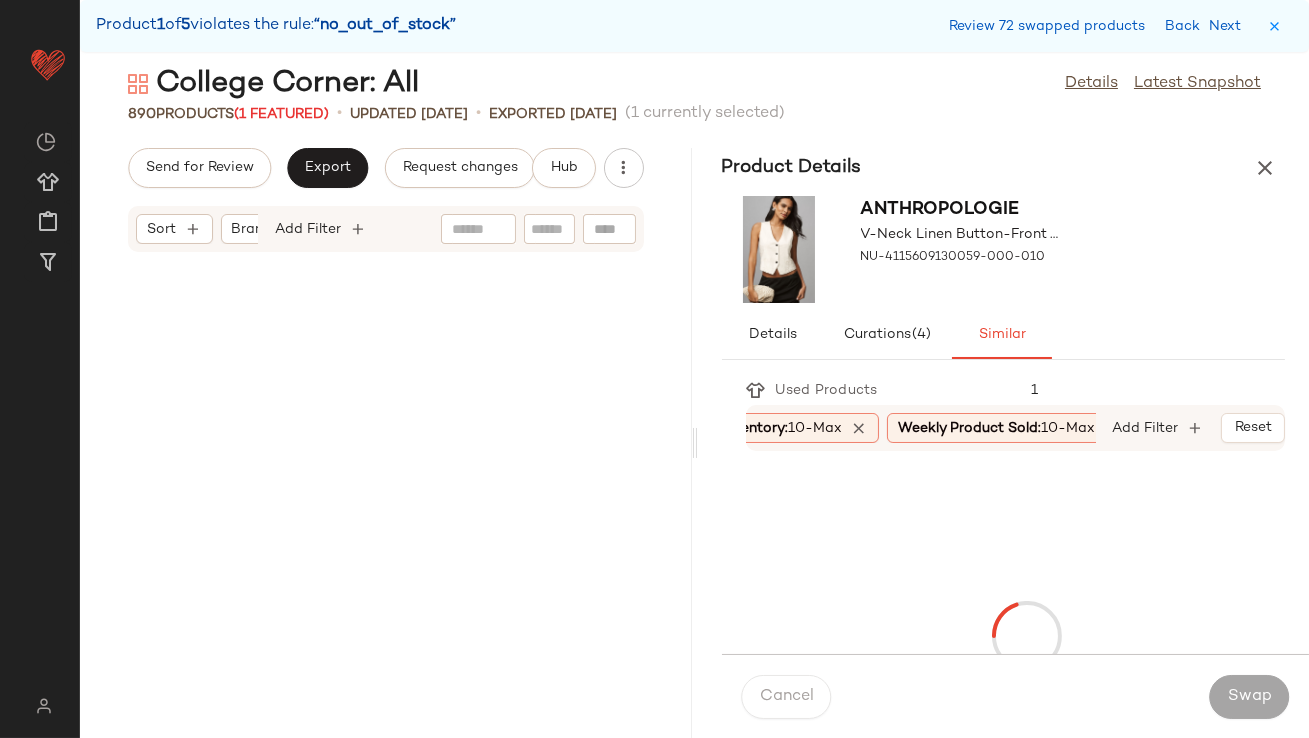 scroll, scrollTop: 149694, scrollLeft: 0, axis: vertical 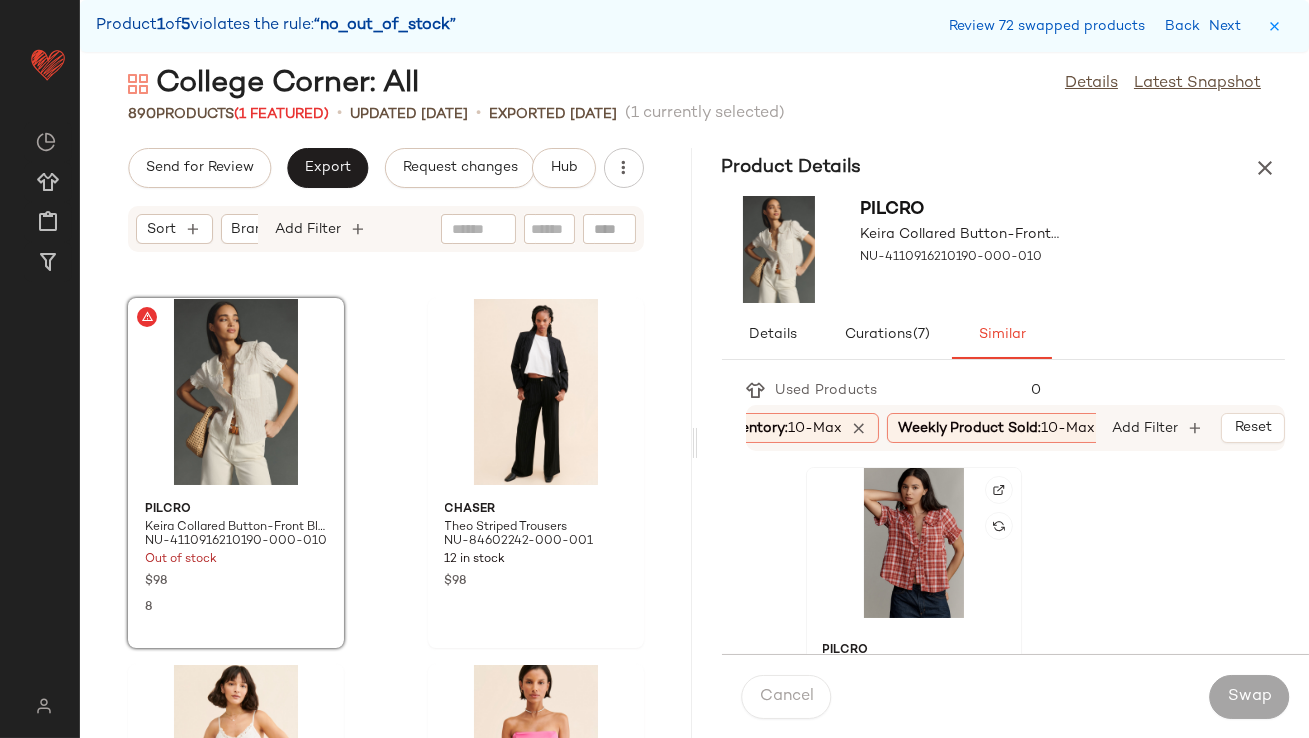 click 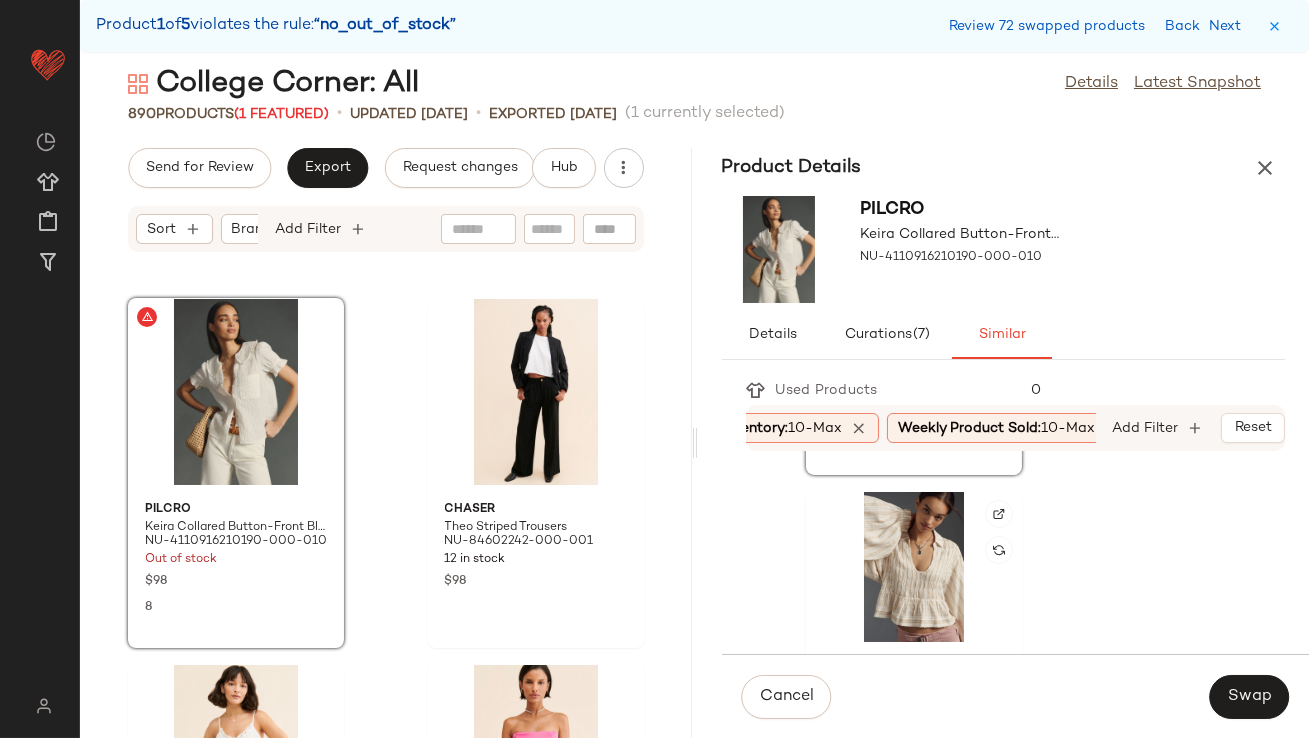 scroll, scrollTop: 394, scrollLeft: 0, axis: vertical 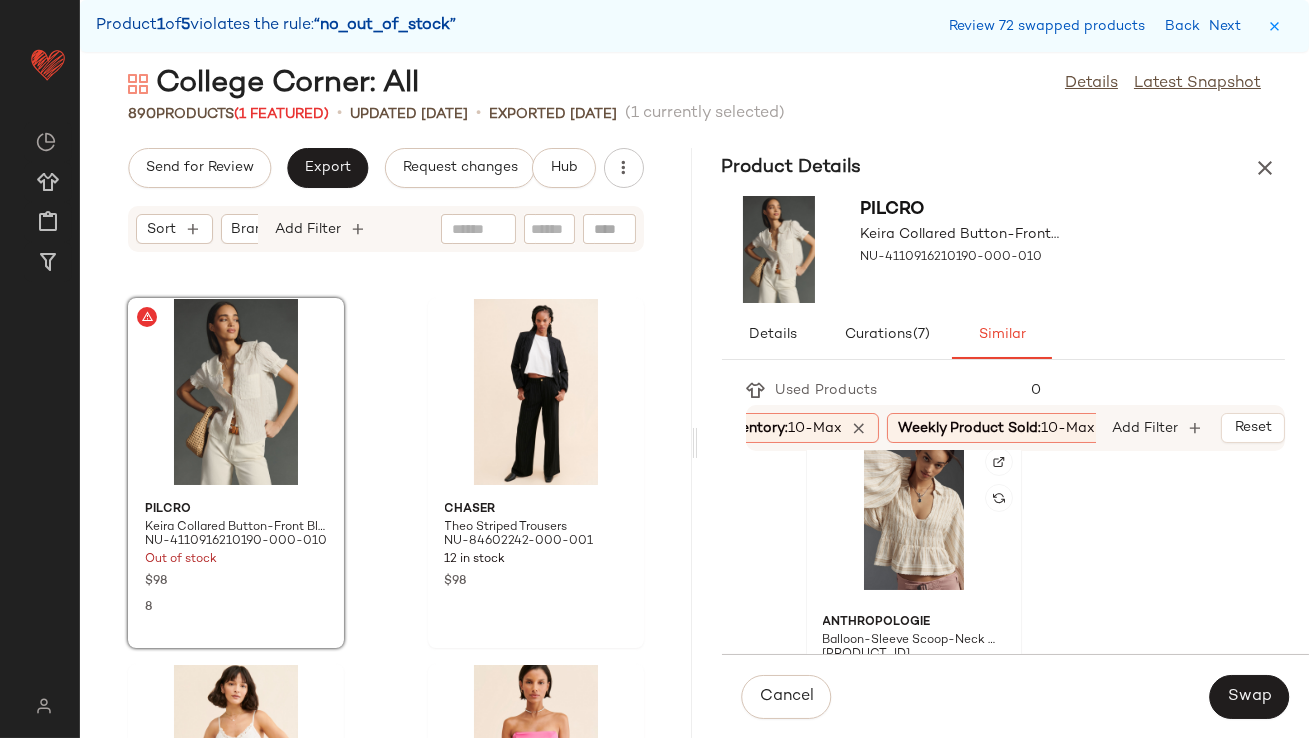 click 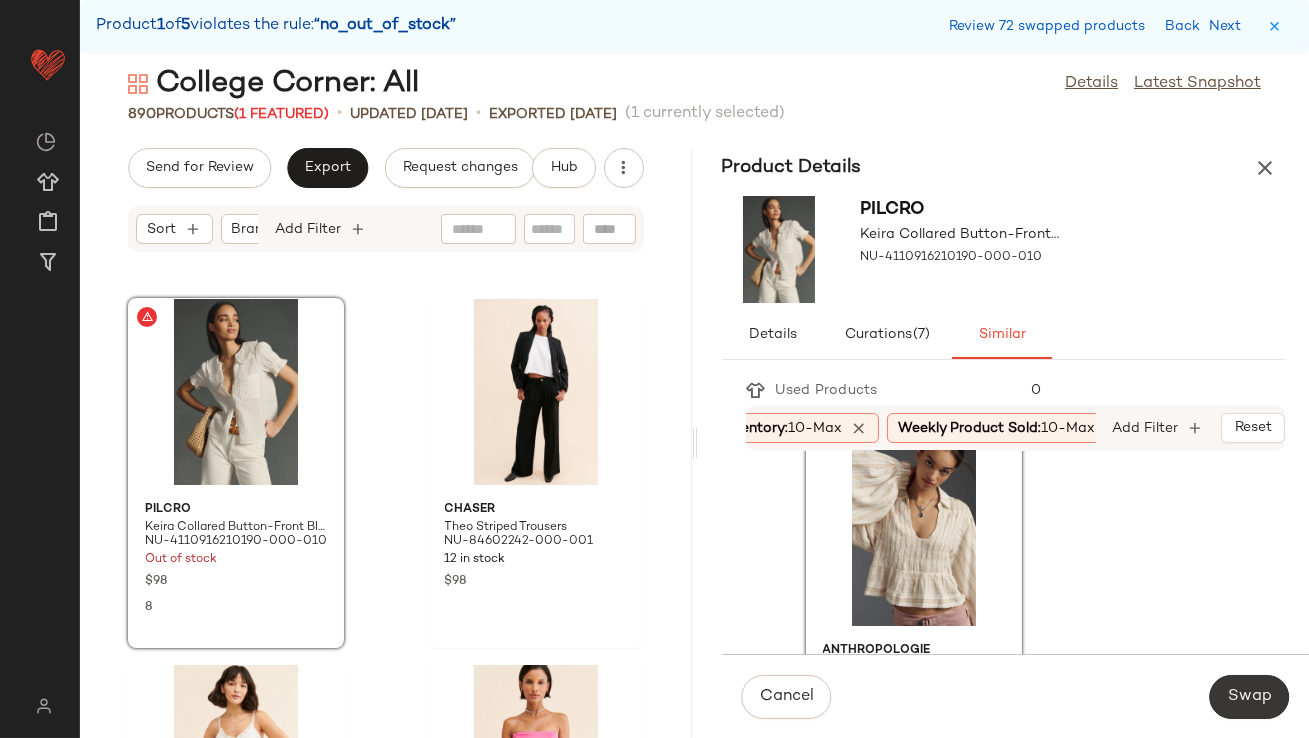 click on "Swap" 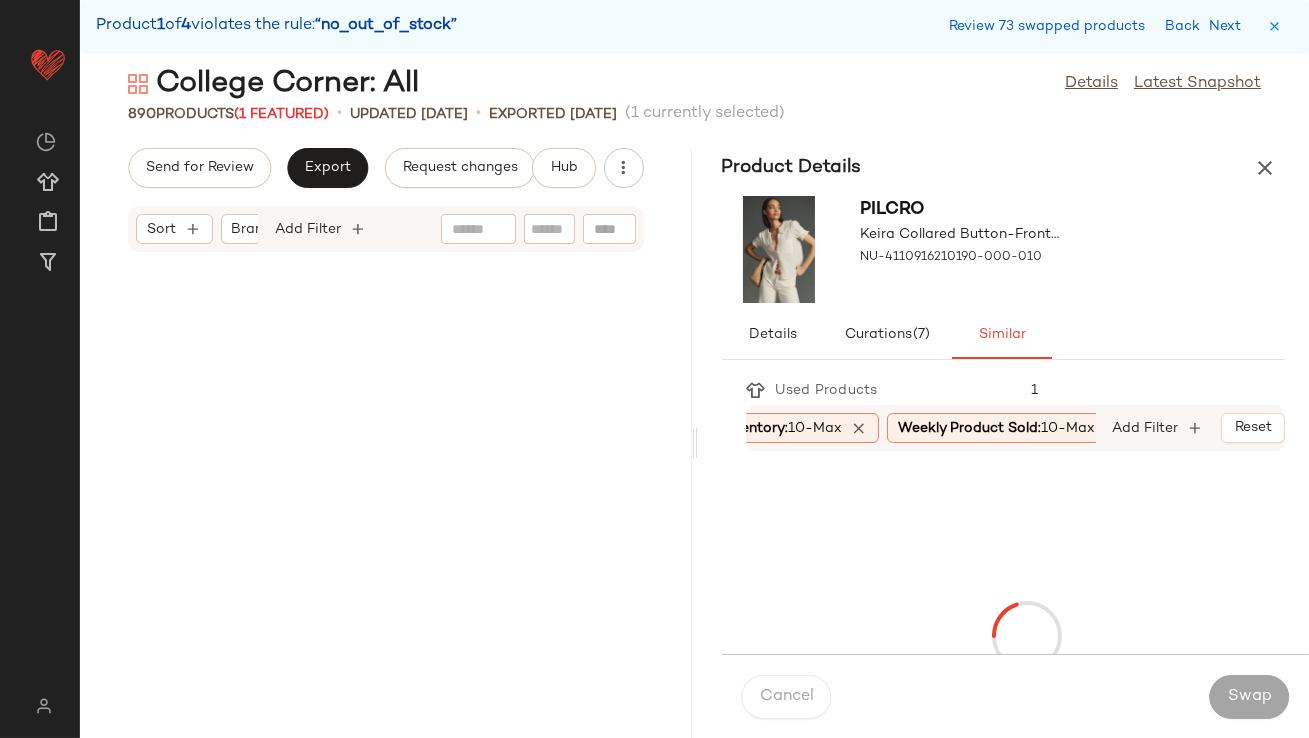 scroll, scrollTop: 150791, scrollLeft: 0, axis: vertical 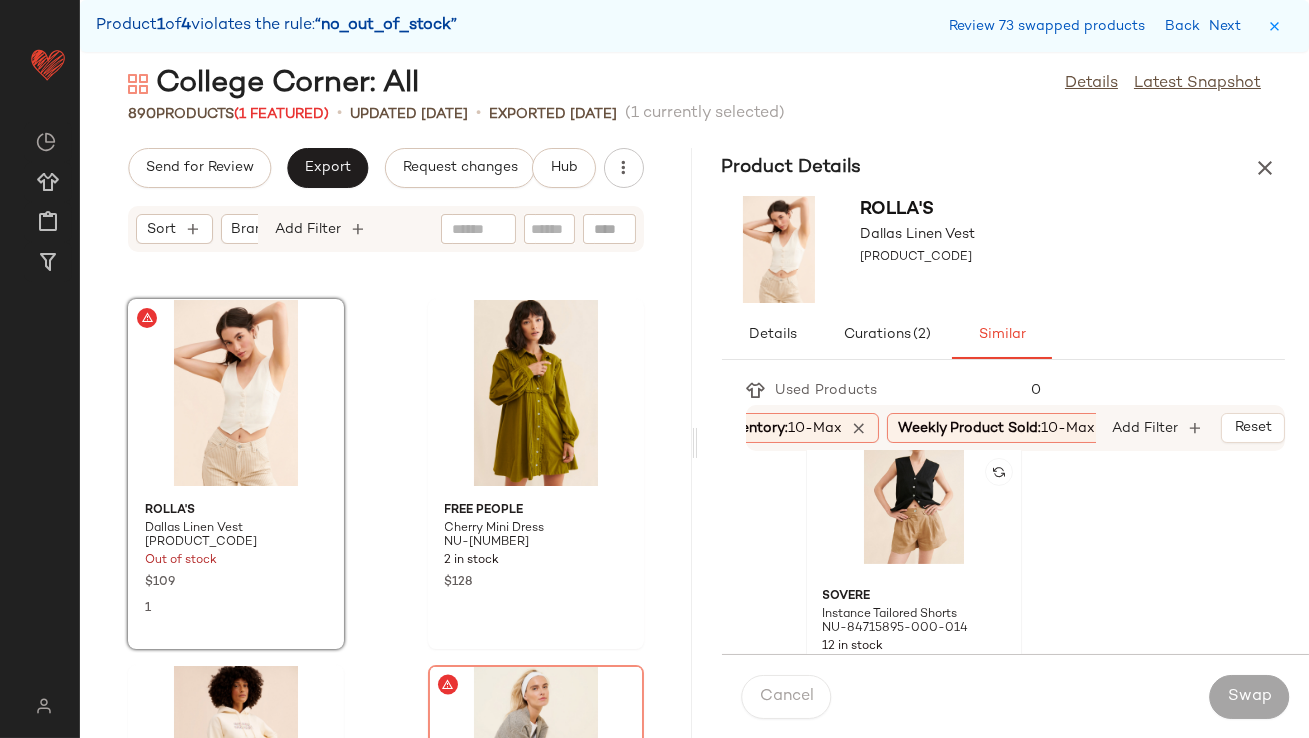 click 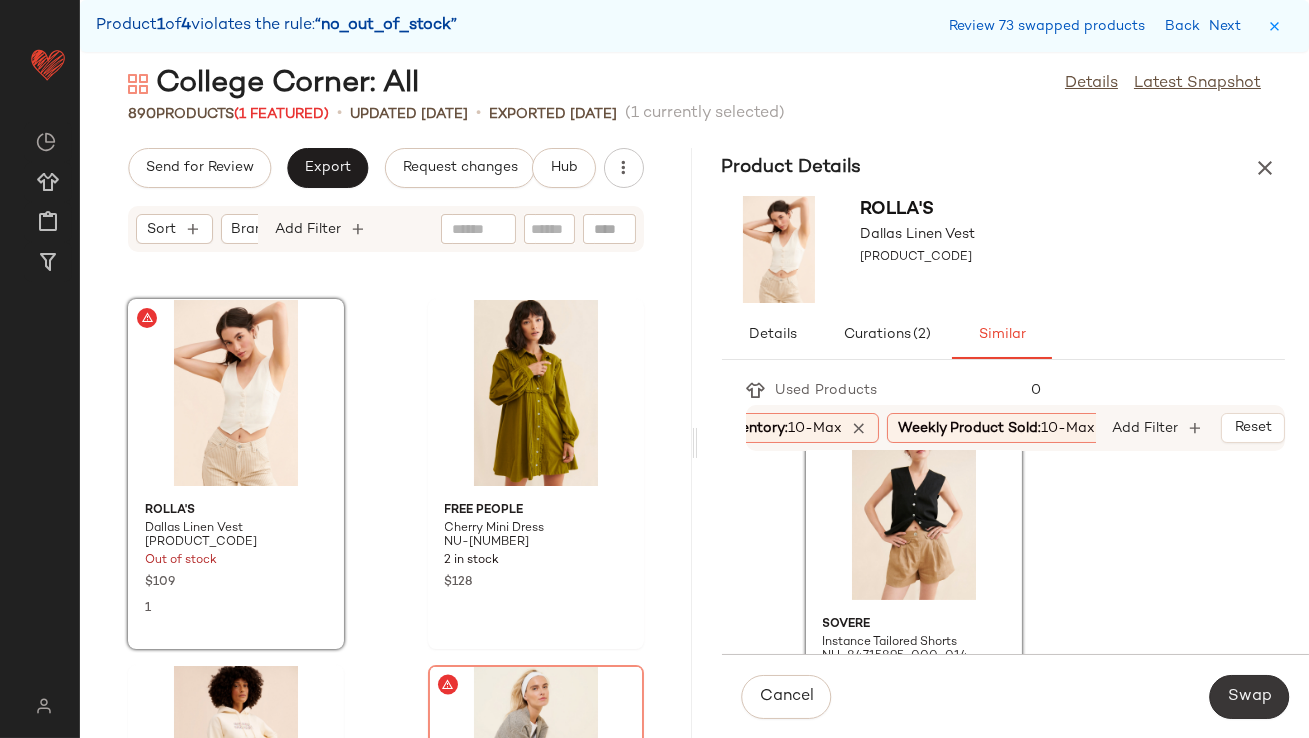 click on "Swap" 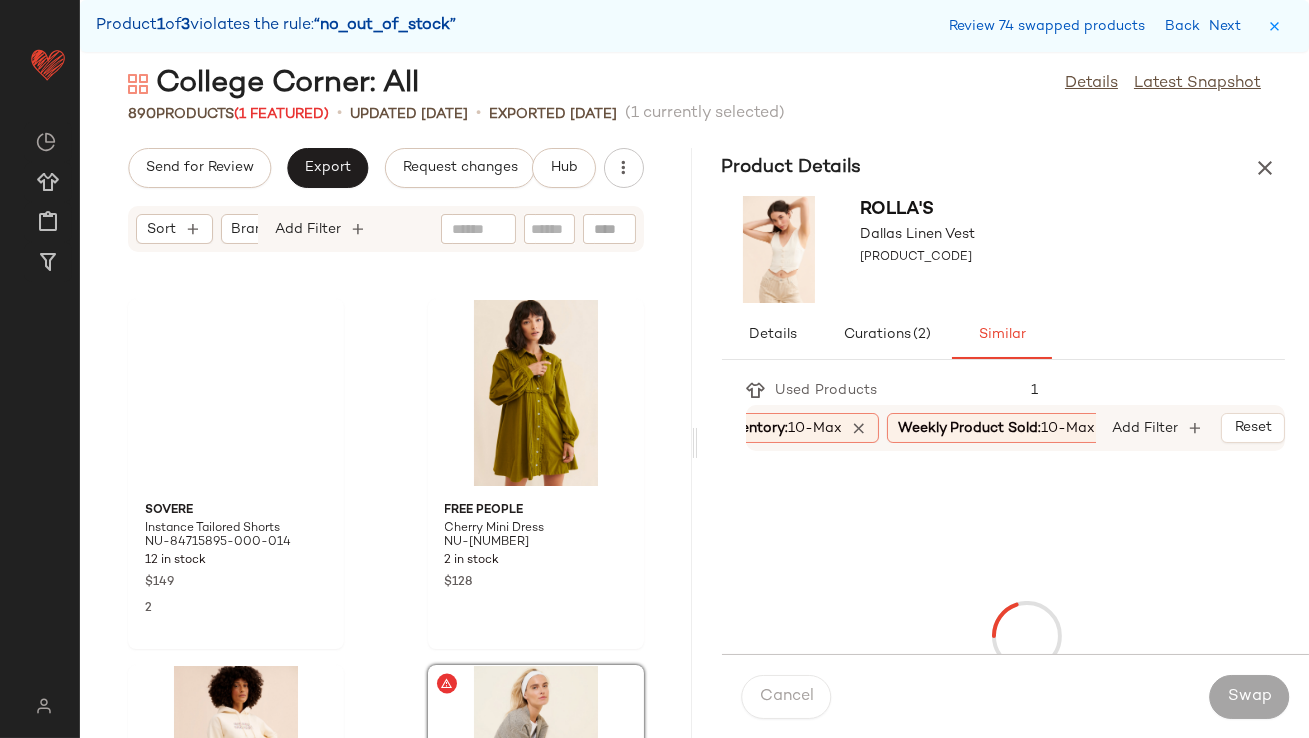scroll, scrollTop: 151158, scrollLeft: 0, axis: vertical 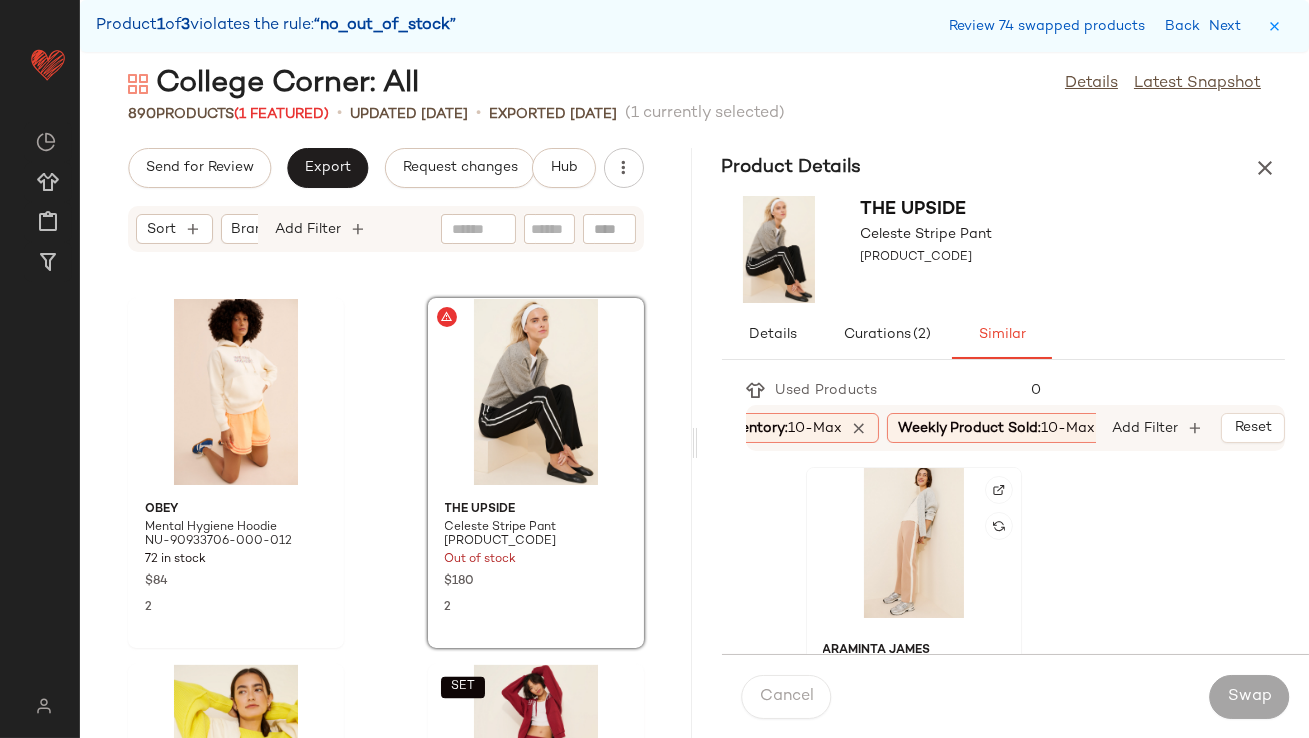 click 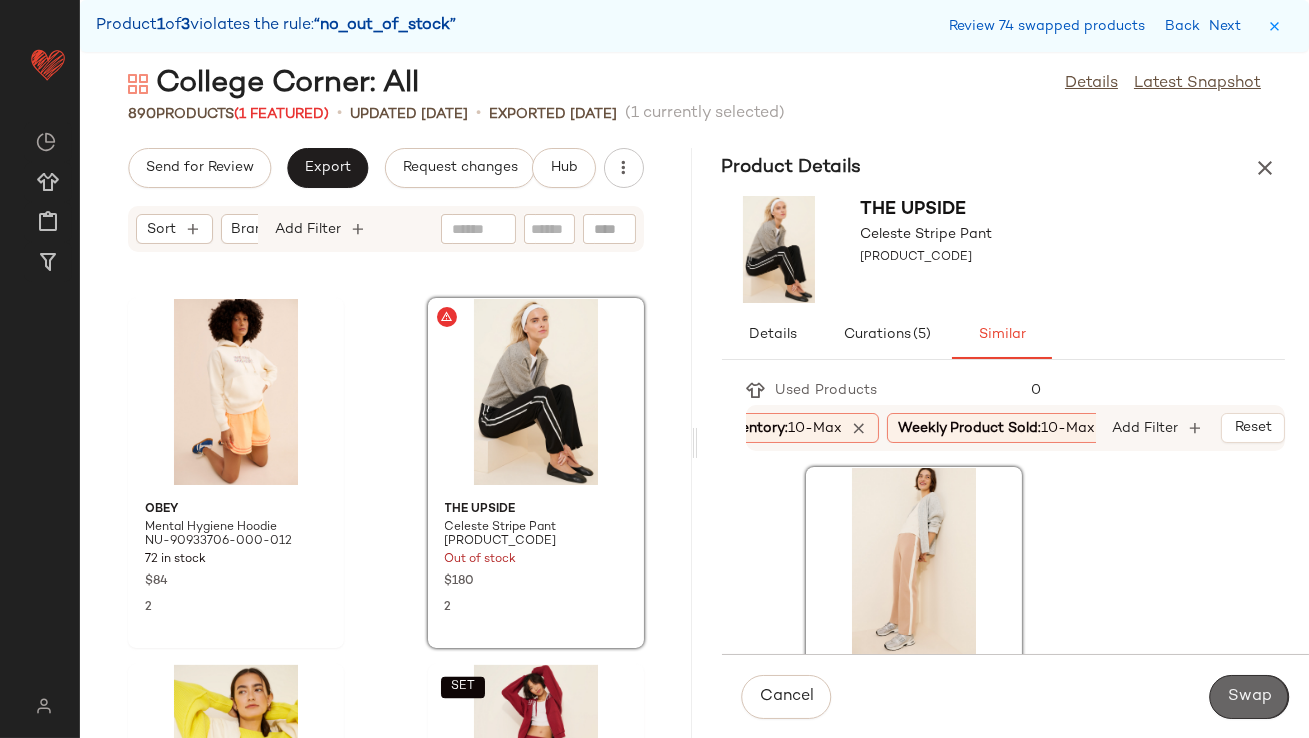 click on "Swap" 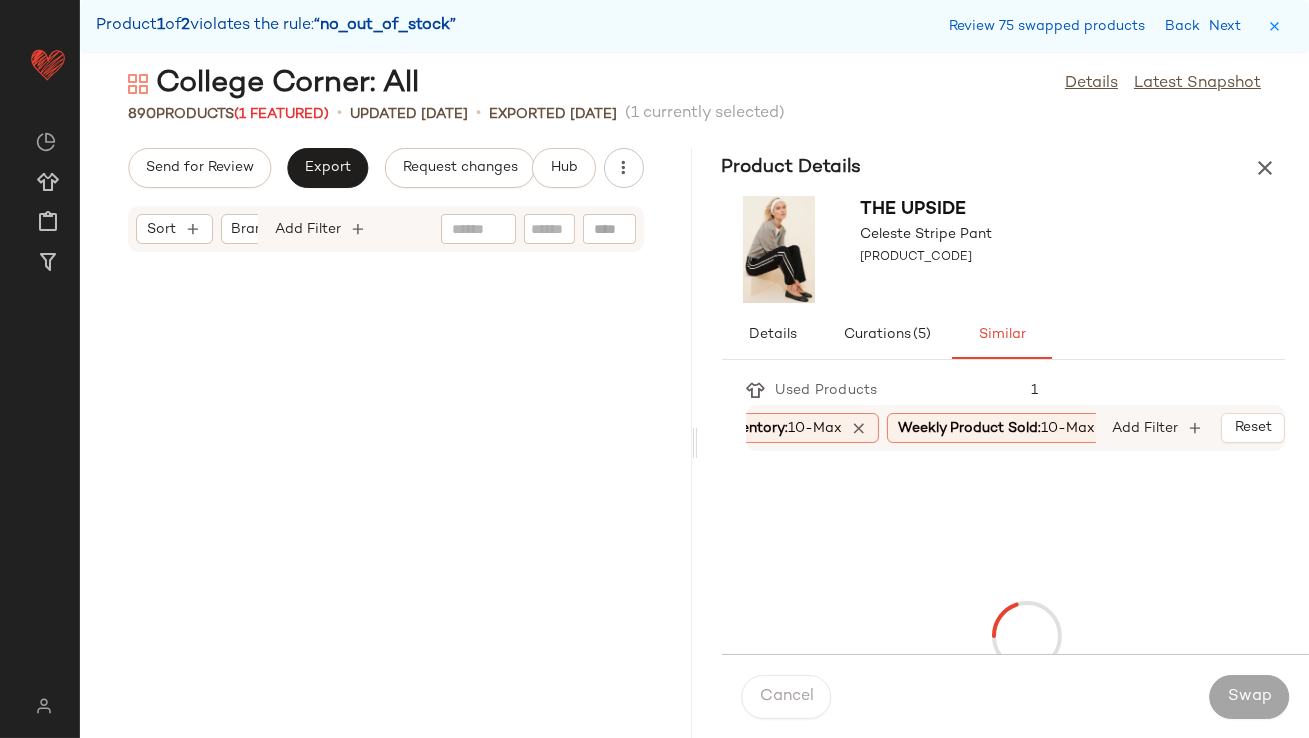 scroll, scrollTop: 154451, scrollLeft: 0, axis: vertical 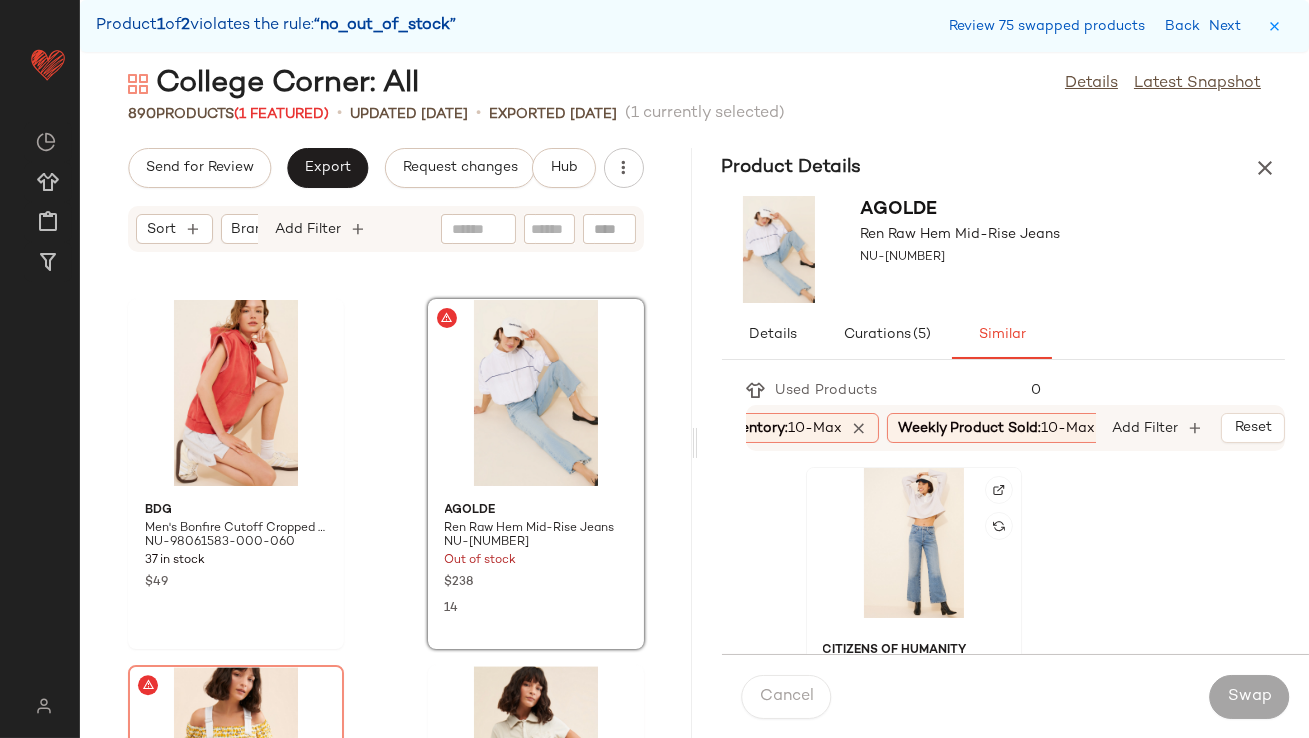 click 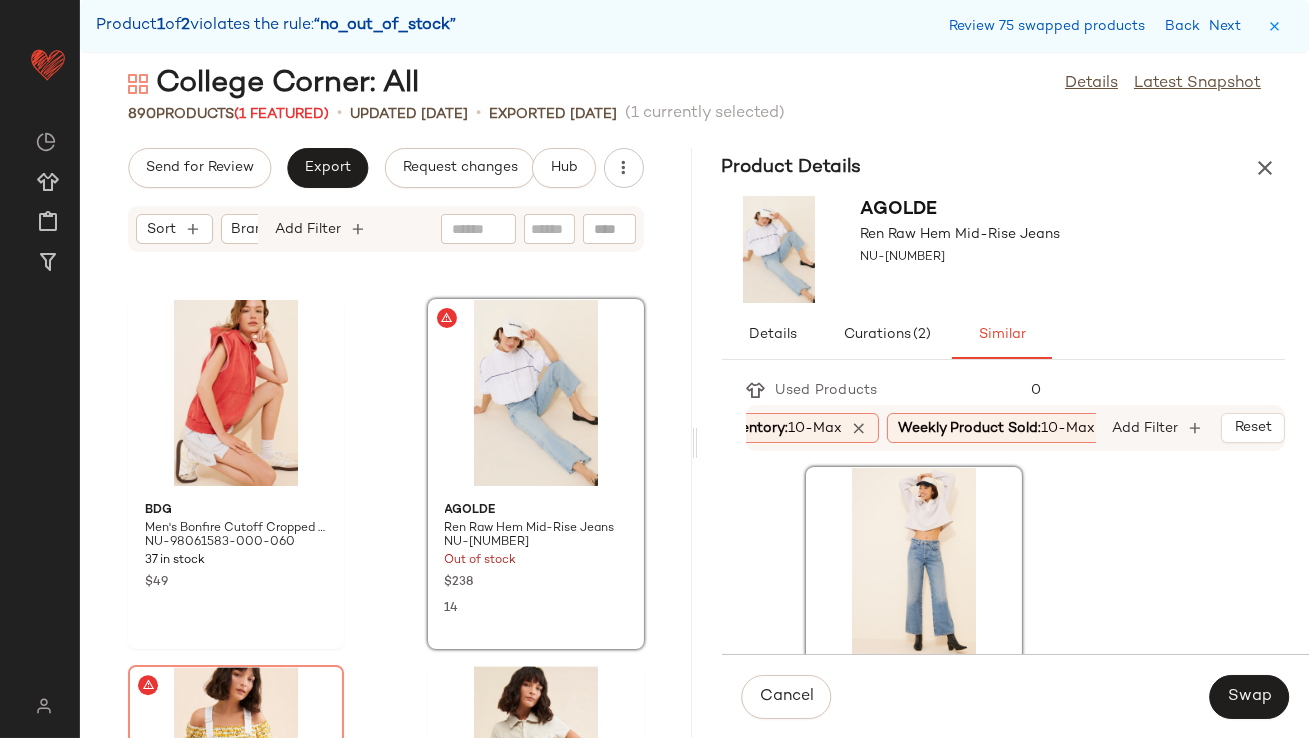 click on "Swap" at bounding box center [1249, 697] 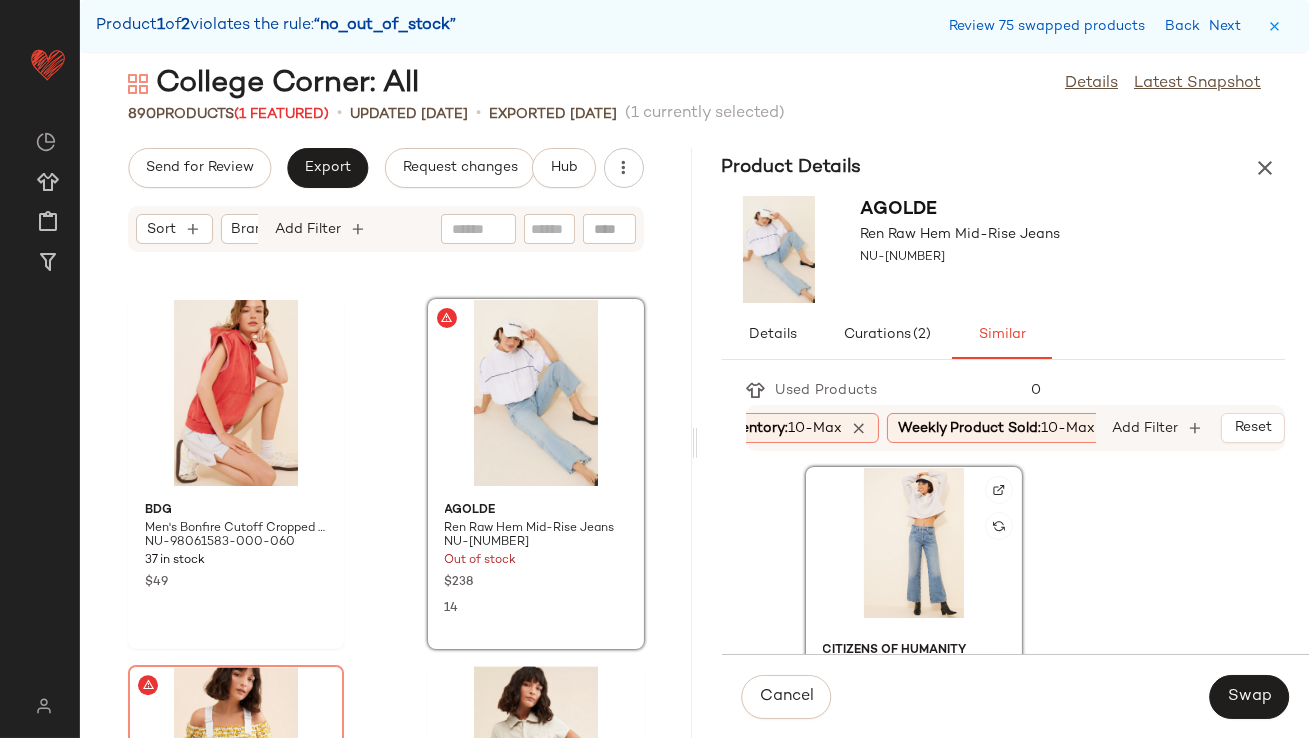 click 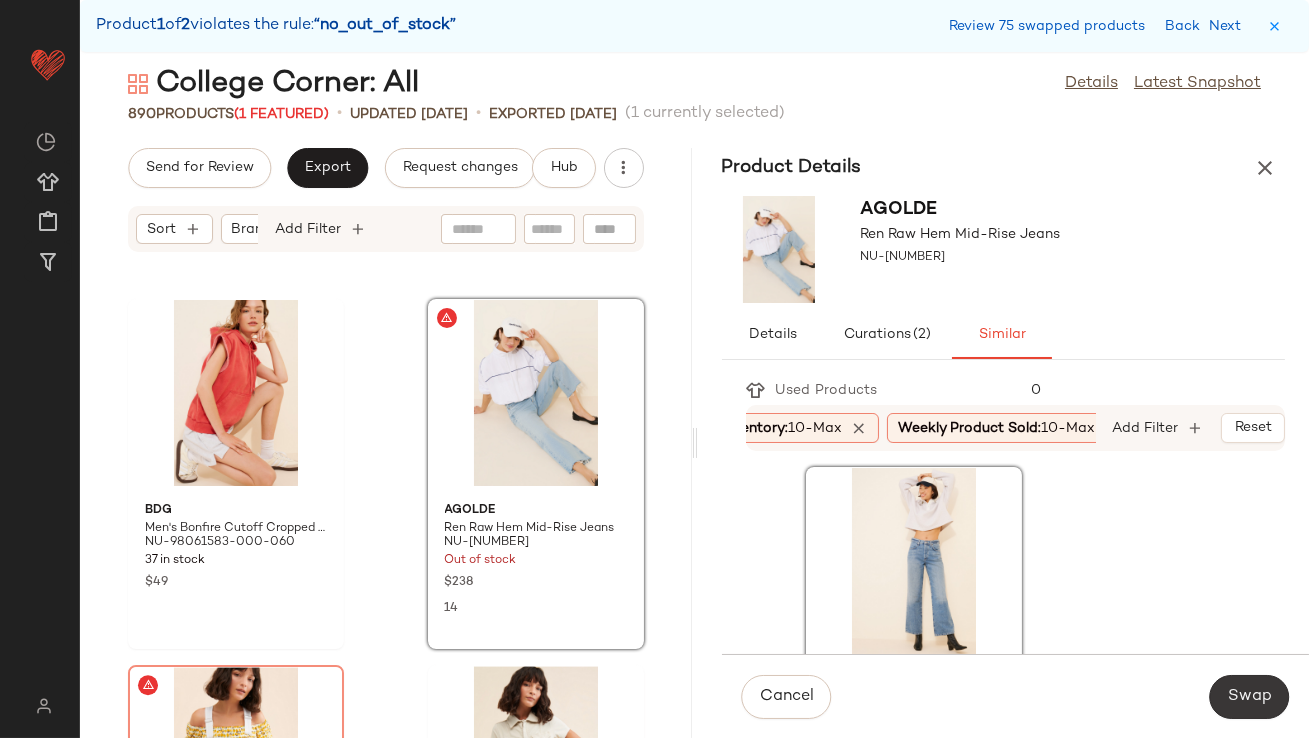 click on "Swap" at bounding box center (1249, 697) 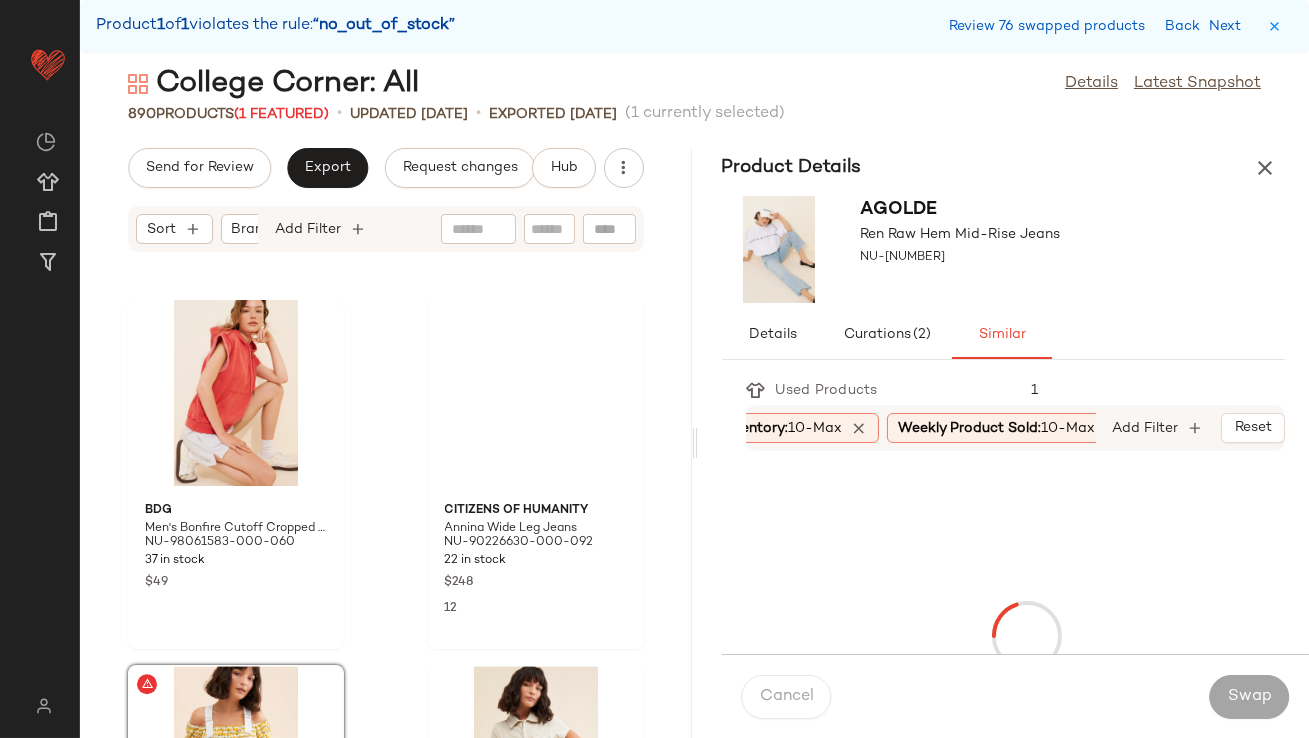 scroll, scrollTop: 154818, scrollLeft: 0, axis: vertical 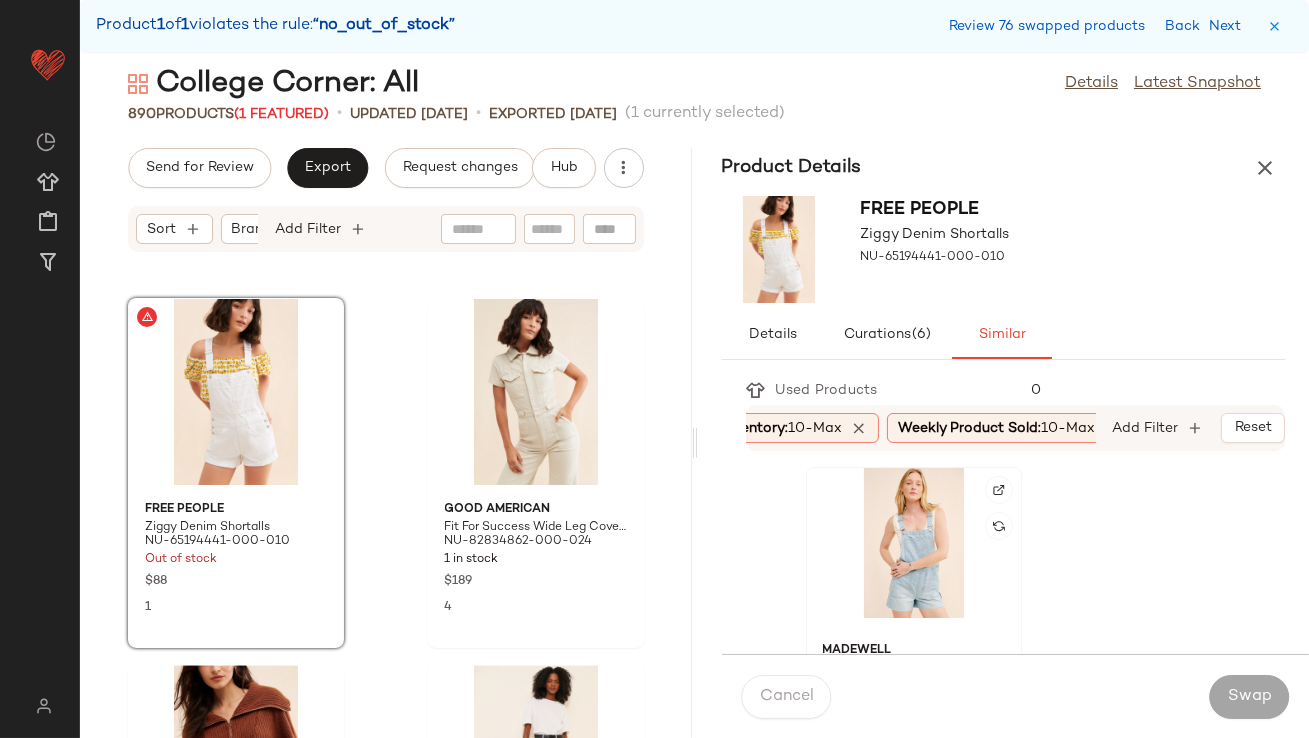 click 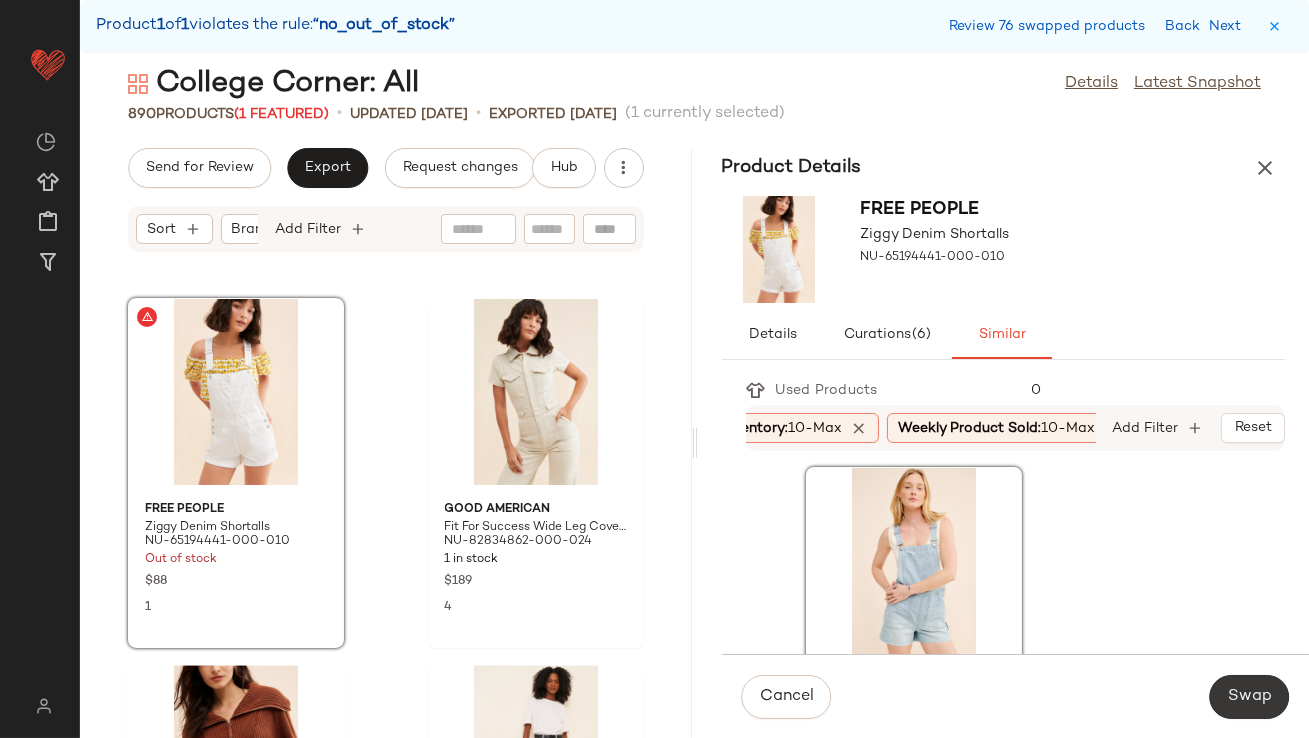 click on "Swap" at bounding box center (1249, 697) 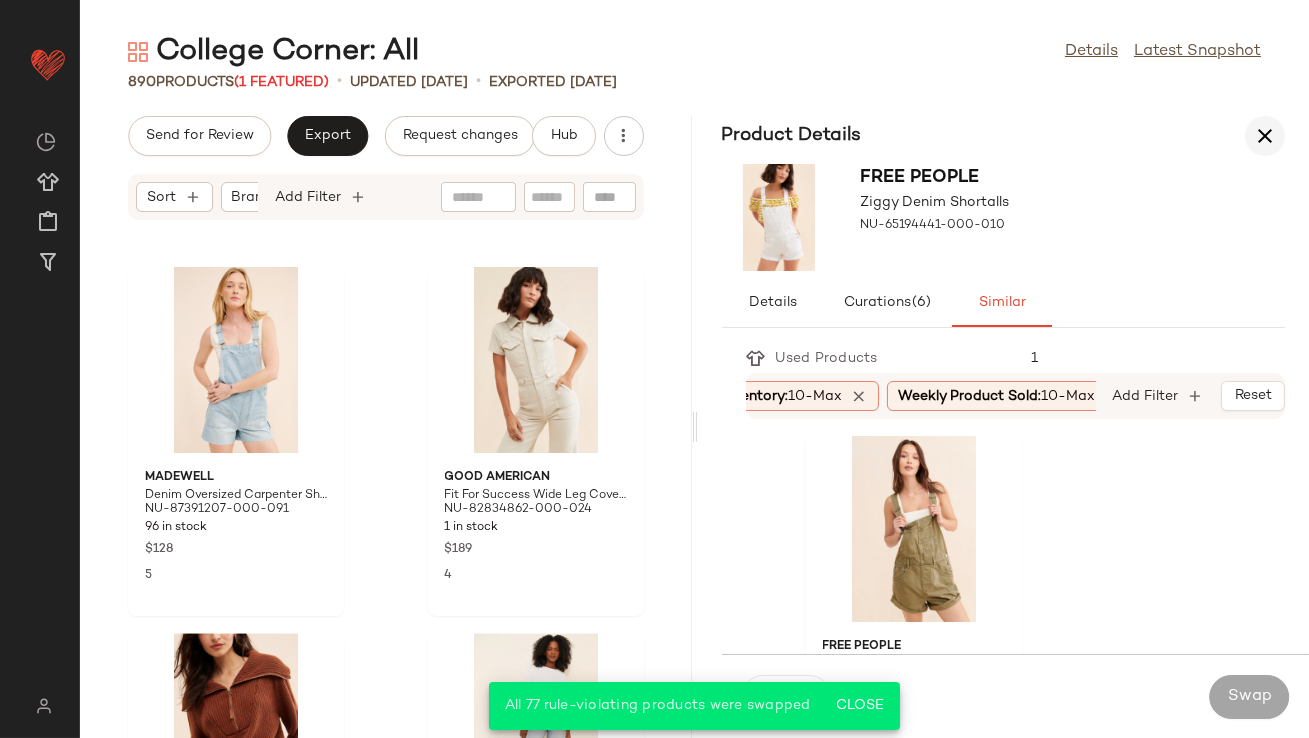 click at bounding box center (1265, 136) 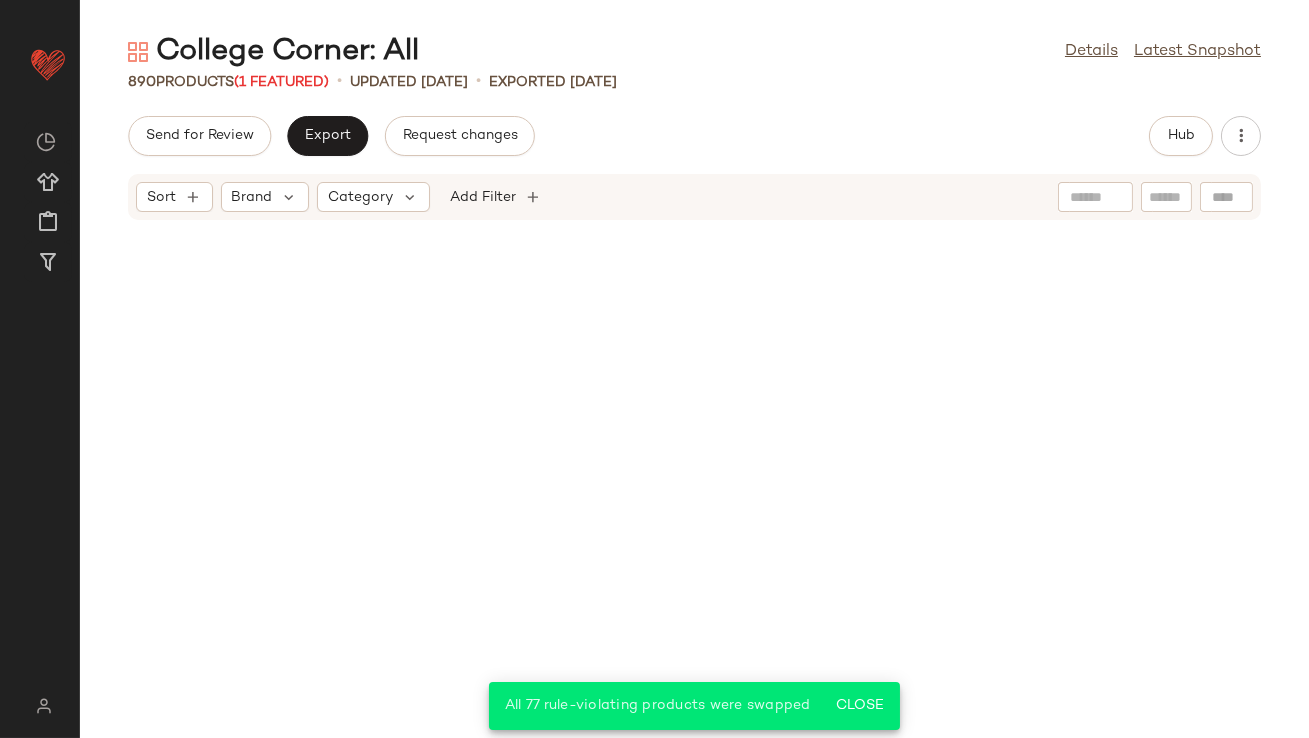 scroll, scrollTop: 0, scrollLeft: 0, axis: both 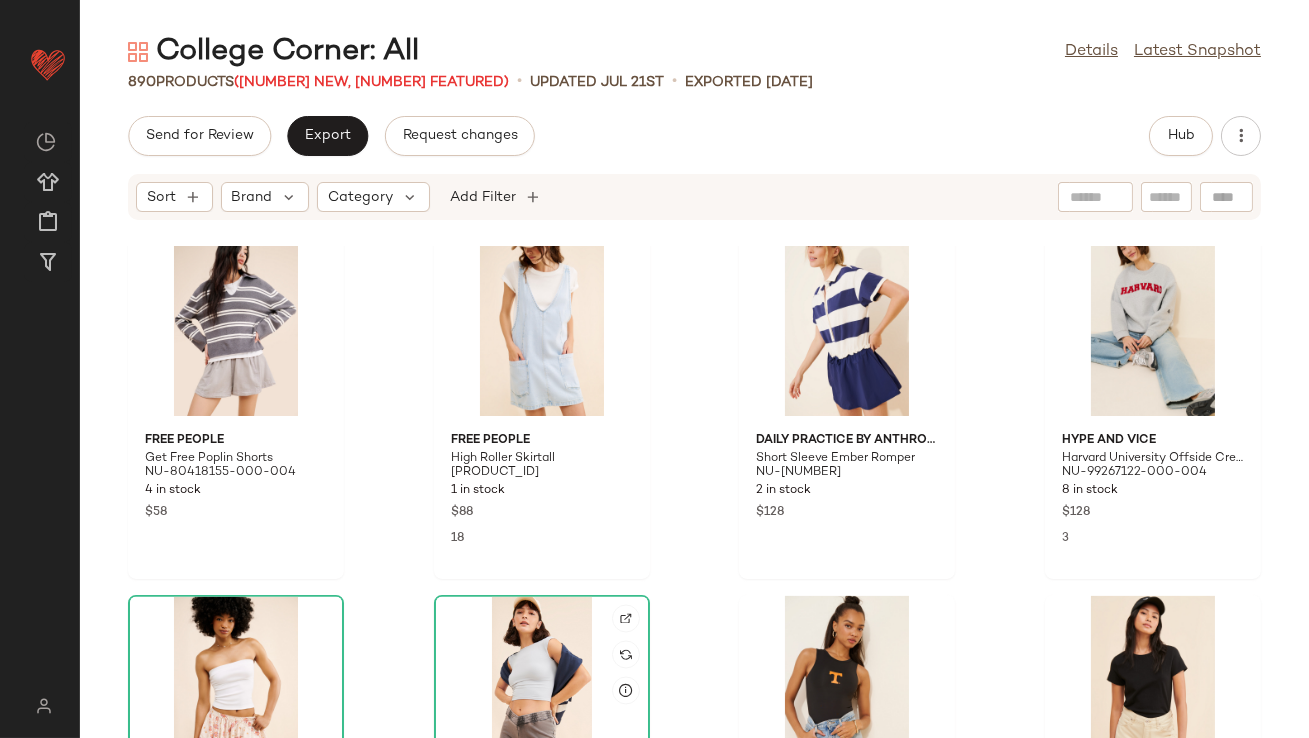 click 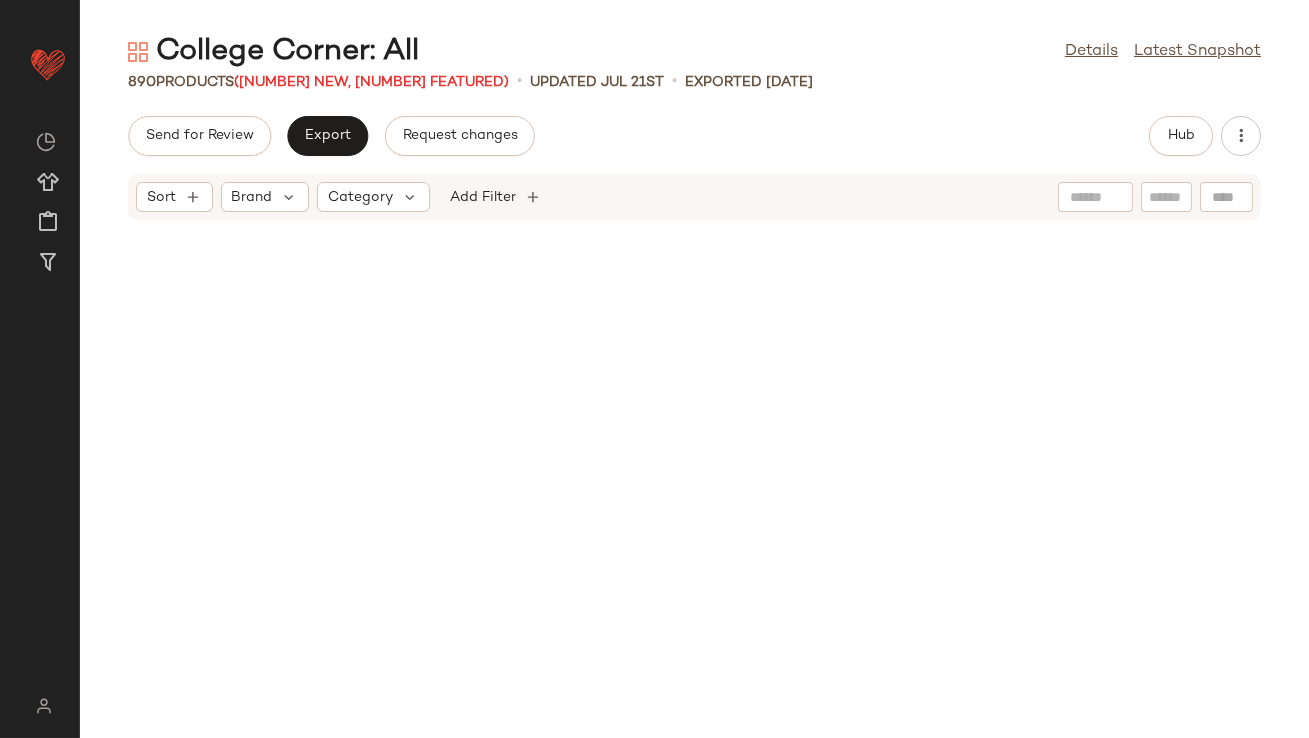 scroll, scrollTop: 0, scrollLeft: 0, axis: both 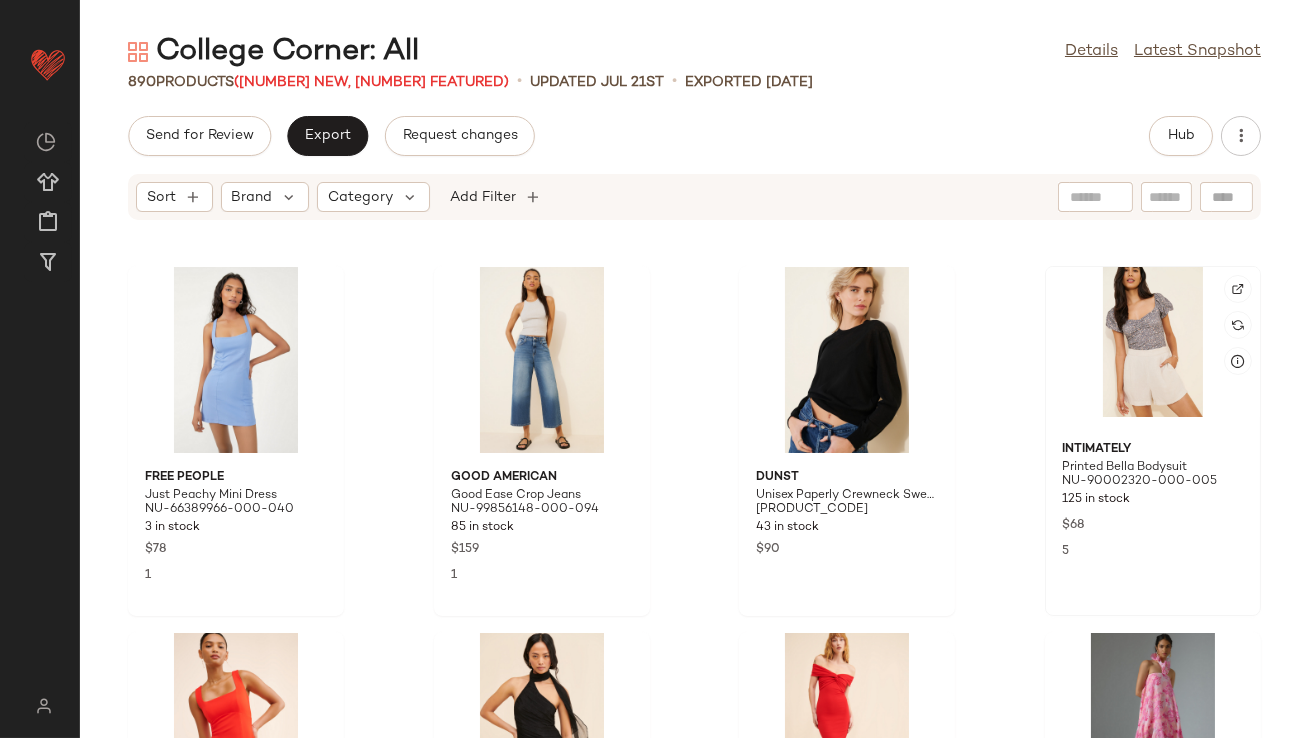 click 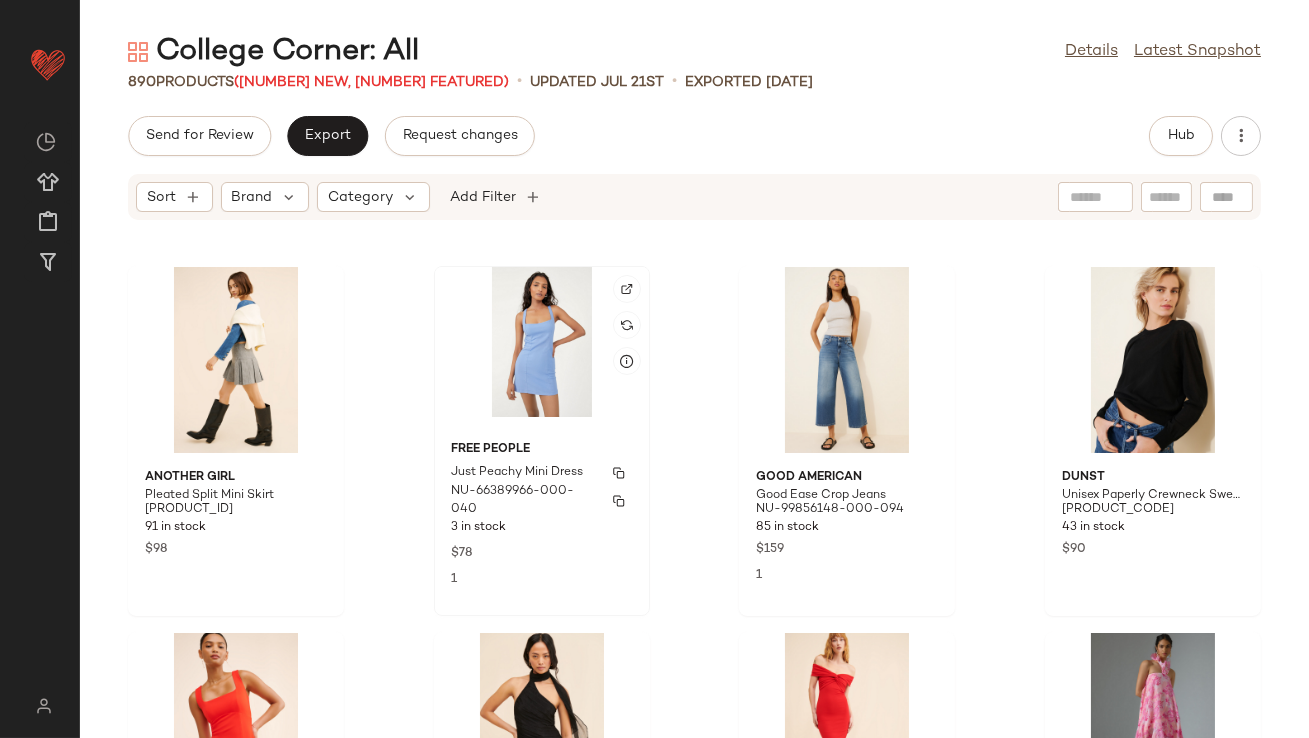 scroll, scrollTop: 20723, scrollLeft: 0, axis: vertical 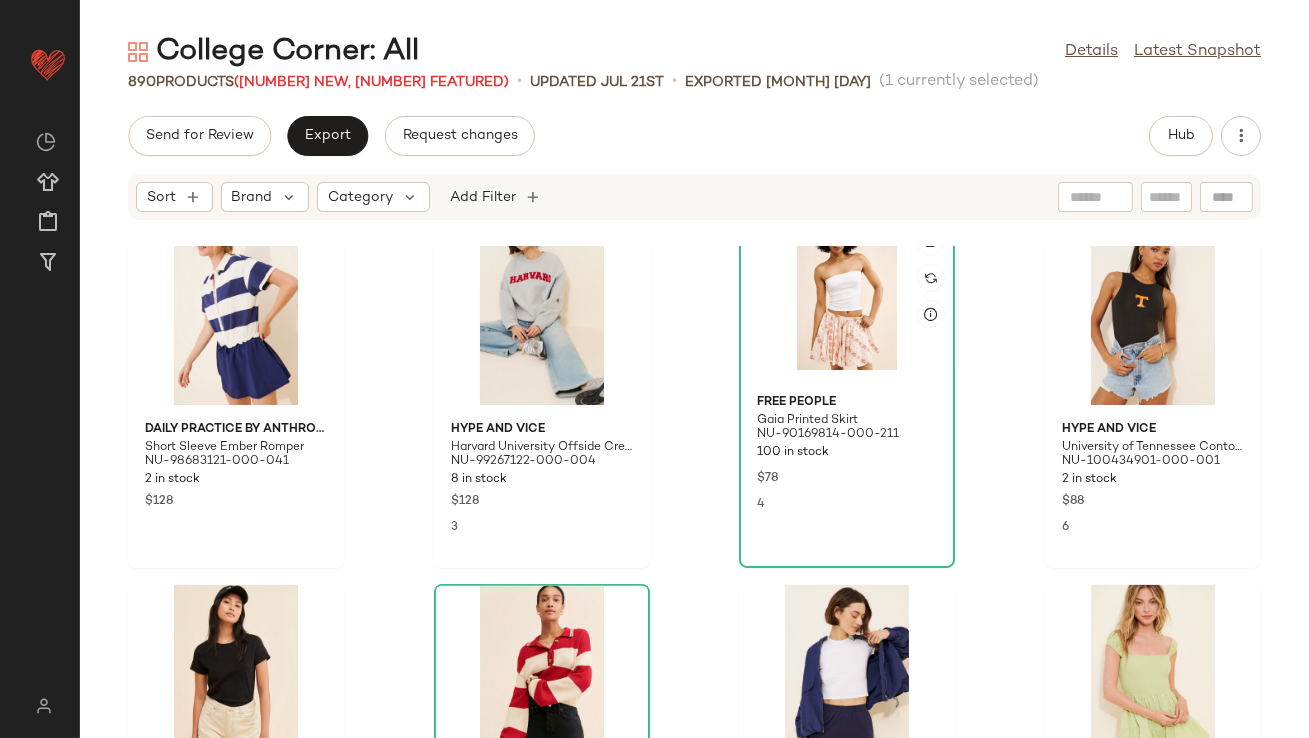 click 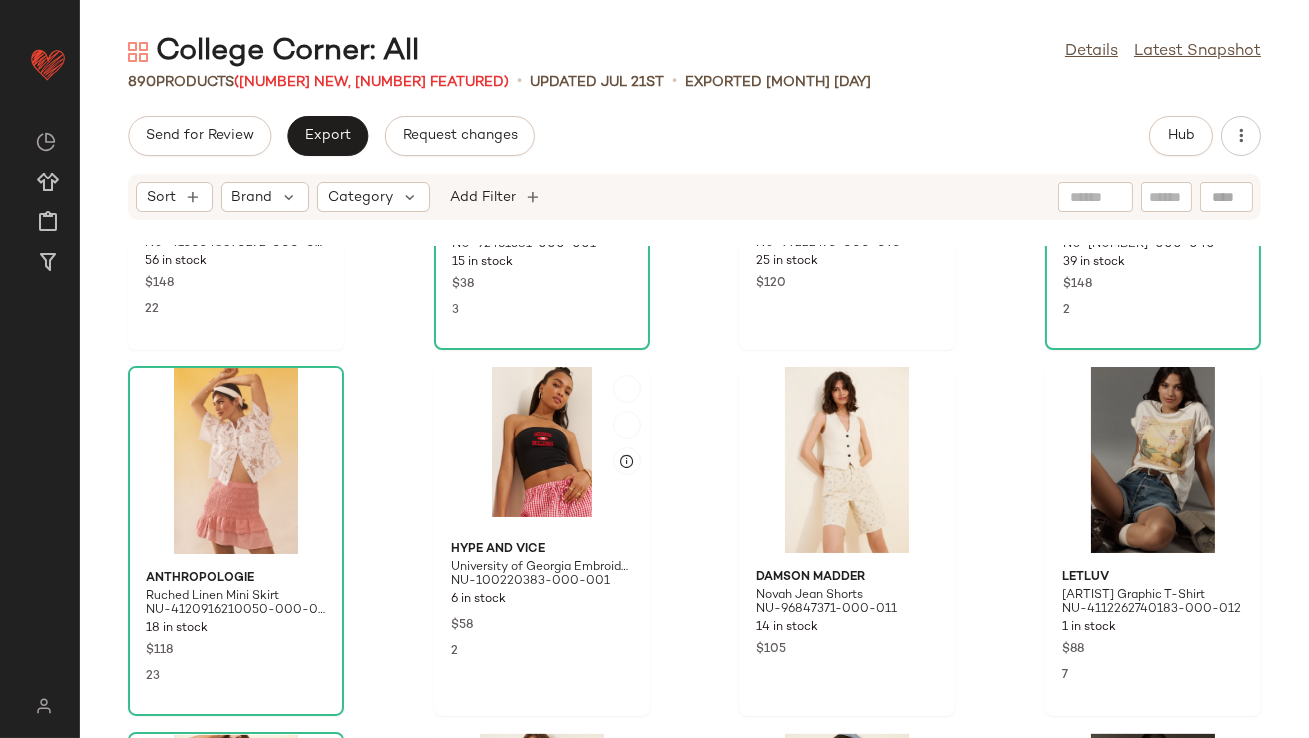 scroll, scrollTop: 8370, scrollLeft: 0, axis: vertical 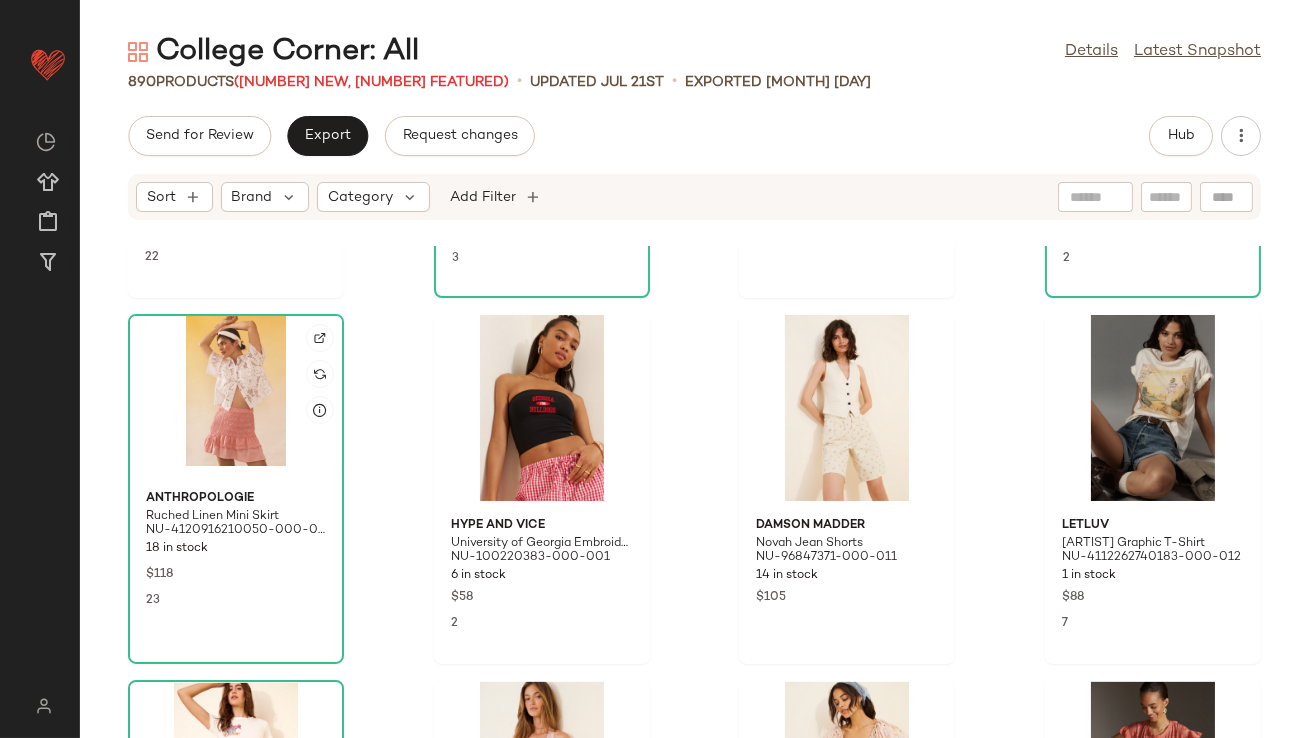 click 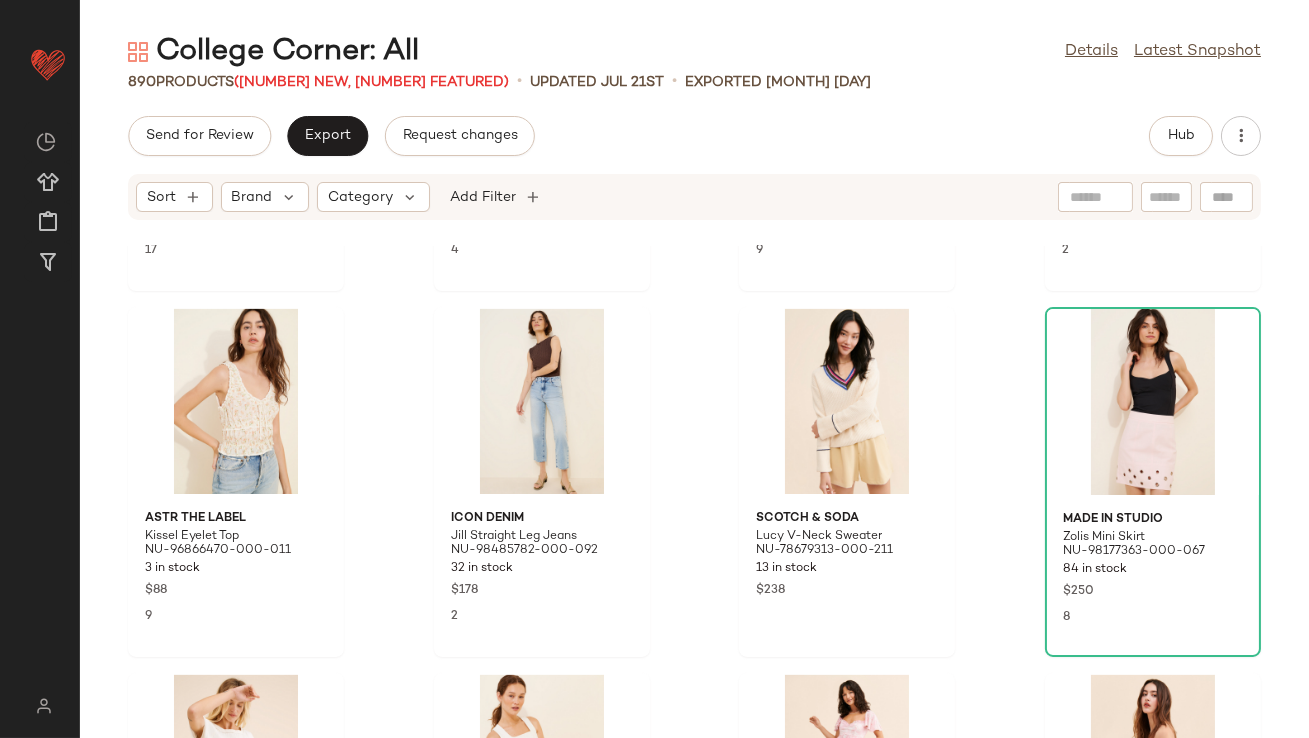 scroll, scrollTop: 22249, scrollLeft: 0, axis: vertical 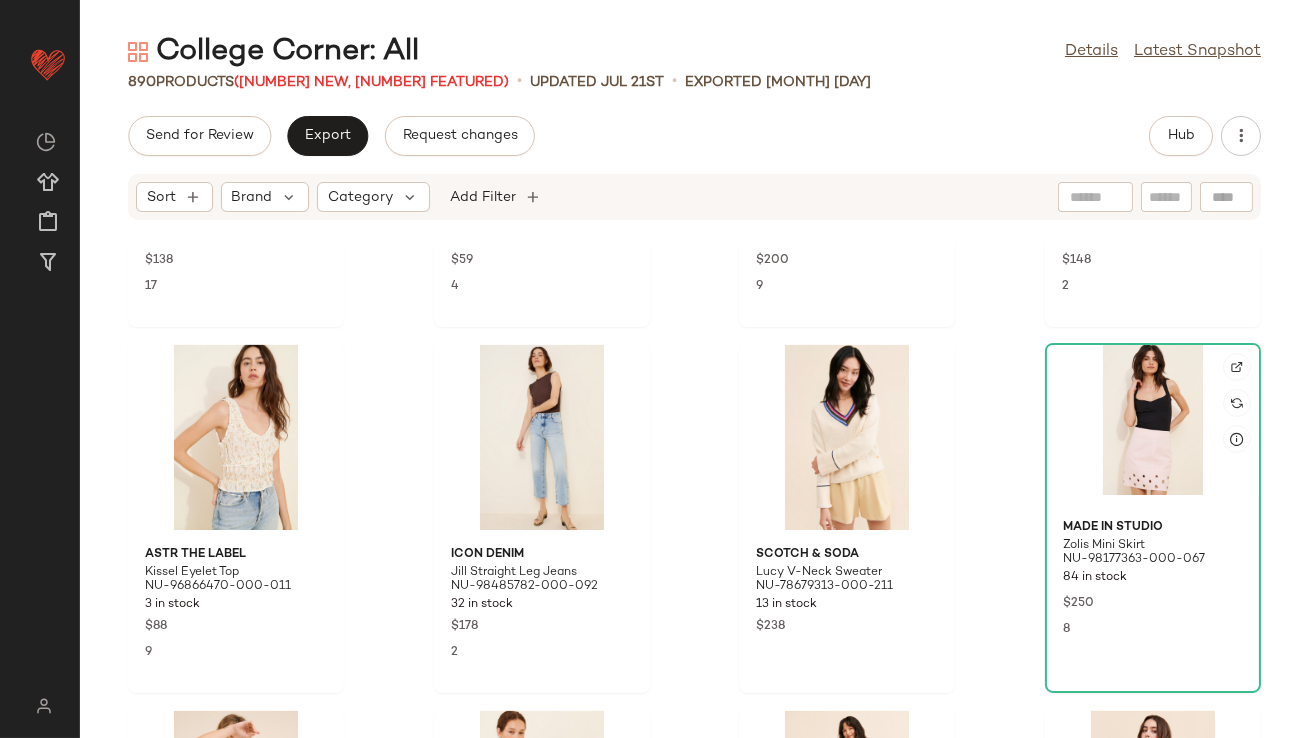 click 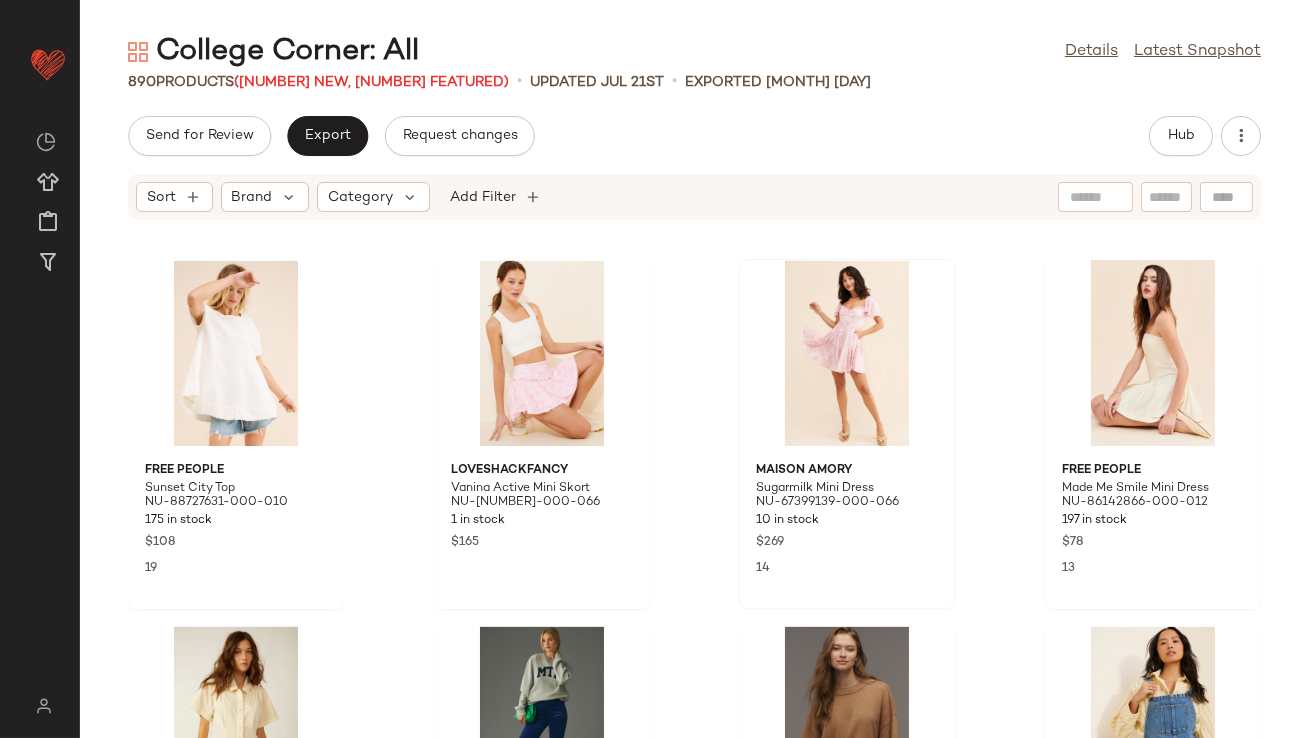 scroll, scrollTop: 22465, scrollLeft: 0, axis: vertical 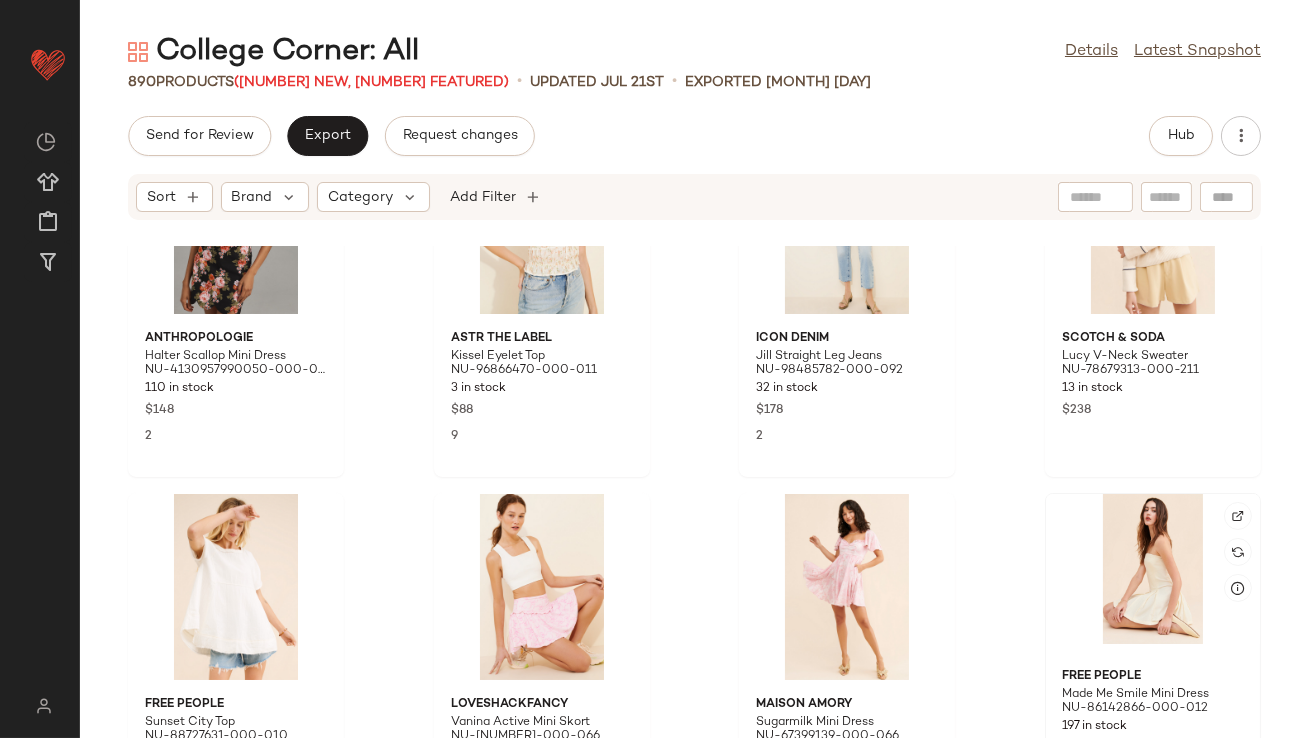 click 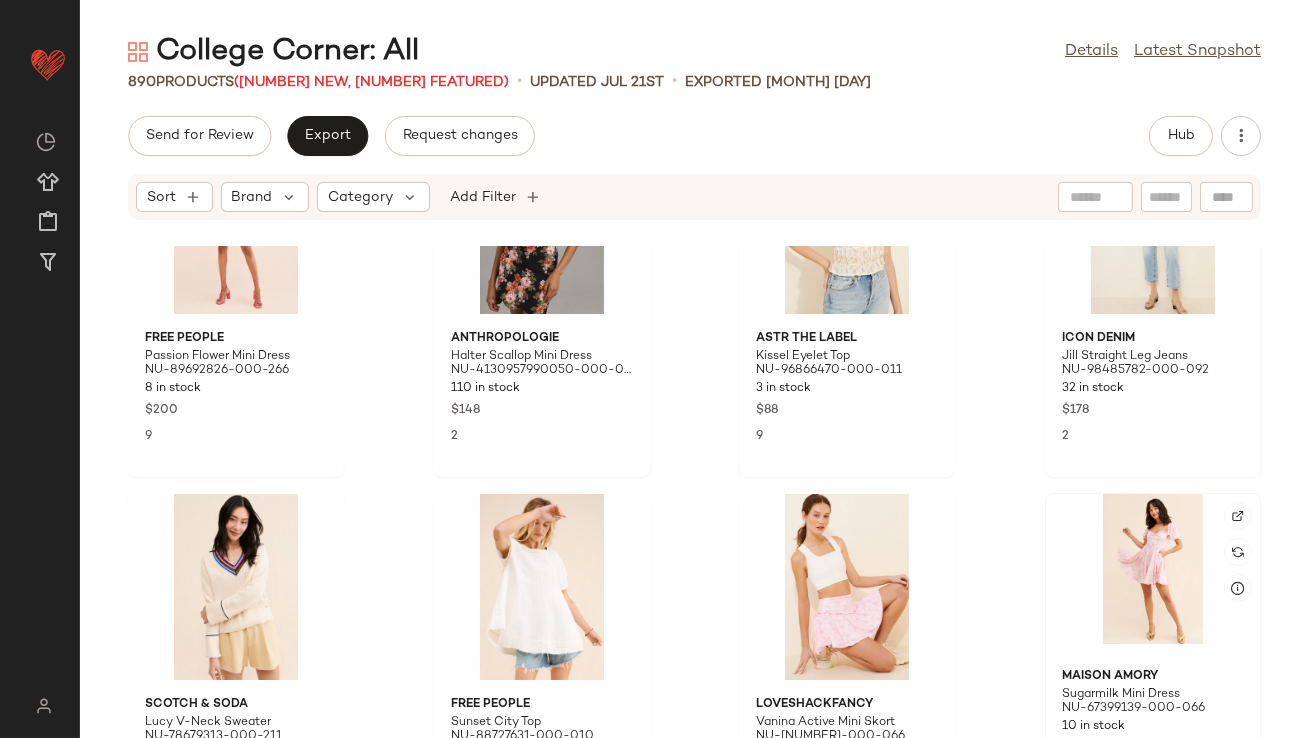 click 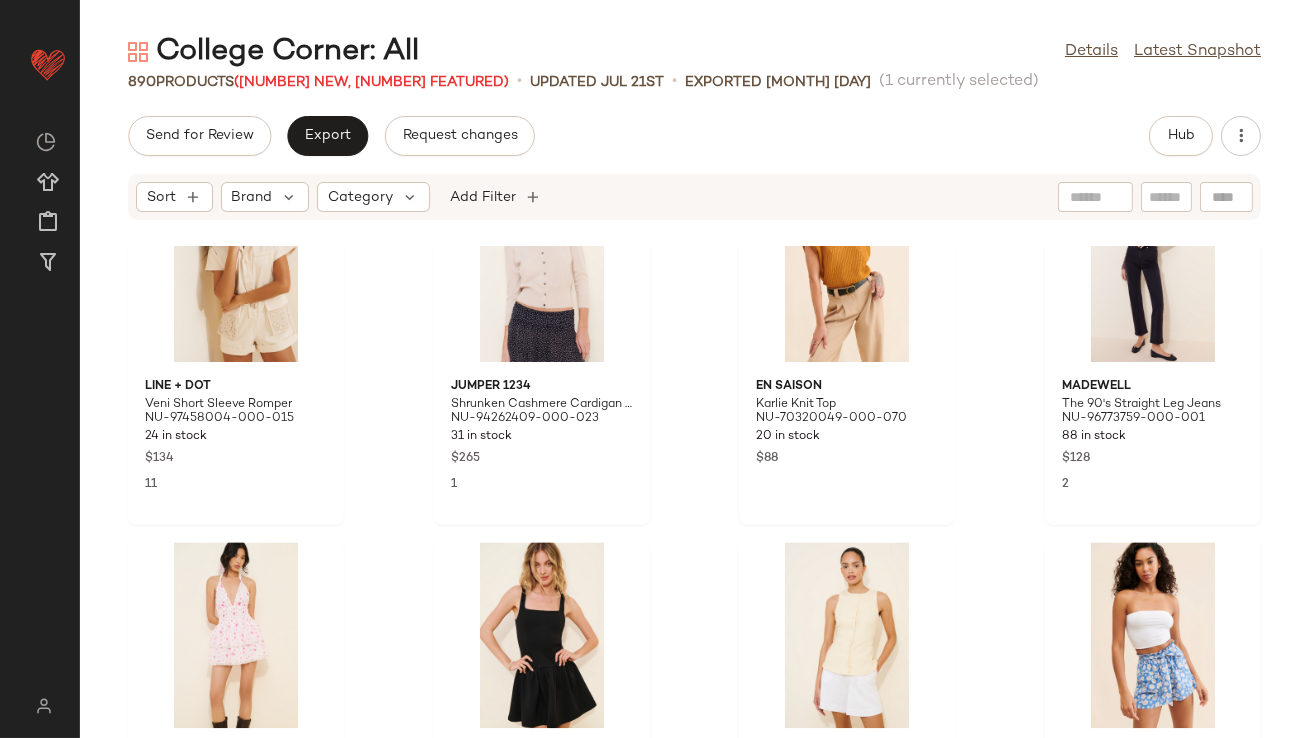 scroll, scrollTop: 23457, scrollLeft: 0, axis: vertical 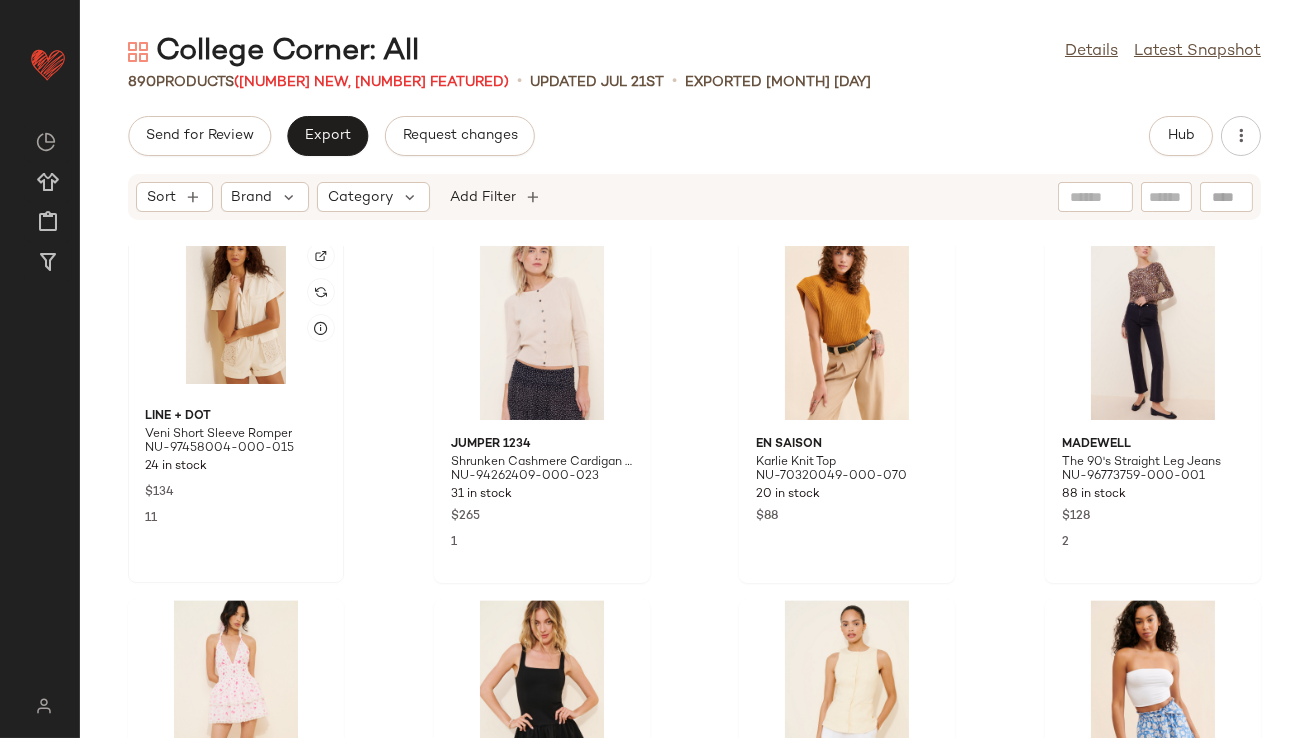 click 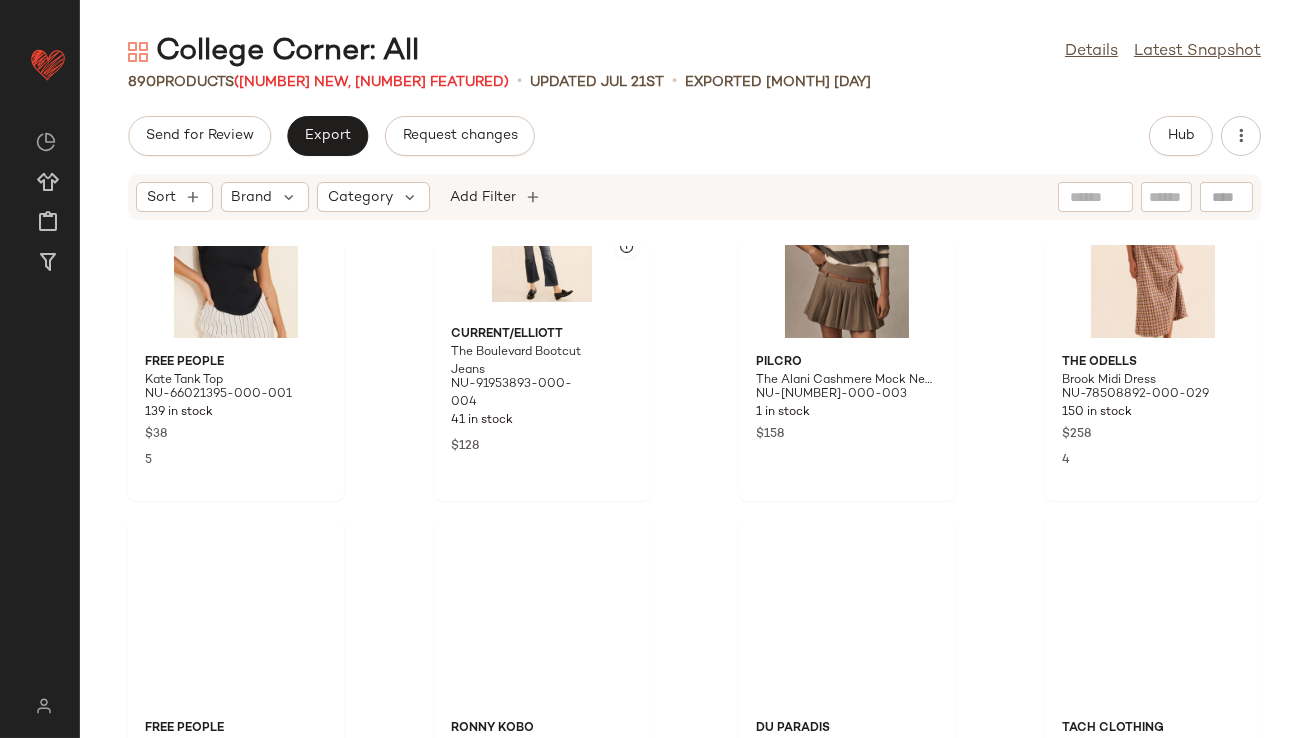 scroll, scrollTop: 27715, scrollLeft: 0, axis: vertical 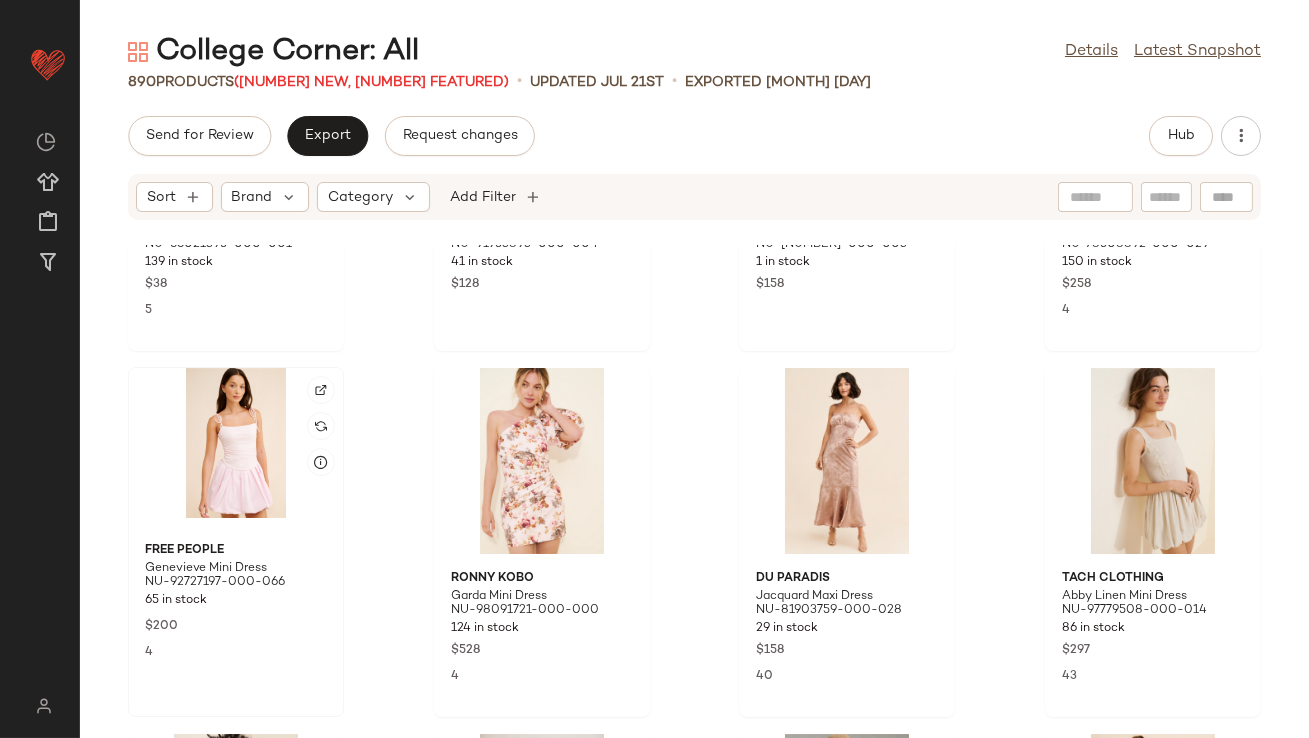 click 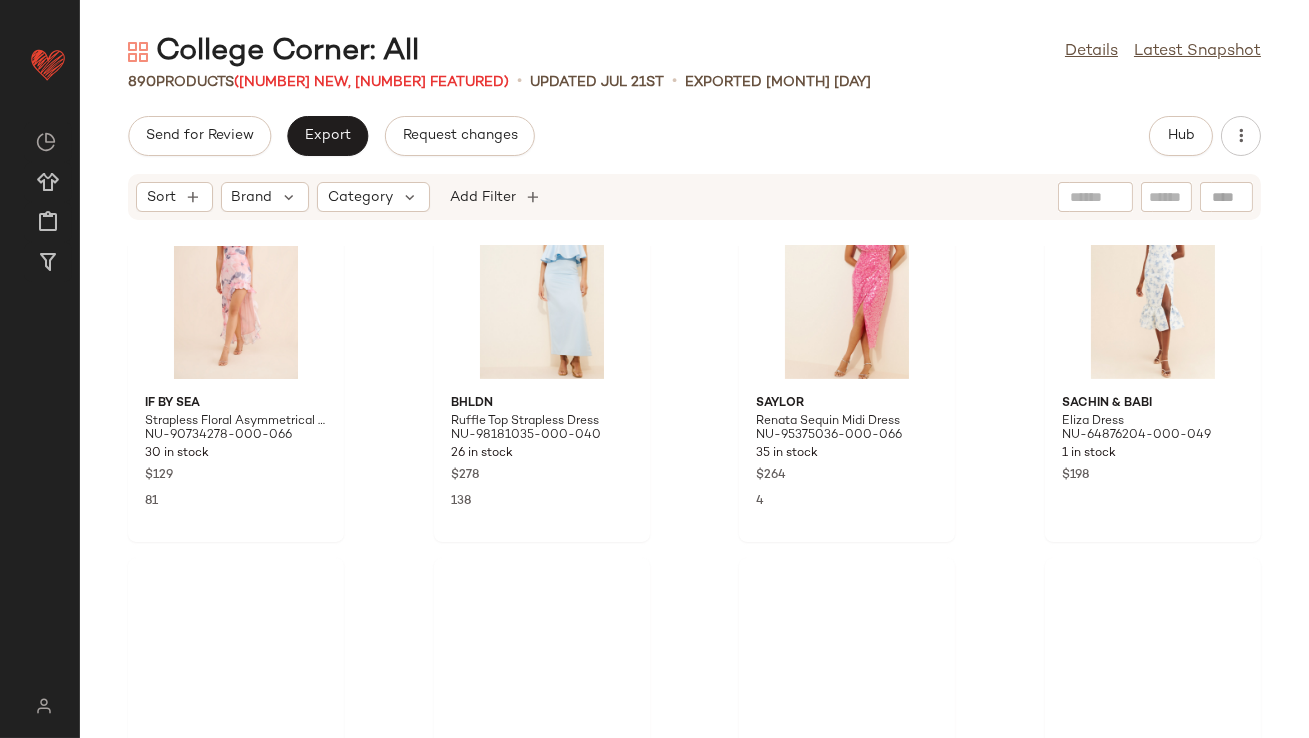 scroll, scrollTop: 30206, scrollLeft: 0, axis: vertical 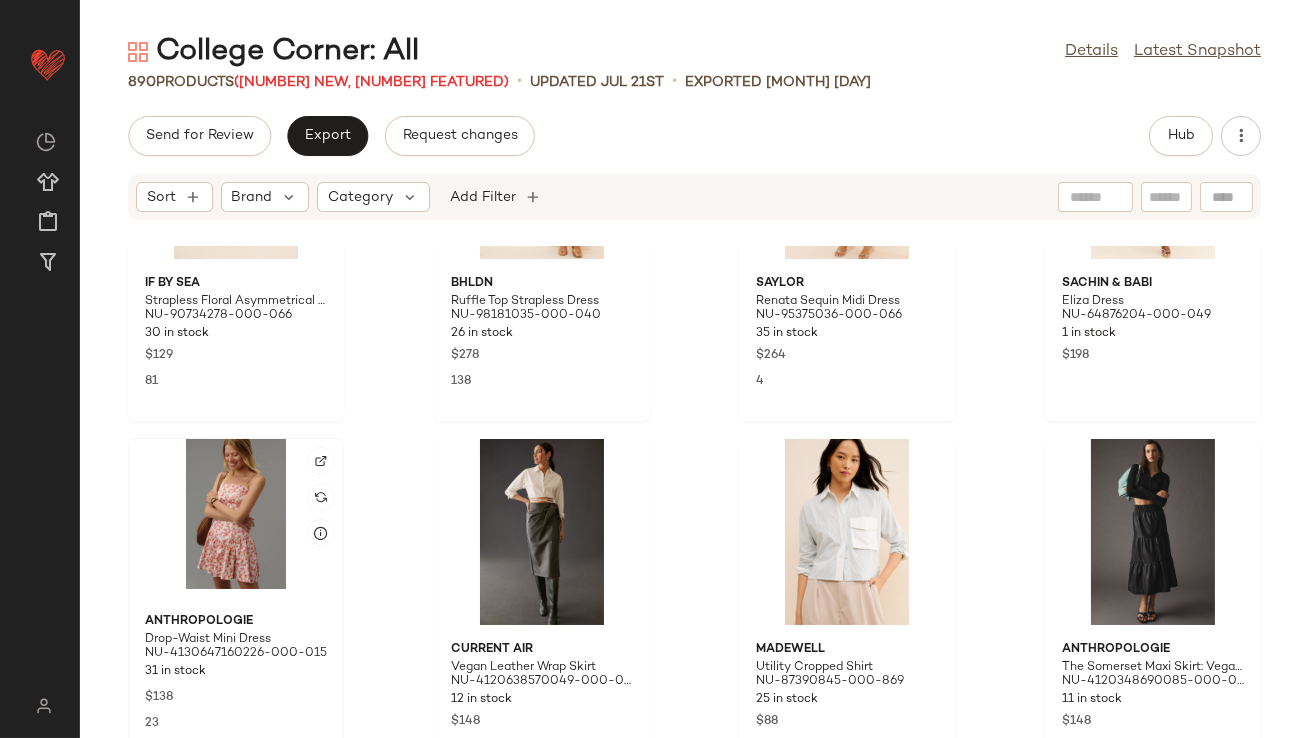 click 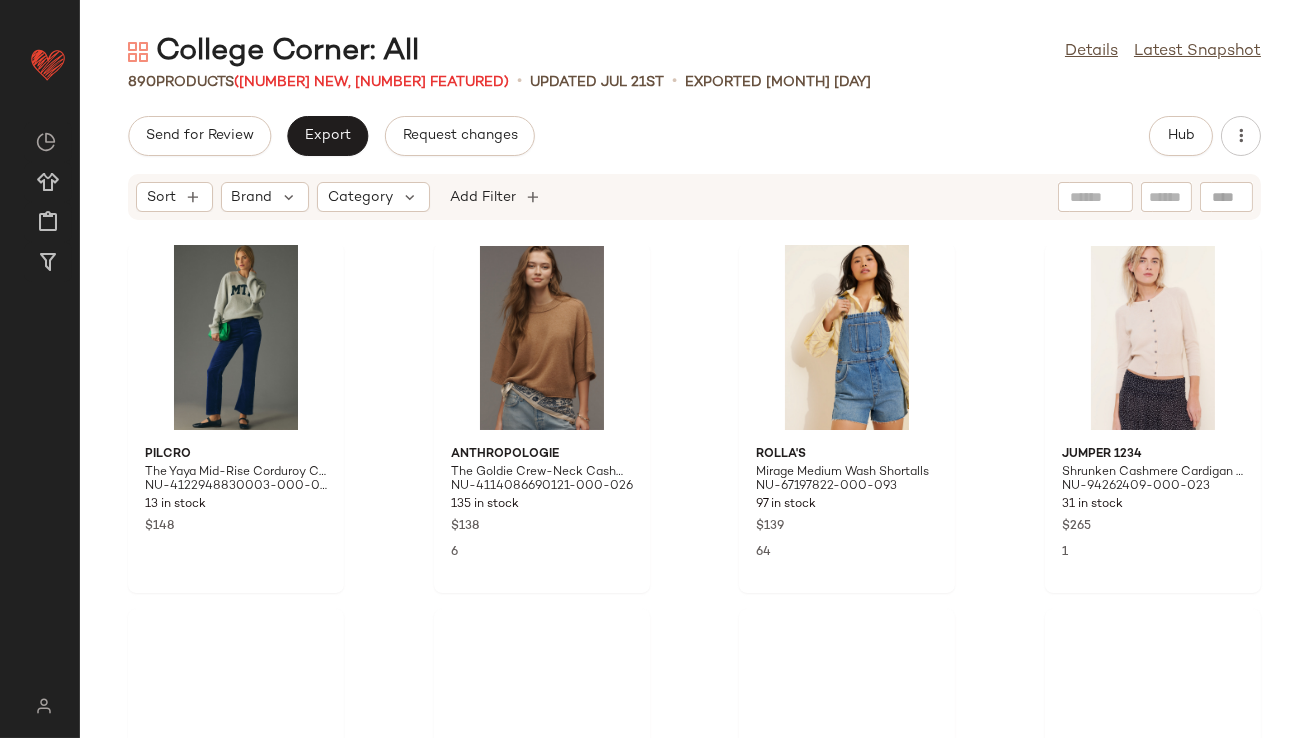 scroll, scrollTop: 23559, scrollLeft: 0, axis: vertical 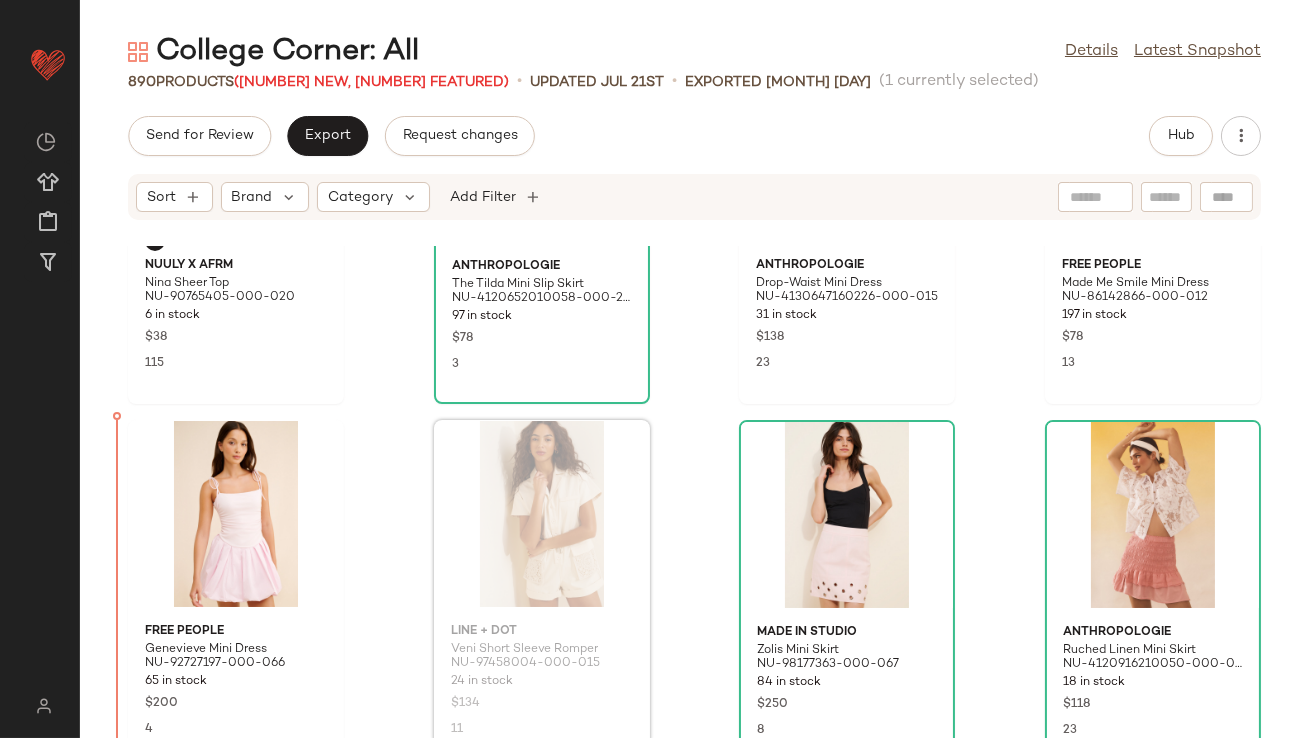 drag, startPoint x: 500, startPoint y: 529, endPoint x: 485, endPoint y: 529, distance: 15 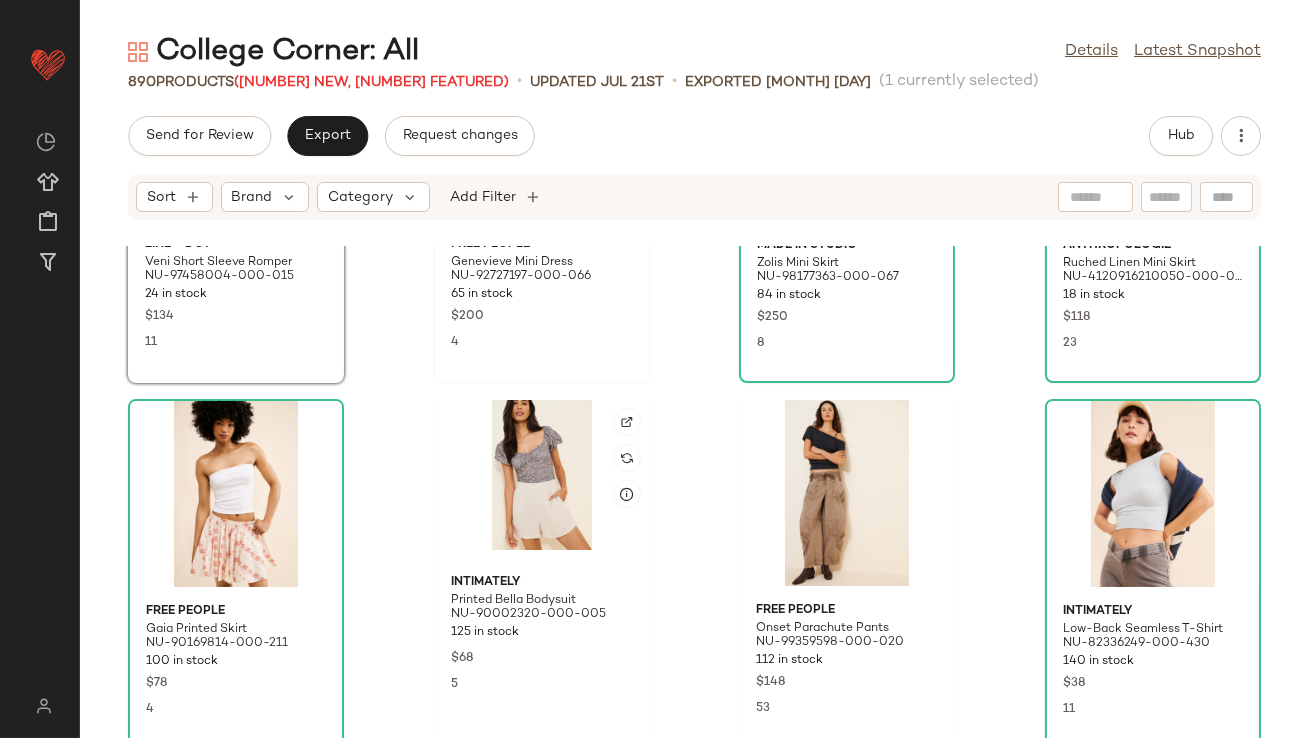 scroll, scrollTop: 516, scrollLeft: 0, axis: vertical 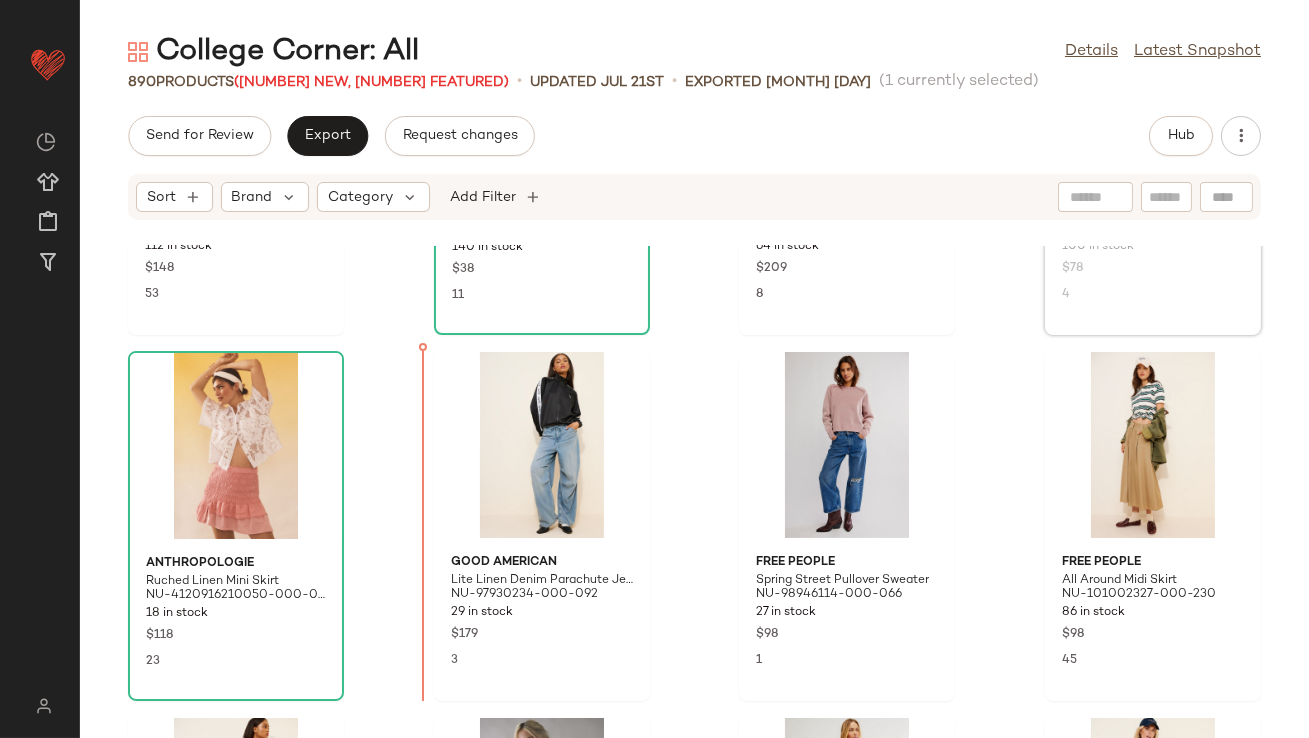 drag, startPoint x: 1175, startPoint y: 383, endPoint x: 1164, endPoint y: 388, distance: 12.083046 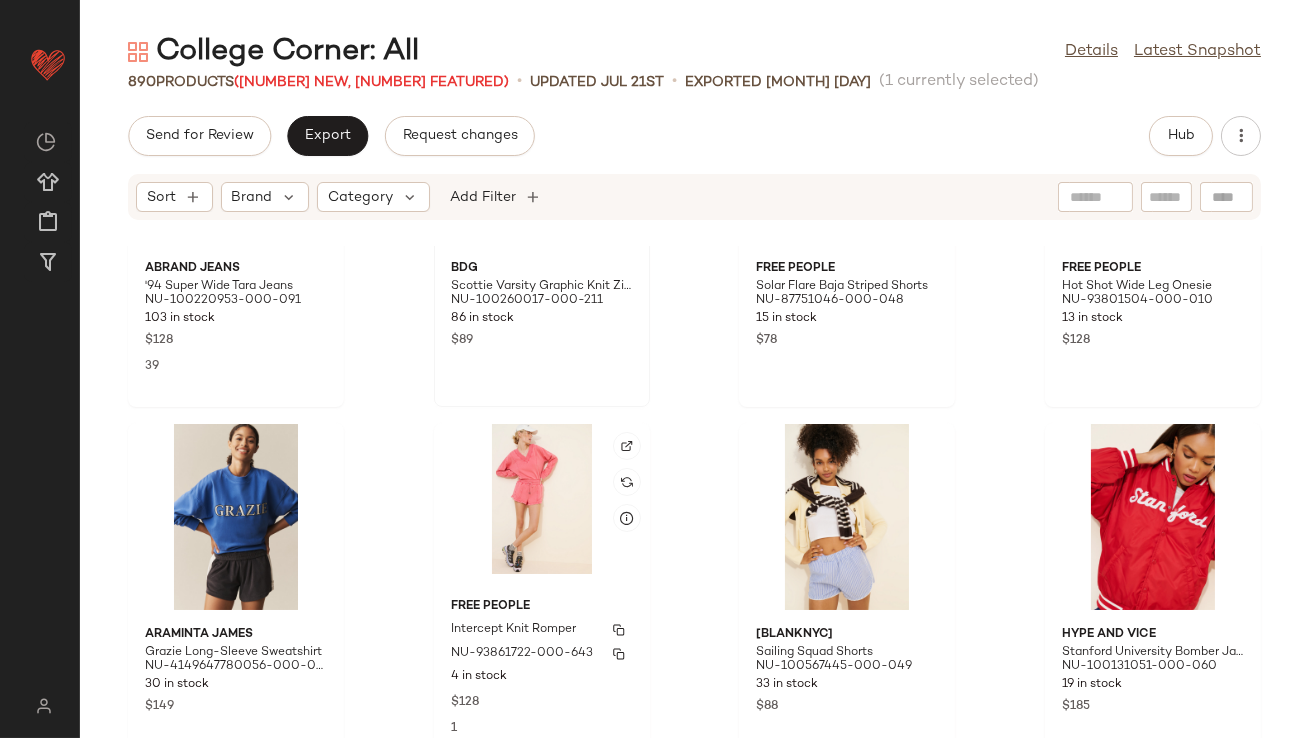 scroll, scrollTop: 1614, scrollLeft: 0, axis: vertical 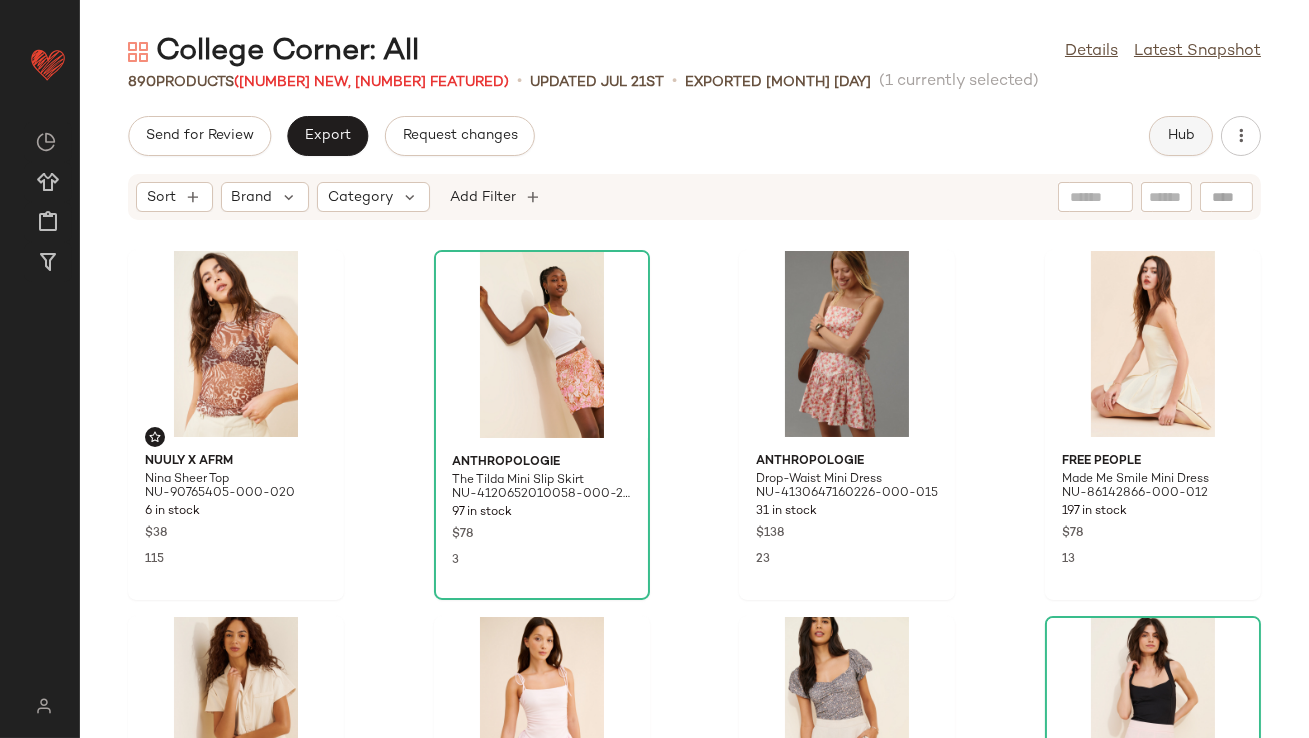 click on "Hub" 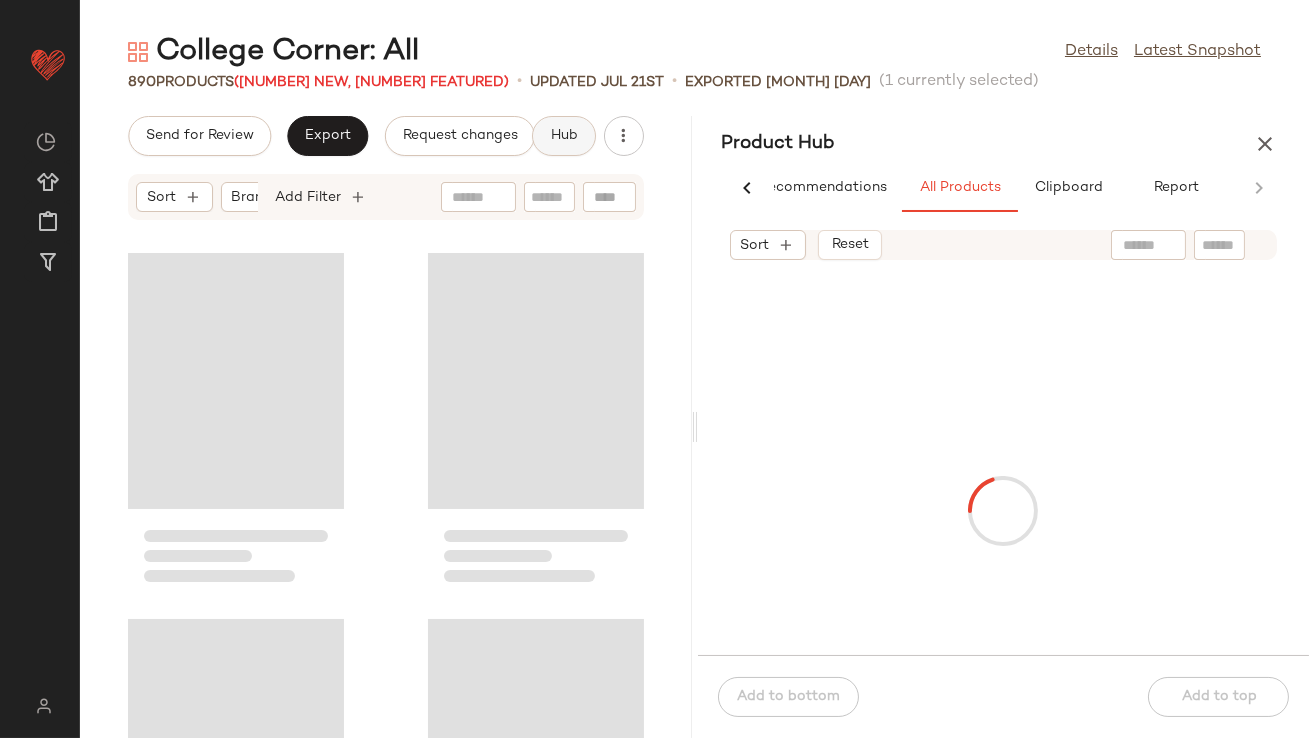 scroll, scrollTop: 0, scrollLeft: 48, axis: horizontal 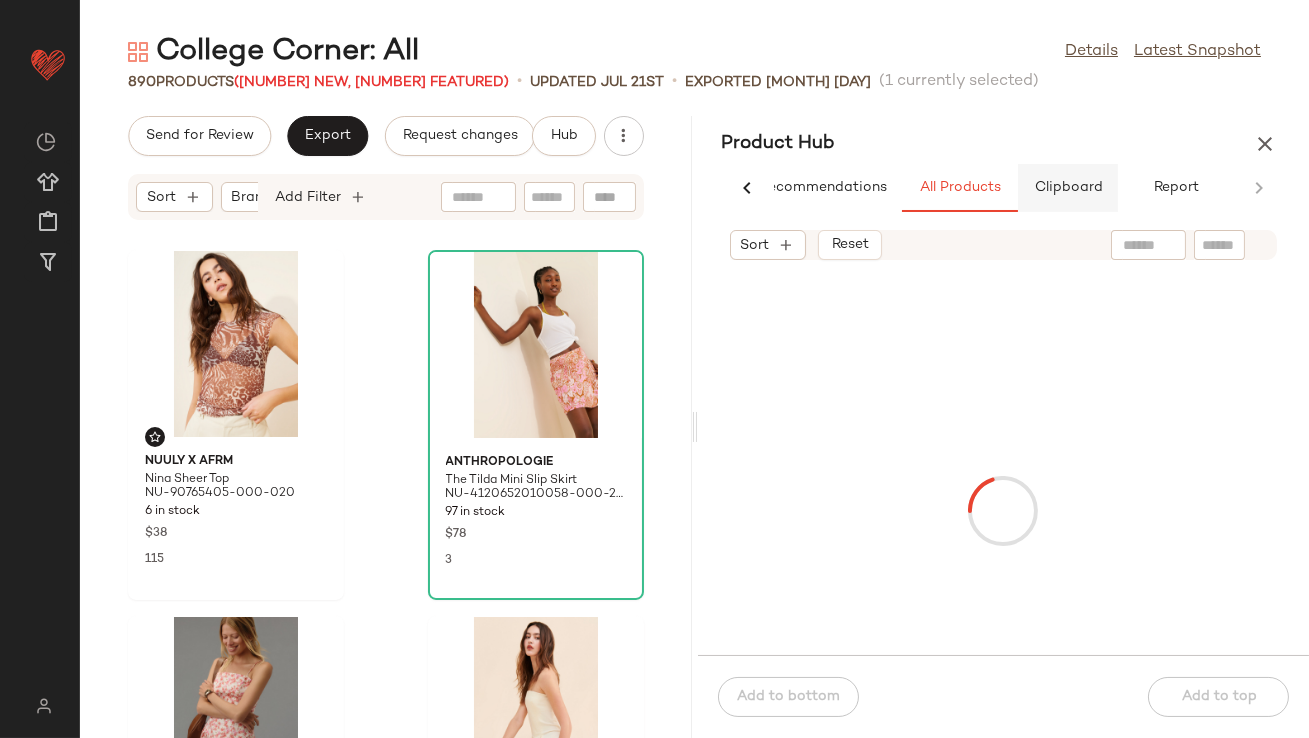 click on "Clipboard" at bounding box center (1068, 188) 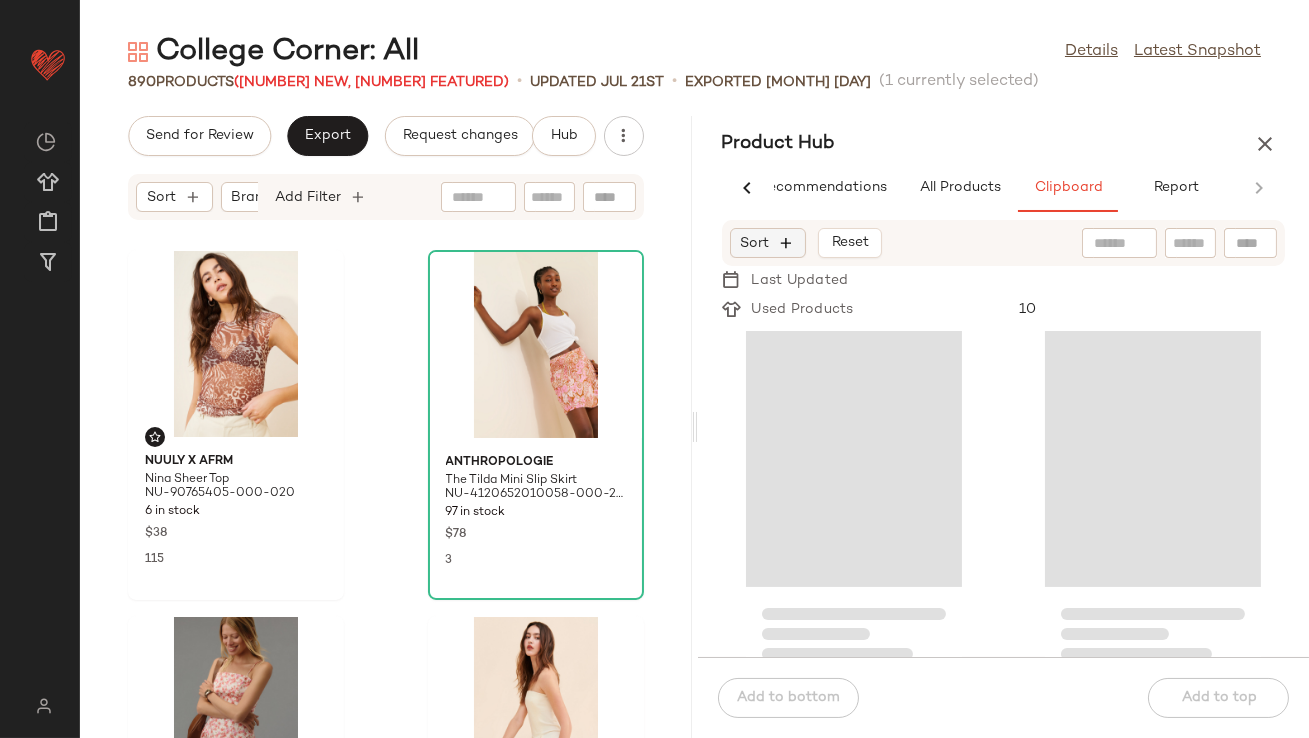click at bounding box center [787, 243] 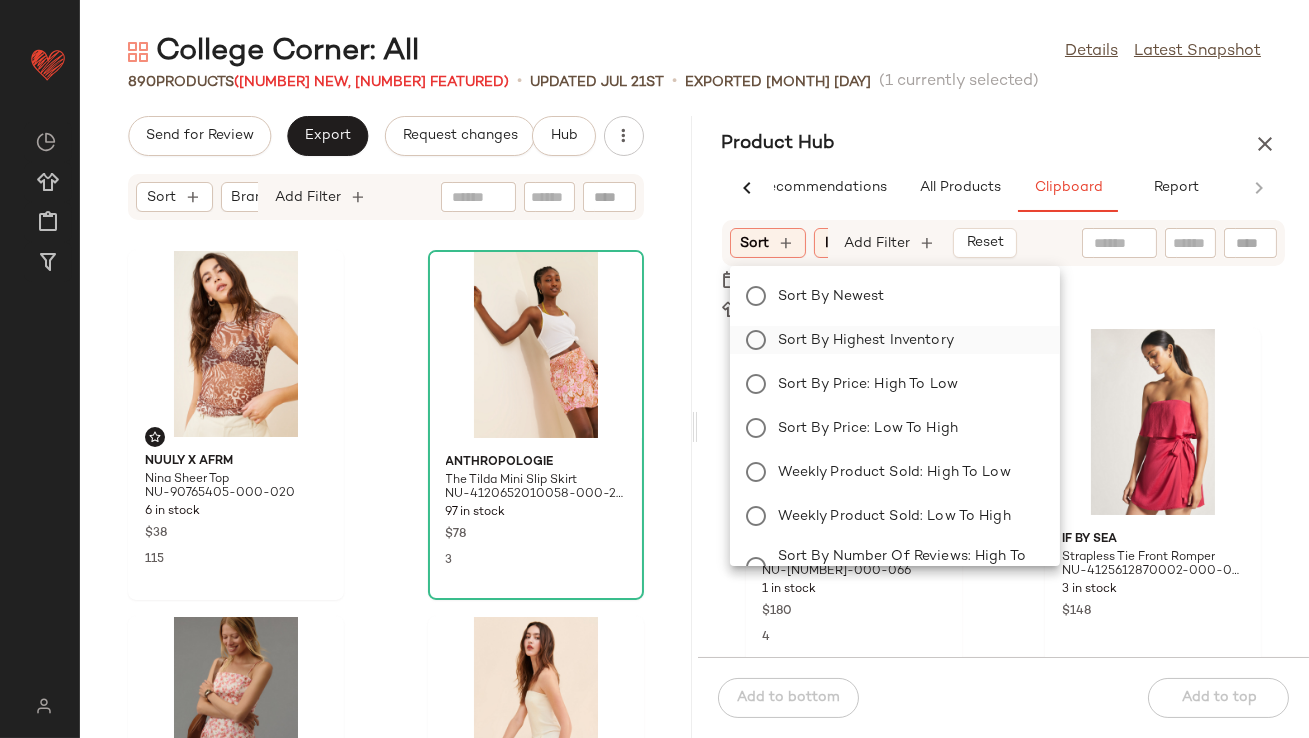 click on "Sort by Highest Inventory" 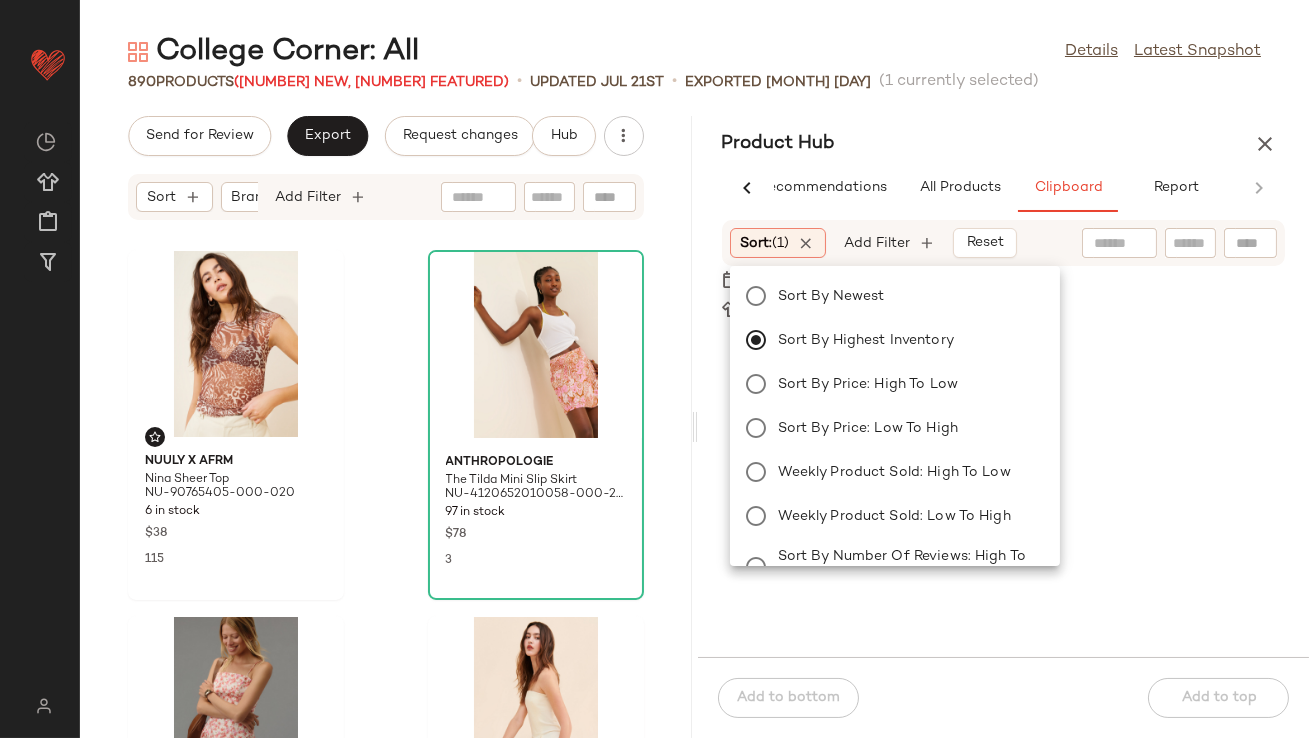 click on "College Corner: All  Details   Latest Snapshot  890   Products  (77 New, 1 Featured)  •   updated Jul 21st  •  Exported Jul 14th   (1 currently selected)   Send for Review   Export   Request changes   Hub  Sort  Brand  Category  Add Filter  Nuuly x AFRM Nina Sheer Top NU-90765405-000-020 6 in stock $38 115 Anthropologie The Tilda Mini Slip Skirt NU-4120652010058-000-266 97 in stock $78 3 Anthropologie Drop-Waist Mini Dress NU-4130647160226-000-015 31 in stock $138 23 Free People Made Me Smile Mini Dress NU-86142866-000-012 197 in stock $78 13 Line + Dot Veni Short Sleeve Romper NU-97458004-000-015 24 in stock $134 11 Free People Genevieve Mini Dress NU-92727197-000-066 65 in stock $200 4 Intimately Printed Bella Bodysuit NU-90002320-000-005 125 in stock $68 5 Made In Studio Zolis Mini Skirt NU-98177363-000-067 84 in stock $250 8 Product Hub  AI Recommendations   All Products   Clipboard   Report  Sort  Brand  Category  In Curation?:   No Availability:   in_stock Add Filter   Reset  Sort:   (1) No 10" at bounding box center [694, 385] 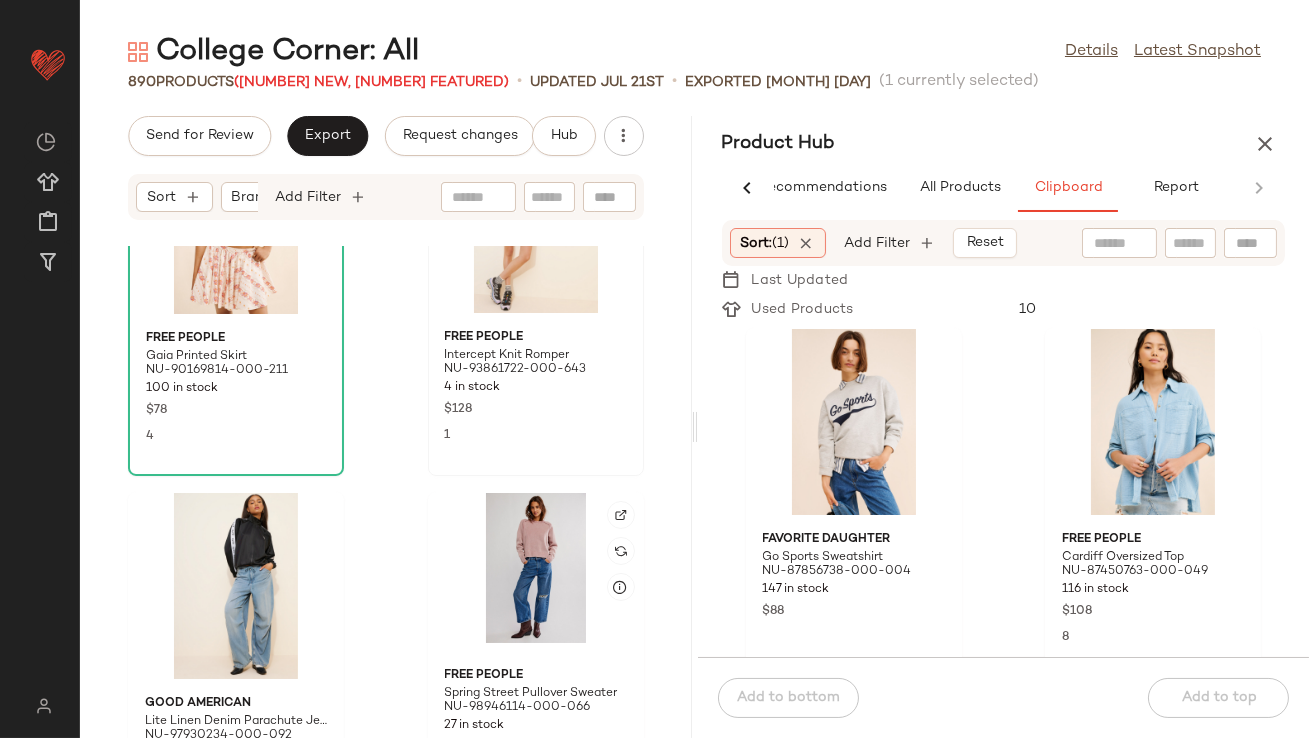 scroll, scrollTop: 2410, scrollLeft: 0, axis: vertical 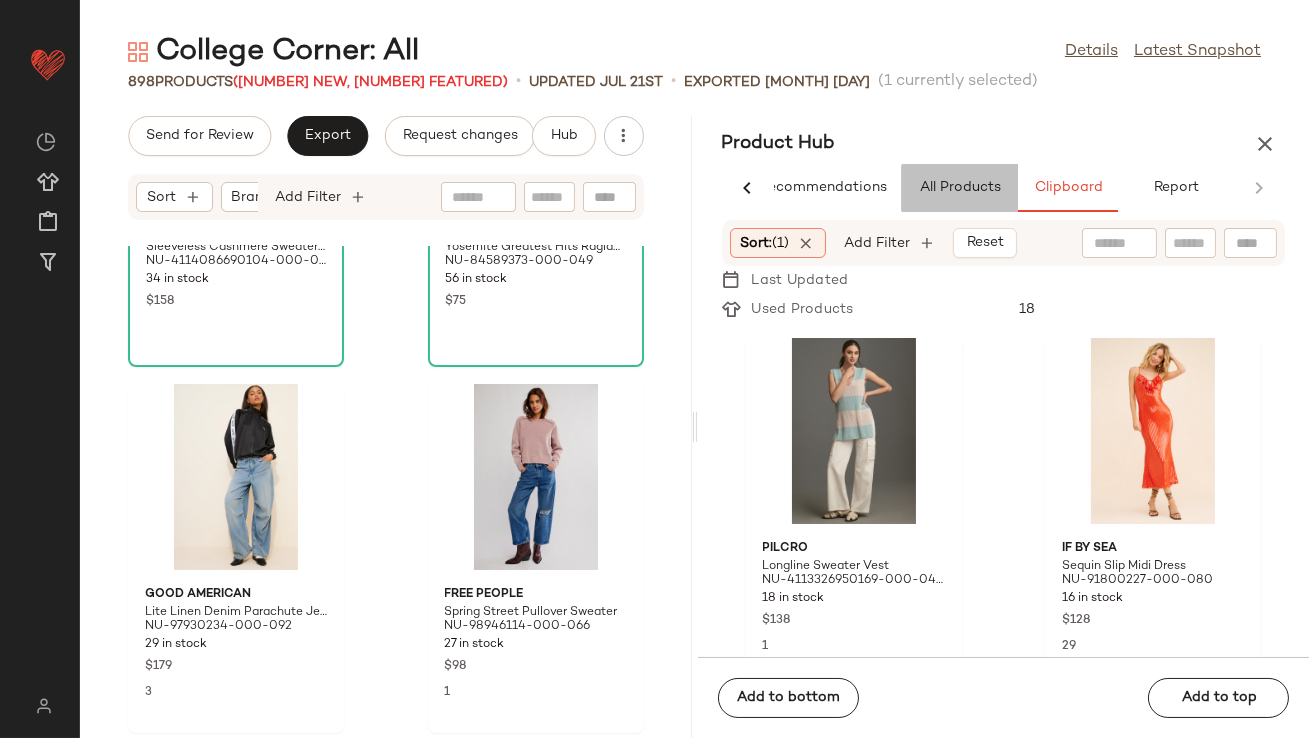 click on "All Products" 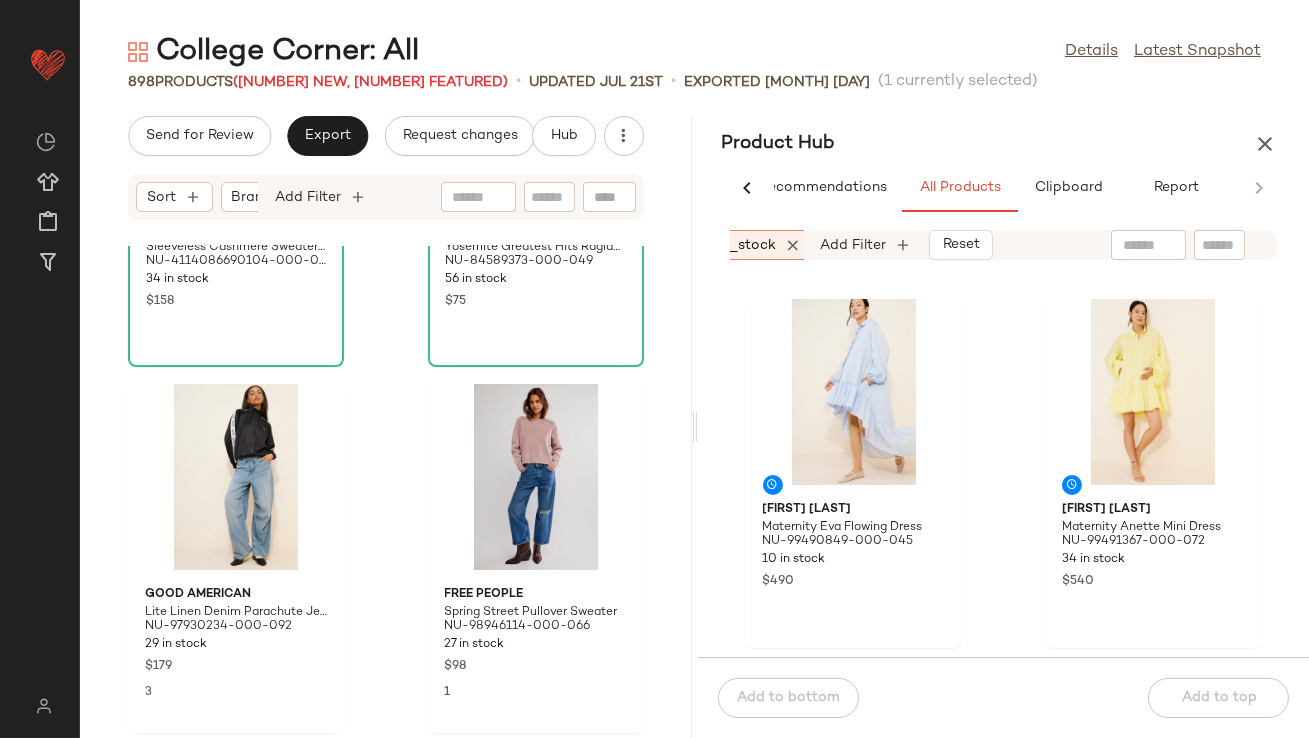 scroll, scrollTop: 0, scrollLeft: 584, axis: horizontal 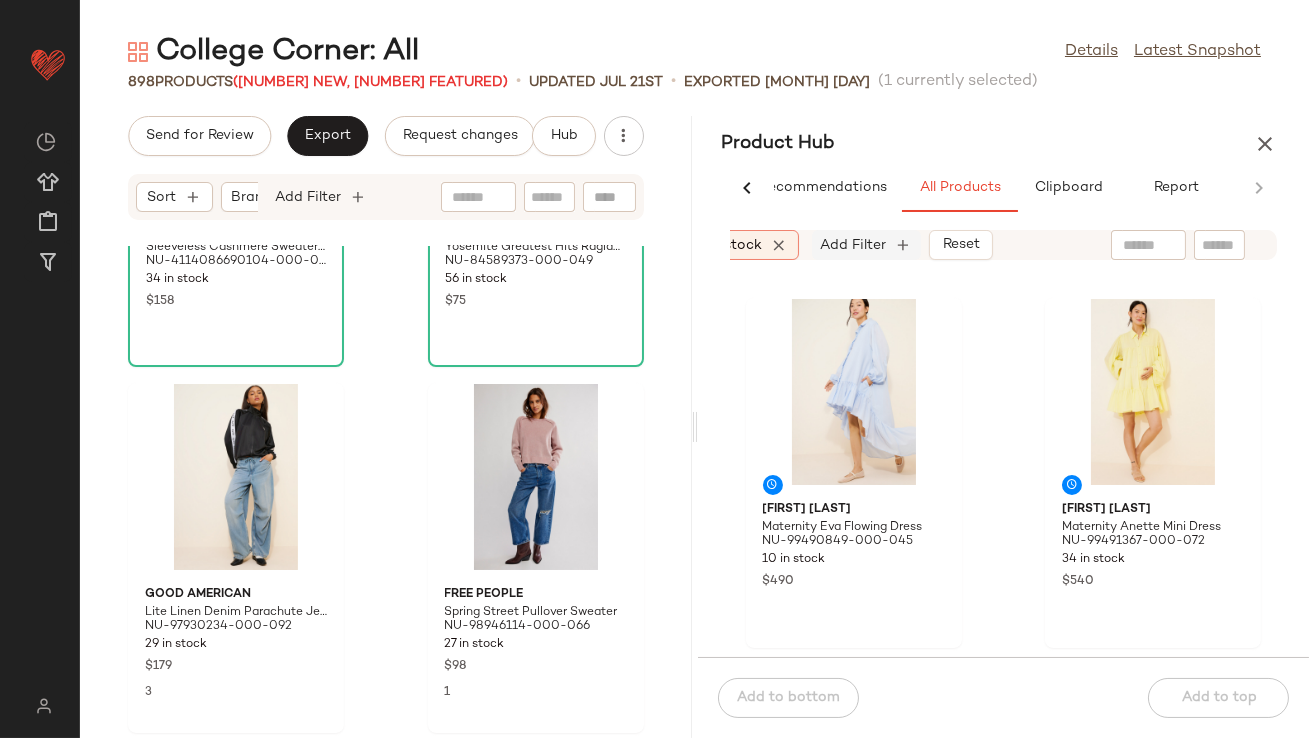 click on "Add Filter" at bounding box center (854, 245) 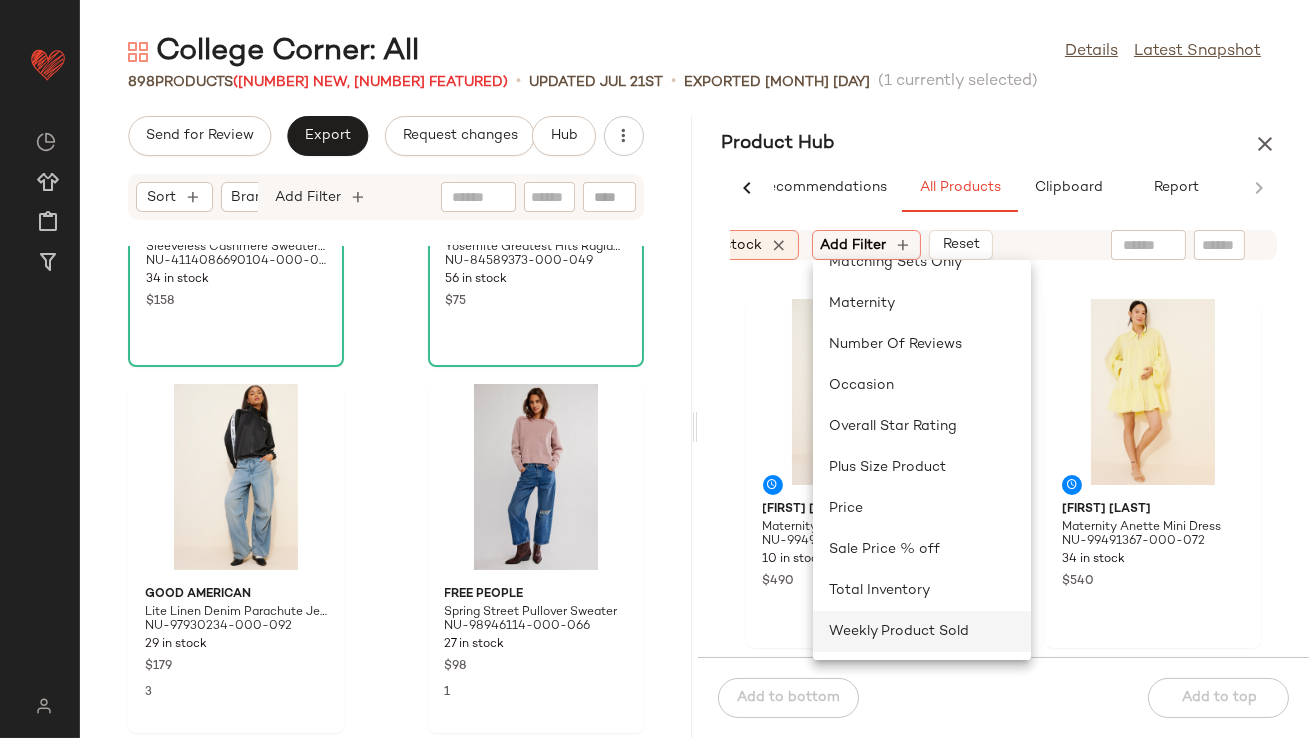 click on "Weekly Product Sold" 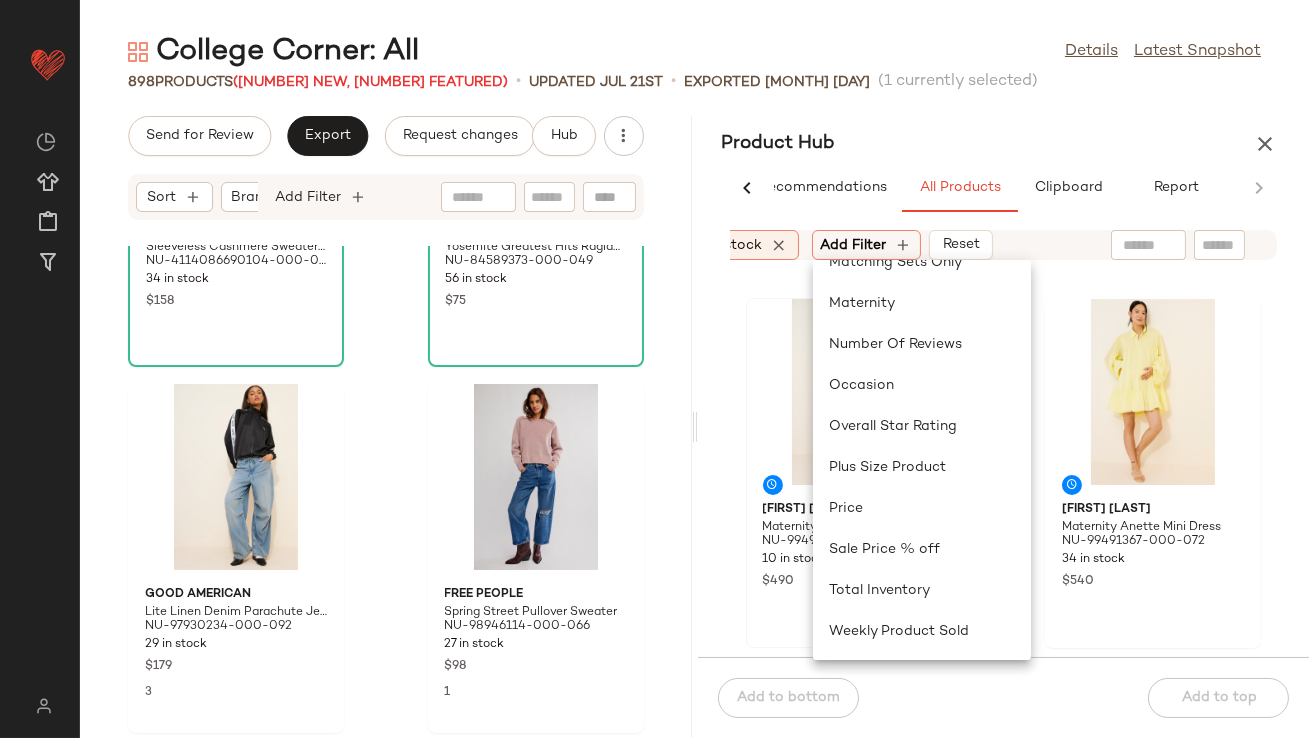 scroll, scrollTop: 354, scrollLeft: 0, axis: vertical 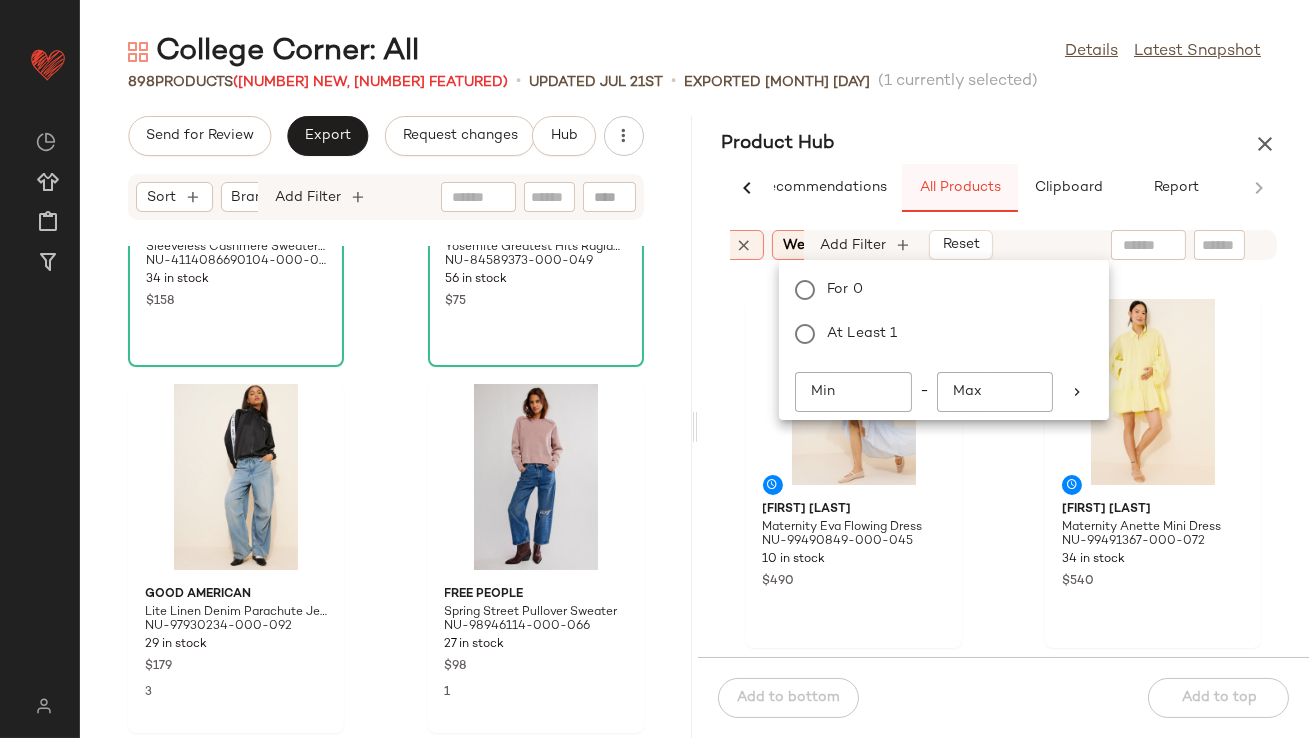 click on "All Products" 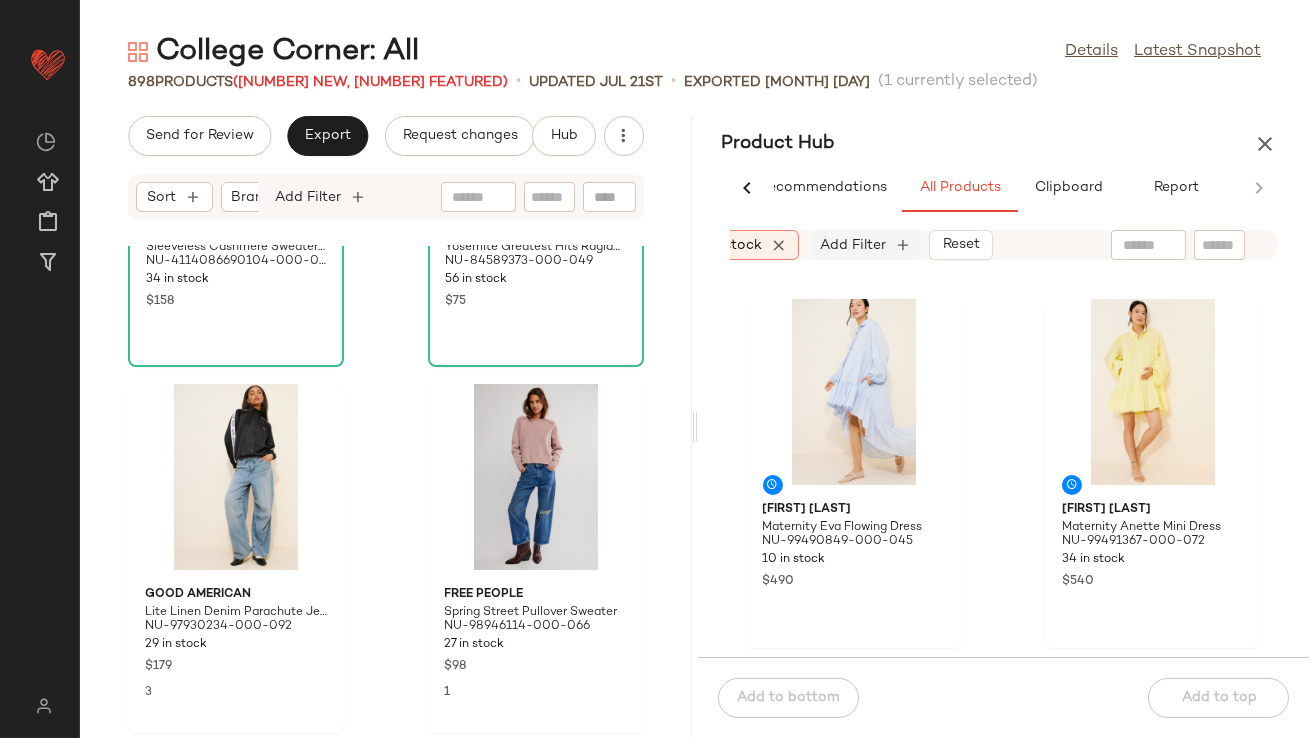 click on "Add Filter" 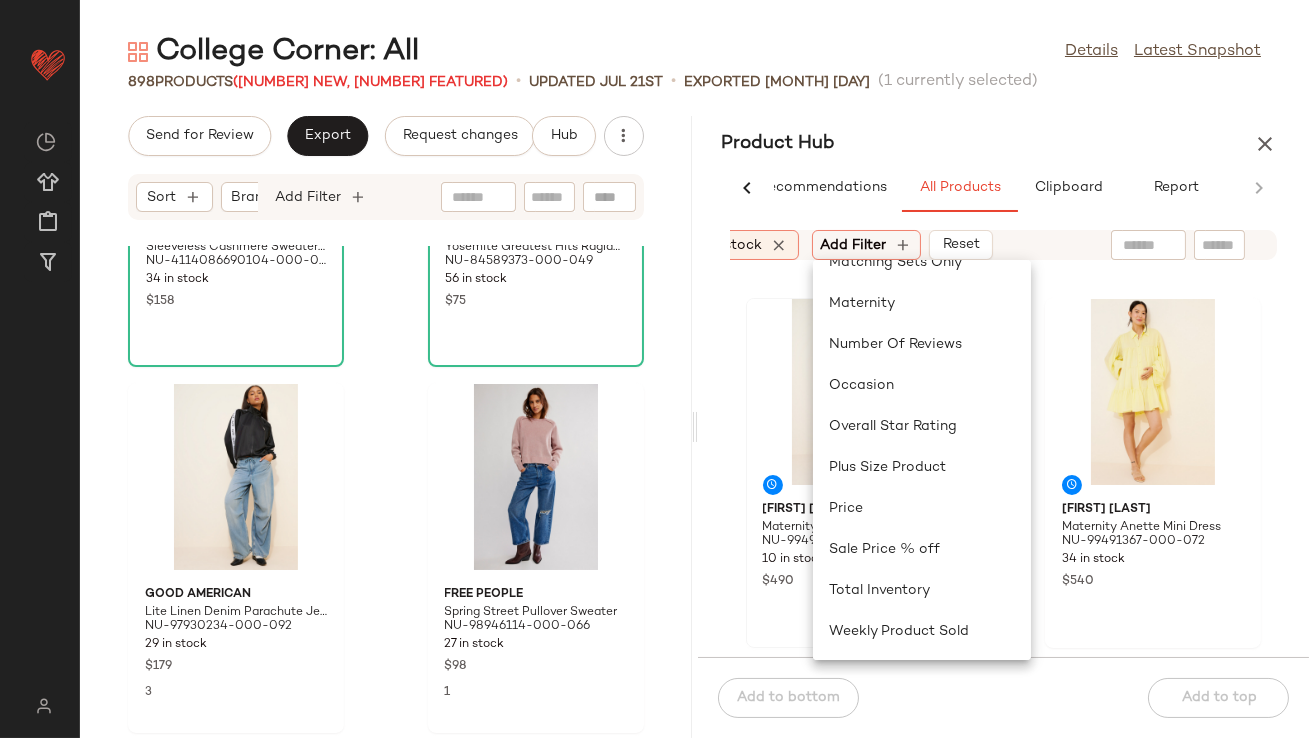click on "Total Inventory" 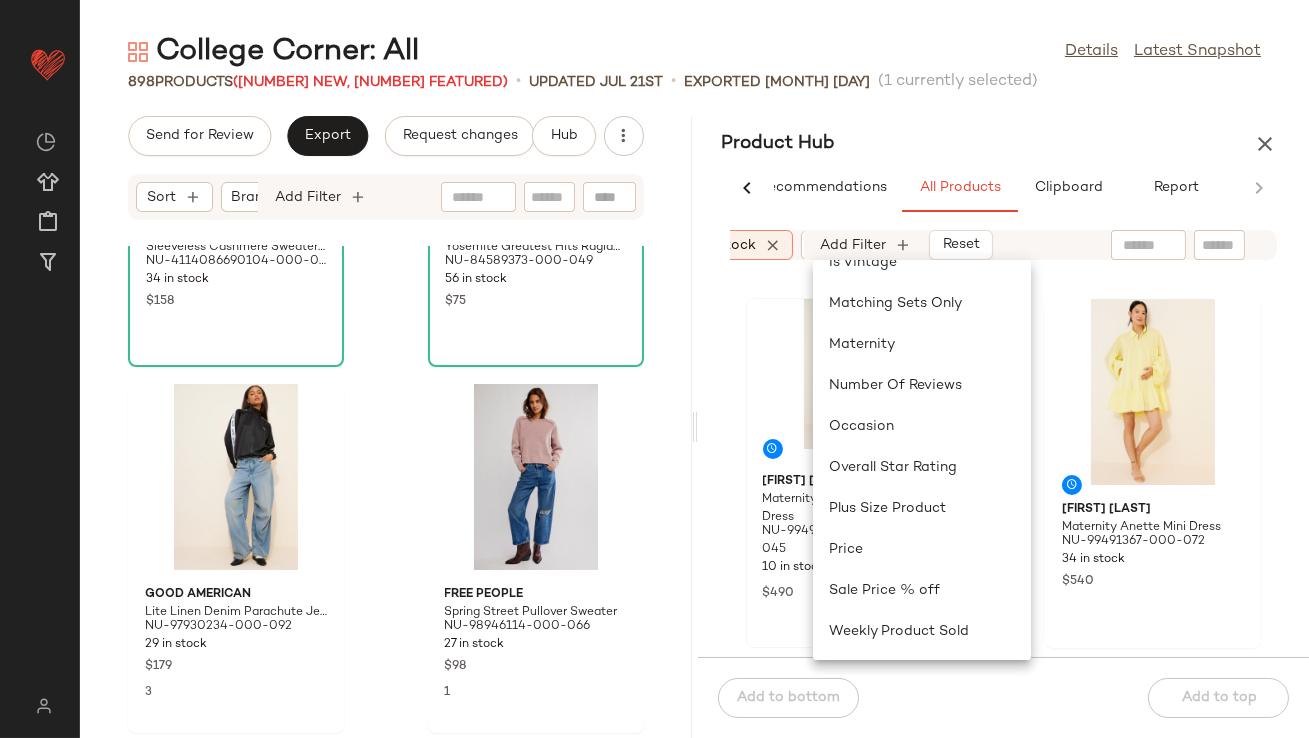 scroll, scrollTop: 354, scrollLeft: 0, axis: vertical 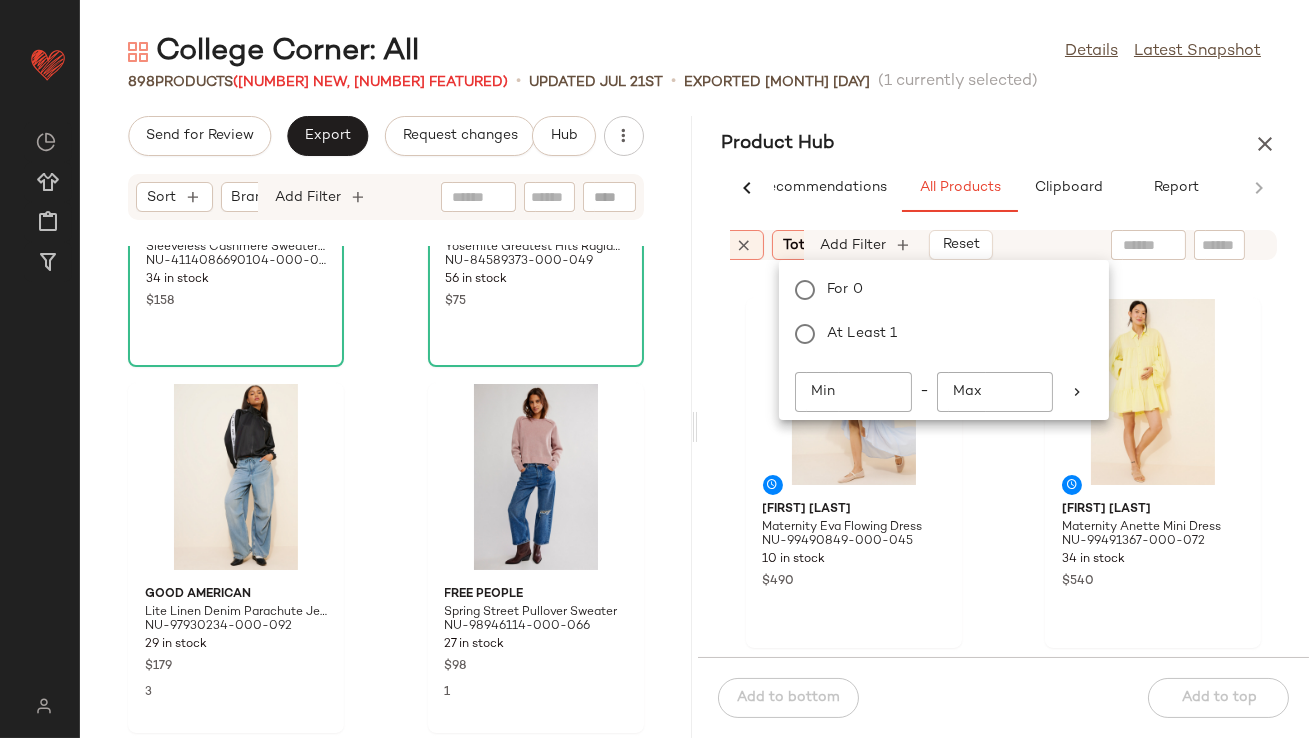click on "Min" 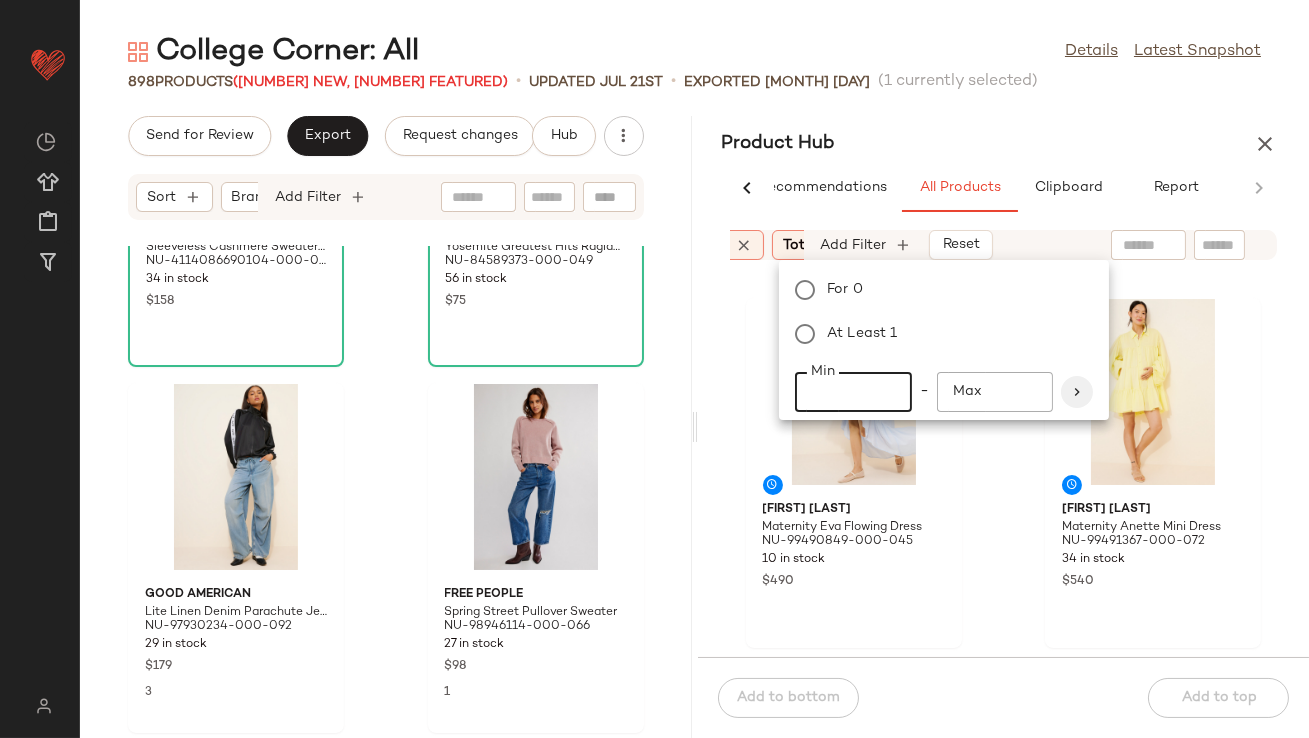 type on "**" 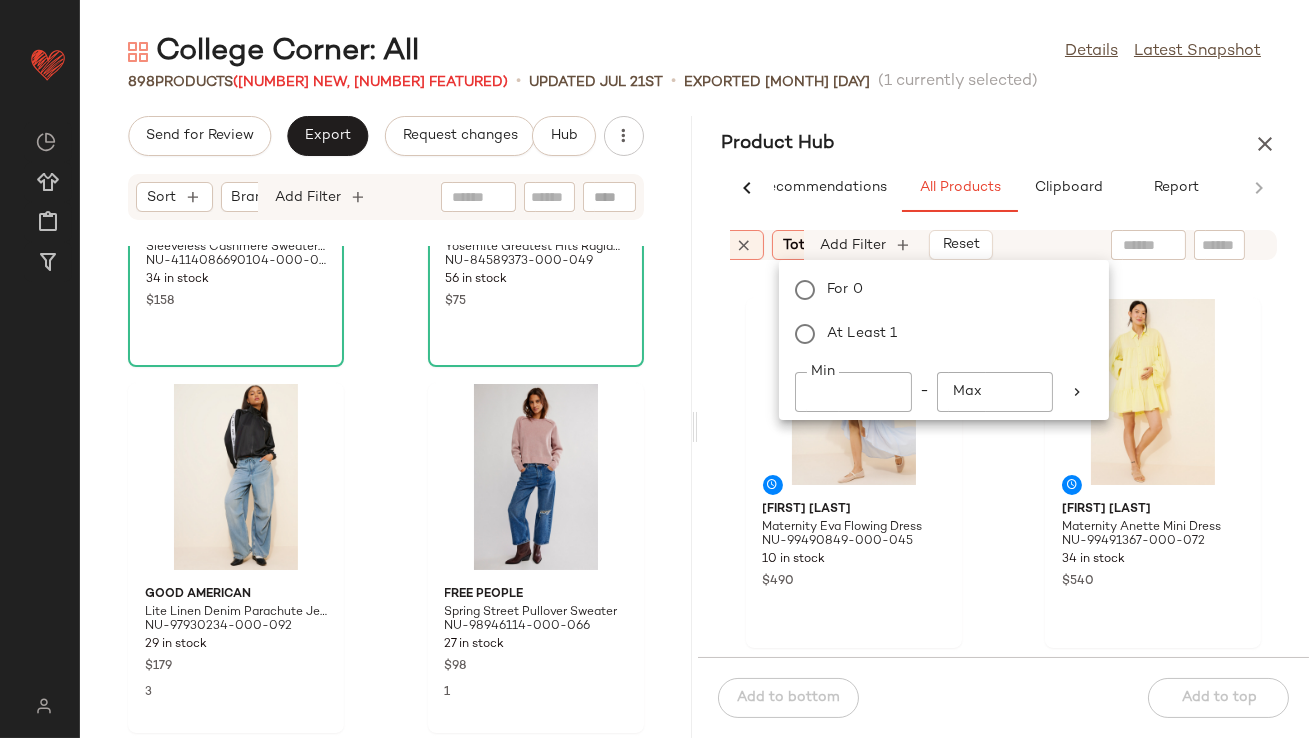click on "Product Hub  AI Recommendations   All Products   Clipboard   Report  Sort  Brand  Category  In Curation?:   No Availability:   in_stock Total Inventory:   10-Max Add Filter   Reset  Erika Pena Maternity Eva Flowing Dress NU-99490849-000-045 10 in stock $490 Erika Pena Maternity Anette Mini Dress NU-99491367-000-072 34 in stock $540 Paige Rumi Wide-Leg Jeans NU-99654022-000-092 80 in stock $249 Madewell Patch Pocket Superwide Leg Jeans NU-98982598-000-010 43 in stock $148 Madewell June Cotton Crew Cardigan NU-99000093-000-001 10 in stock $88 Solid & Striped The Lucerne Maxi Dress NU-99223380-000-030 98 in stock $268 Free People Lilliana Sweater Midi Dress NU-96565916-000-020 36 in stock $88 Free People Porta Cashmere Henley NU-92819325-000-443 55 in stock $168 Sort:   (1) In Curation?:   No Add Filter   Reset   Last Updated   Used Products  18 Pilcro Longline Sweater Vest NU-4113326950169-000-040 18 in stock $138 1 If By Sea Sequin Slip Midi Dress NU-91800227-000-080 16 in stock $128 29 Anthropologie $198" 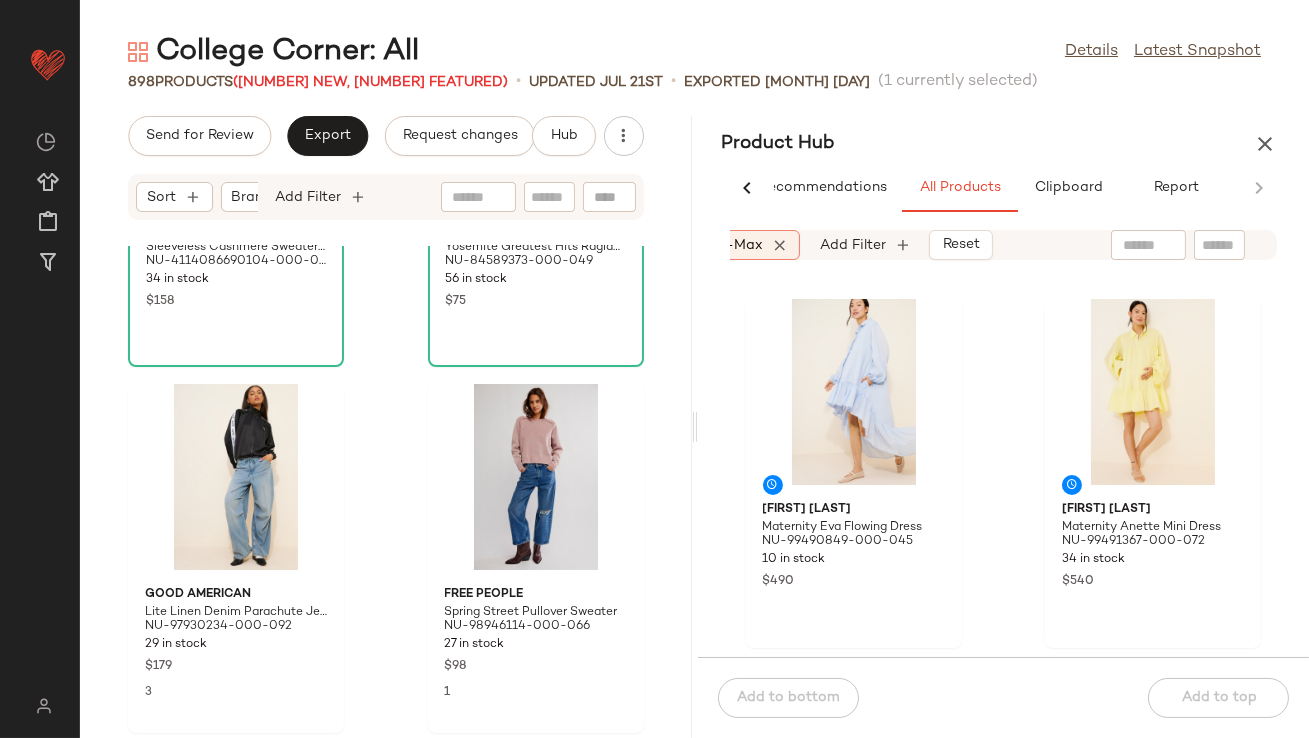 scroll, scrollTop: 0, scrollLeft: 801, axis: horizontal 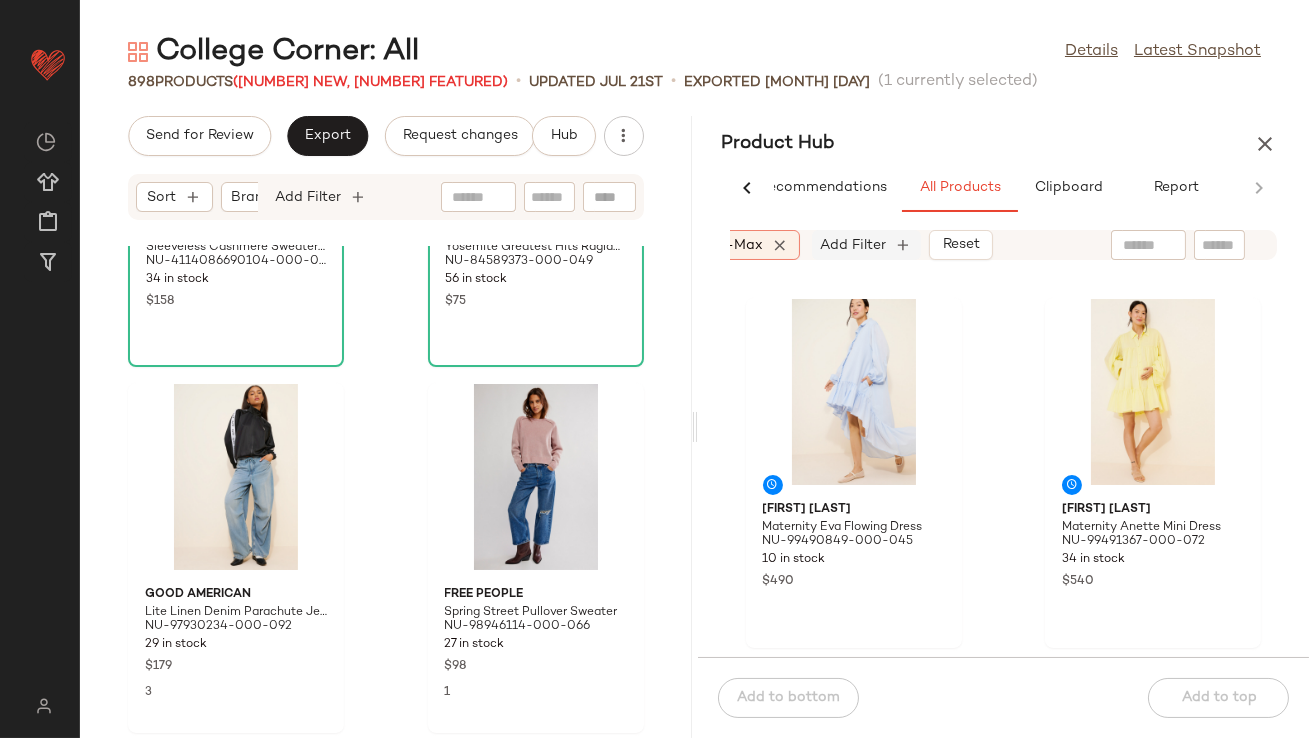 click on "Add Filter" at bounding box center [854, 245] 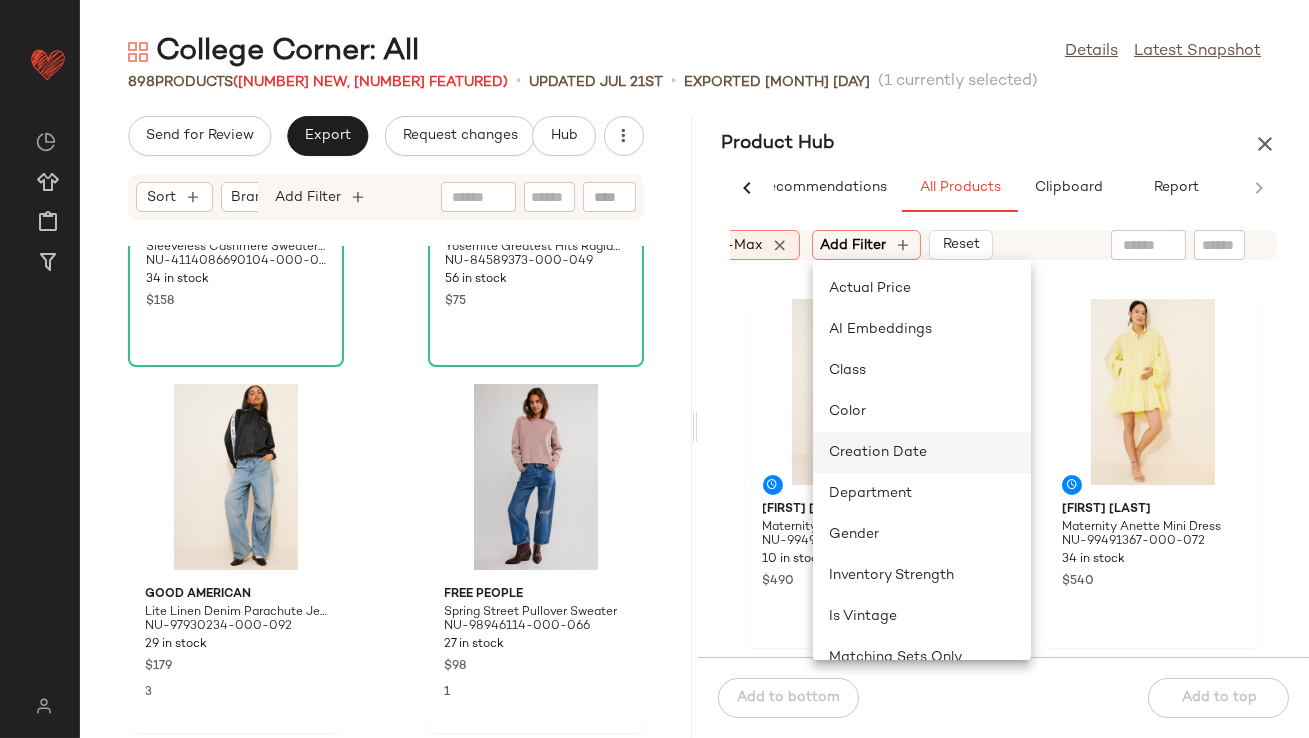click on "Creation Date" 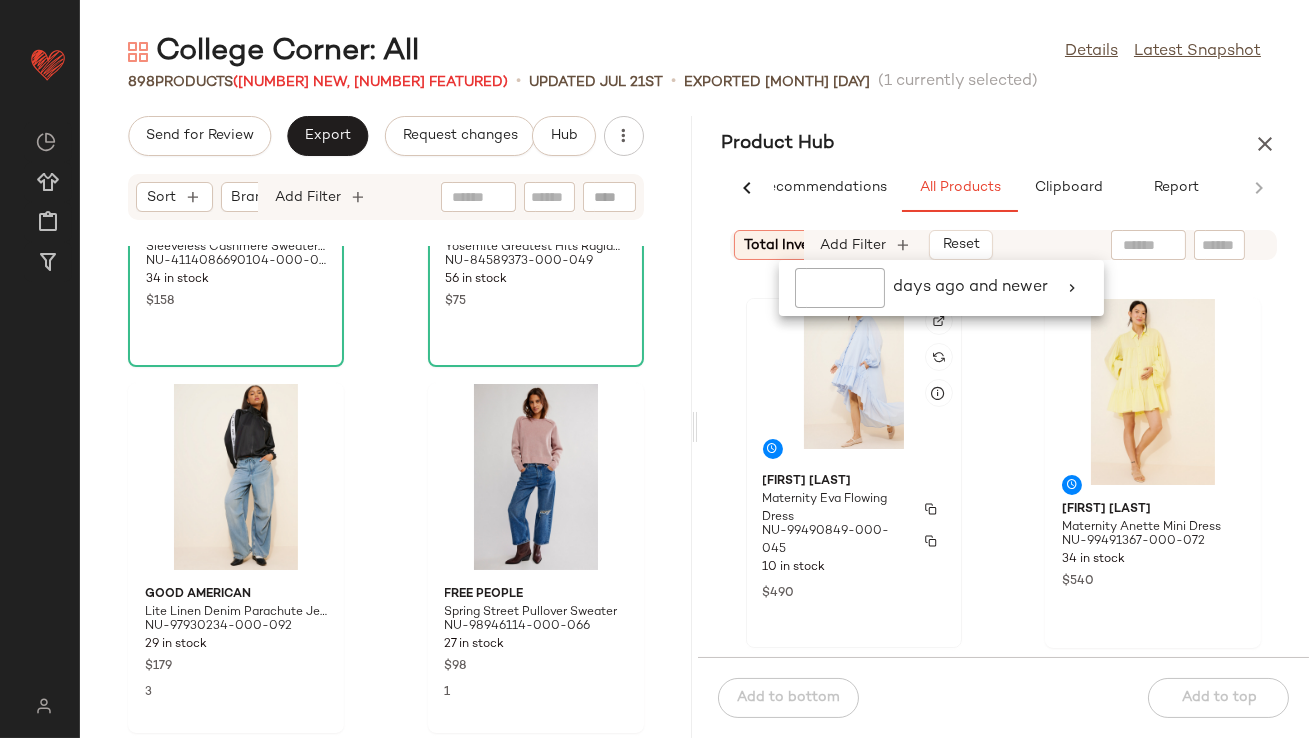 scroll, scrollTop: 0, scrollLeft: 613, axis: horizontal 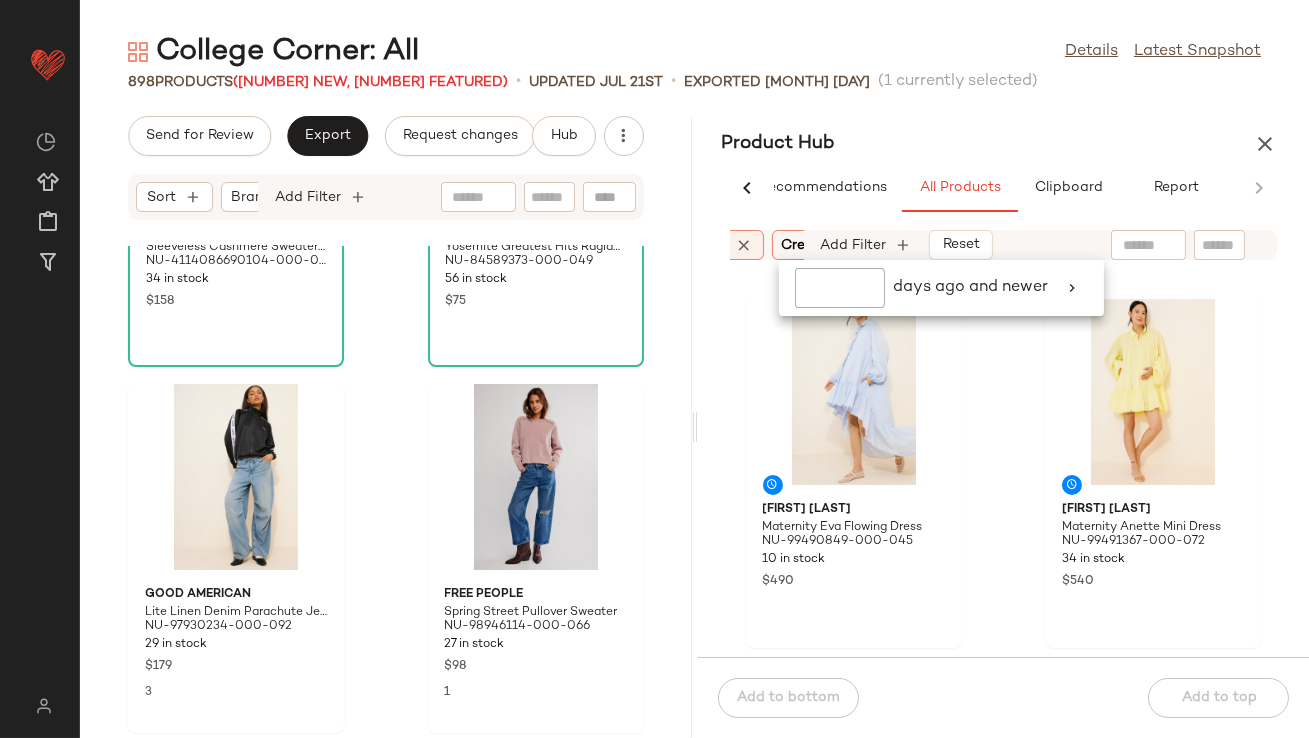 click 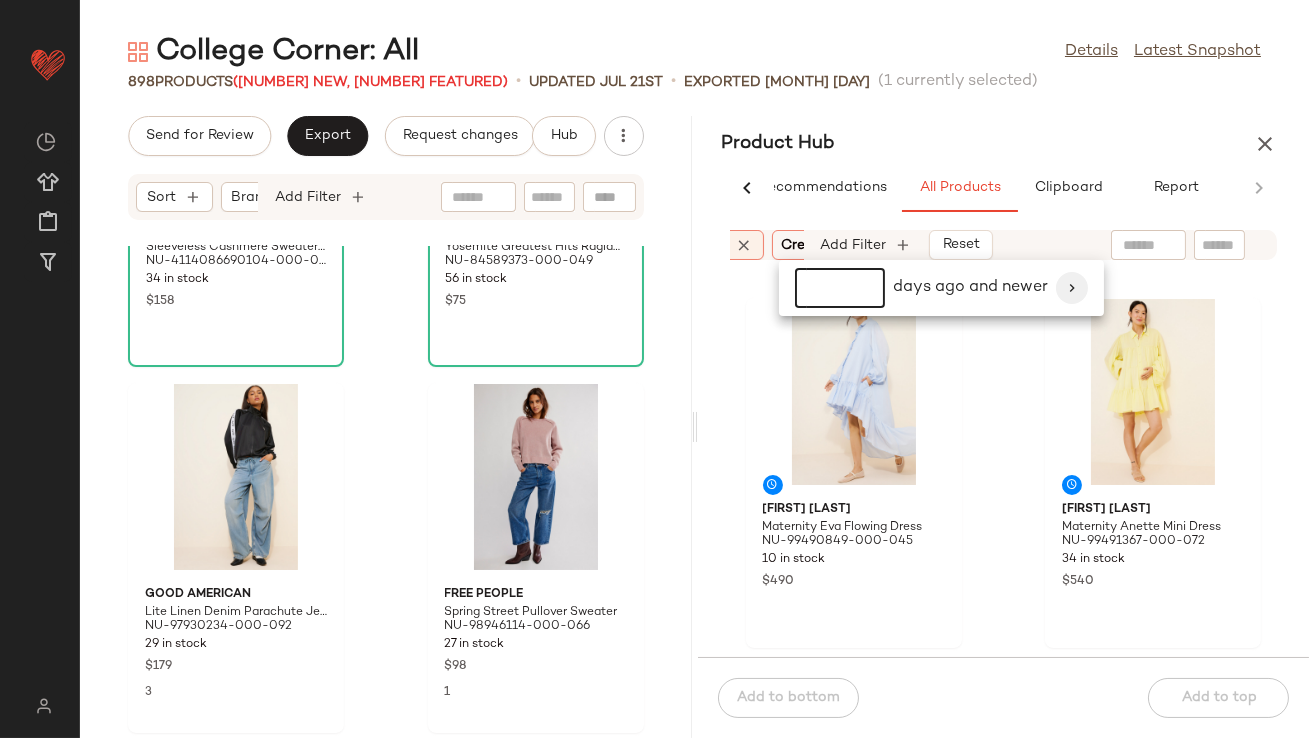 type on "**" 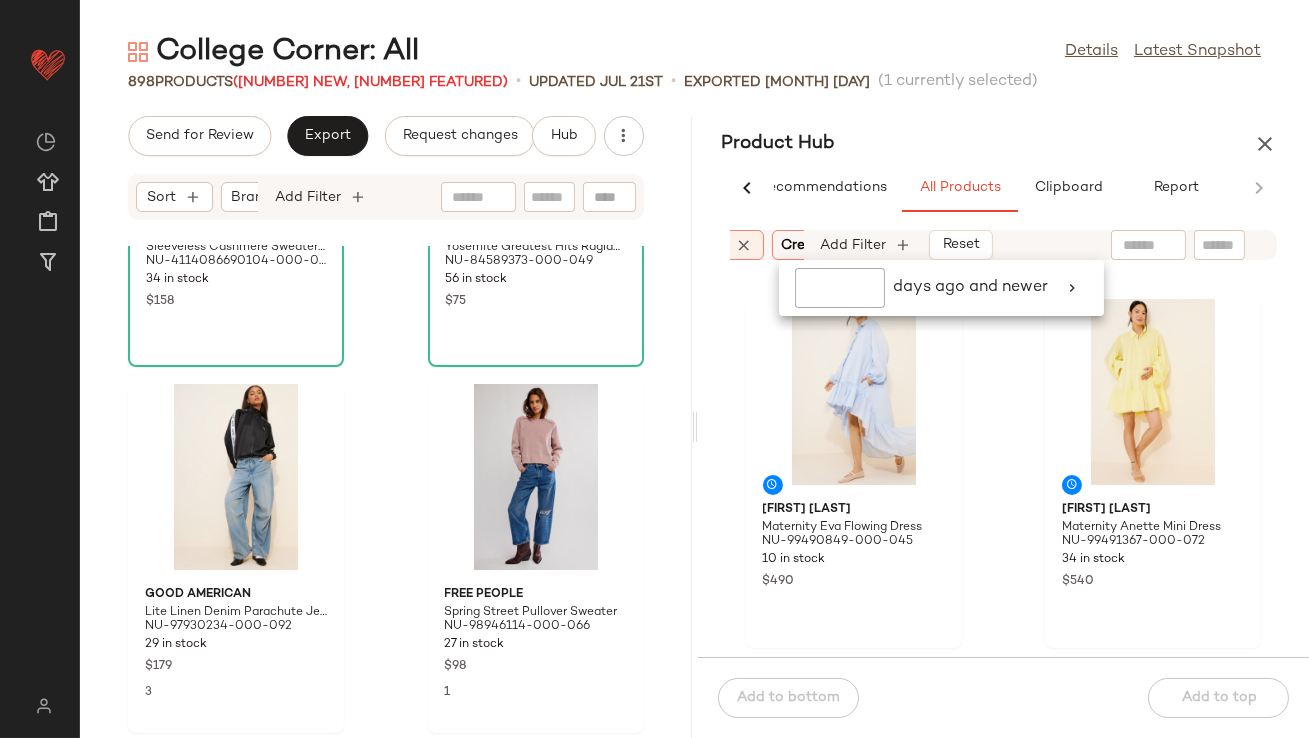 click on "Product Hub" at bounding box center (1004, 144) 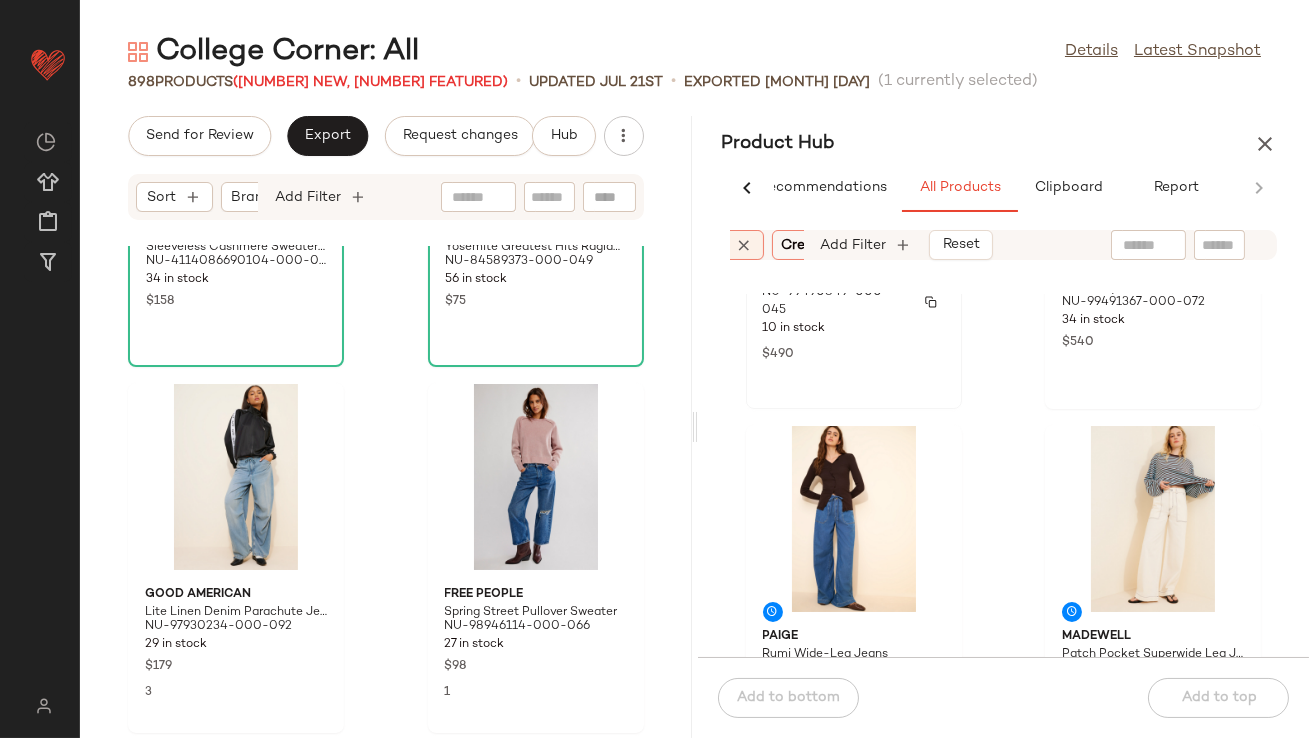 scroll, scrollTop: 285, scrollLeft: 0, axis: vertical 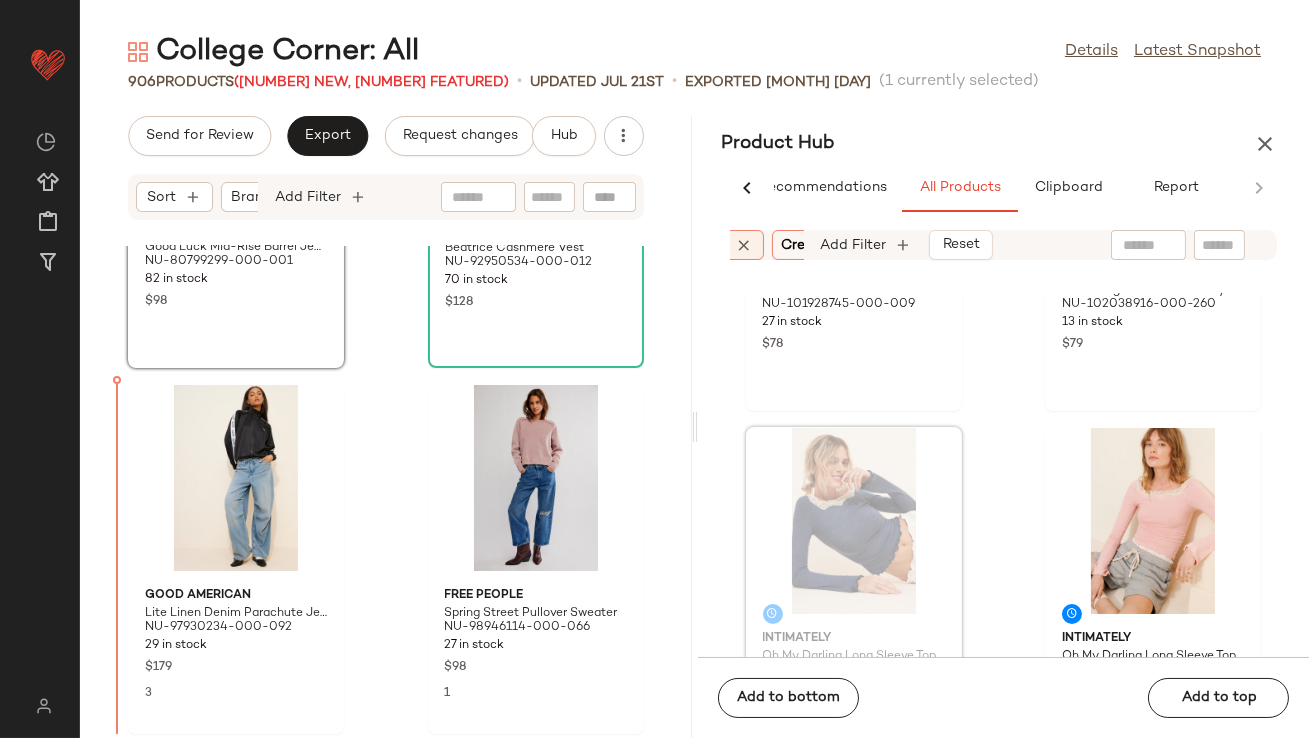 drag, startPoint x: 851, startPoint y: 514, endPoint x: 118, endPoint y: 523, distance: 733.05524 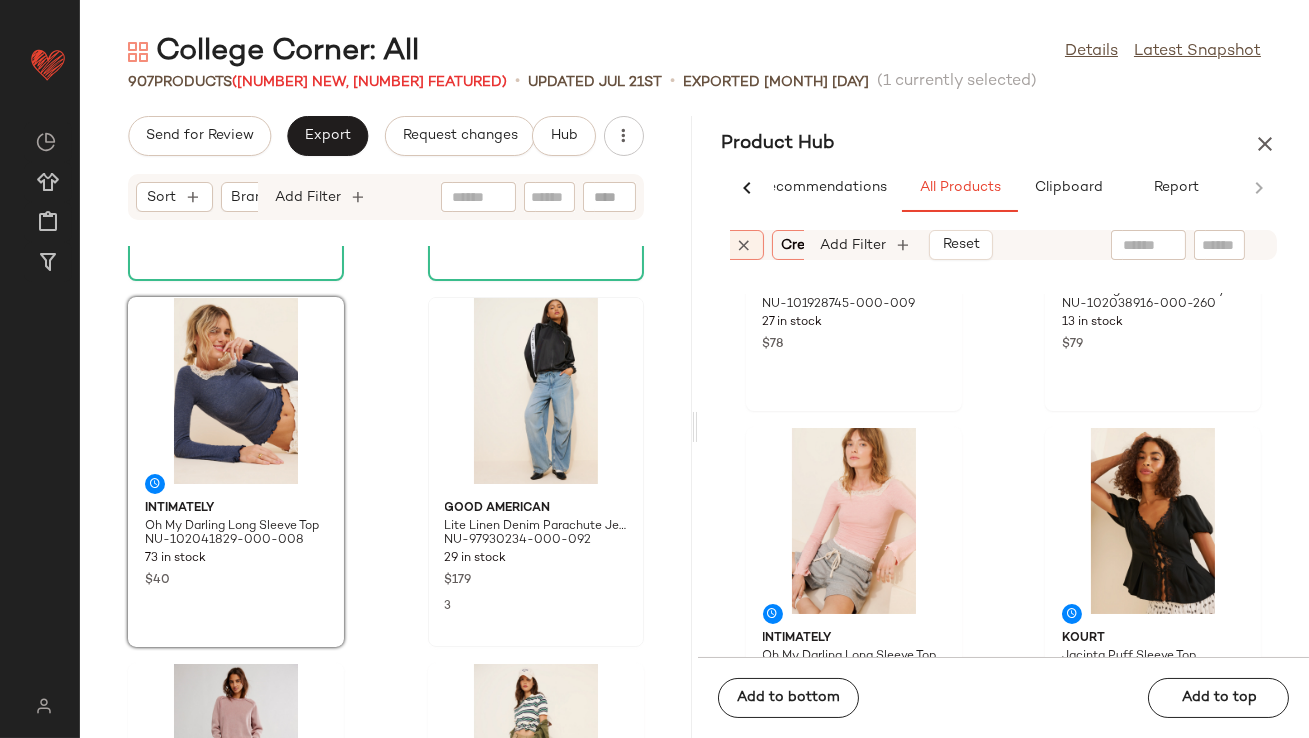 scroll, scrollTop: 5490, scrollLeft: 0, axis: vertical 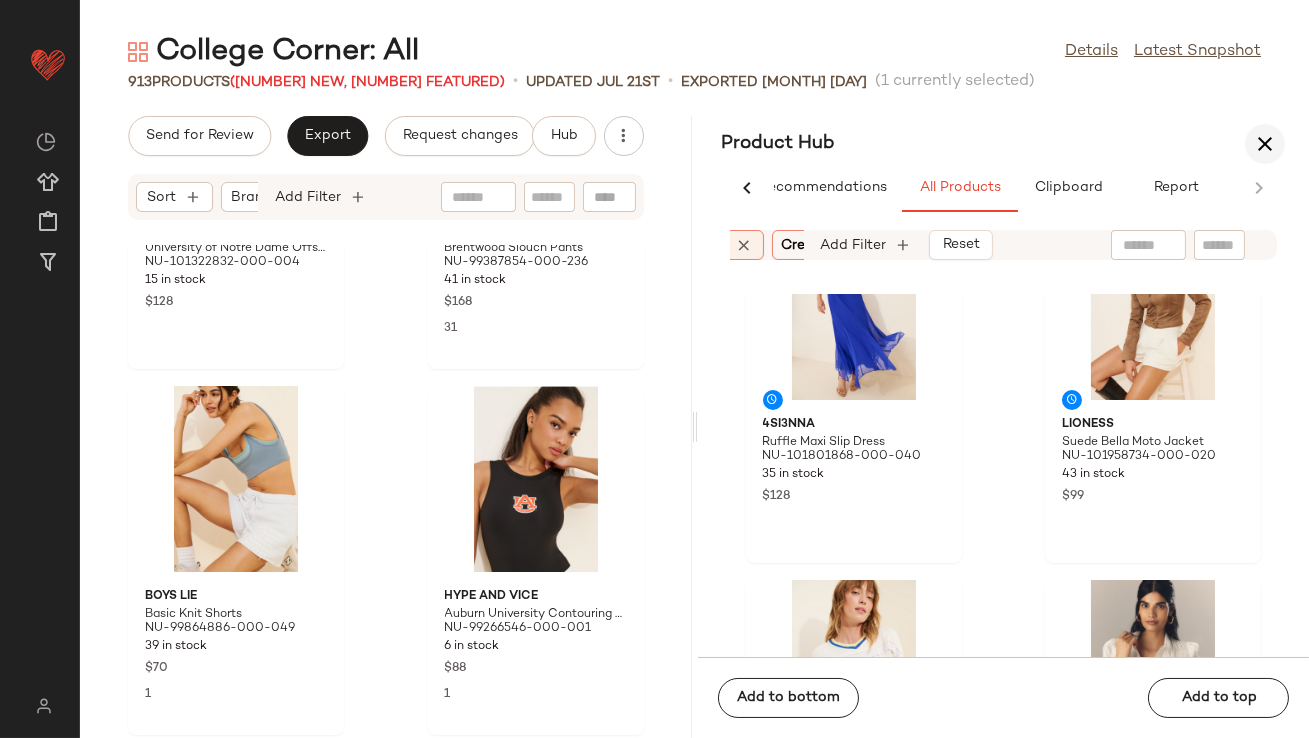 click at bounding box center [1265, 144] 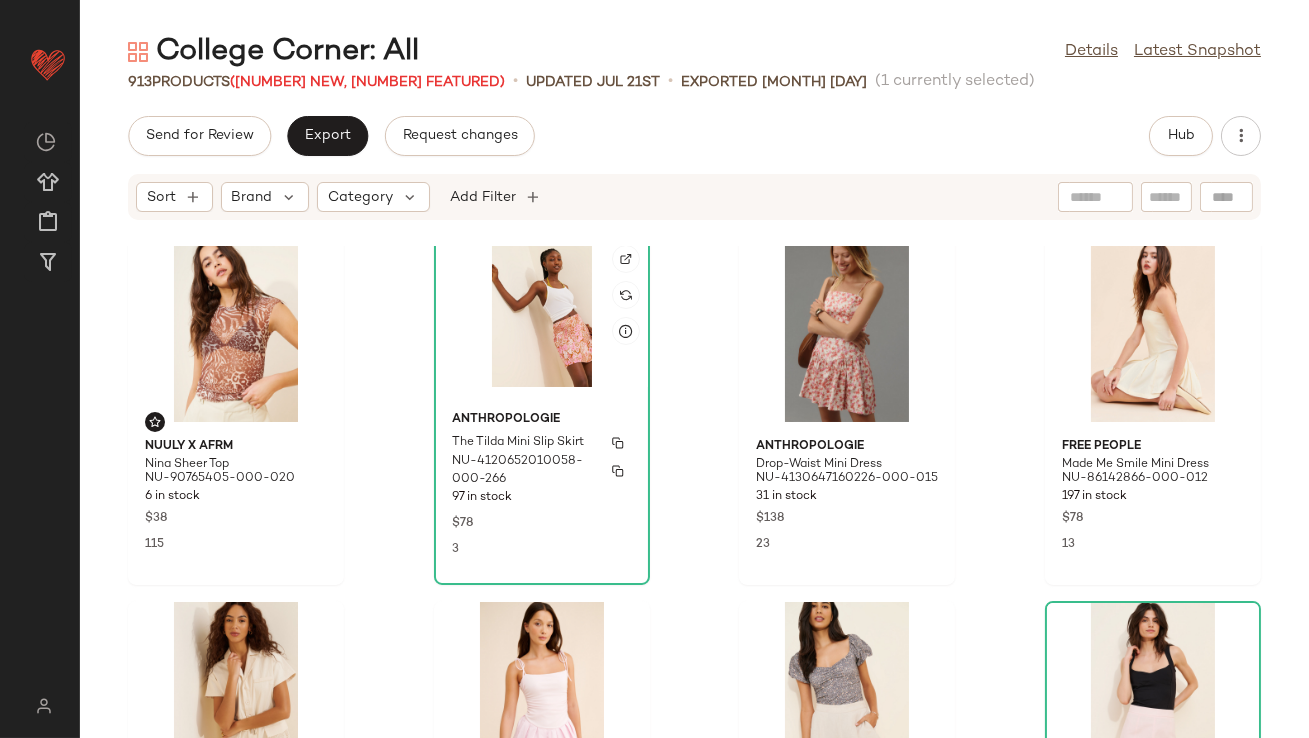 scroll, scrollTop: 0, scrollLeft: 0, axis: both 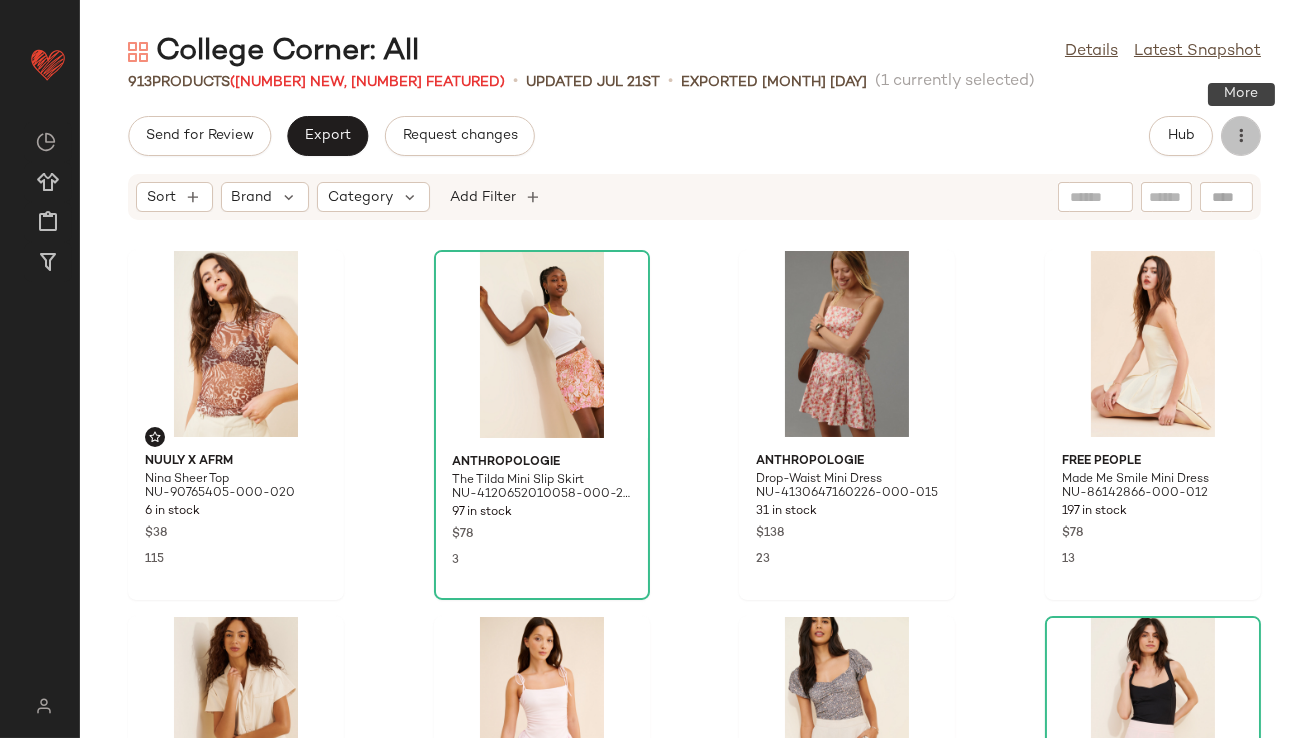 click 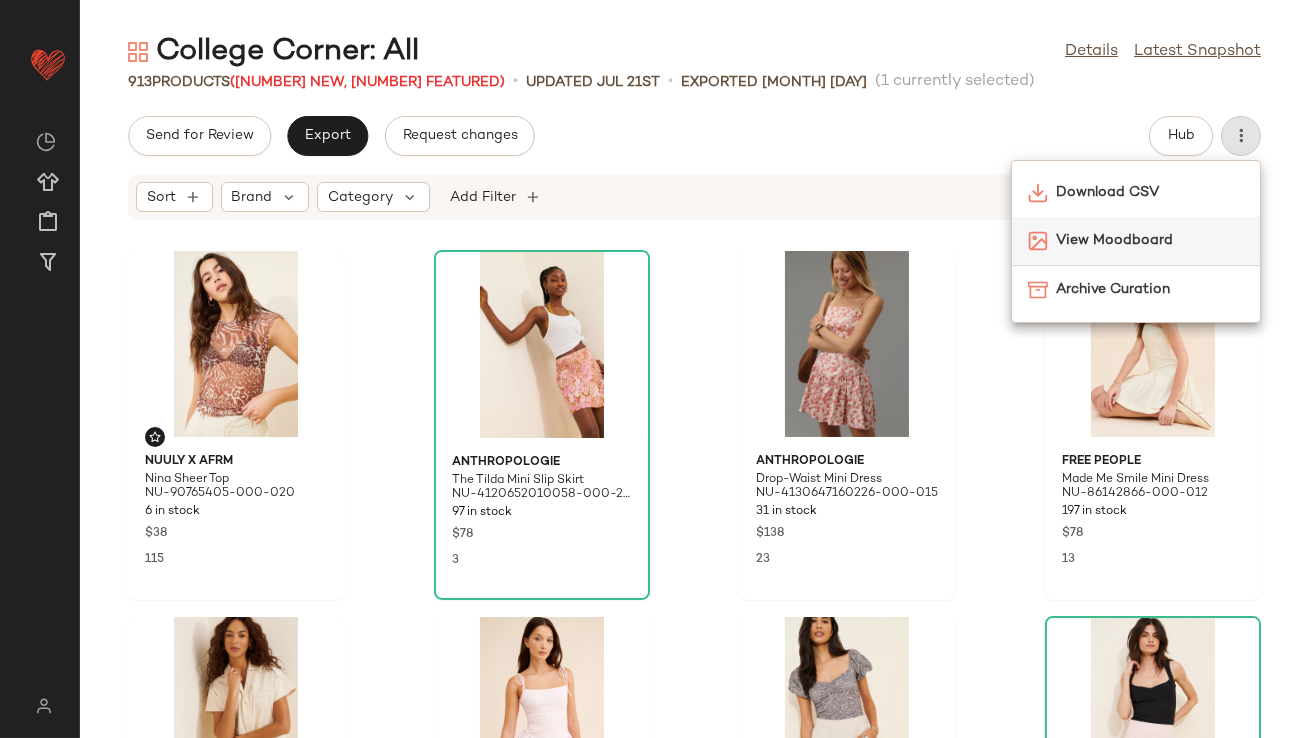 click on "View Moodboard" at bounding box center [1150, 240] 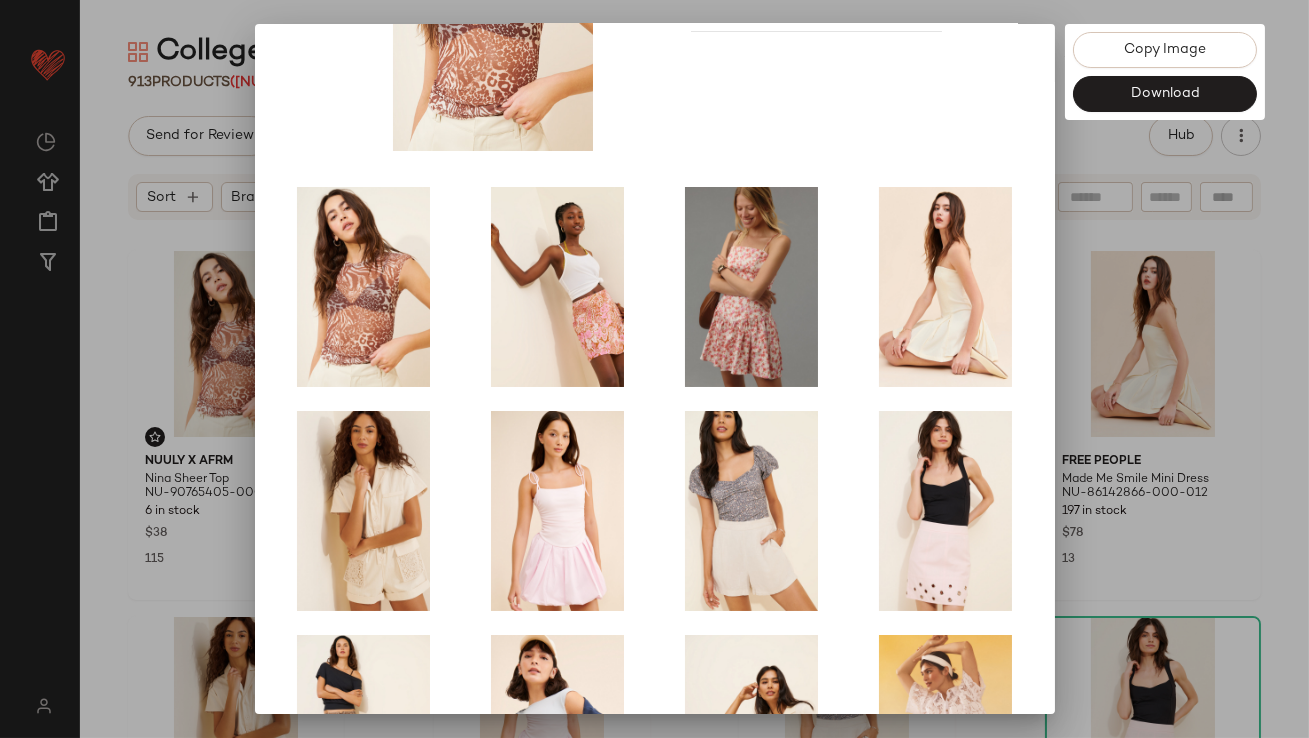 scroll, scrollTop: 341, scrollLeft: 0, axis: vertical 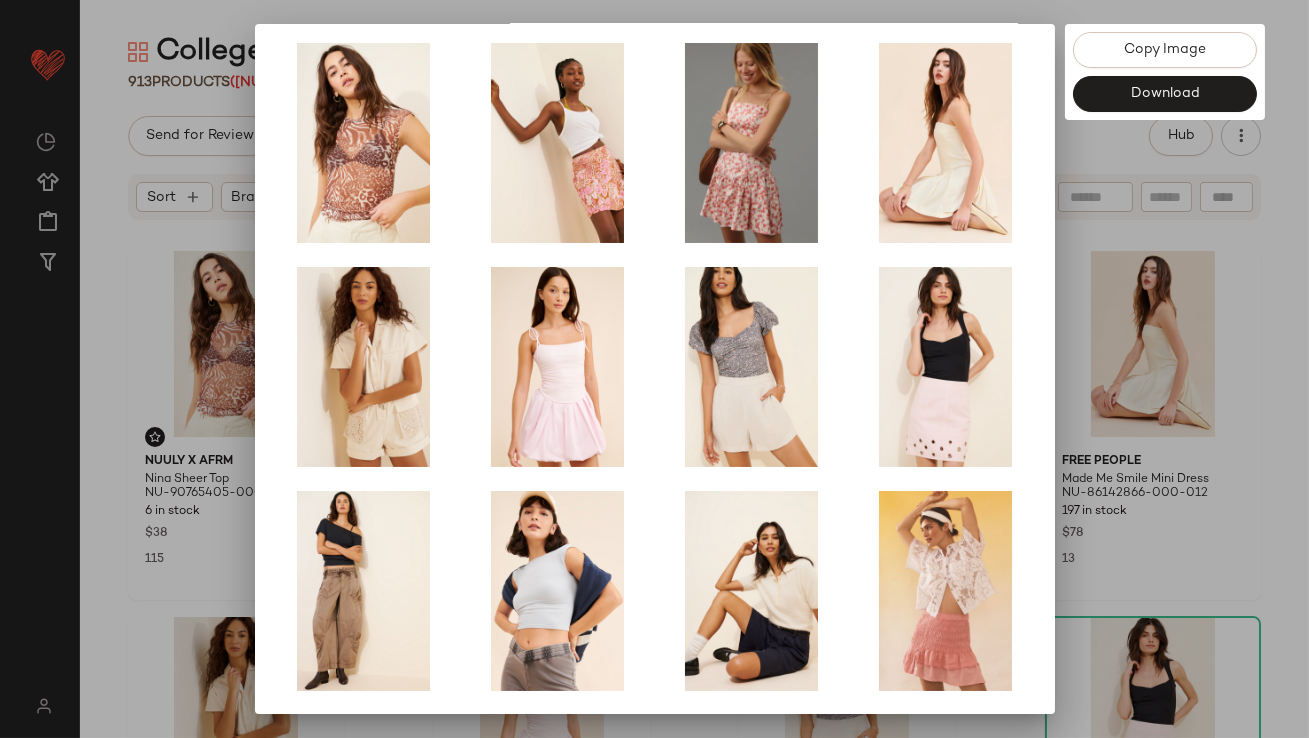 click at bounding box center (654, 369) 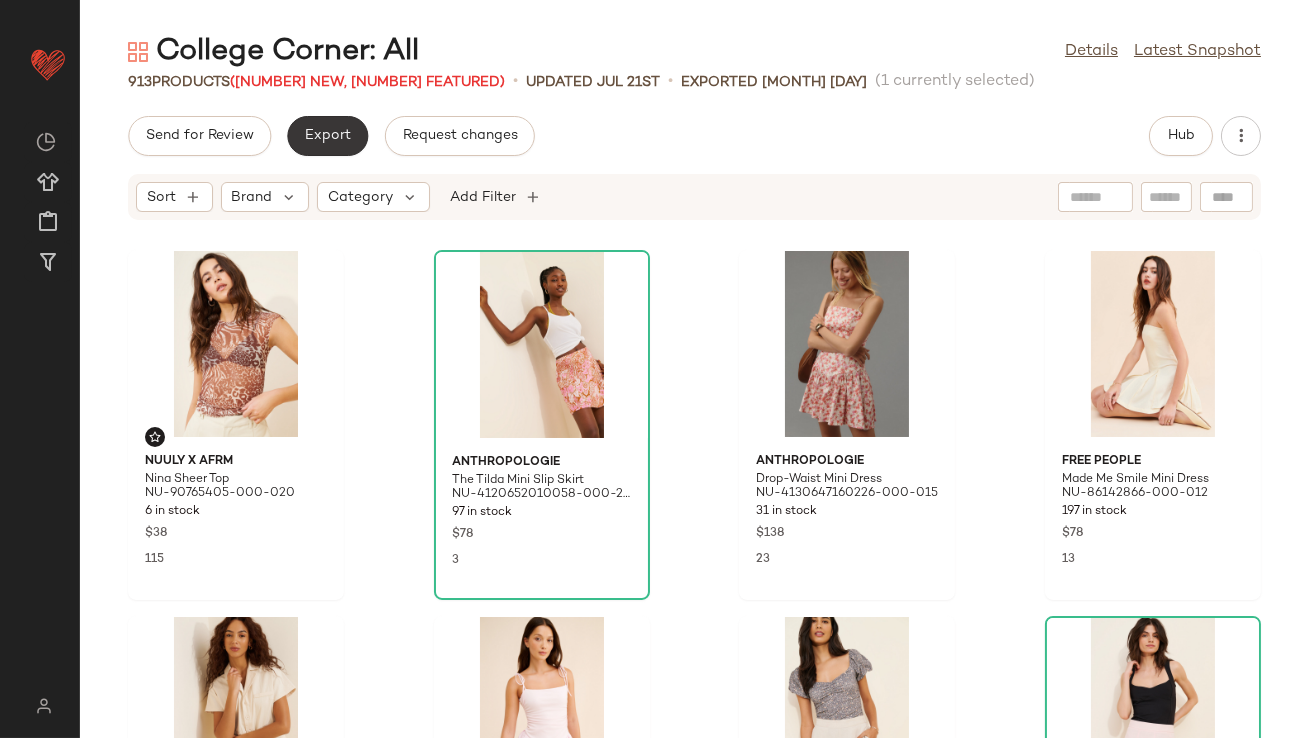 click on "Export" at bounding box center [327, 136] 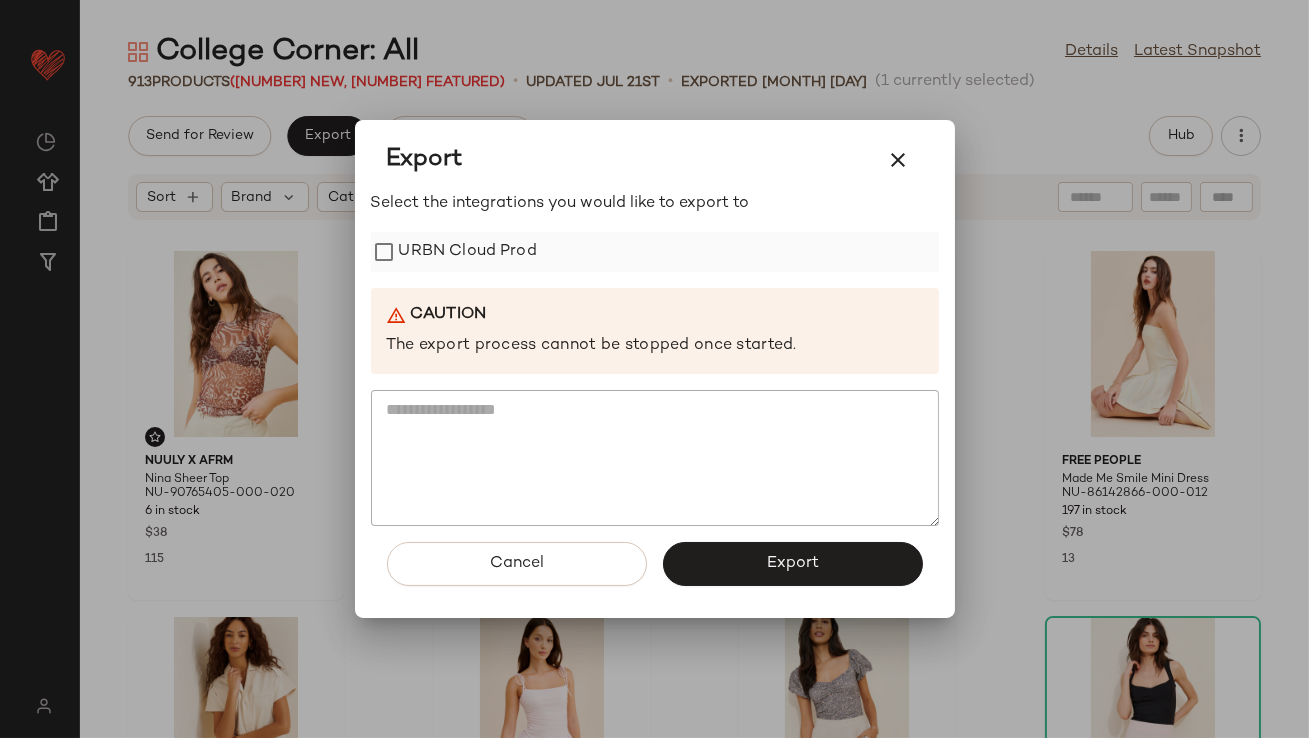 click on "URBN Cloud Prod" at bounding box center [468, 252] 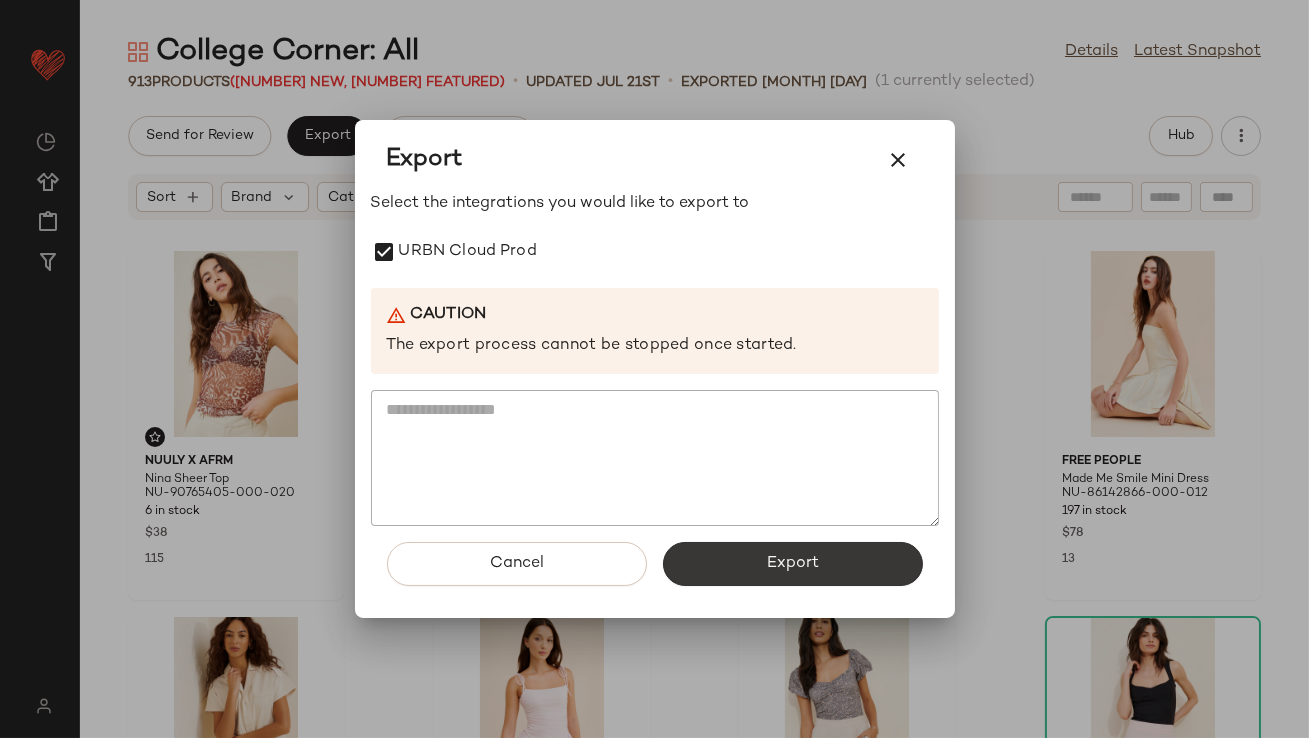 click on "Export" 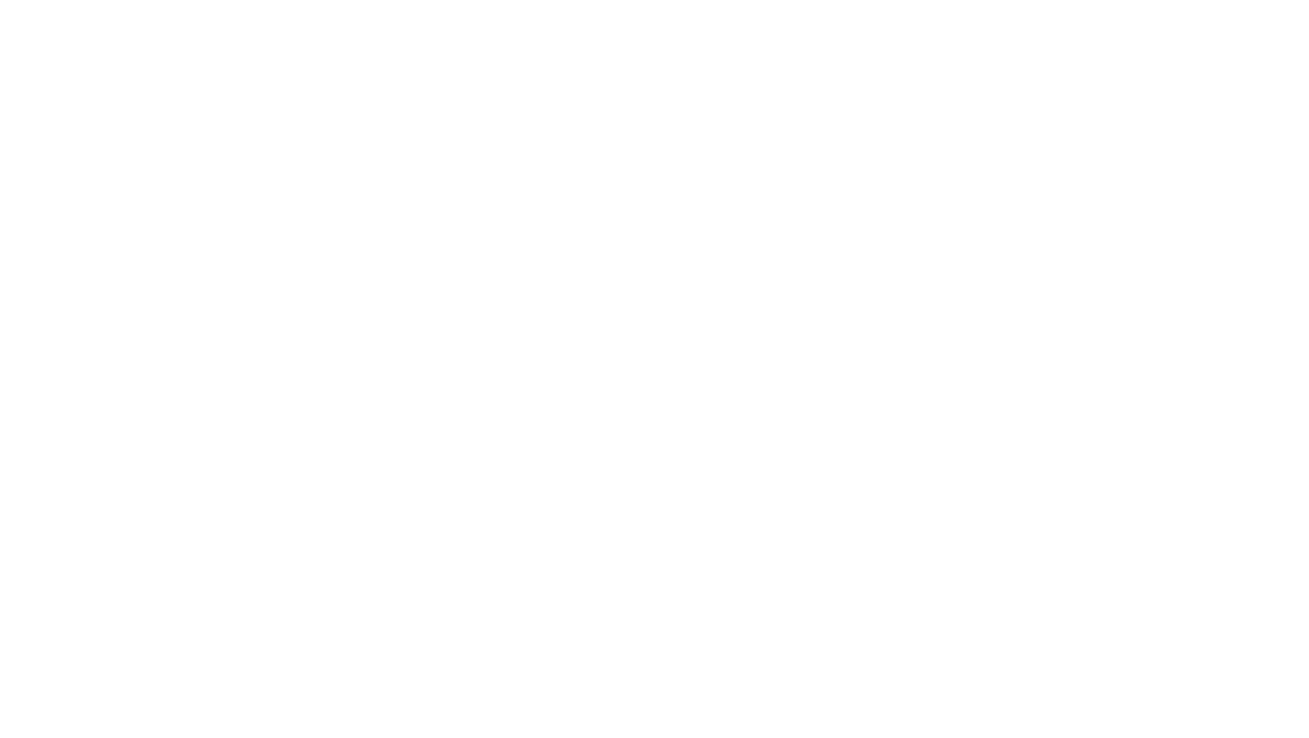 scroll, scrollTop: 0, scrollLeft: 0, axis: both 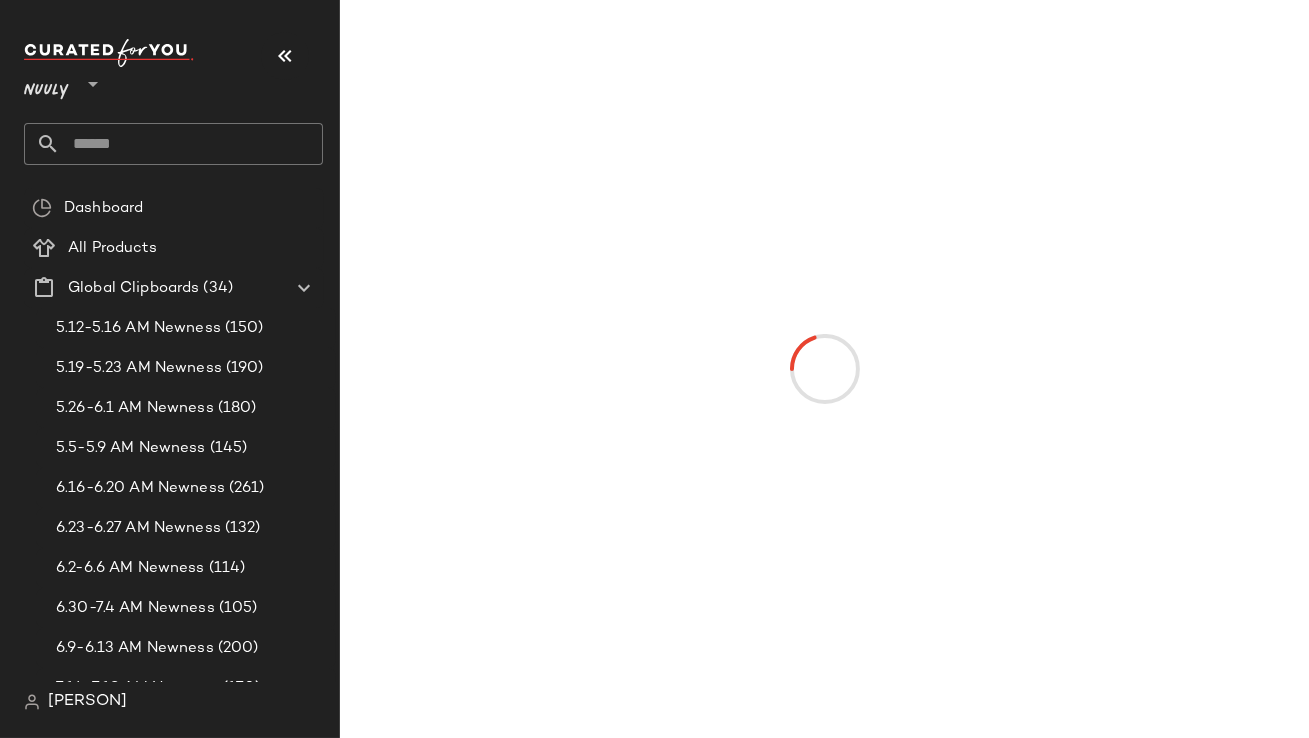 click 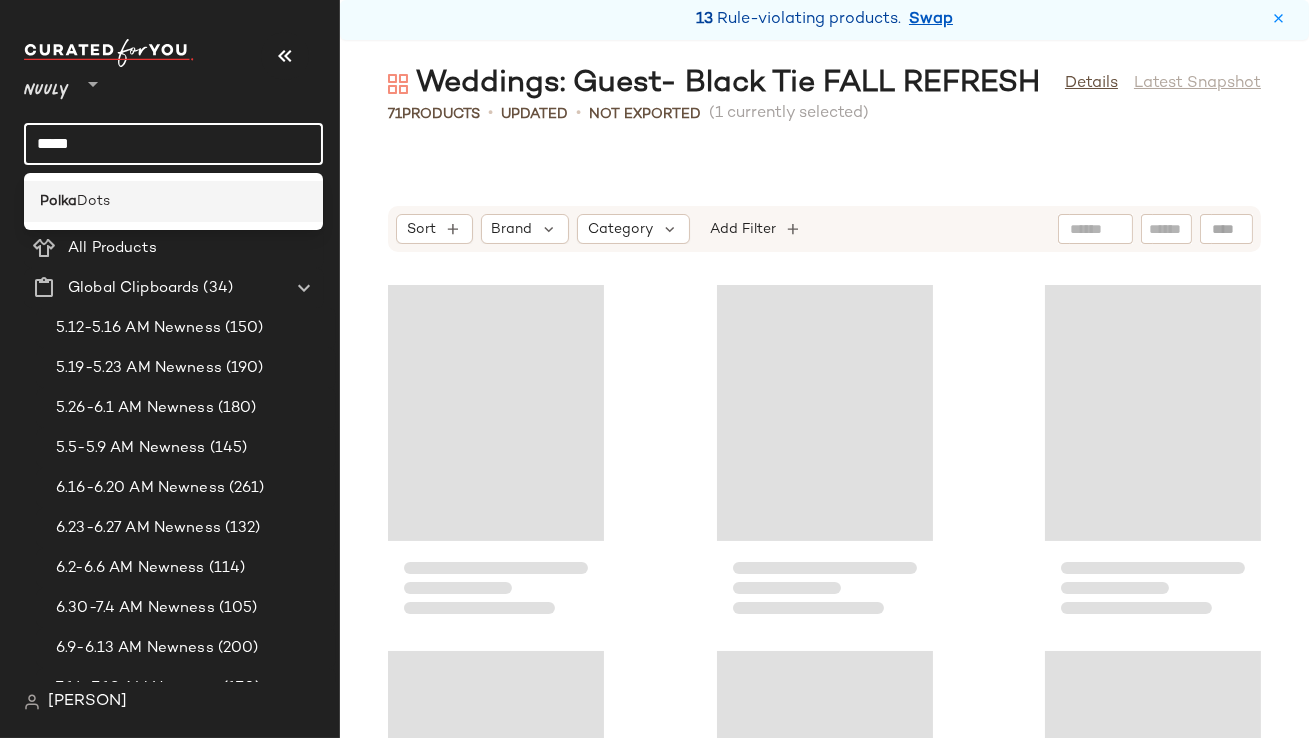 type on "*****" 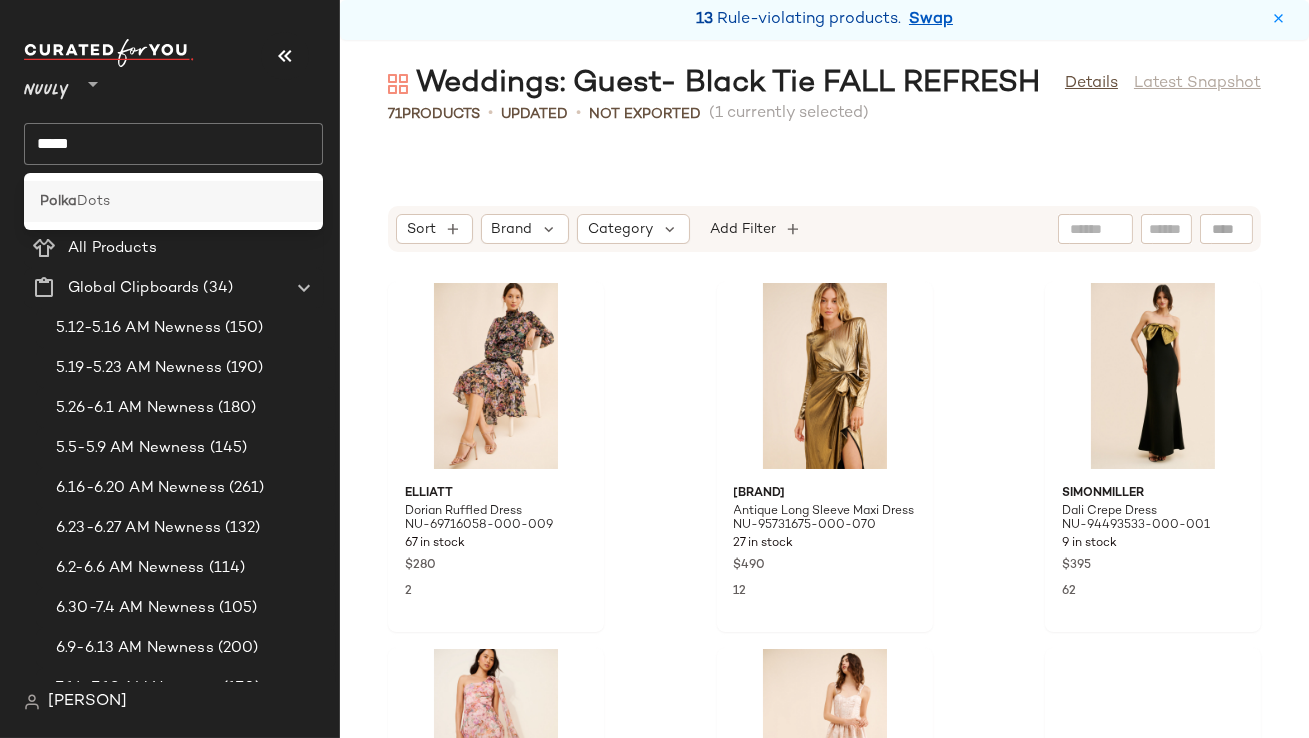 click on "Polka" at bounding box center (58, 201) 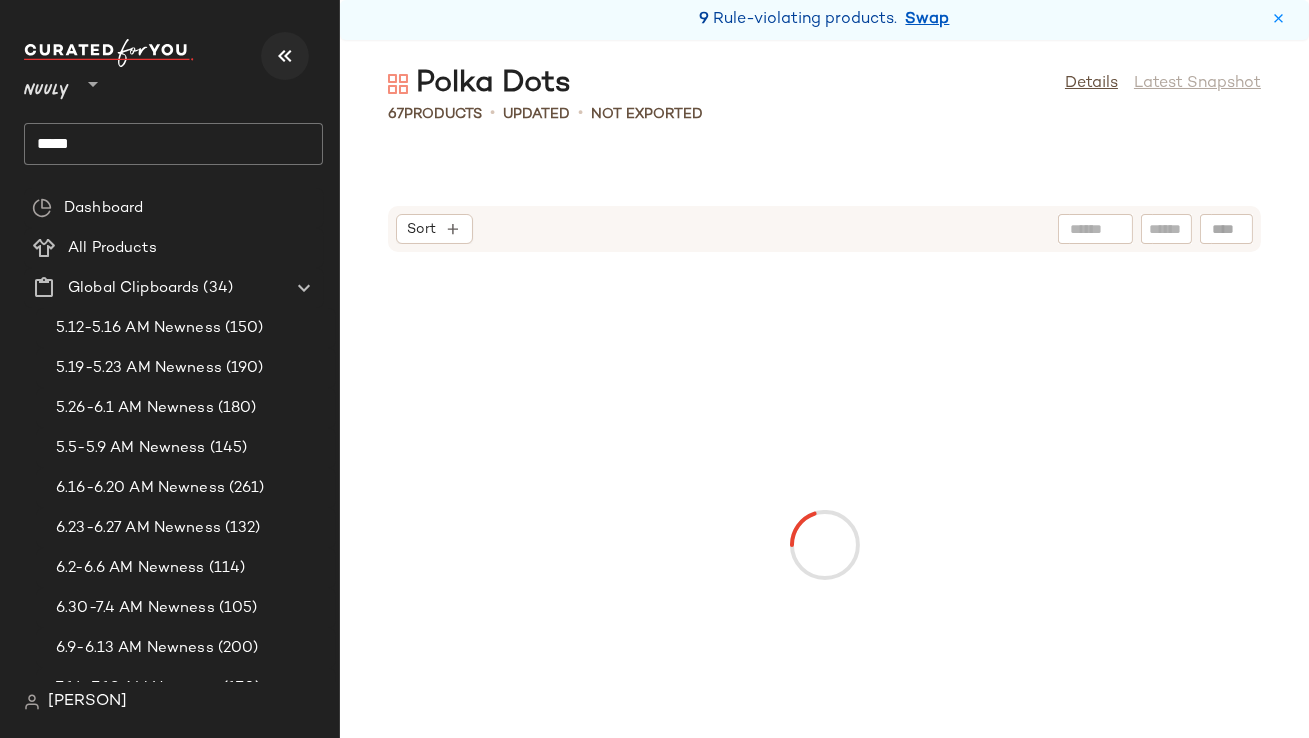 click at bounding box center (285, 56) 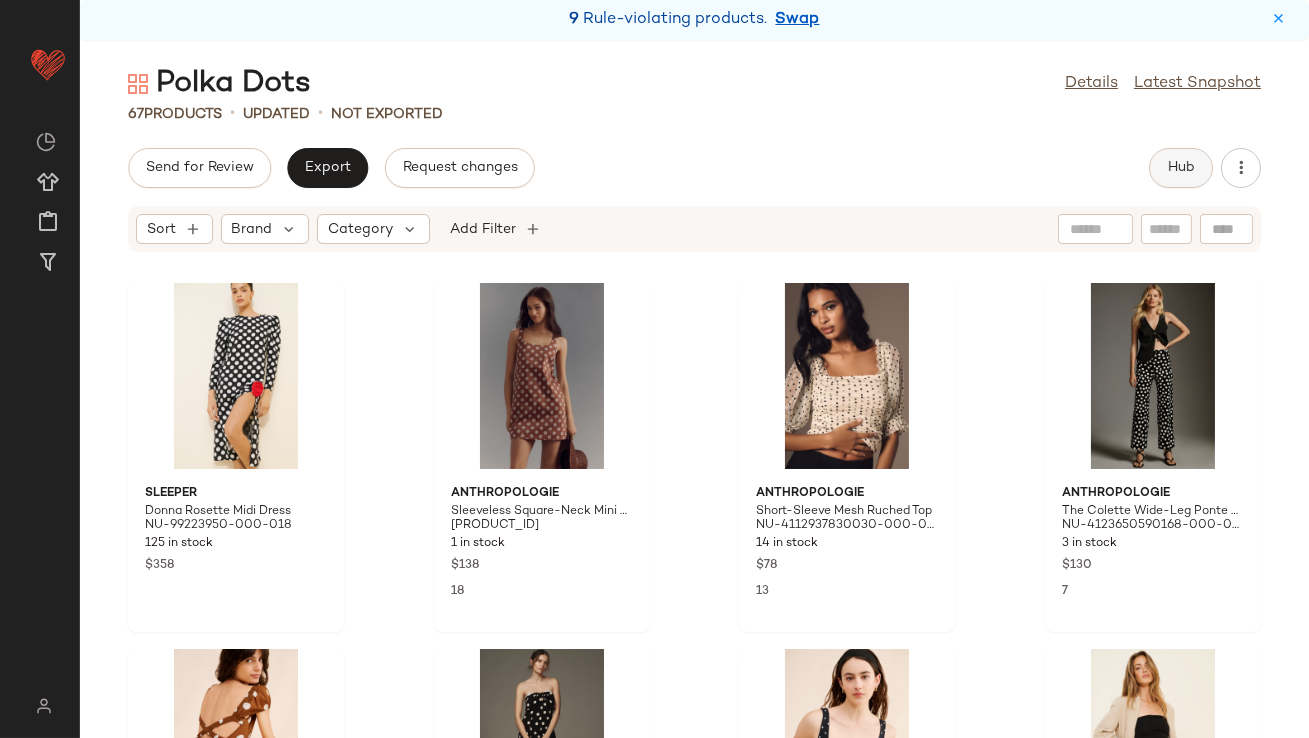 click on "Hub" at bounding box center (1181, 168) 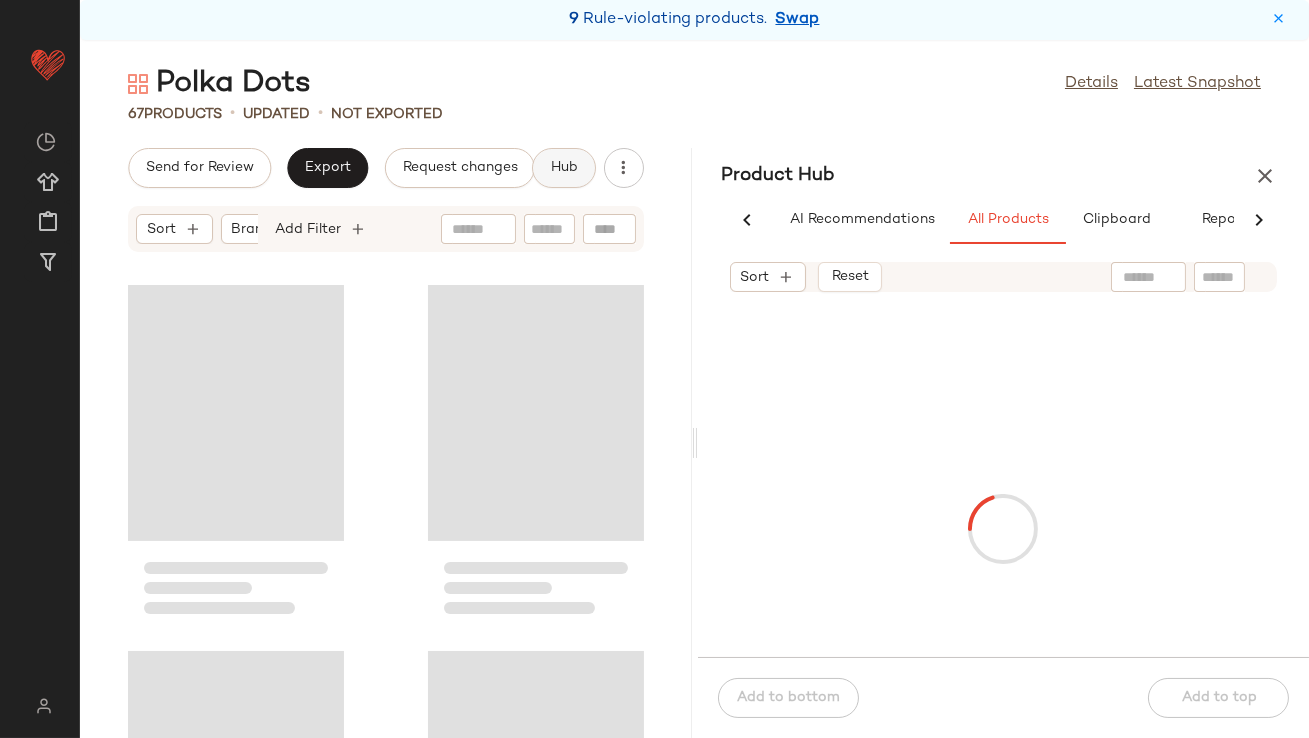 scroll, scrollTop: 0, scrollLeft: 48, axis: horizontal 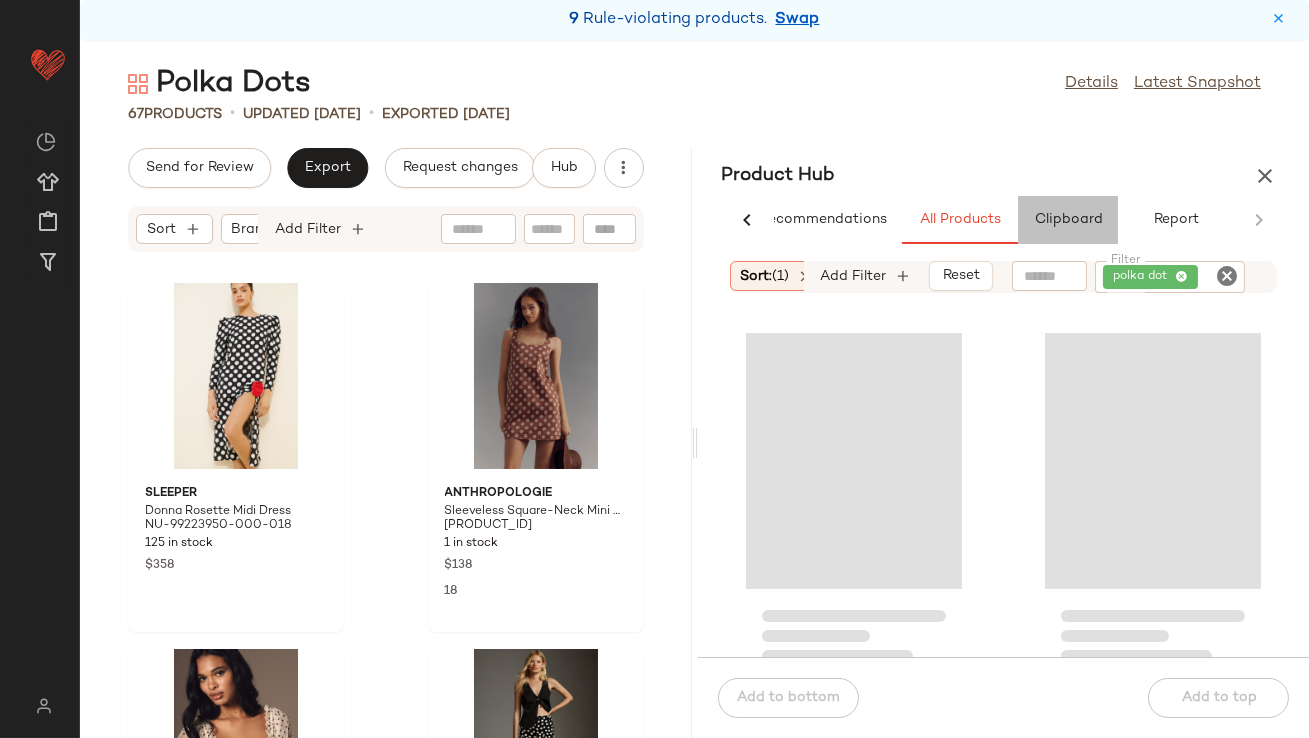 click on "Clipboard" 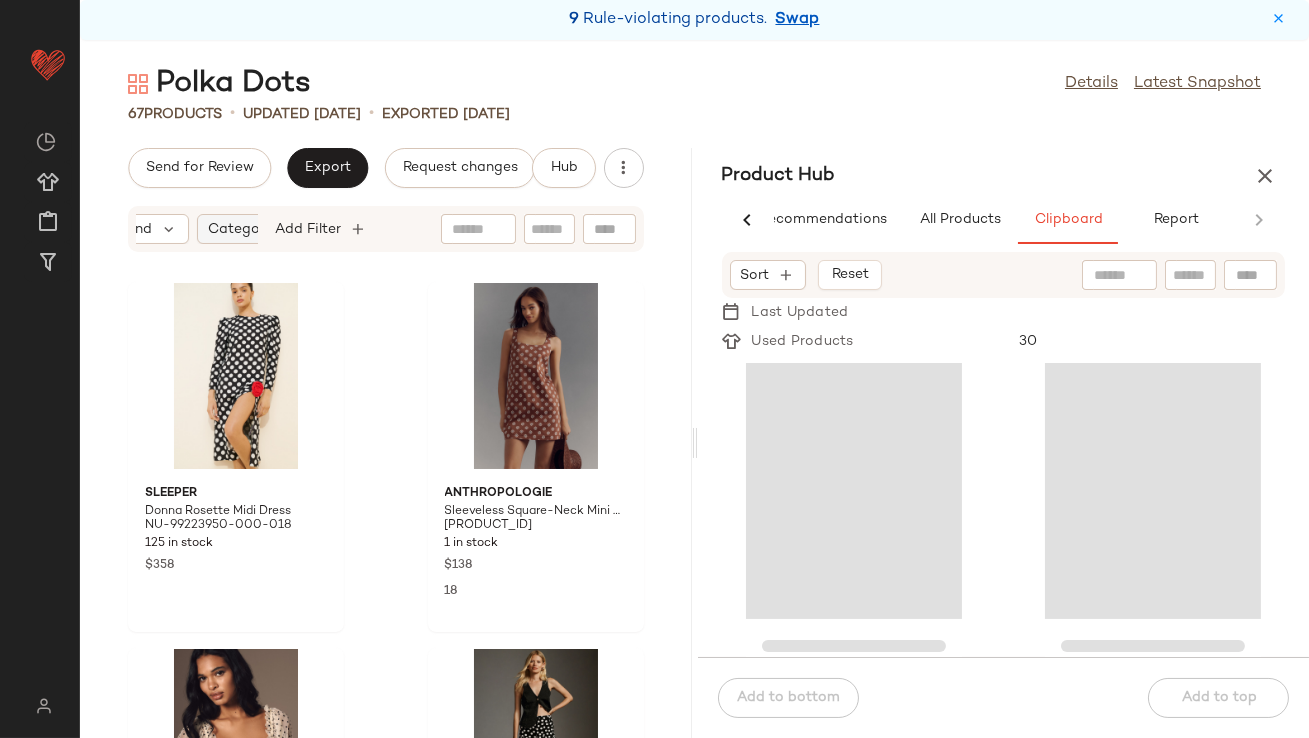 scroll, scrollTop: 0, scrollLeft: 144, axis: horizontal 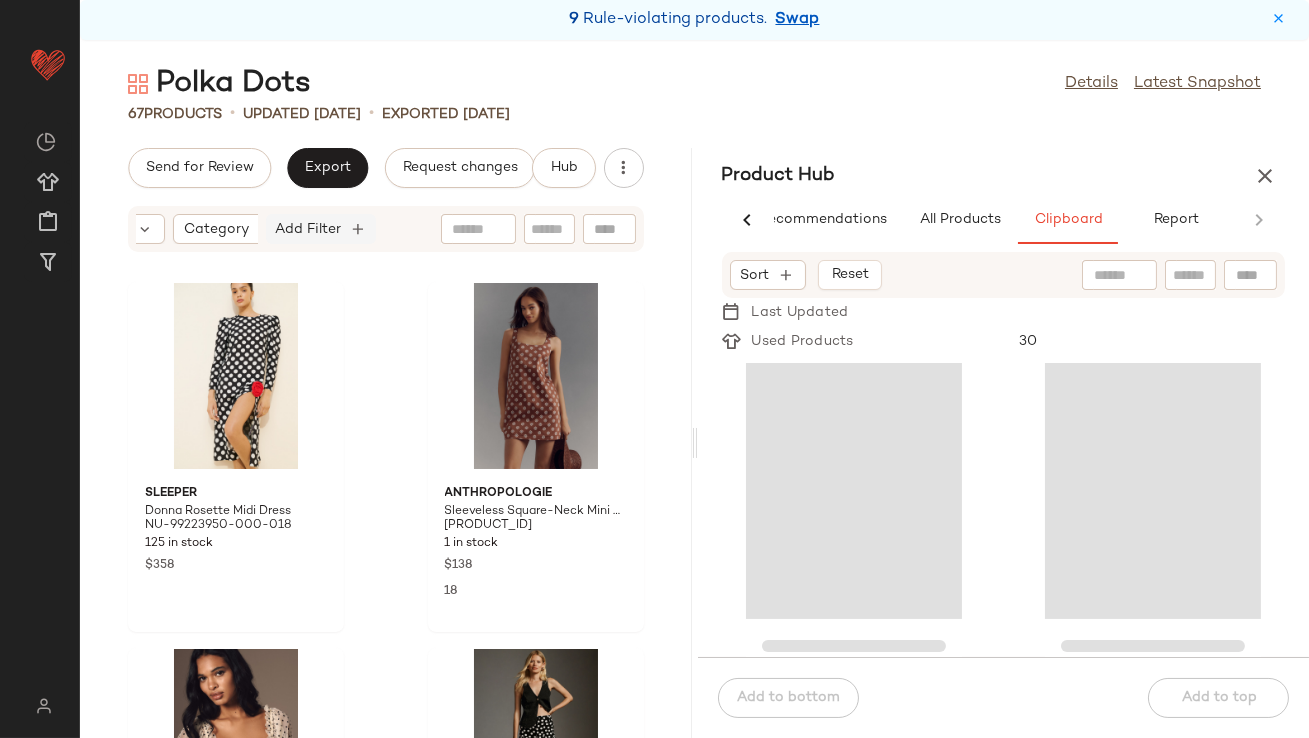 click on "Add Filter" at bounding box center [308, 229] 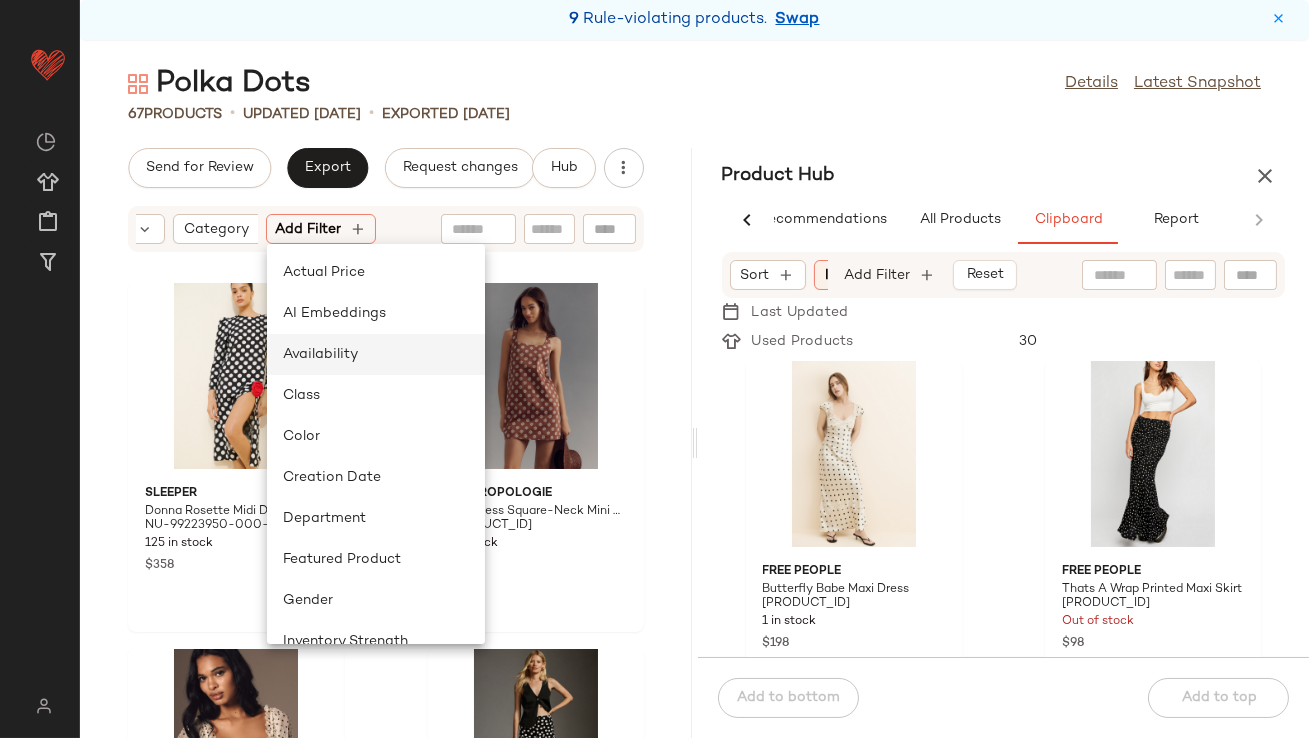 click on "Availability" 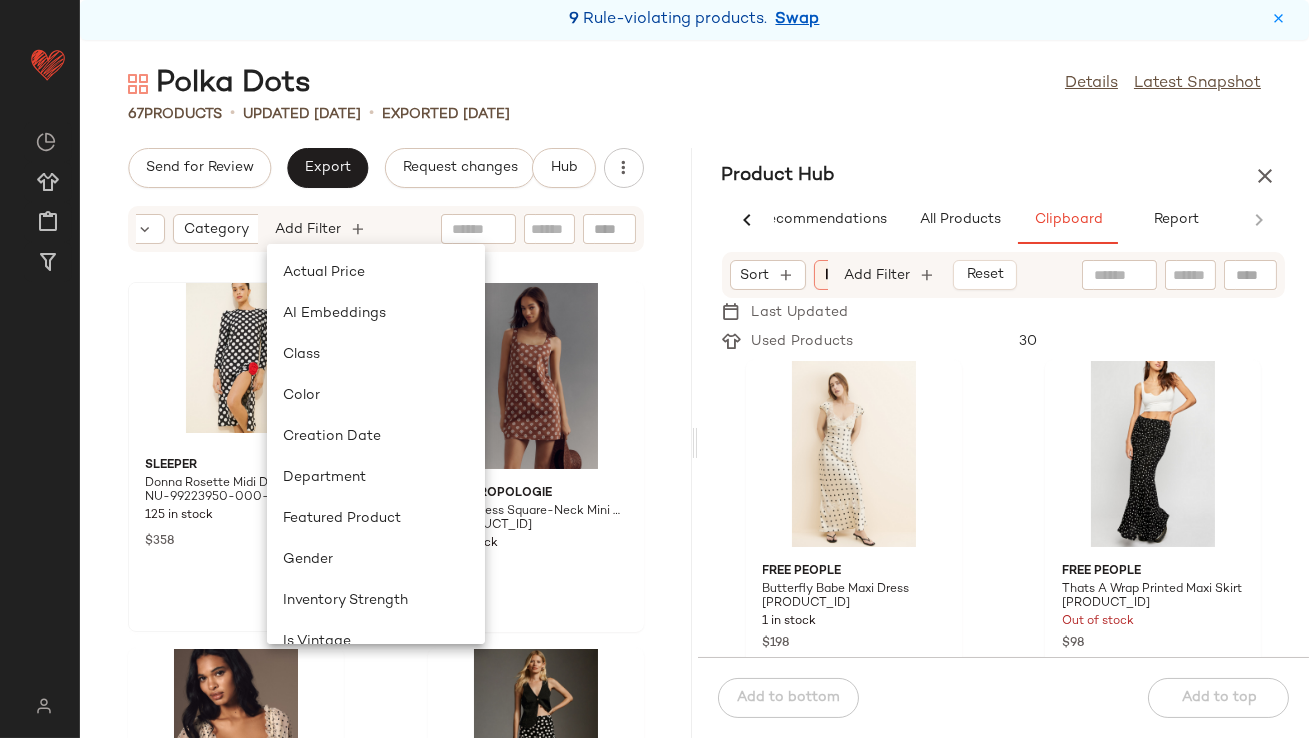 scroll, scrollTop: 0, scrollLeft: 268, axis: horizontal 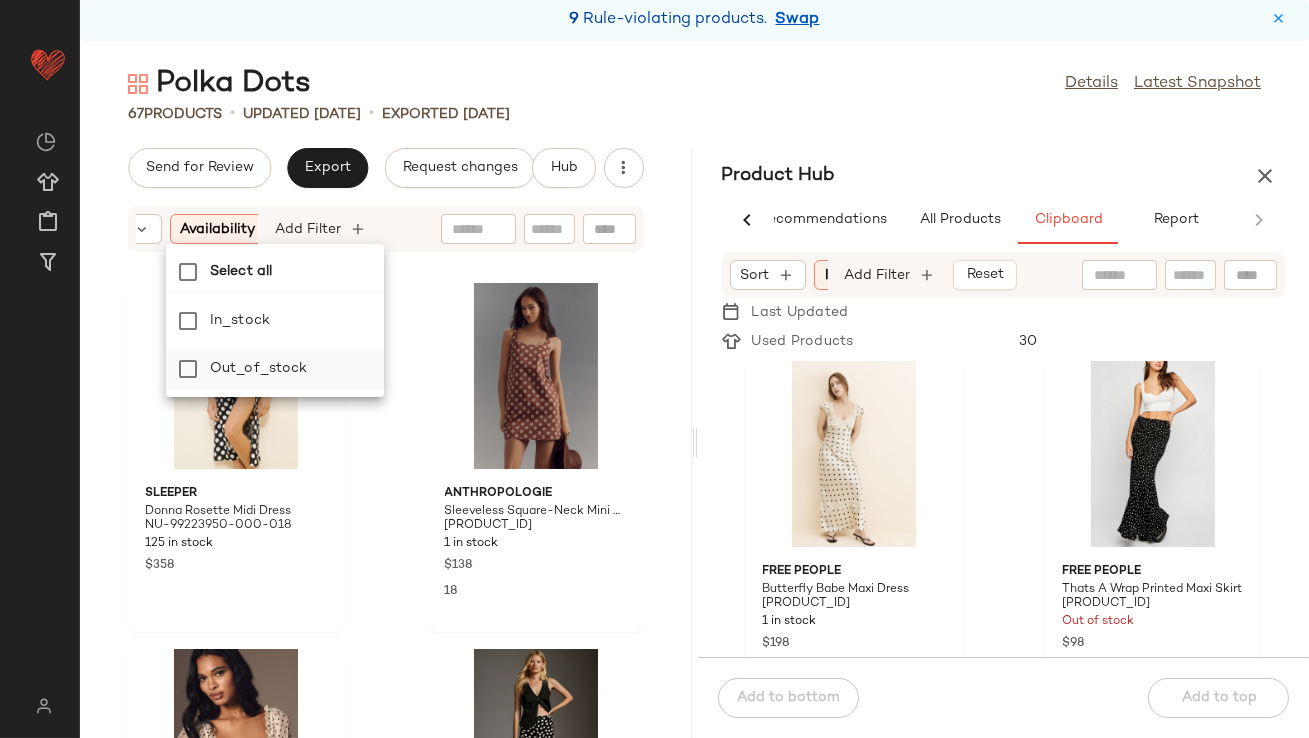 click on "out_of_stock" at bounding box center (293, 369) 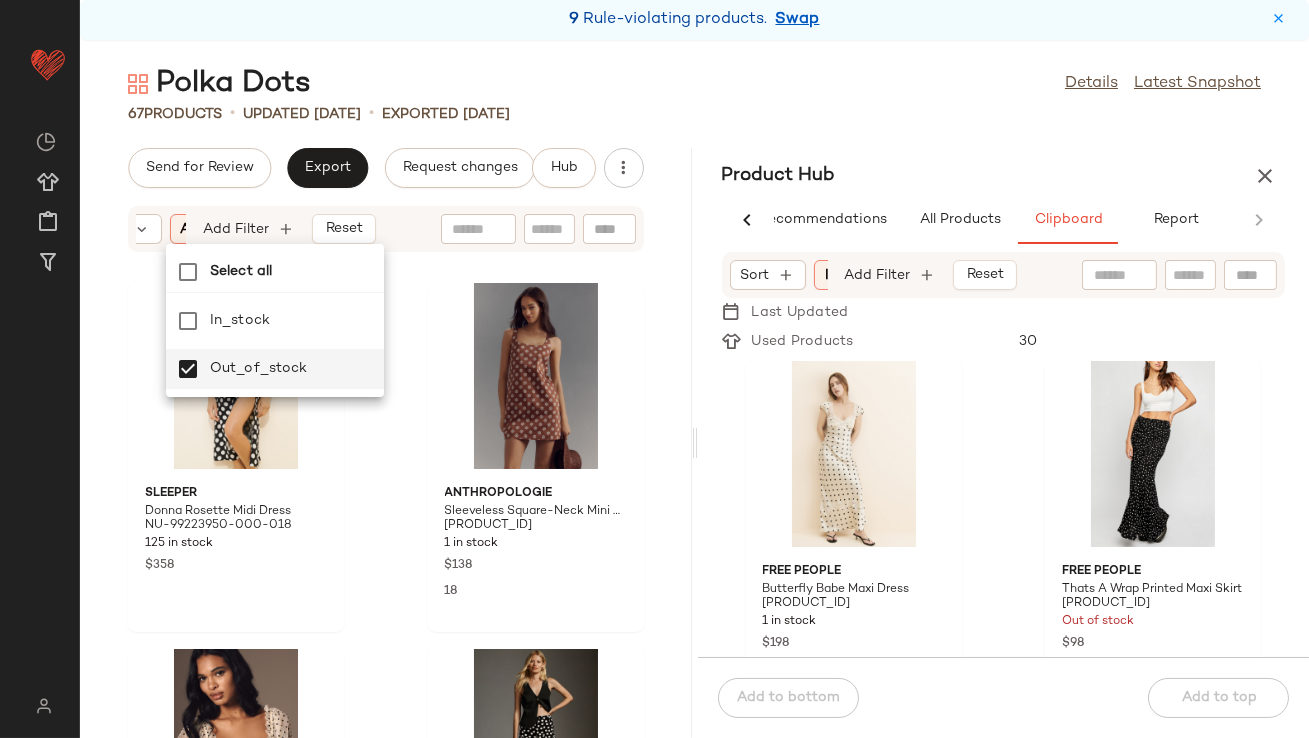 click on "Polka Dots  Details   Latest Snapshot" 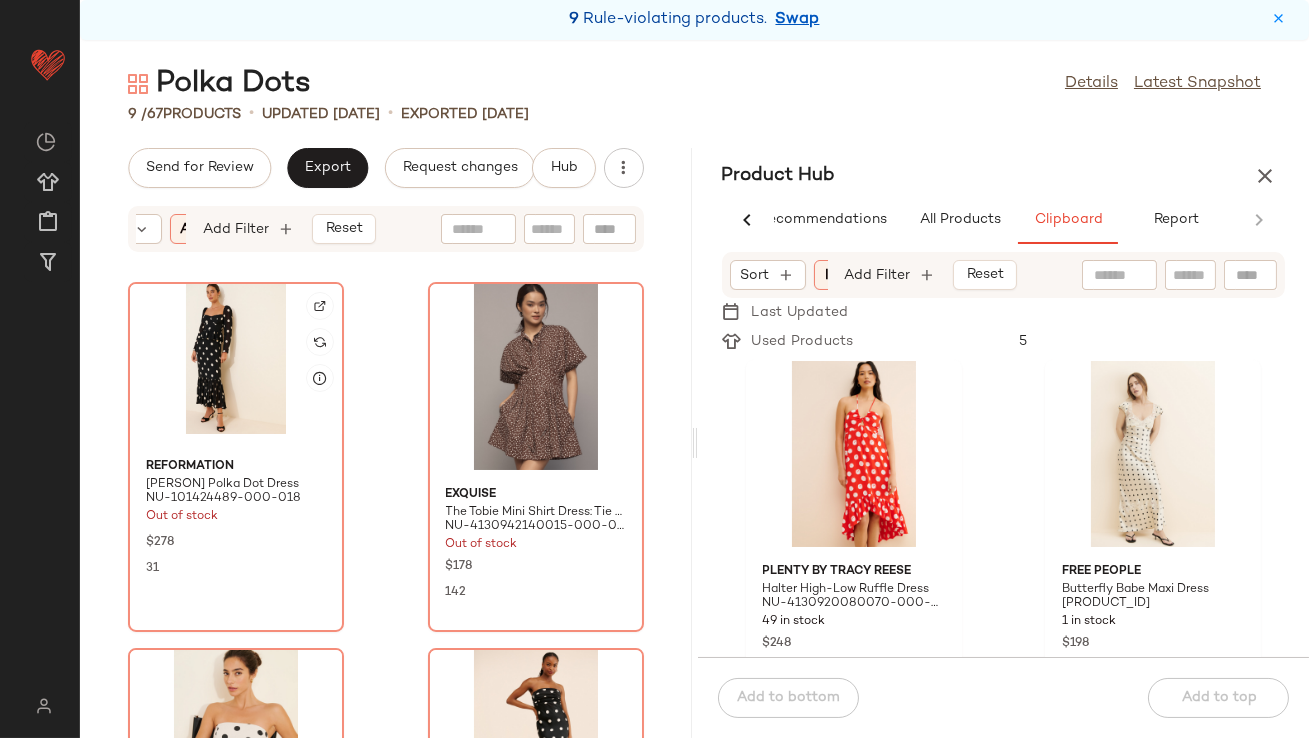click 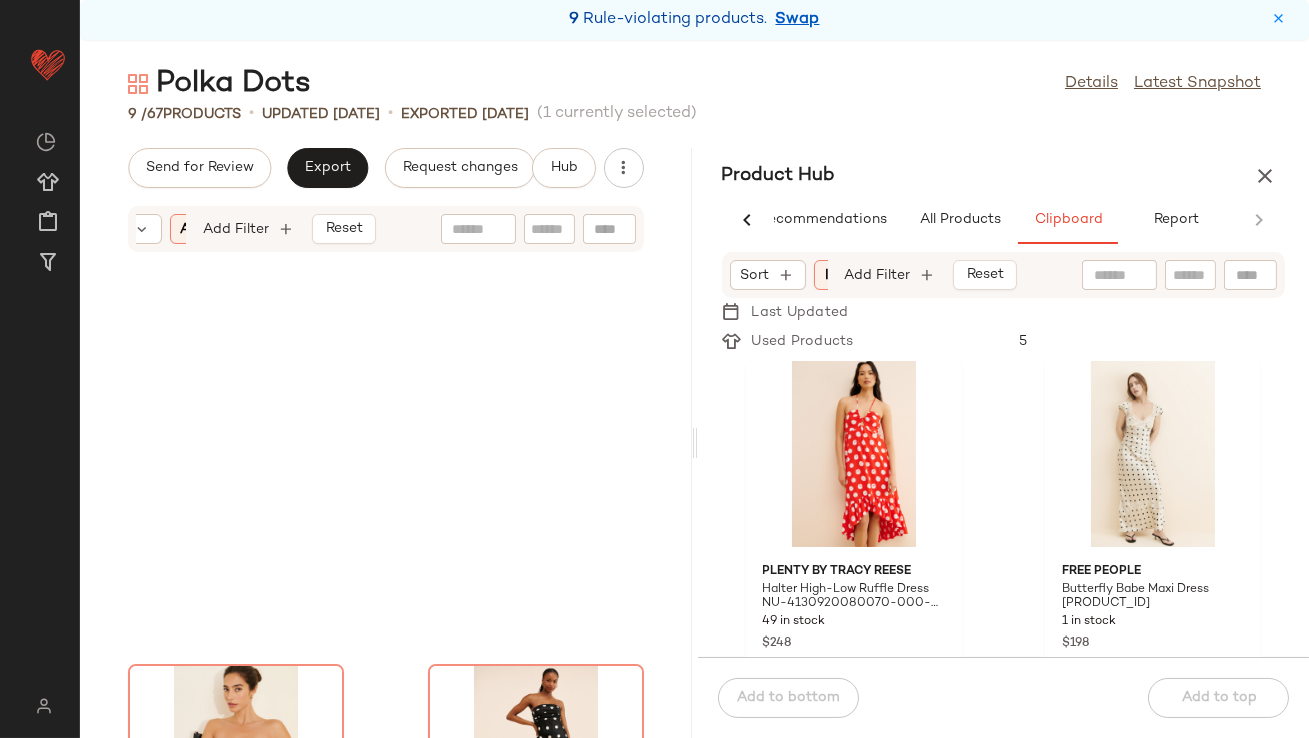 scroll, scrollTop: 1373, scrollLeft: 0, axis: vertical 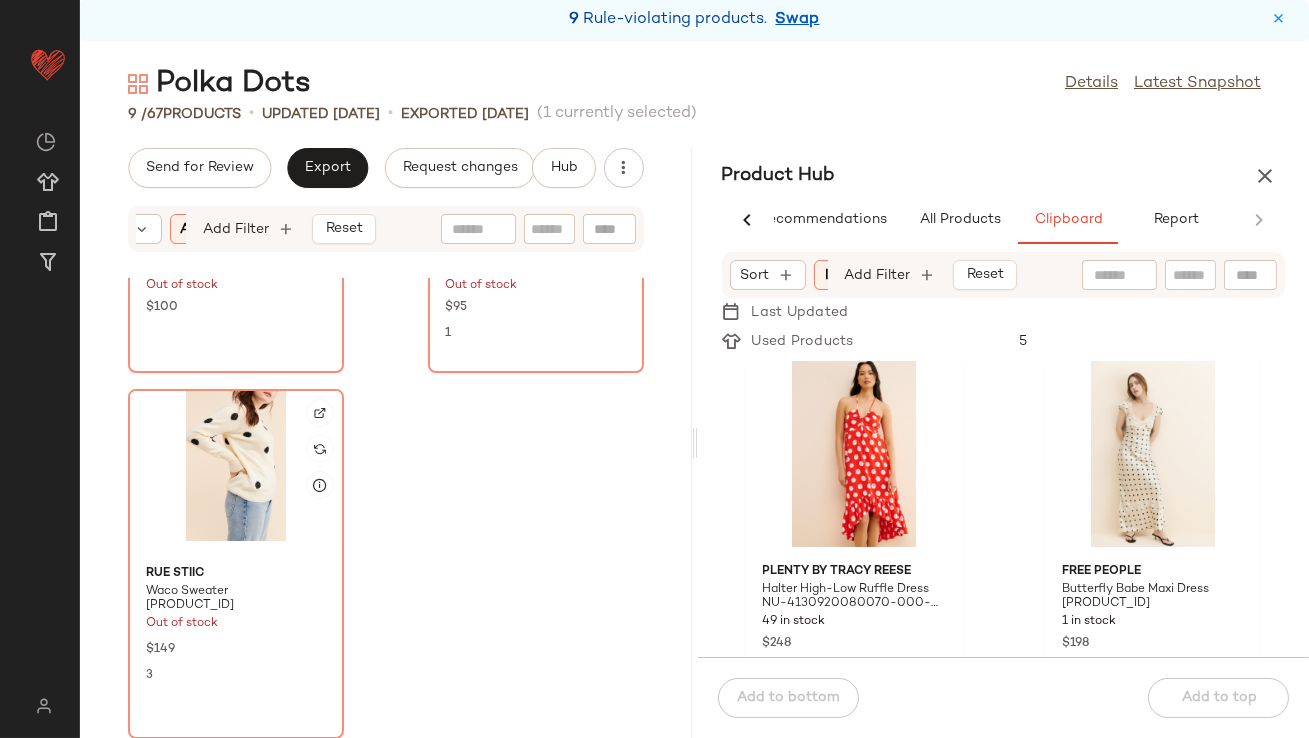 click 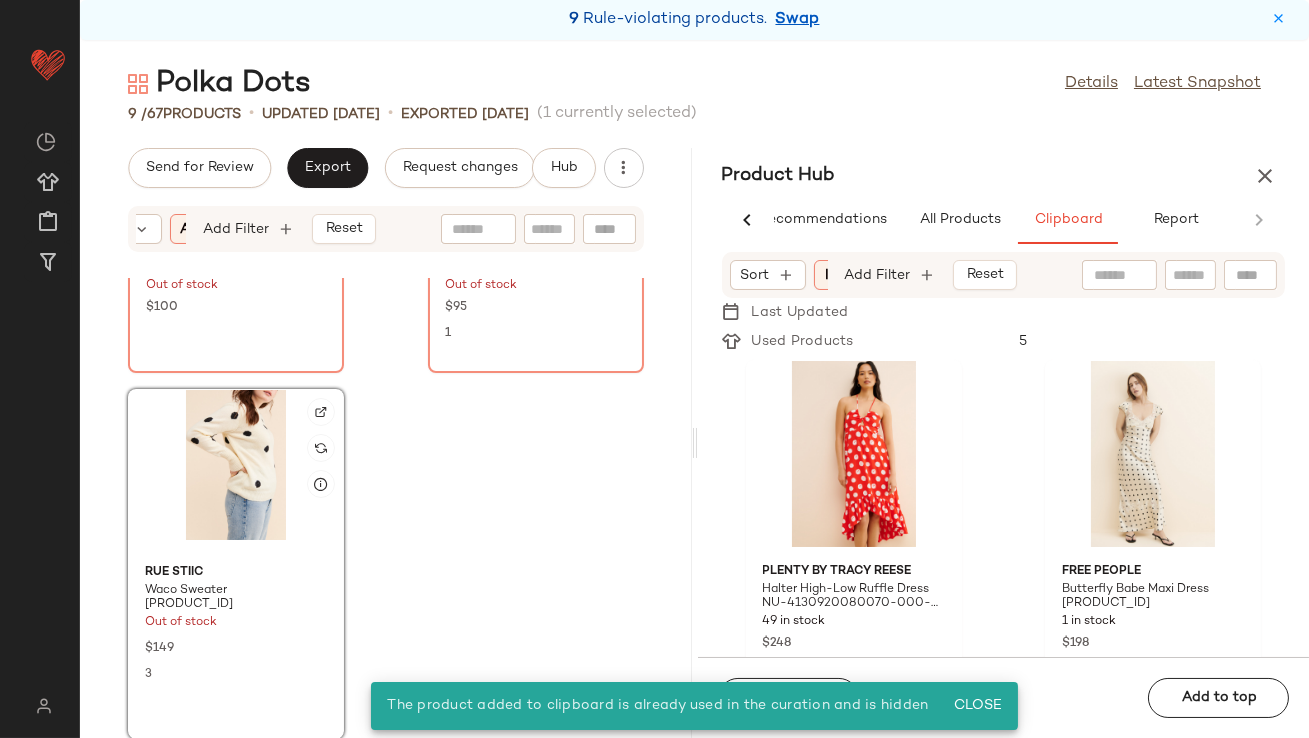 scroll, scrollTop: 0, scrollLeft: 0, axis: both 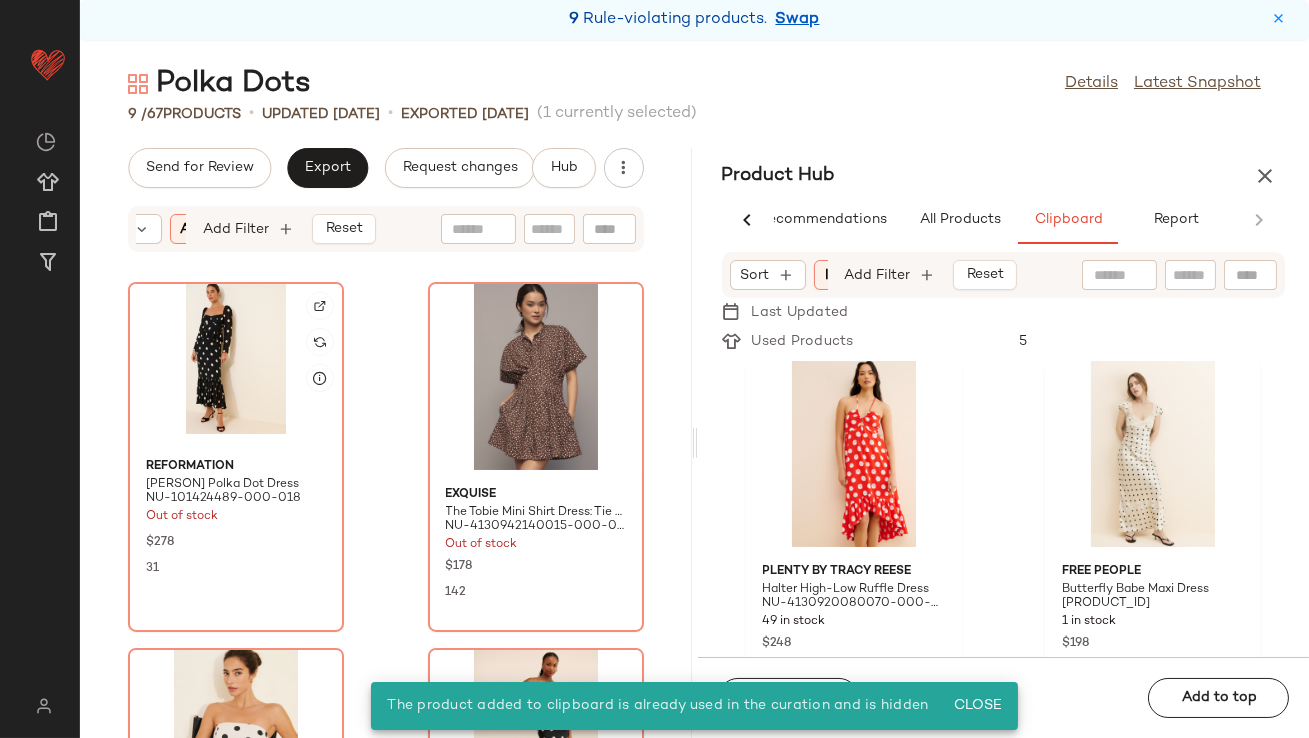click 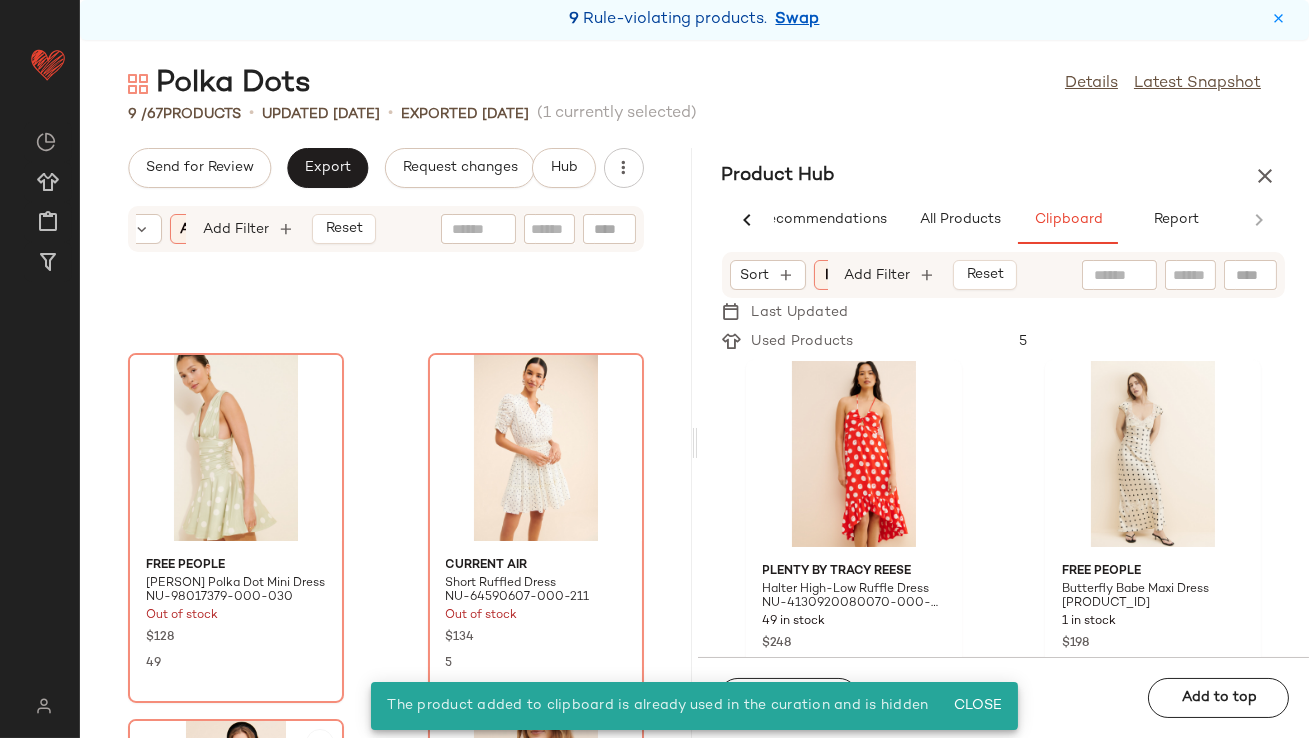 scroll, scrollTop: 1373, scrollLeft: 0, axis: vertical 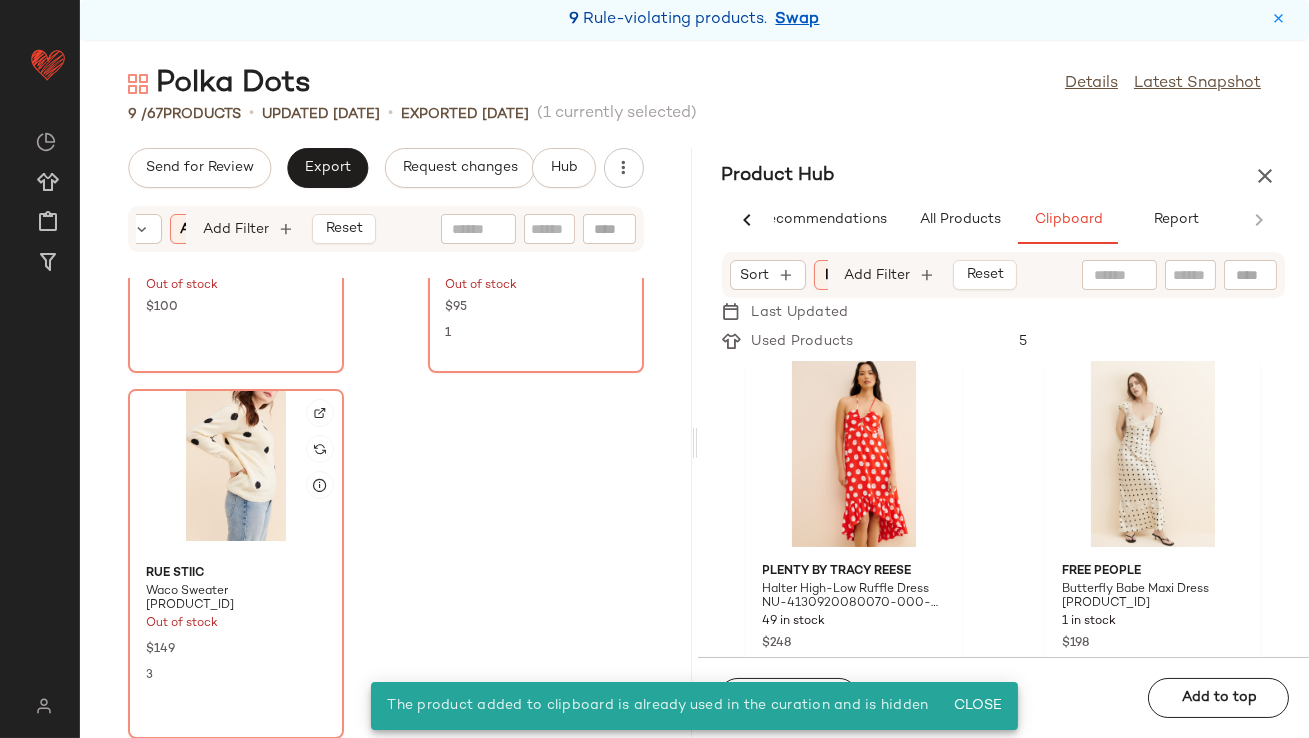 click 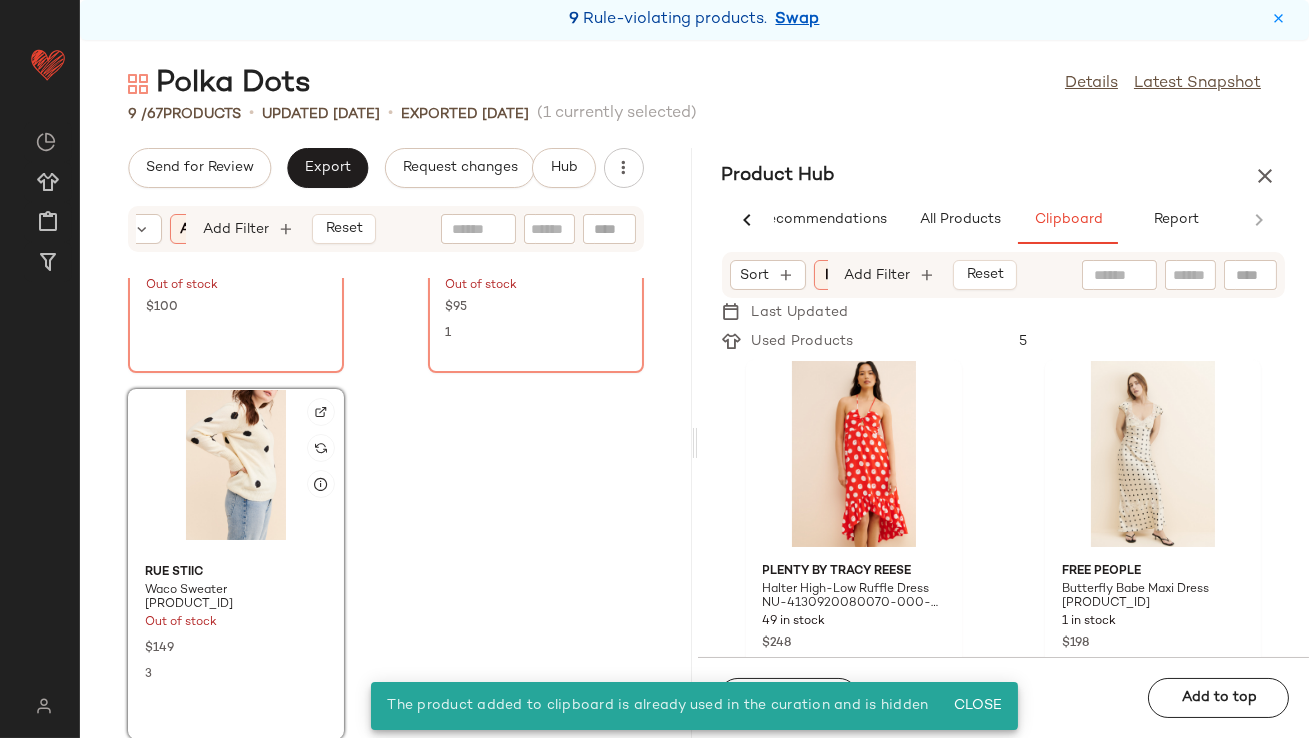 scroll, scrollTop: 0, scrollLeft: 0, axis: both 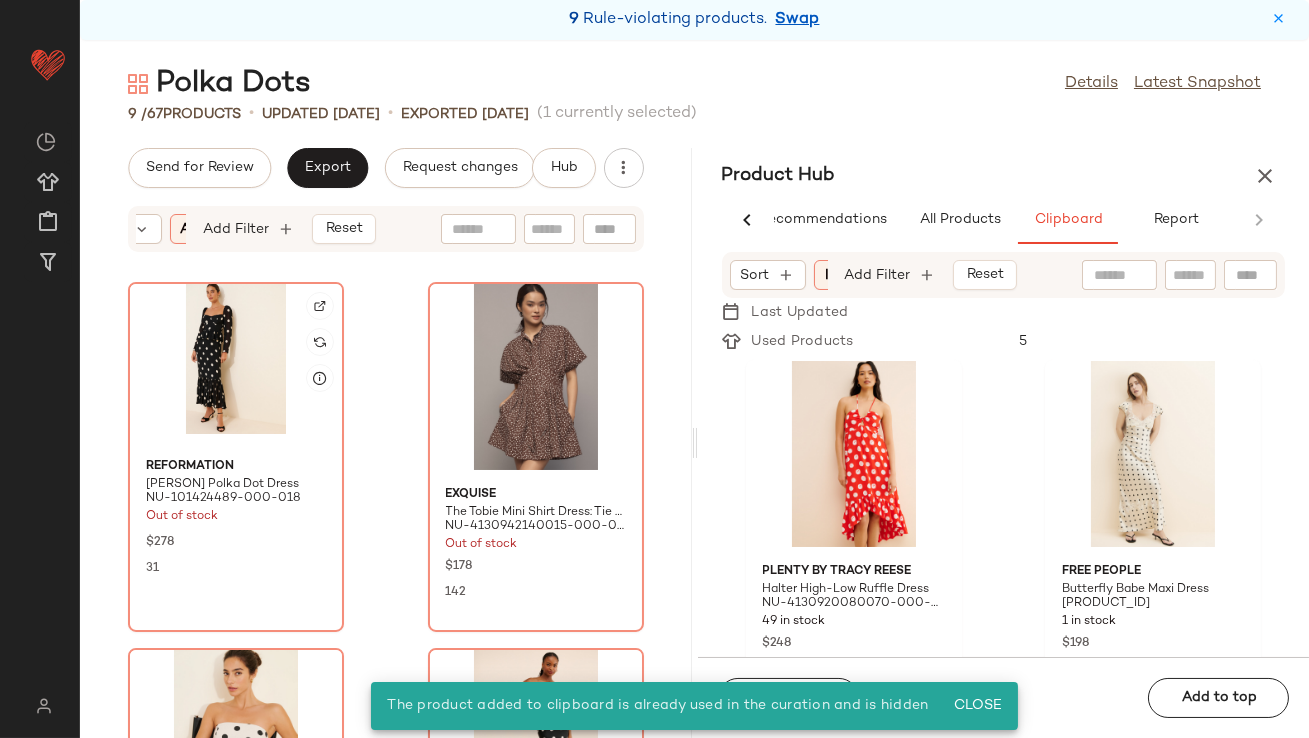 click 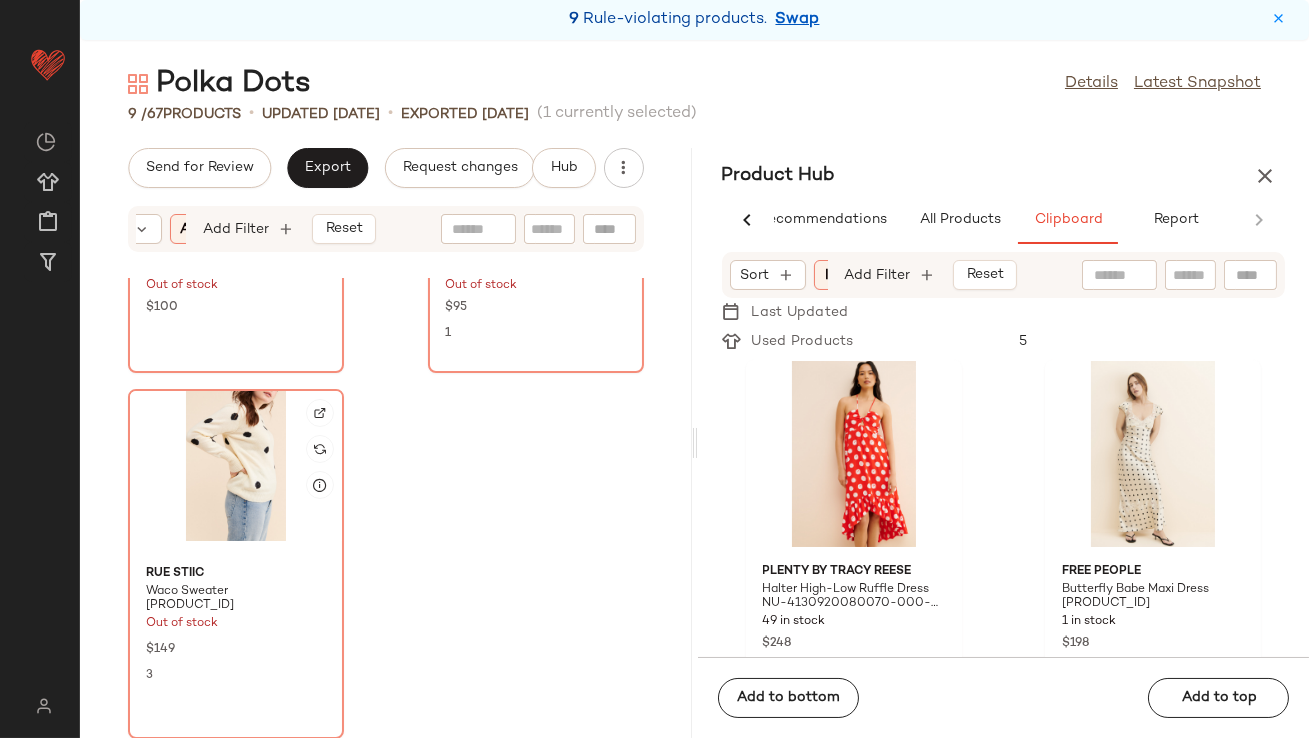 click 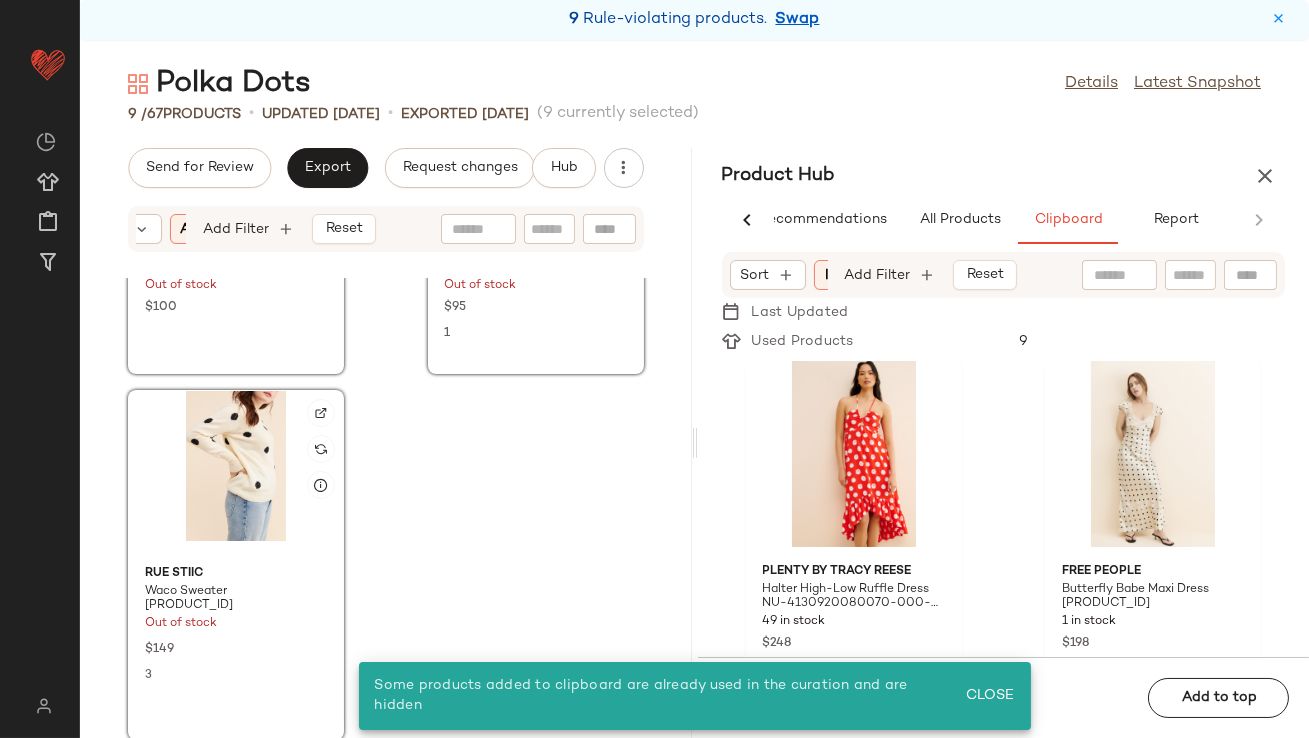 click 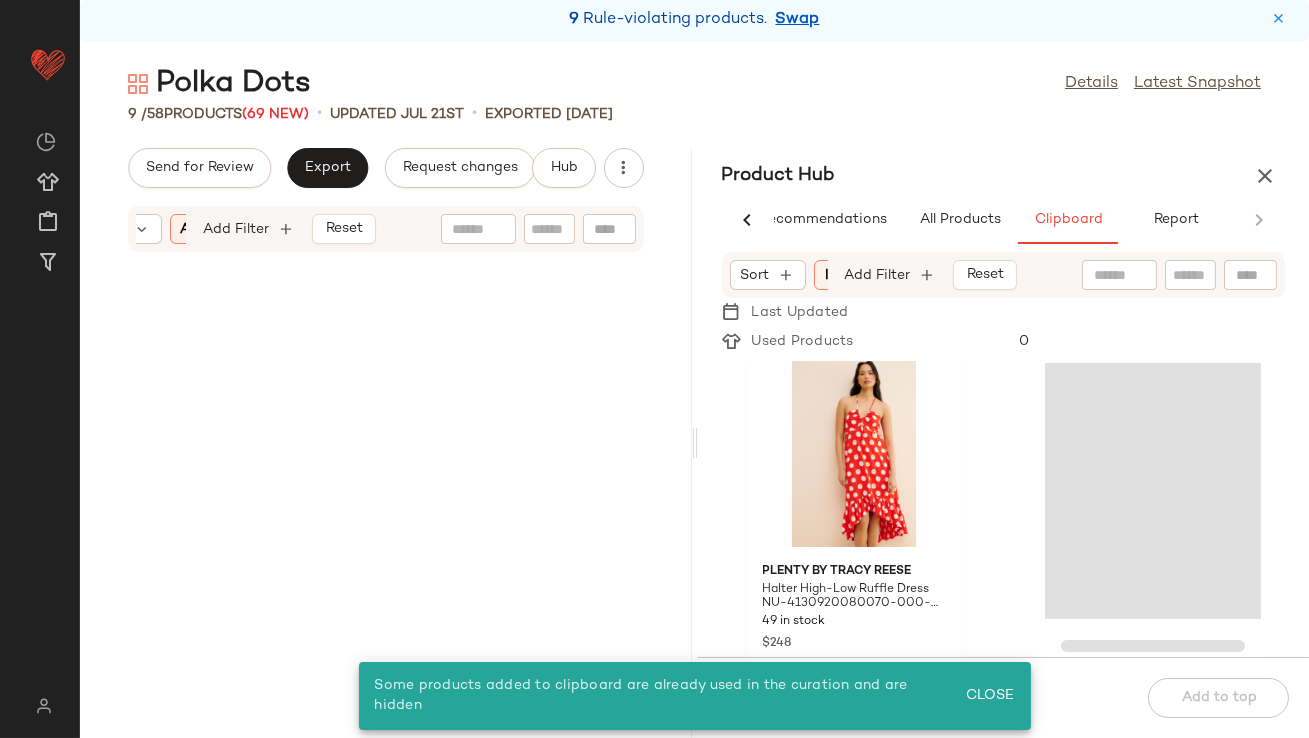 scroll, scrollTop: 0, scrollLeft: 0, axis: both 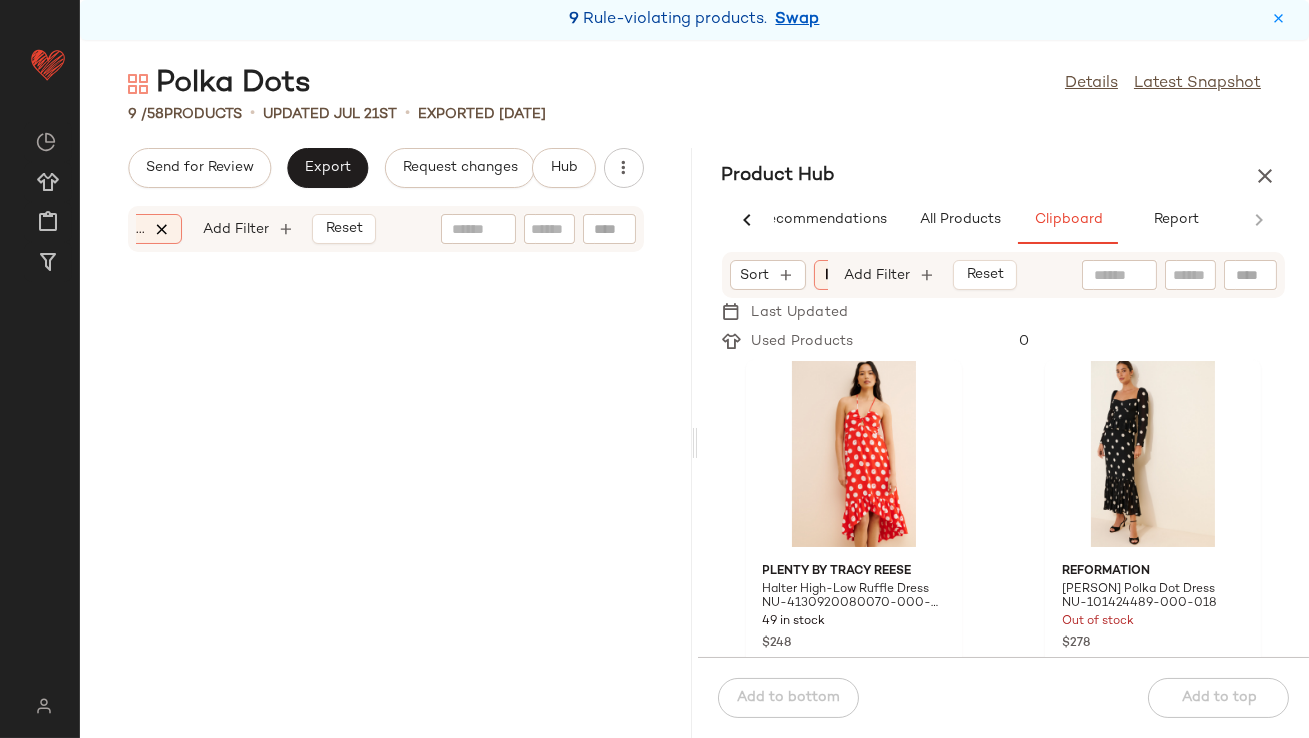 click at bounding box center (163, 229) 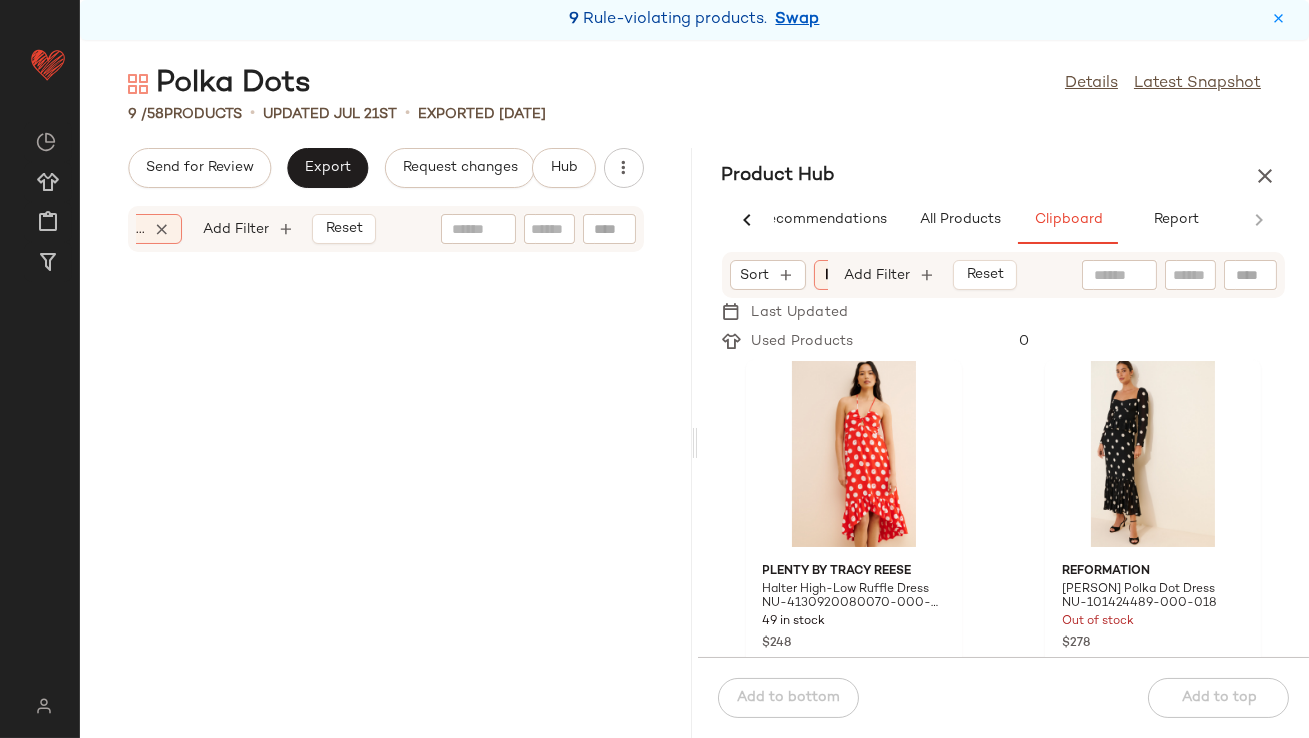 scroll, scrollTop: 0, scrollLeft: 170, axis: horizontal 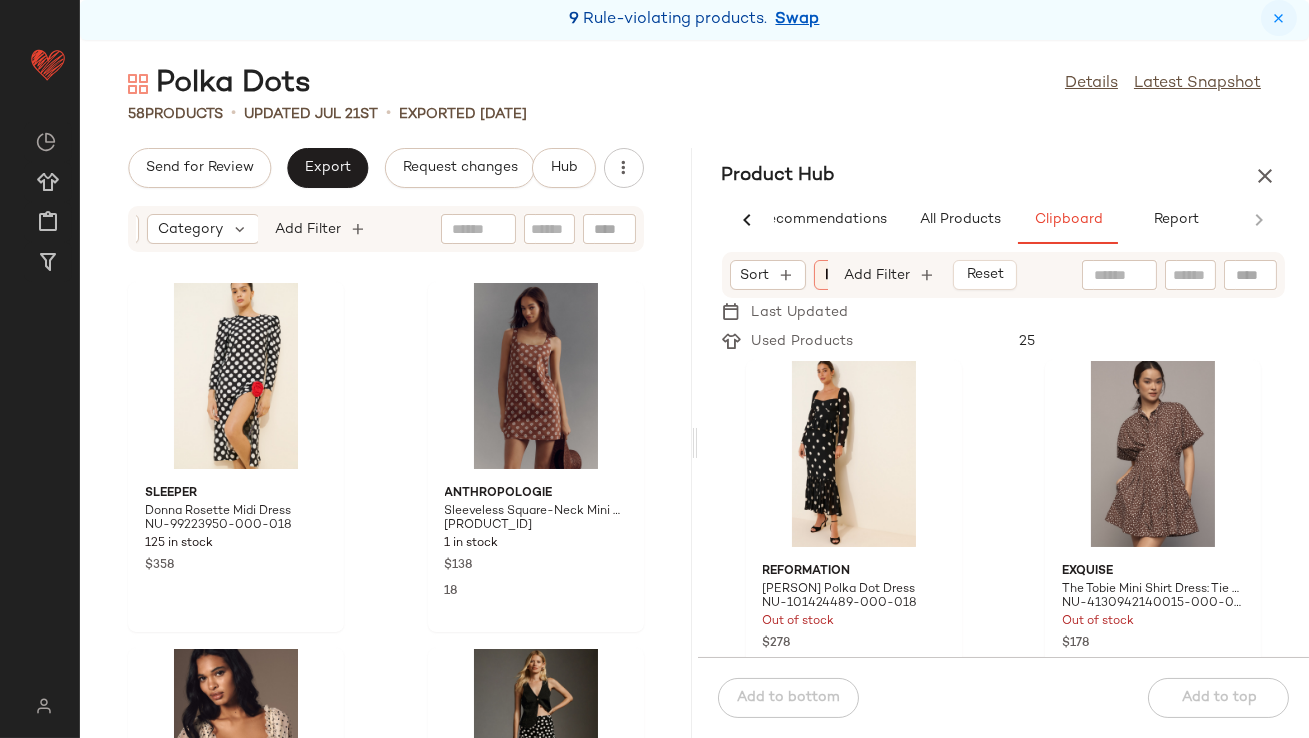 click at bounding box center (1279, 18) 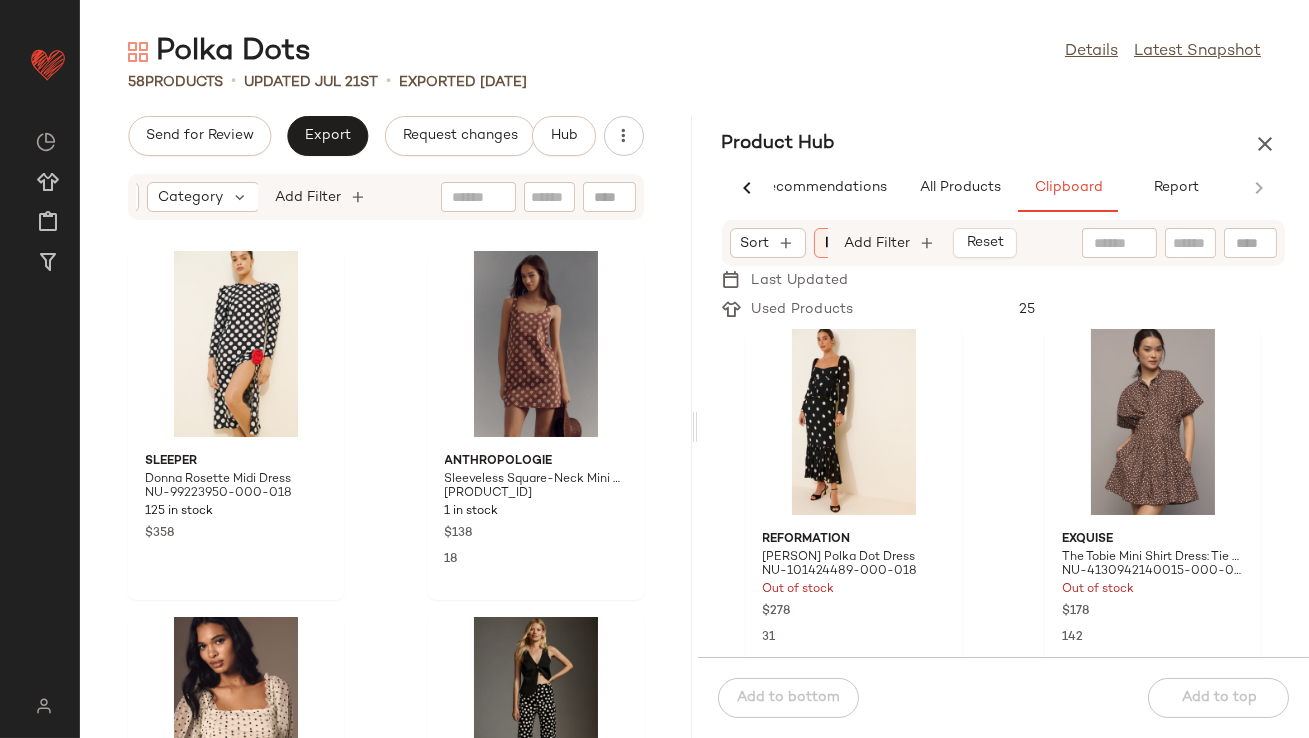 click on "Polka Dots  Details   Latest Snapshot  58   Products   •   updated Jul 21st  •  Exported Jul 14th  Send for Review   Export   Request changes   Hub  Sort  Brand  Category  Add Filter  Sleeper Donna Rosette Midi Dress NU-99223950-000-018 125 in stock $358 Anthropologie Sleeveless Square-Neck Mini Dress NU-4130647160033-000-029 1 in stock $138 18 Anthropologie Short-Sleeve Mesh Ruched Top NU-4112937830030-000-010 14 in stock $78 13 Anthropologie The Colette Wide-Leg Ponte Pants NU-4123650590168-000-001 3 in stock $130 7 Free People Ultraviolet Maxi Dress NU-62148184-000-020 1 in stock $148 57 Anthropologie Strapless Bow-Front Midi Dress NU-4130348690306-000-018 2 in stock $168 49 Intimately Printed Romance In Rome Bodysuit NU-89525588-000-001 34 in stock $58 56 Flat White Polka Dot Cotton Blend Mini Skirt NU-100571009-000-015 42 in stock $73 47 Product Hub  AI Recommendations   All Products   Clipboard   Report  Sort:   (1) Brand  Category:   (22) In Curation?:   No Availability:   (2) Add Filter  47" 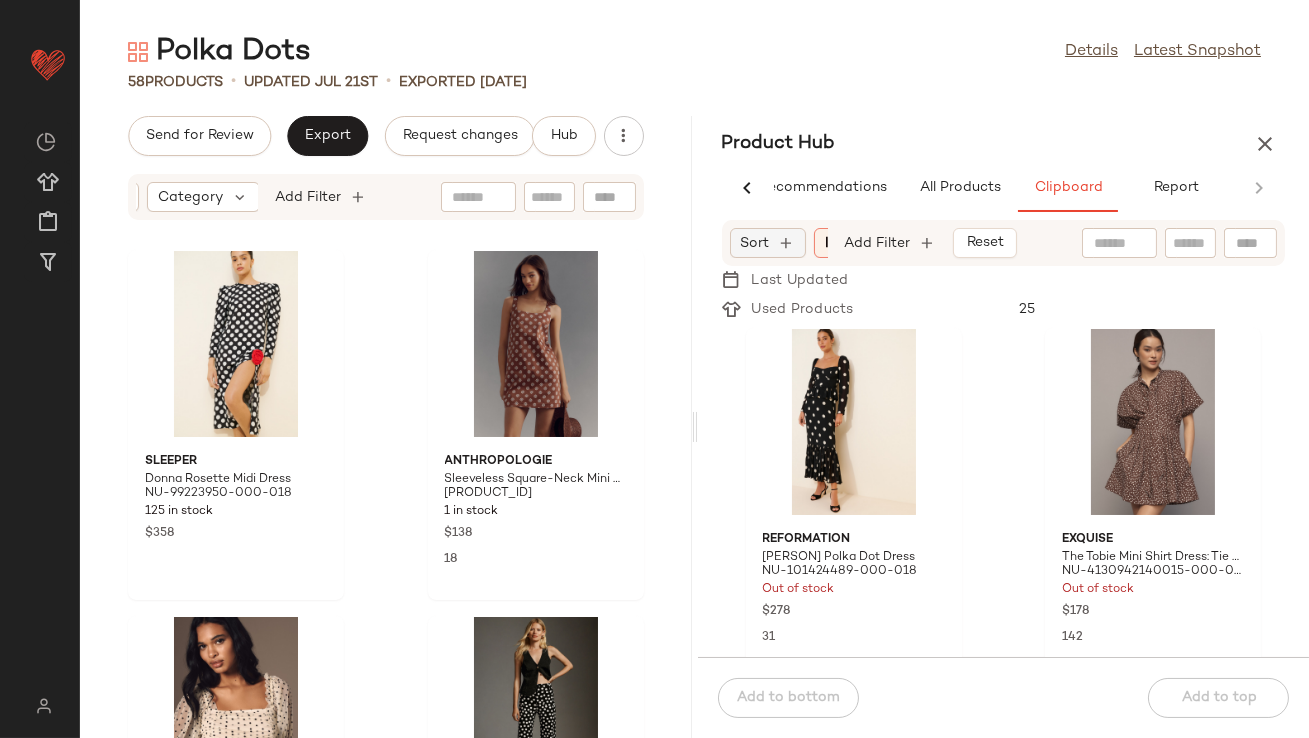 click on "Sort" 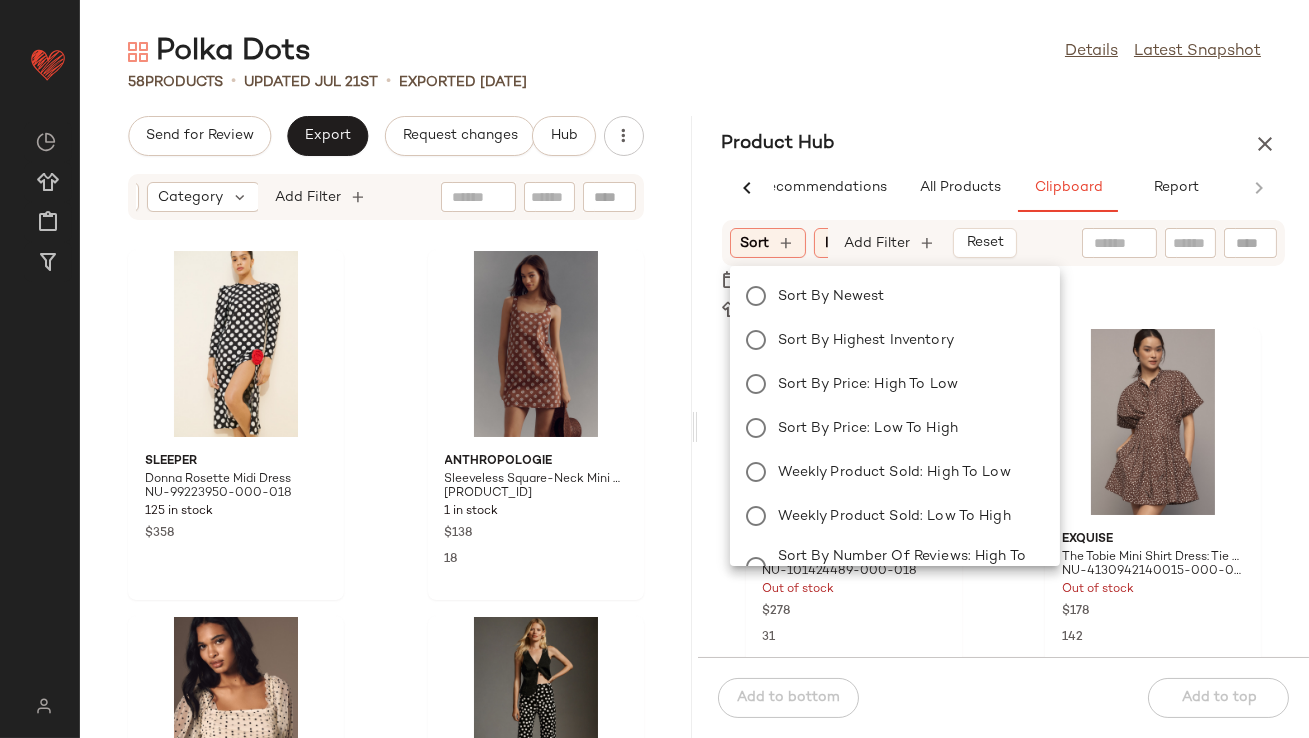 click on "Sort by Newest Sort by Highest Inventory Sort by Price: High to Low Sort by Price: Low to High Weekly Product Sold: High to Low Weekly Product Sold: Low to High Sort by Number Of Reviews: High to Low Sort by Number Of Reviews: Low to High Sort by Overall Star Rating: High to Low Sort by Overall Star Rating: Low to High" 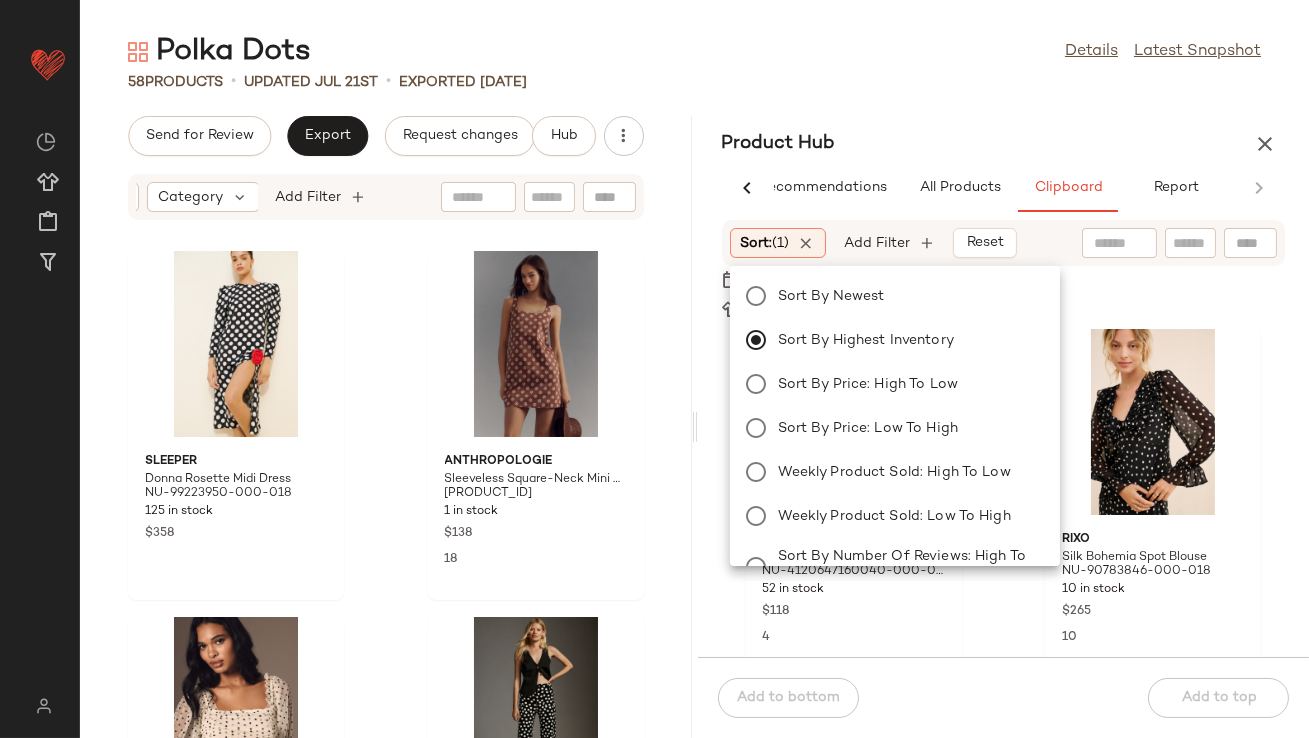 click on "Polka Dots  Details   Latest Snapshot" 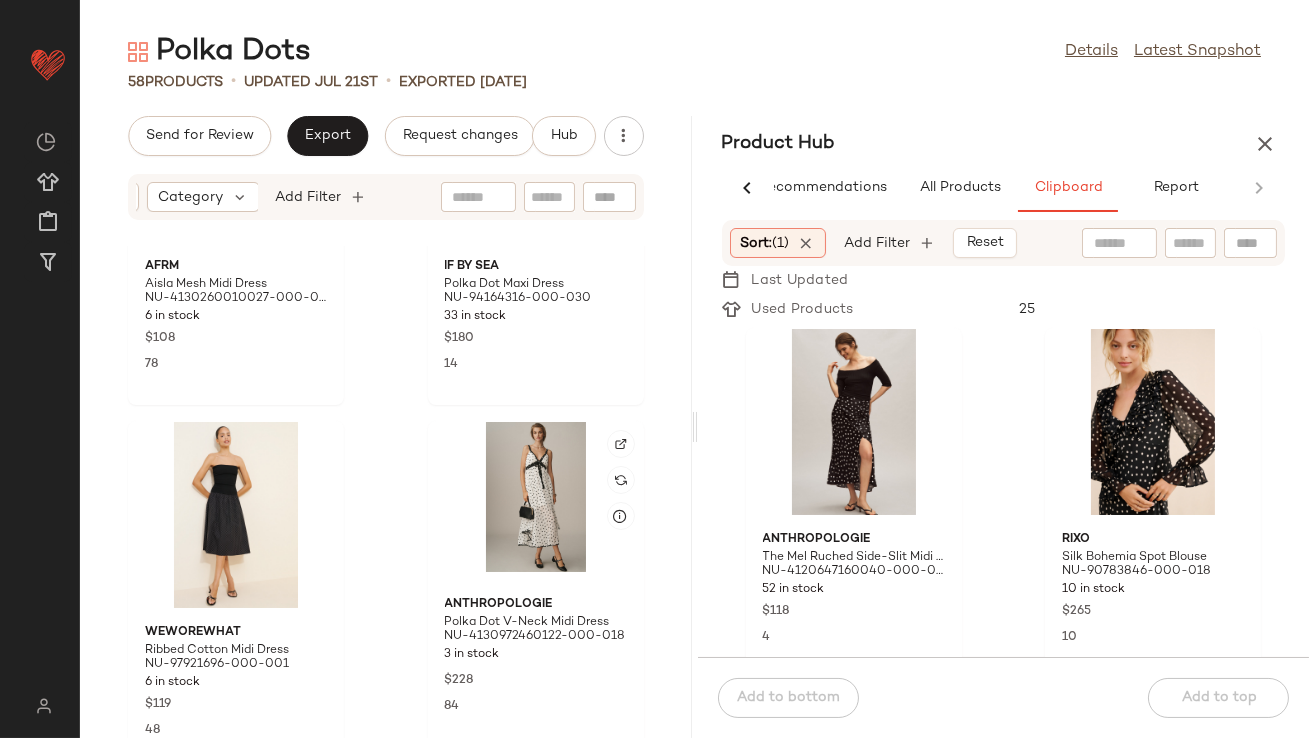 scroll, scrollTop: 2408, scrollLeft: 0, axis: vertical 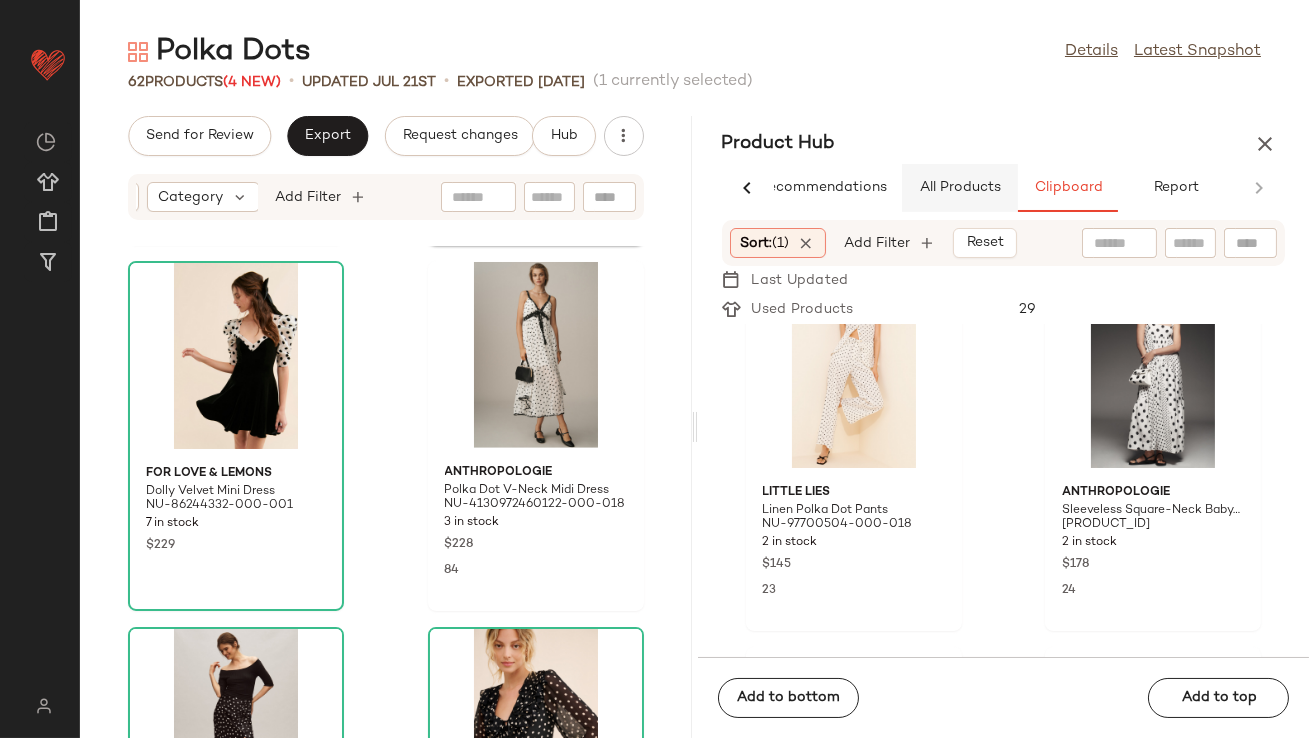 click on "All Products" 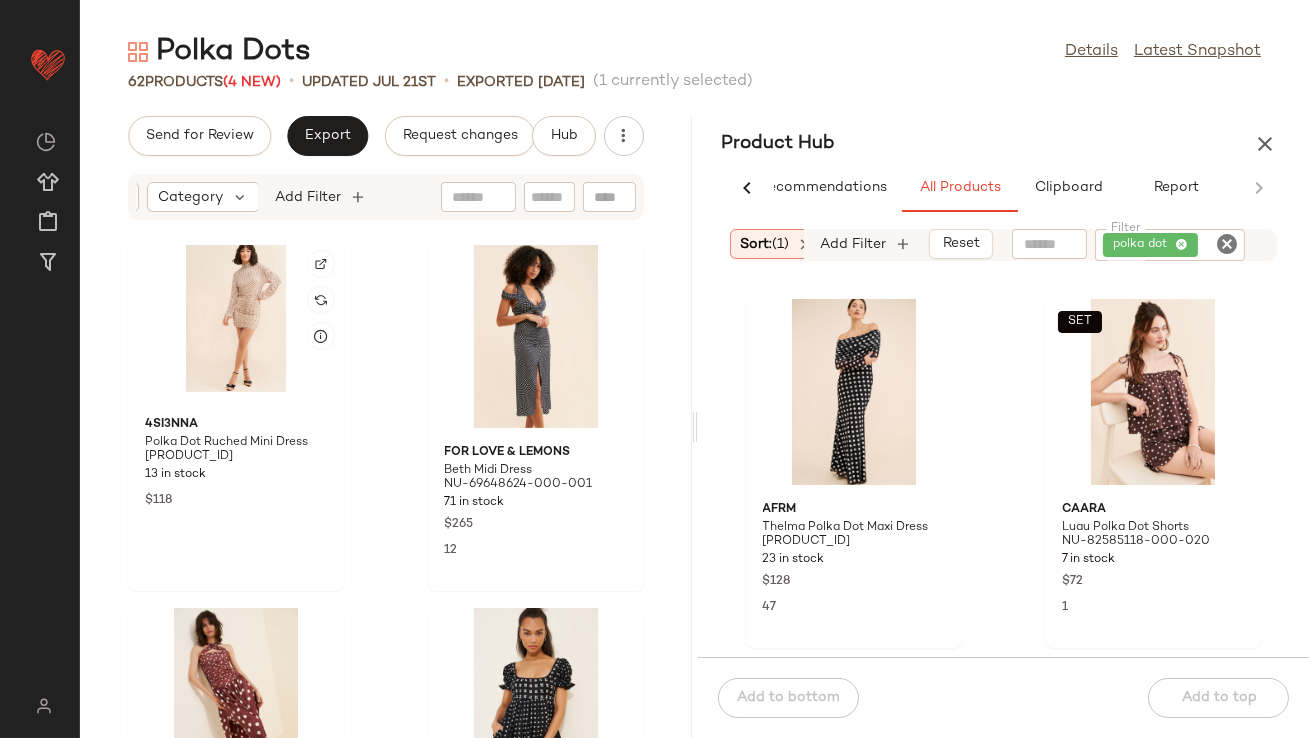 scroll, scrollTop: 1495, scrollLeft: 0, axis: vertical 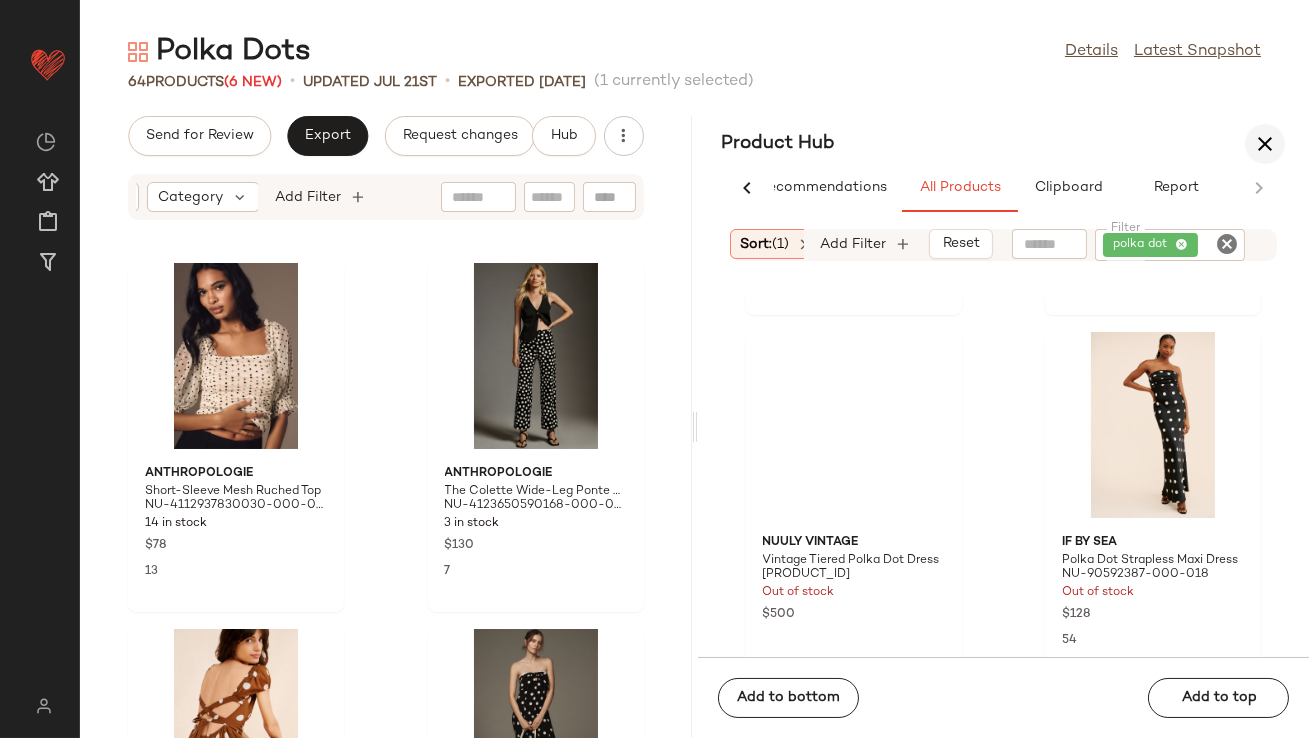 click at bounding box center (1265, 144) 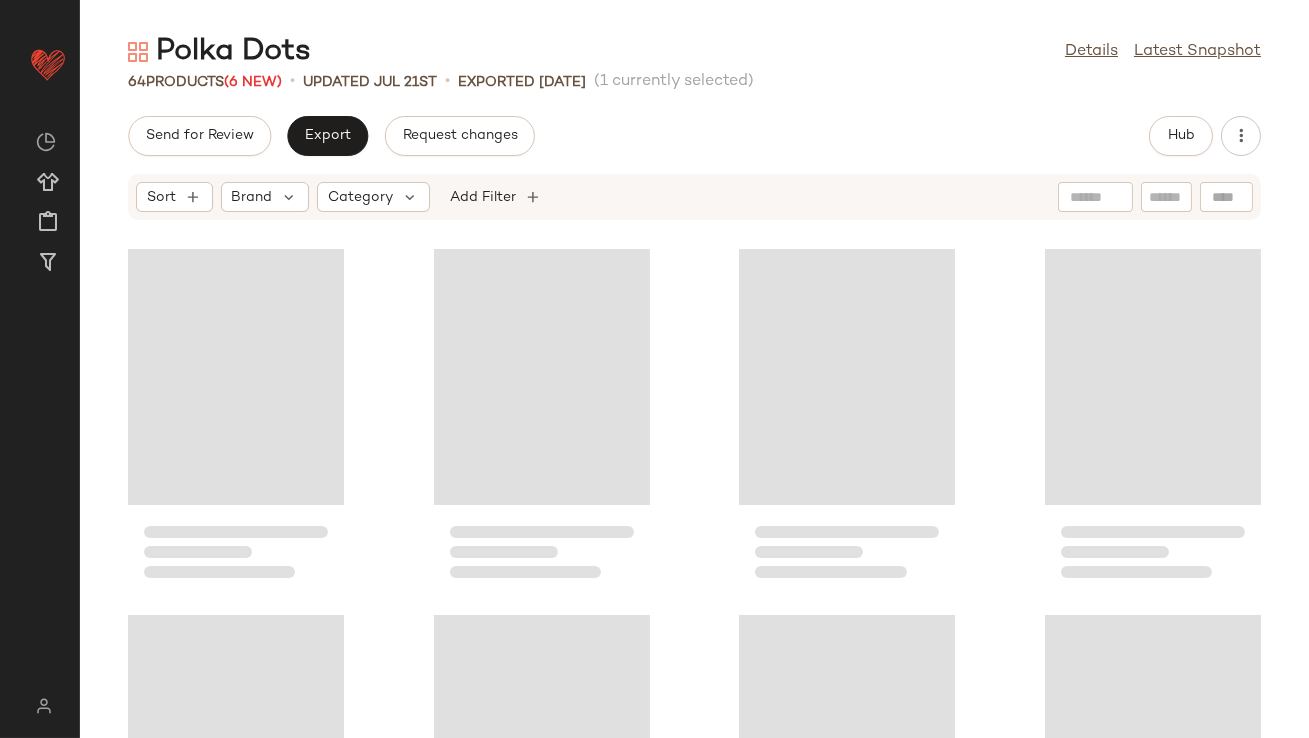 scroll, scrollTop: 0, scrollLeft: 0, axis: both 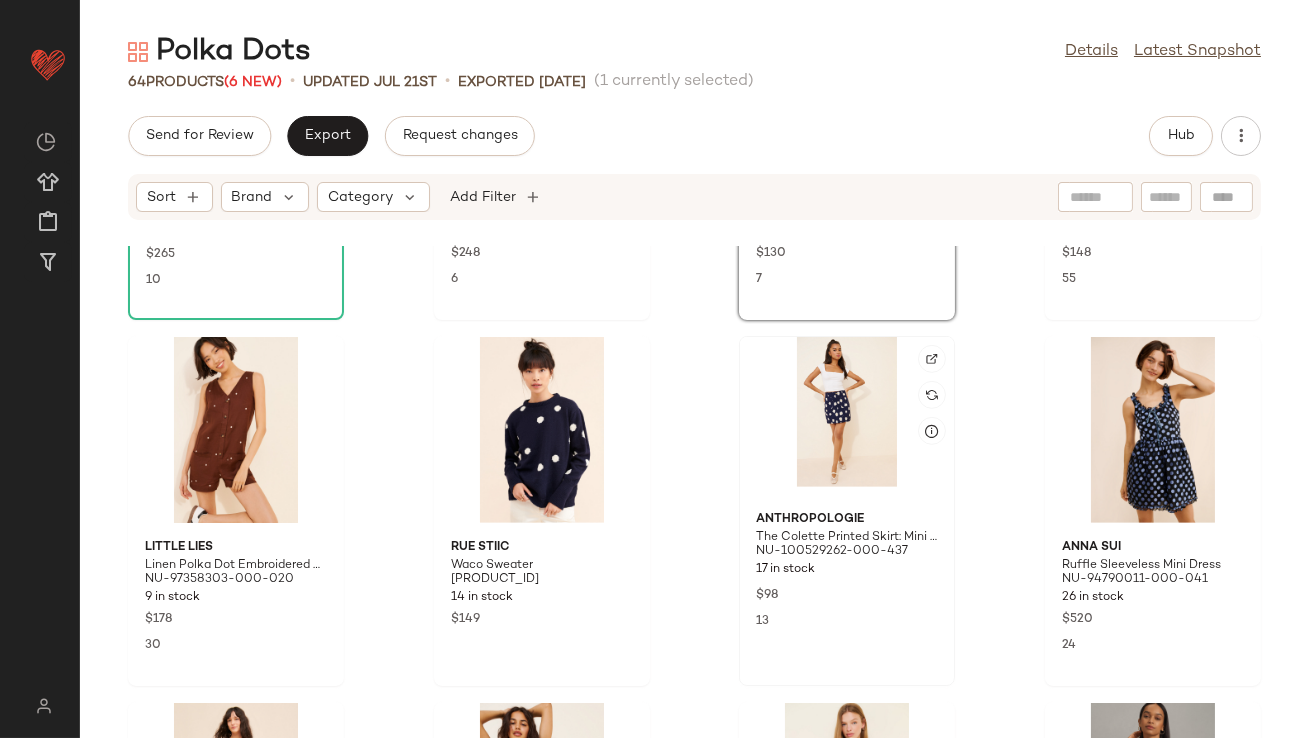 click 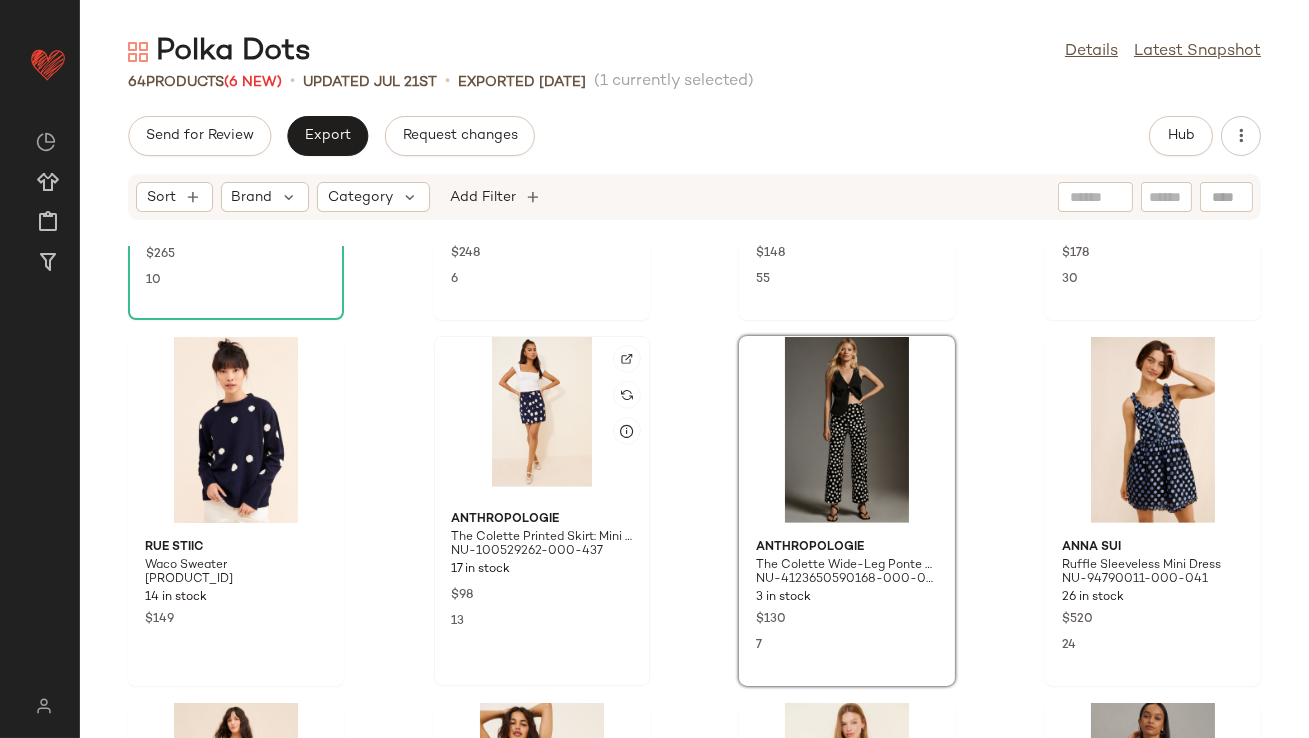 click 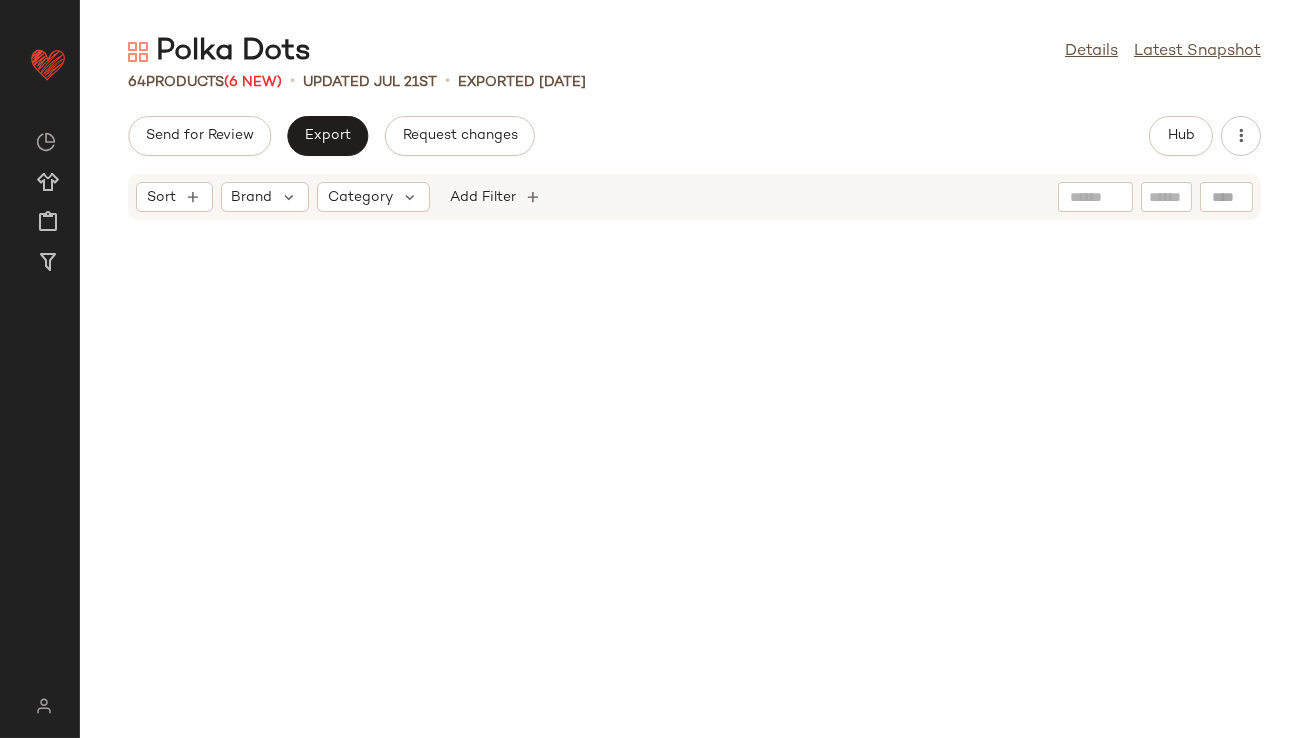scroll, scrollTop: 0, scrollLeft: 0, axis: both 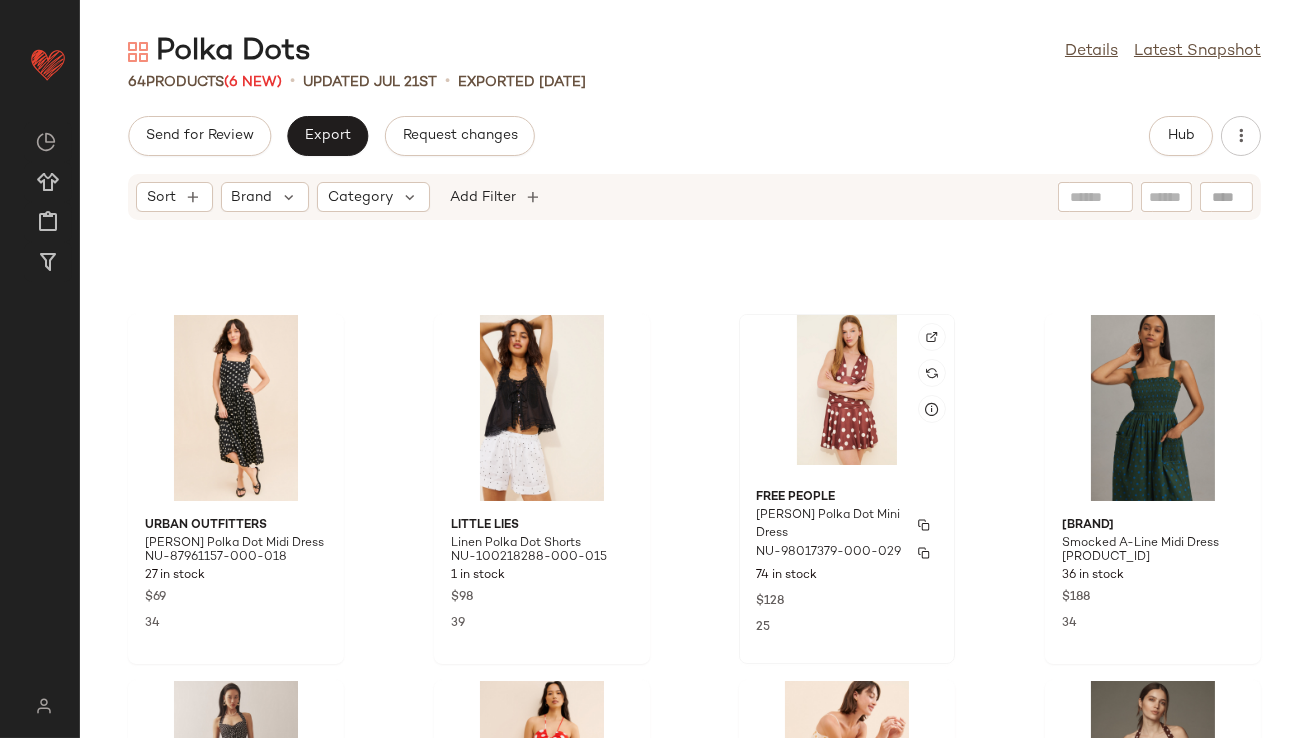 click on "Free People Annabelle Polka Dot Mini Dress NU-98017379-000-029 74 in stock $128 25" 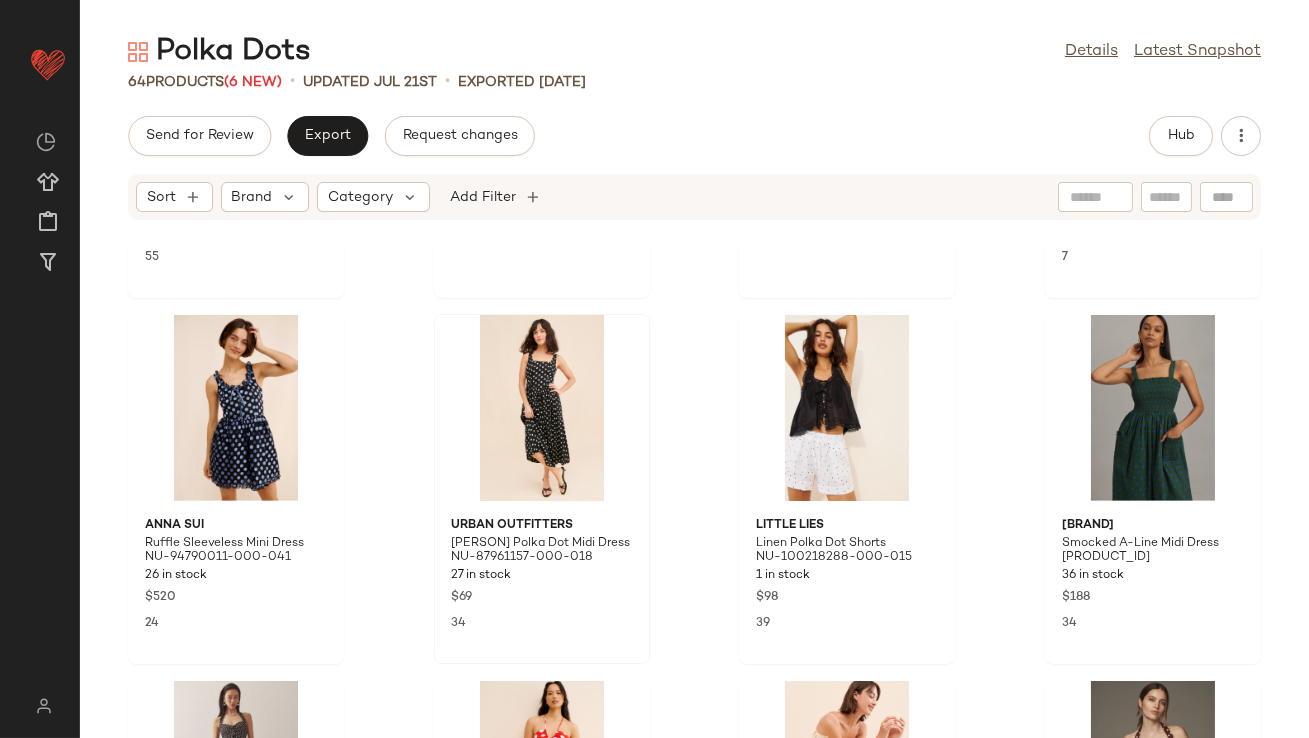 scroll, scrollTop: 0, scrollLeft: 0, axis: both 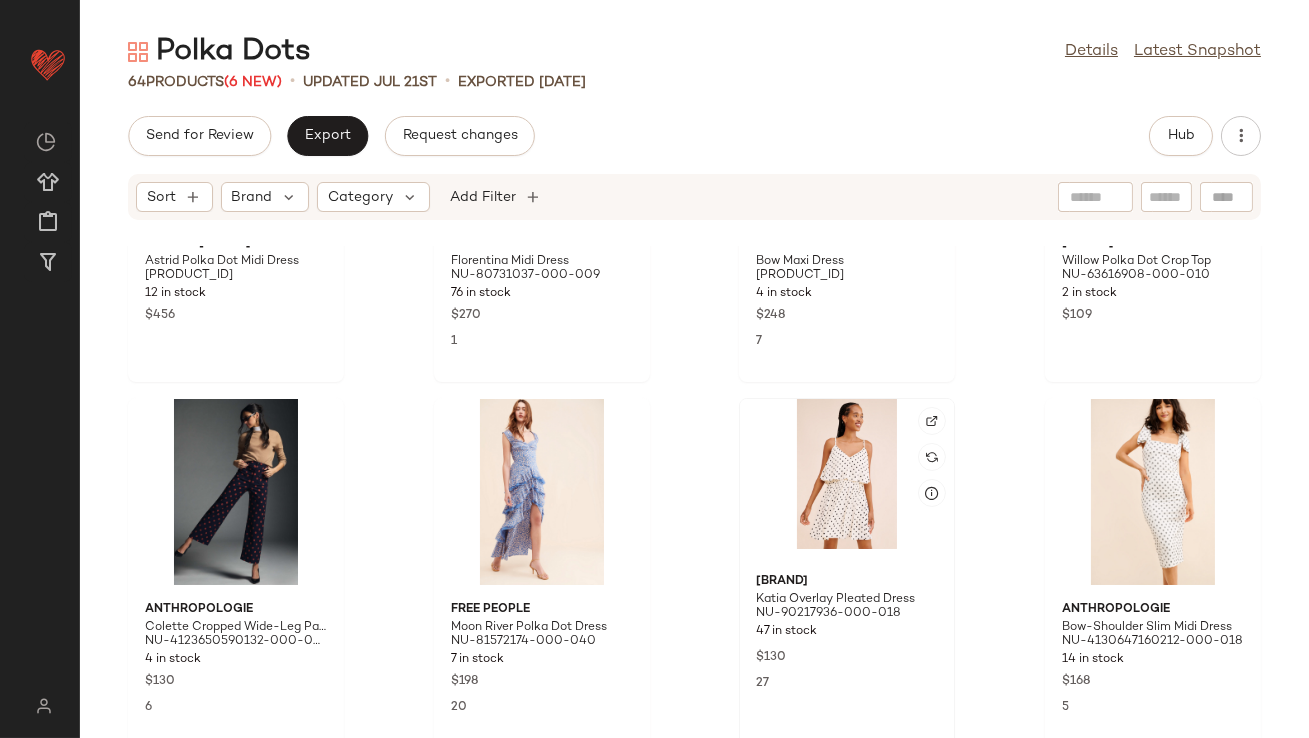 click 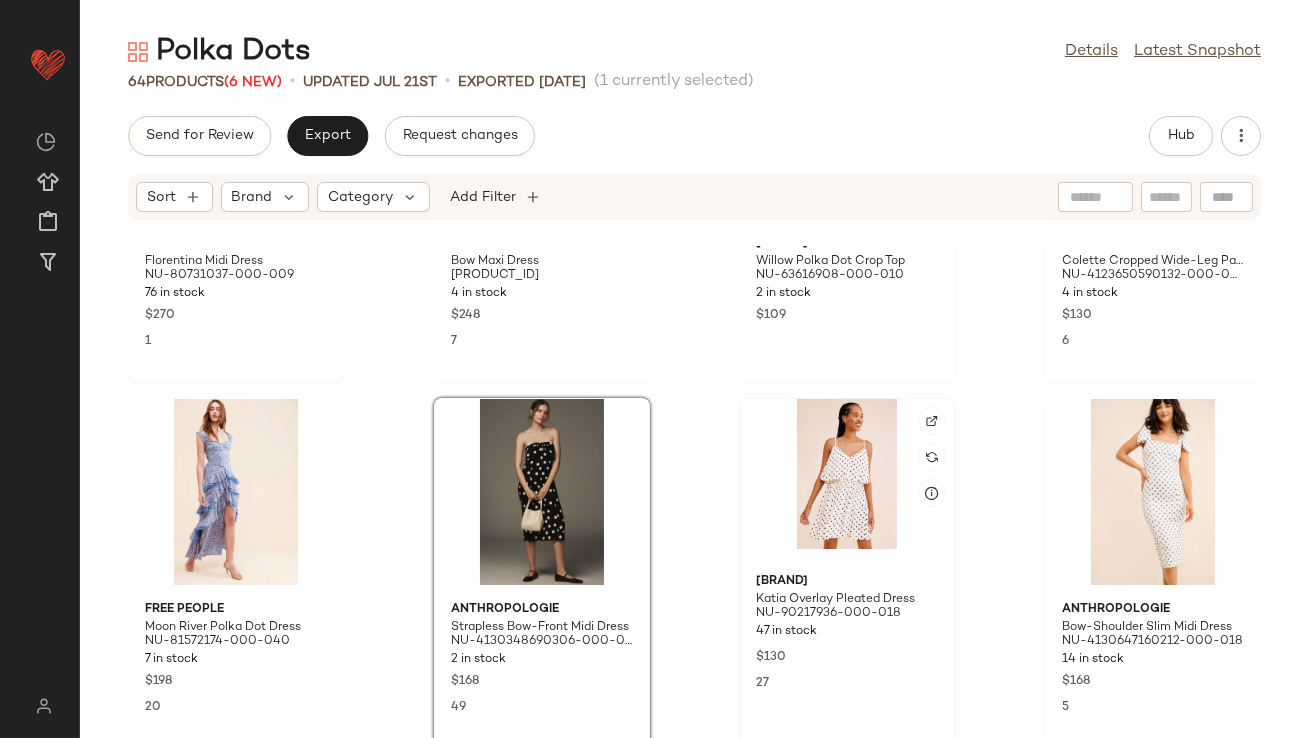 click 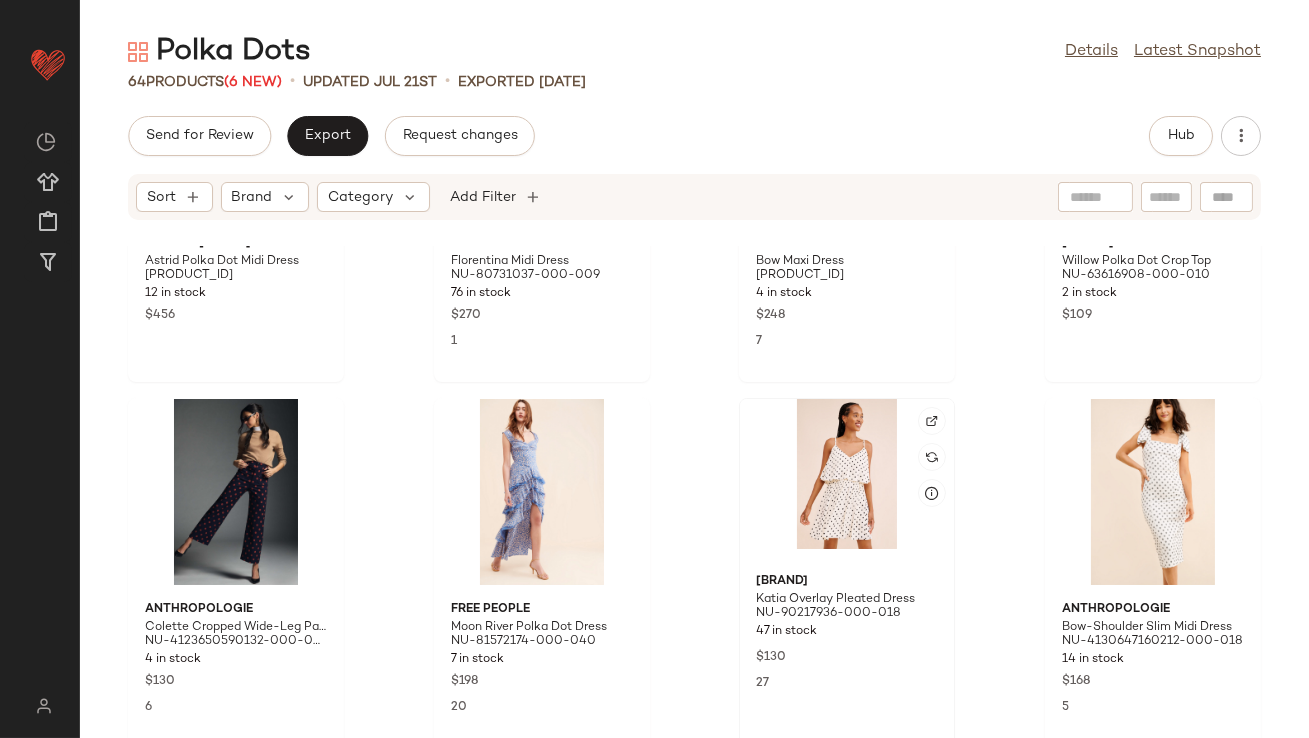 click 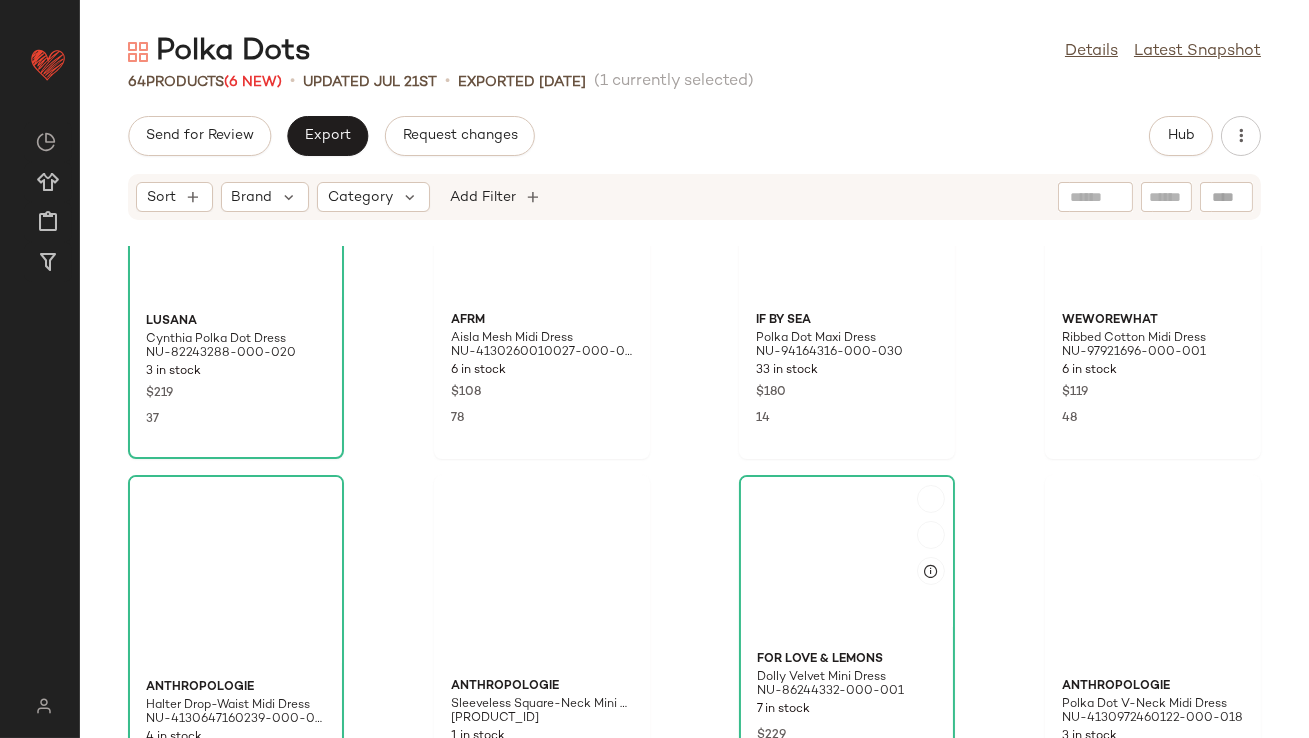 scroll, scrollTop: 0, scrollLeft: 0, axis: both 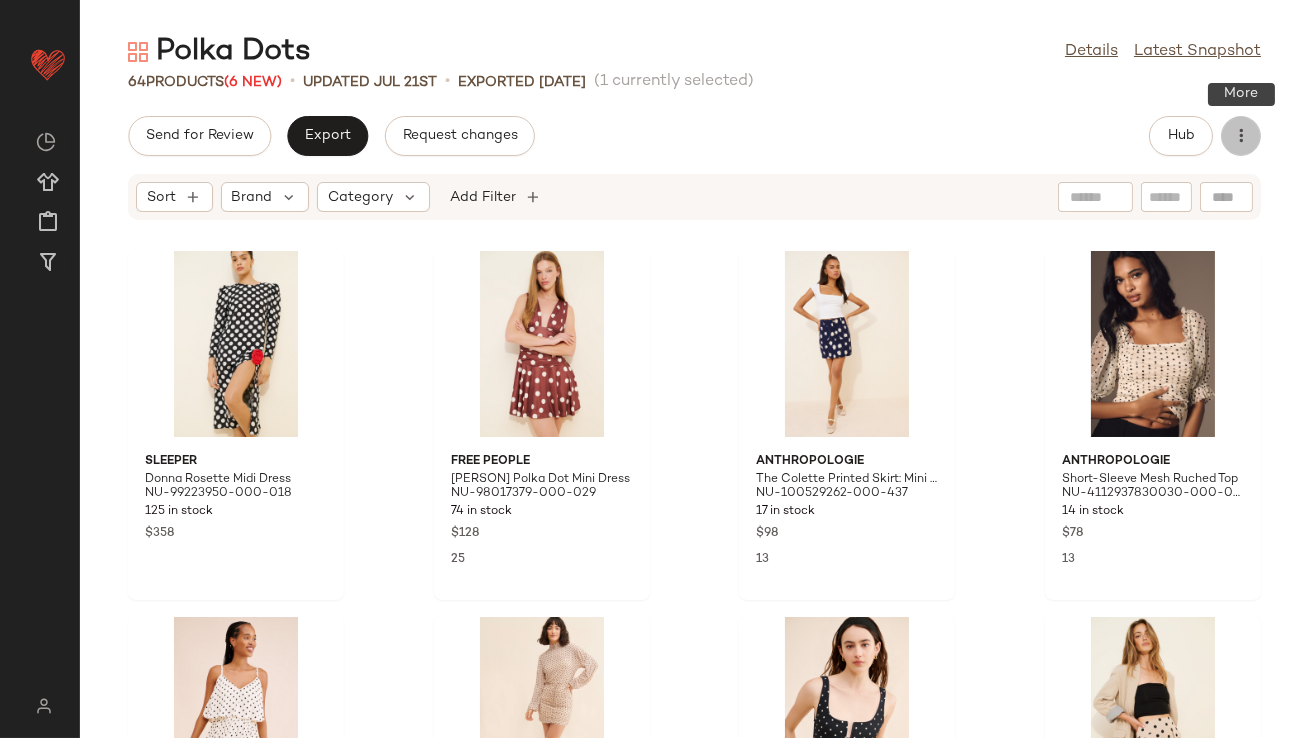 click 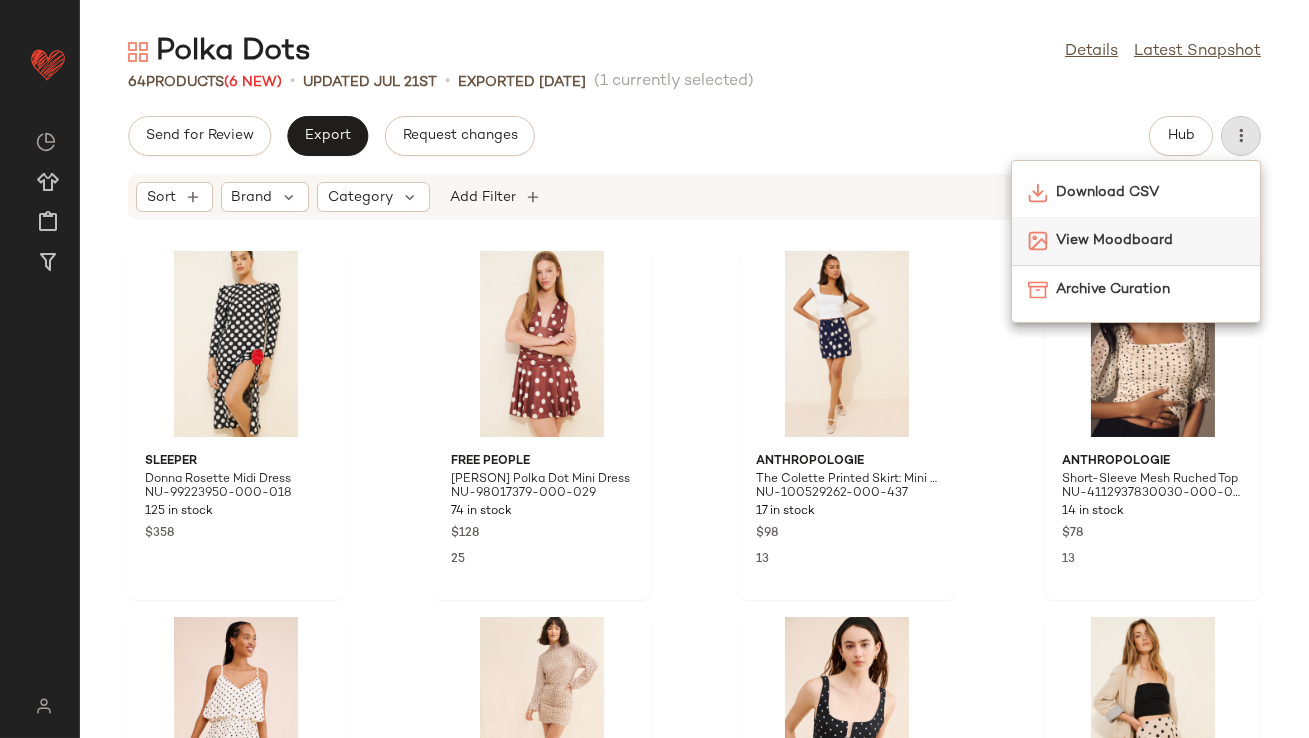 click on "View Moodboard" at bounding box center [1150, 240] 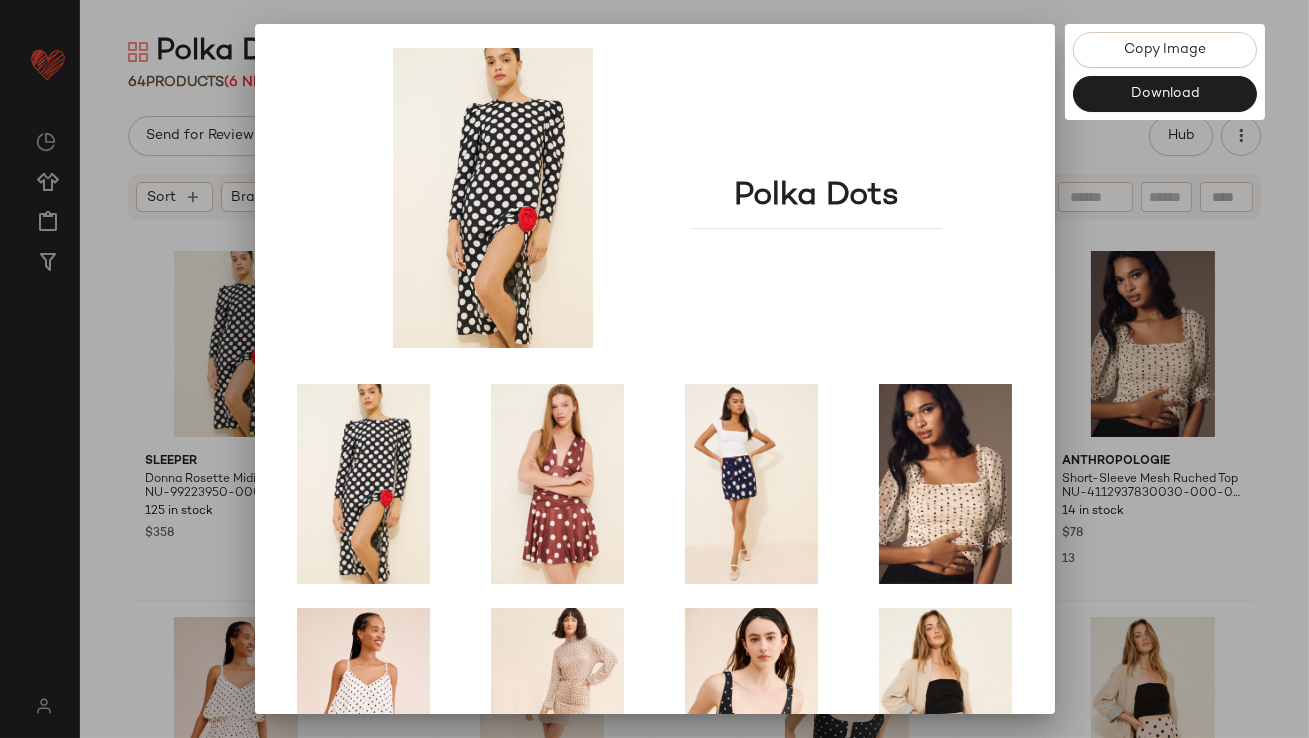 scroll, scrollTop: 341, scrollLeft: 0, axis: vertical 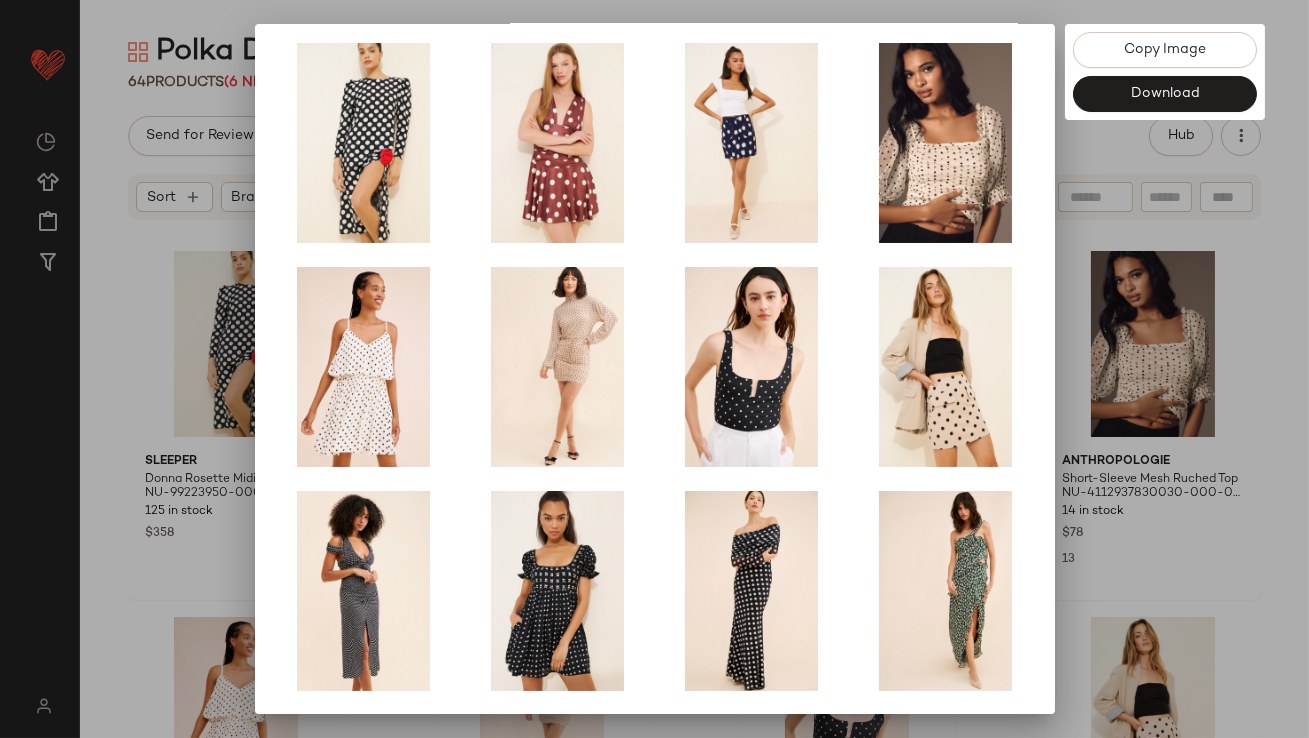 click at bounding box center (654, 369) 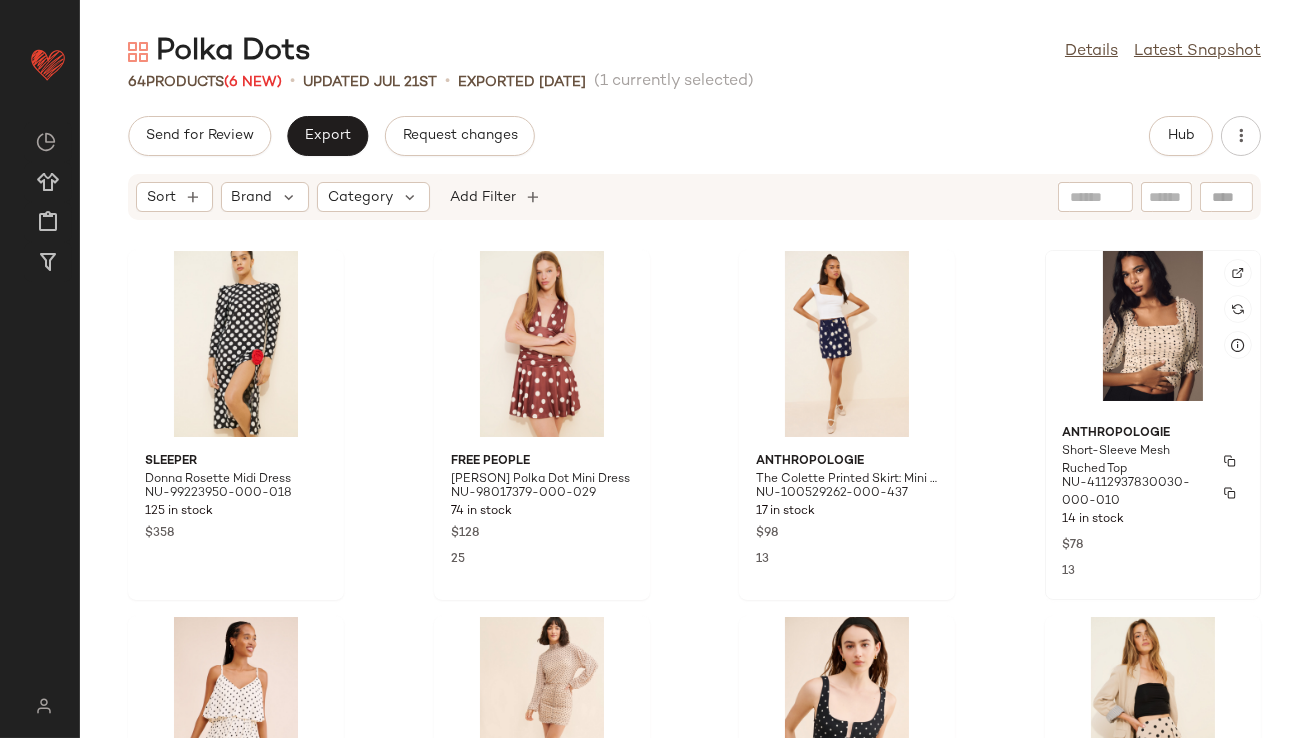 scroll, scrollTop: 342, scrollLeft: 0, axis: vertical 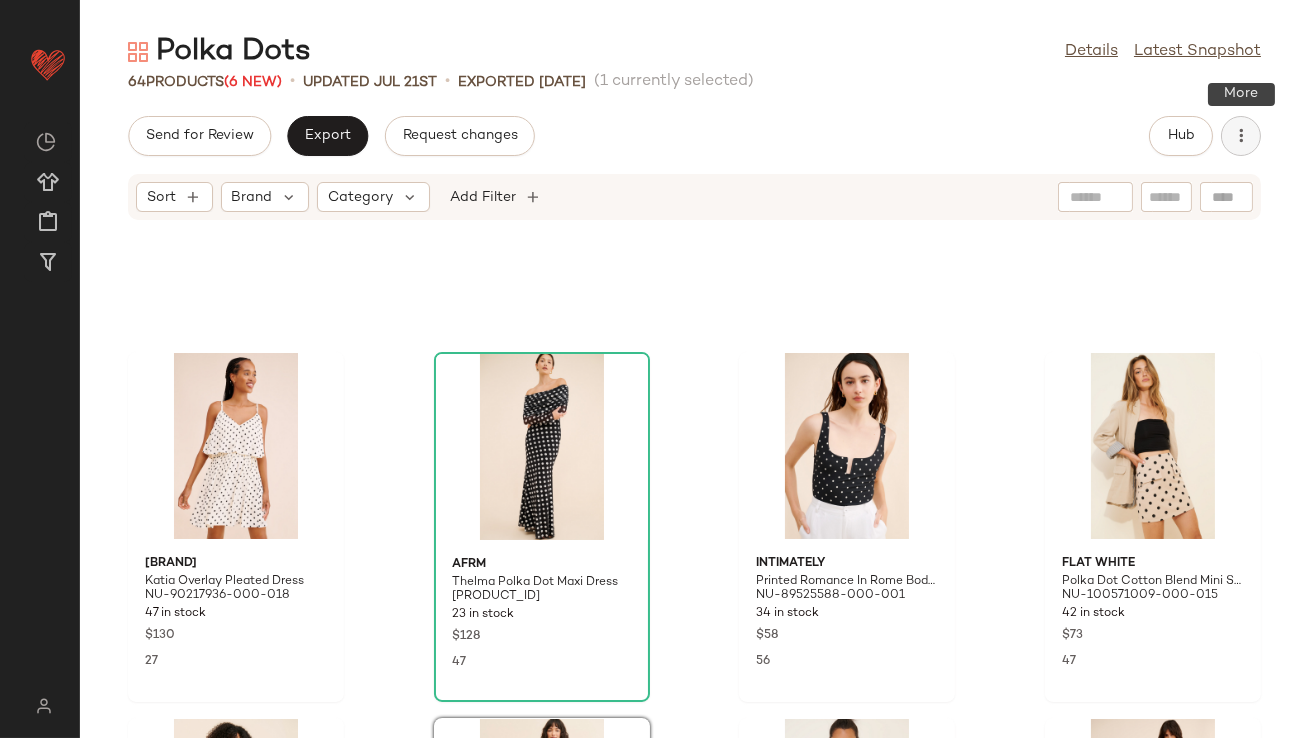 click 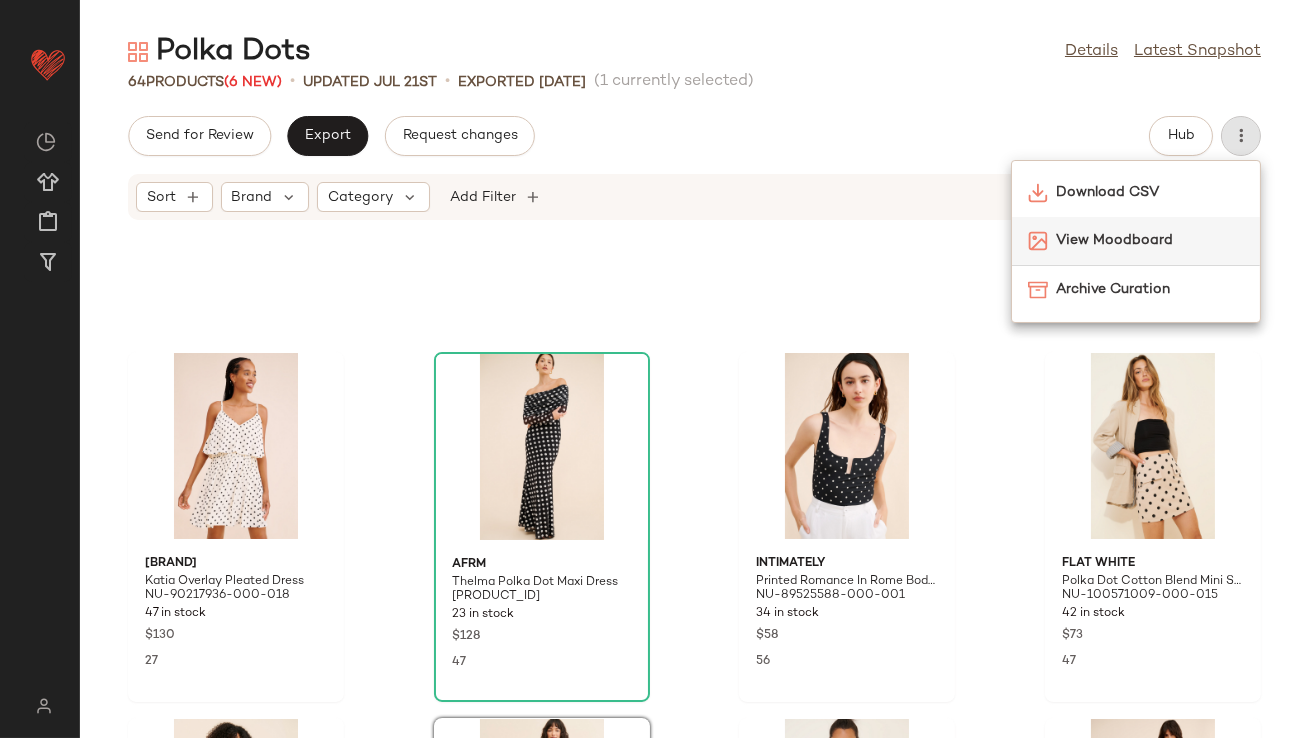 click on "View Moodboard" 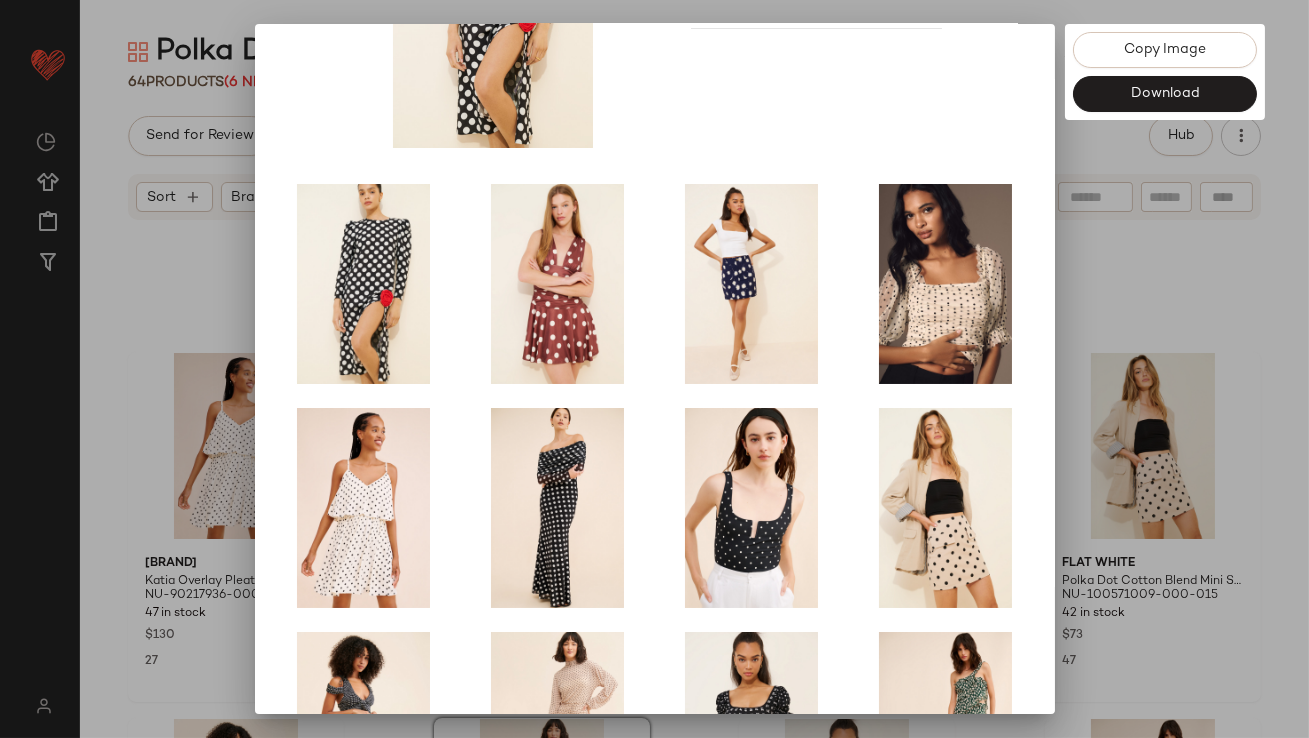scroll, scrollTop: 341, scrollLeft: 0, axis: vertical 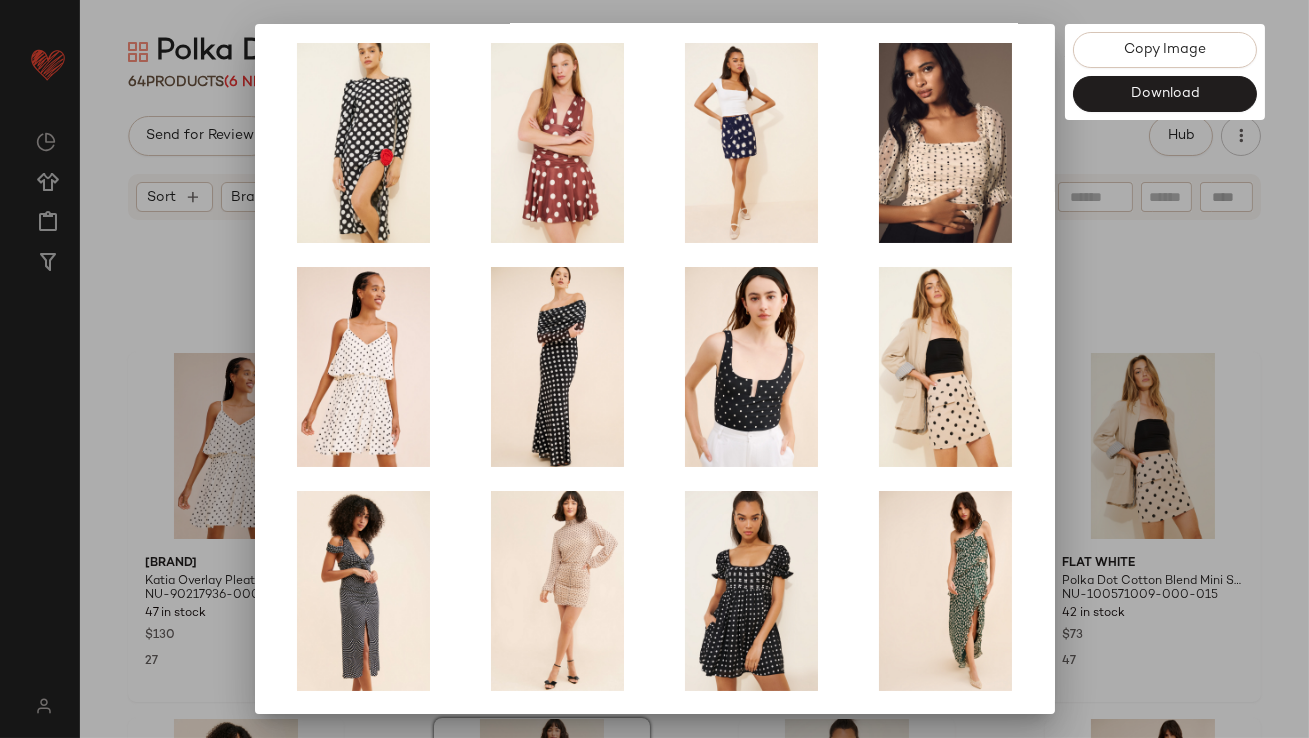 click at bounding box center (654, 369) 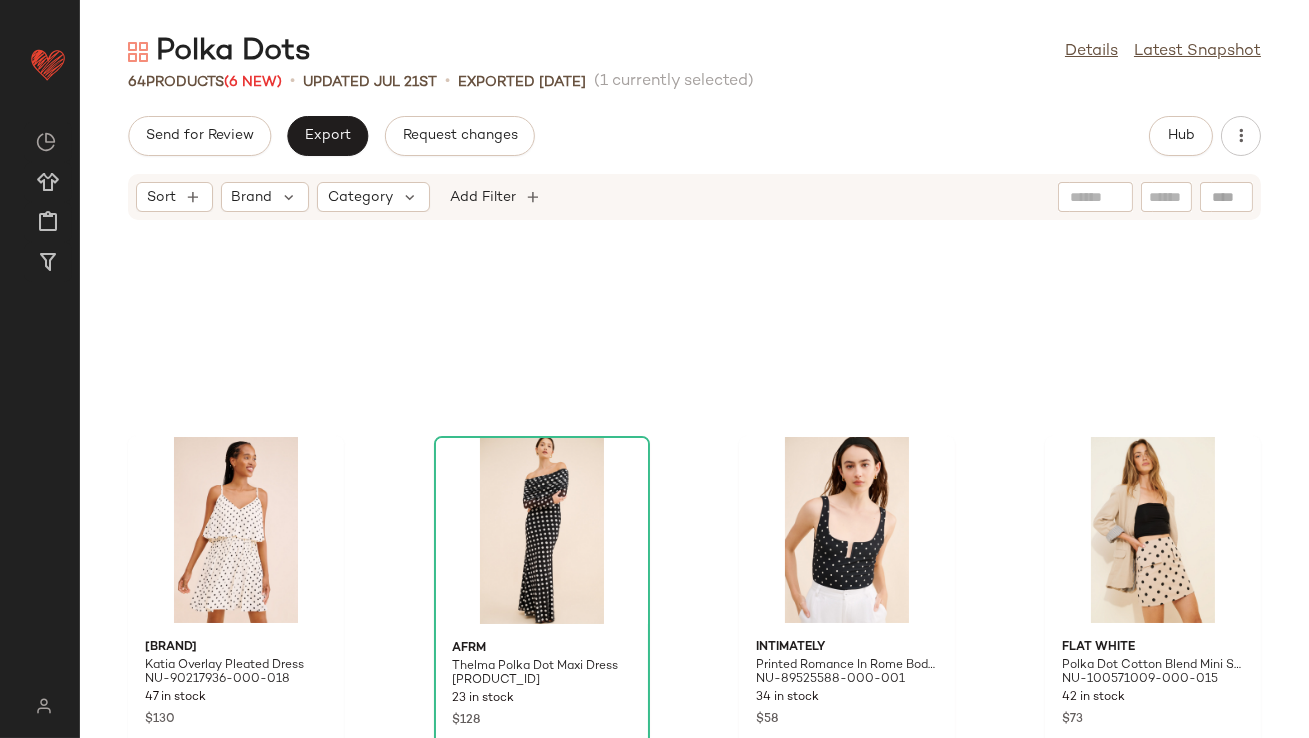 scroll, scrollTop: 641, scrollLeft: 0, axis: vertical 